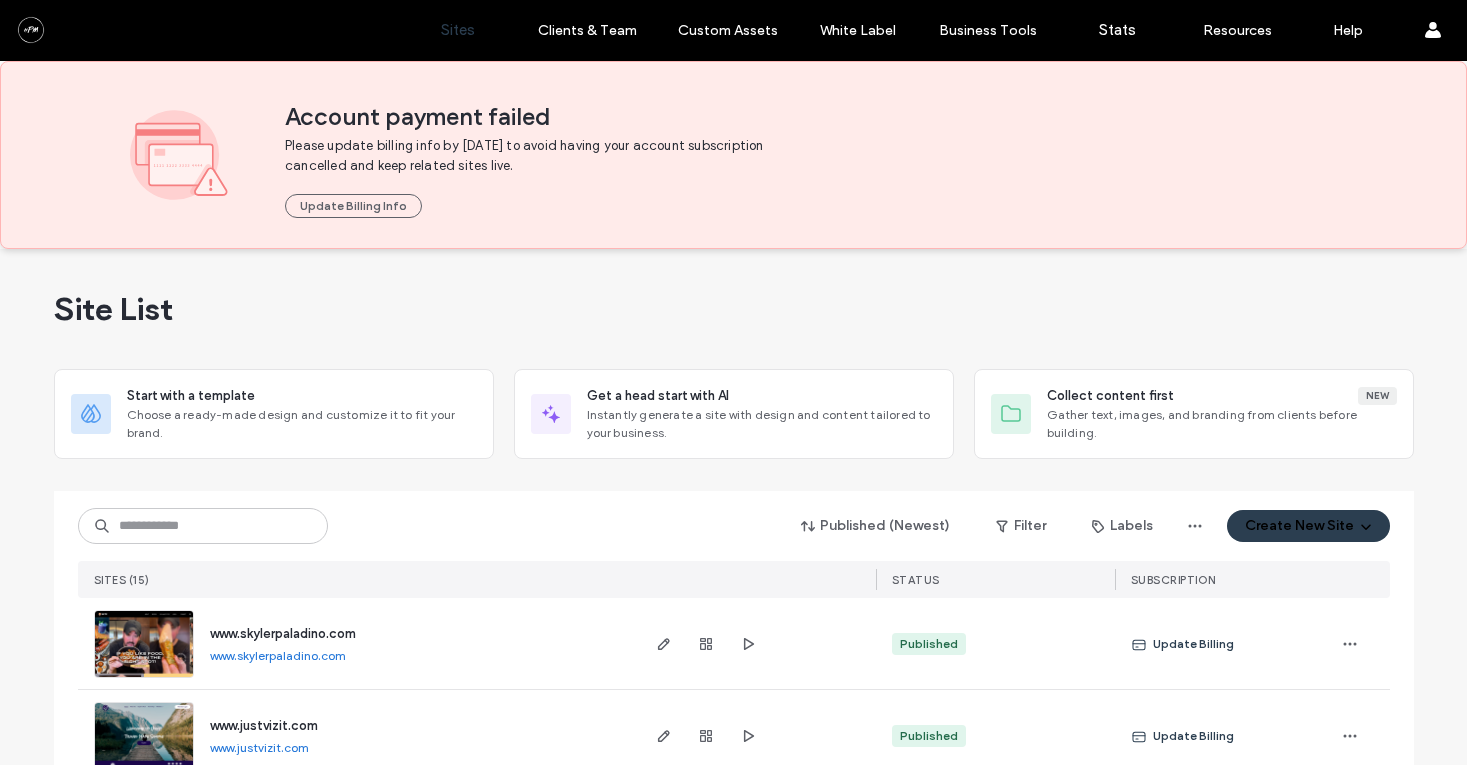 scroll, scrollTop: 0, scrollLeft: 0, axis: both 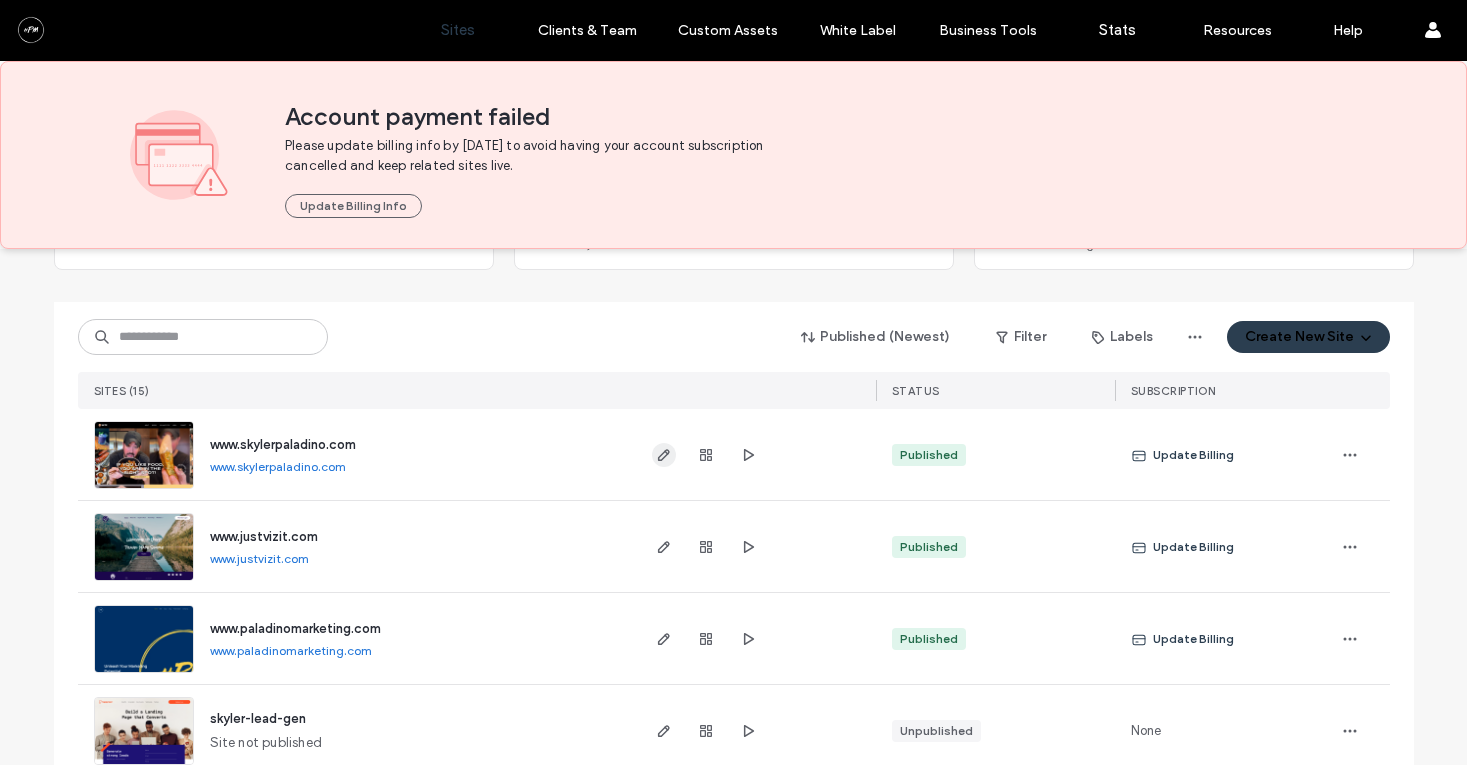 click 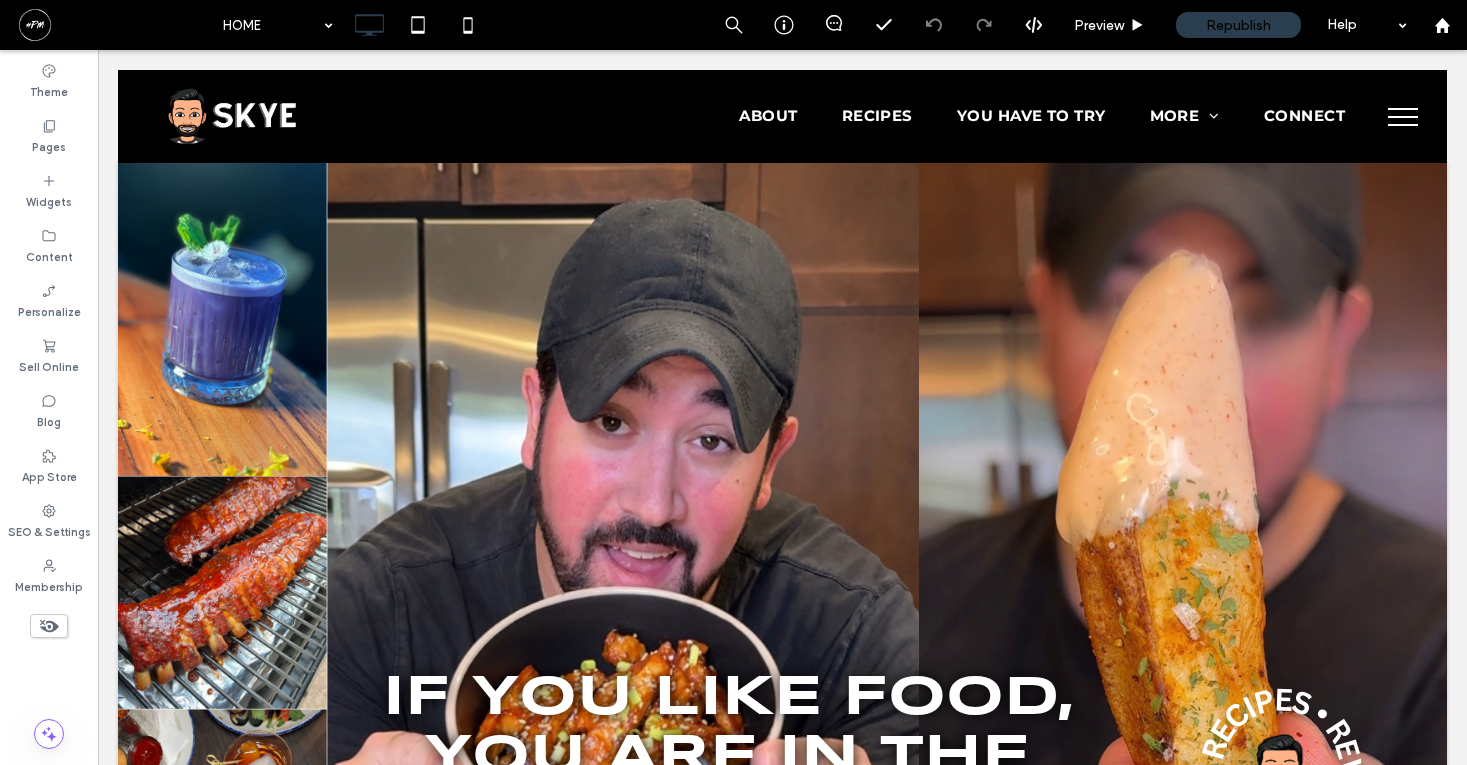 scroll, scrollTop: 0, scrollLeft: 0, axis: both 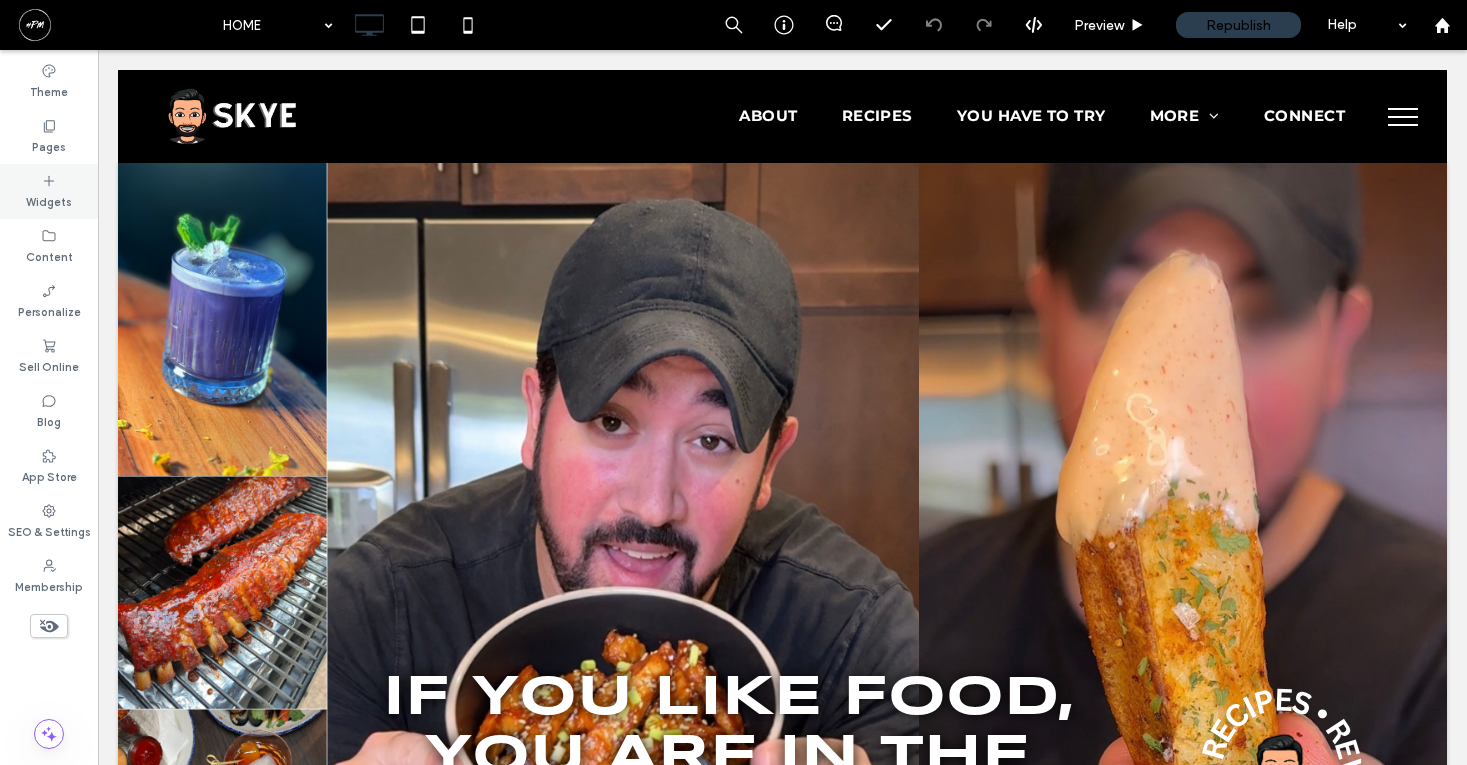 click 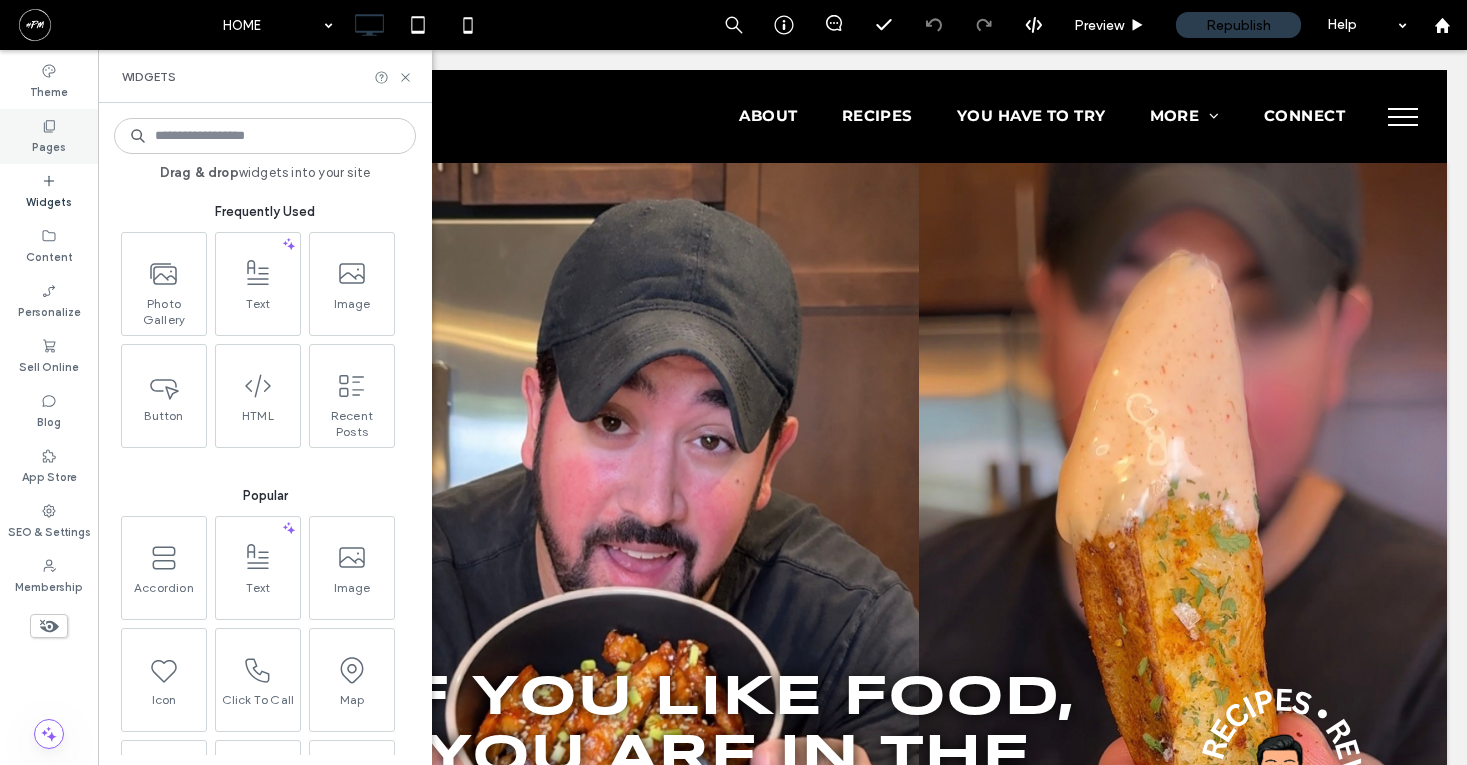 click on "Pages" at bounding box center [49, 136] 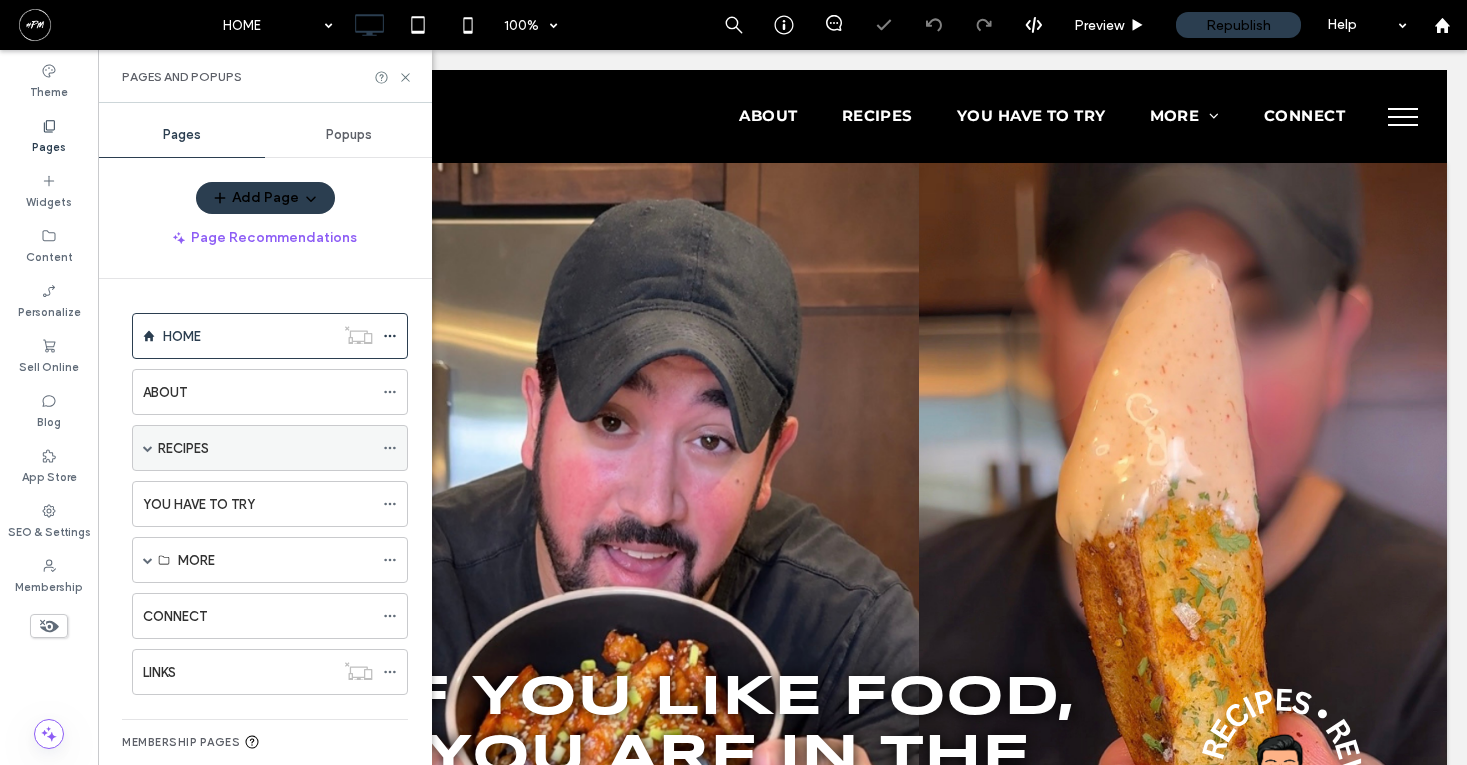 click on "RECIPES" at bounding box center [270, 448] 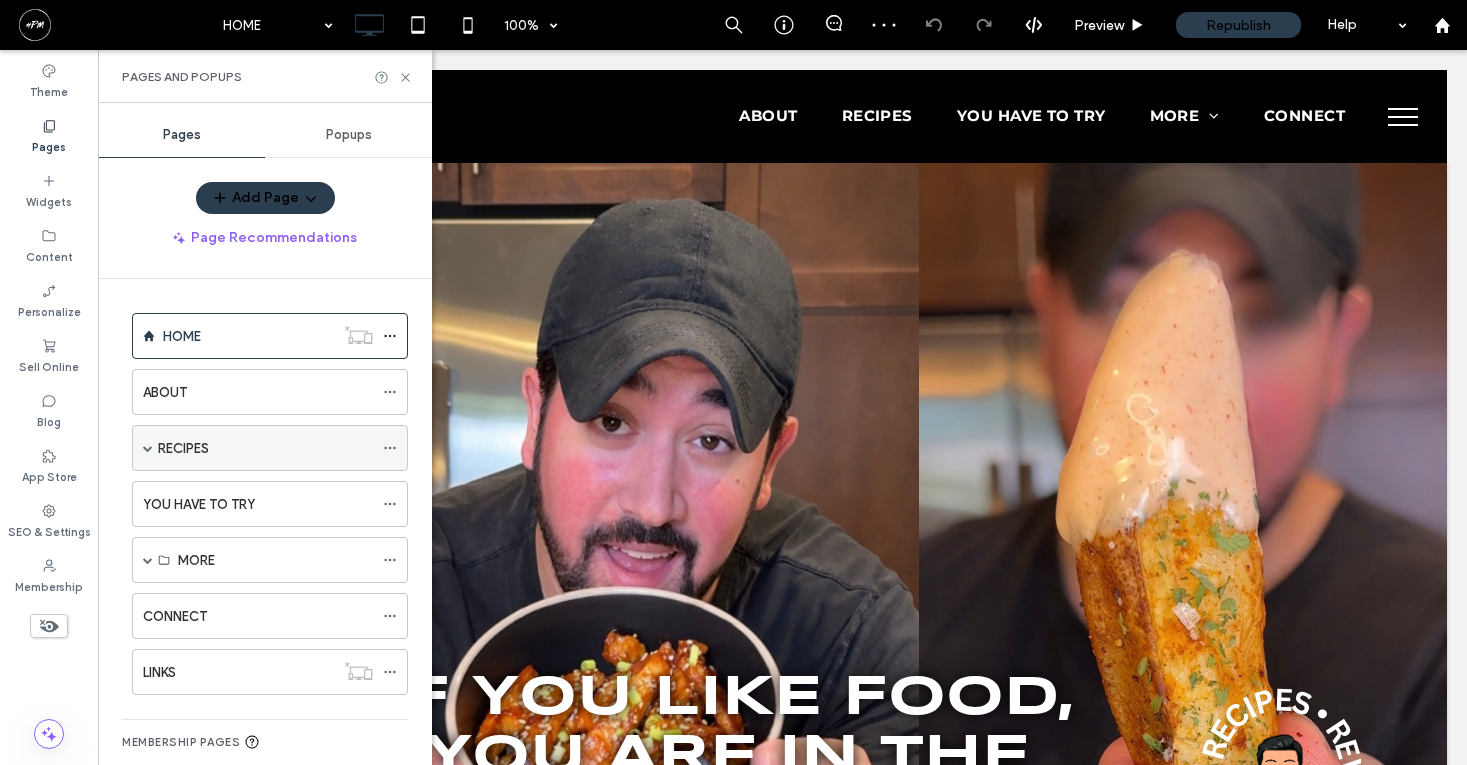 click at bounding box center [148, 448] 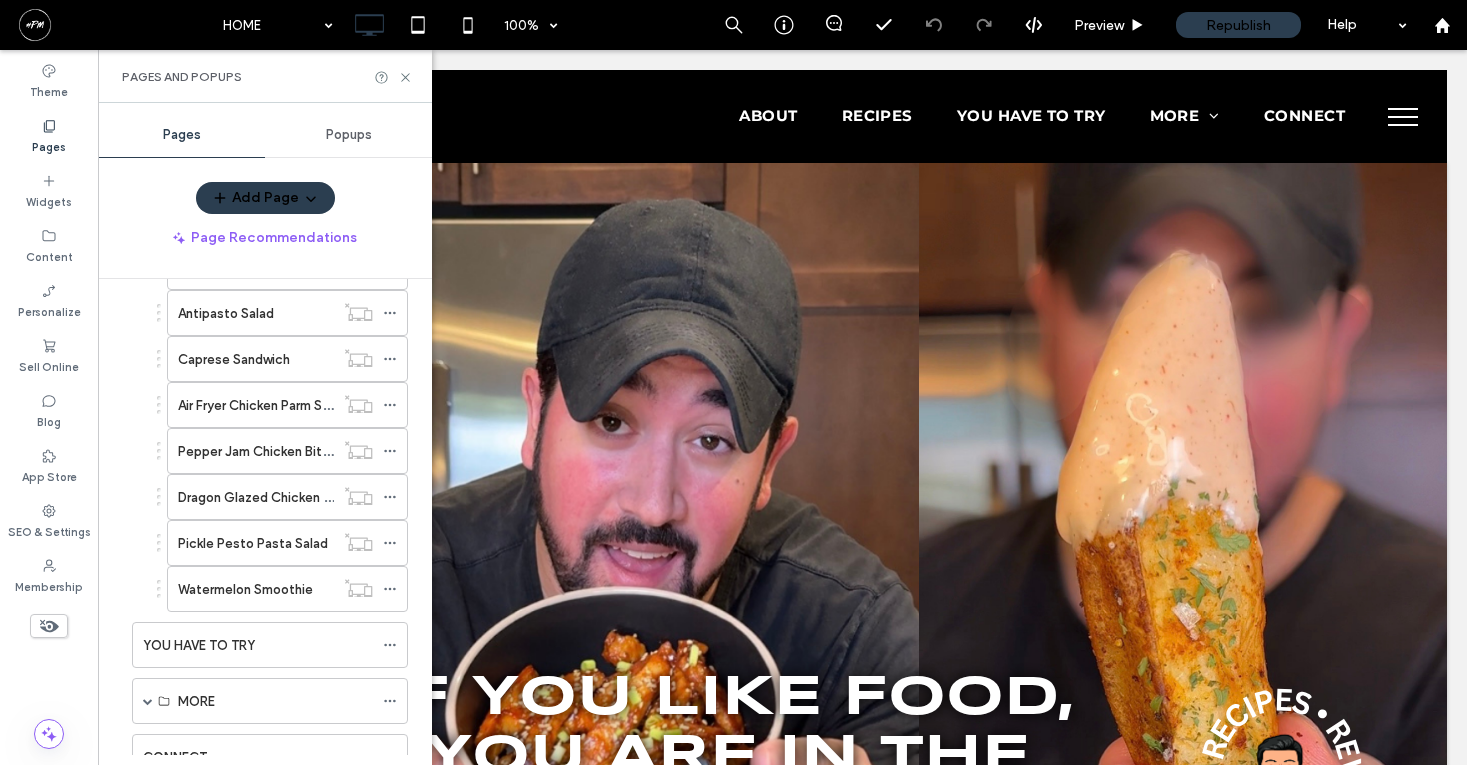 scroll, scrollTop: 640, scrollLeft: 0, axis: vertical 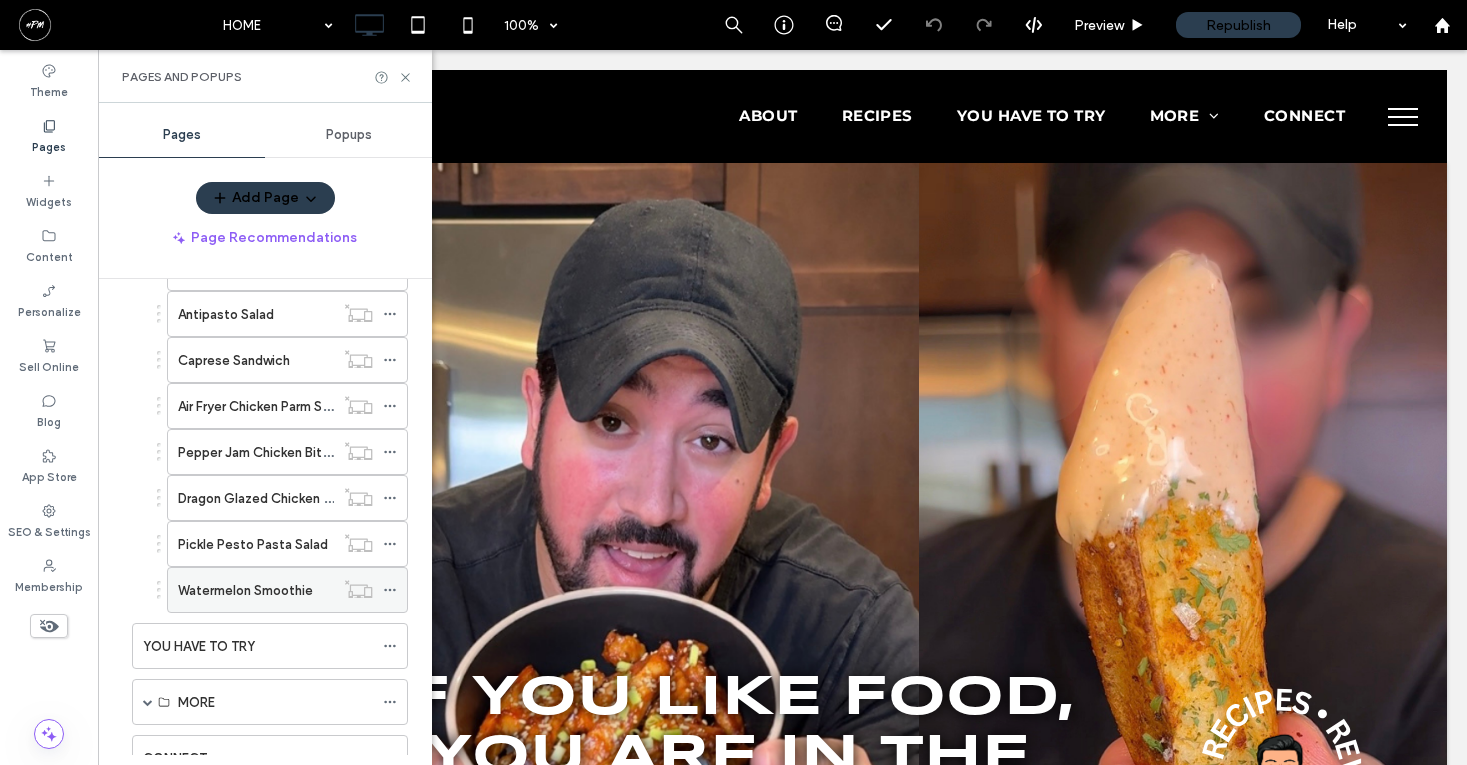 click 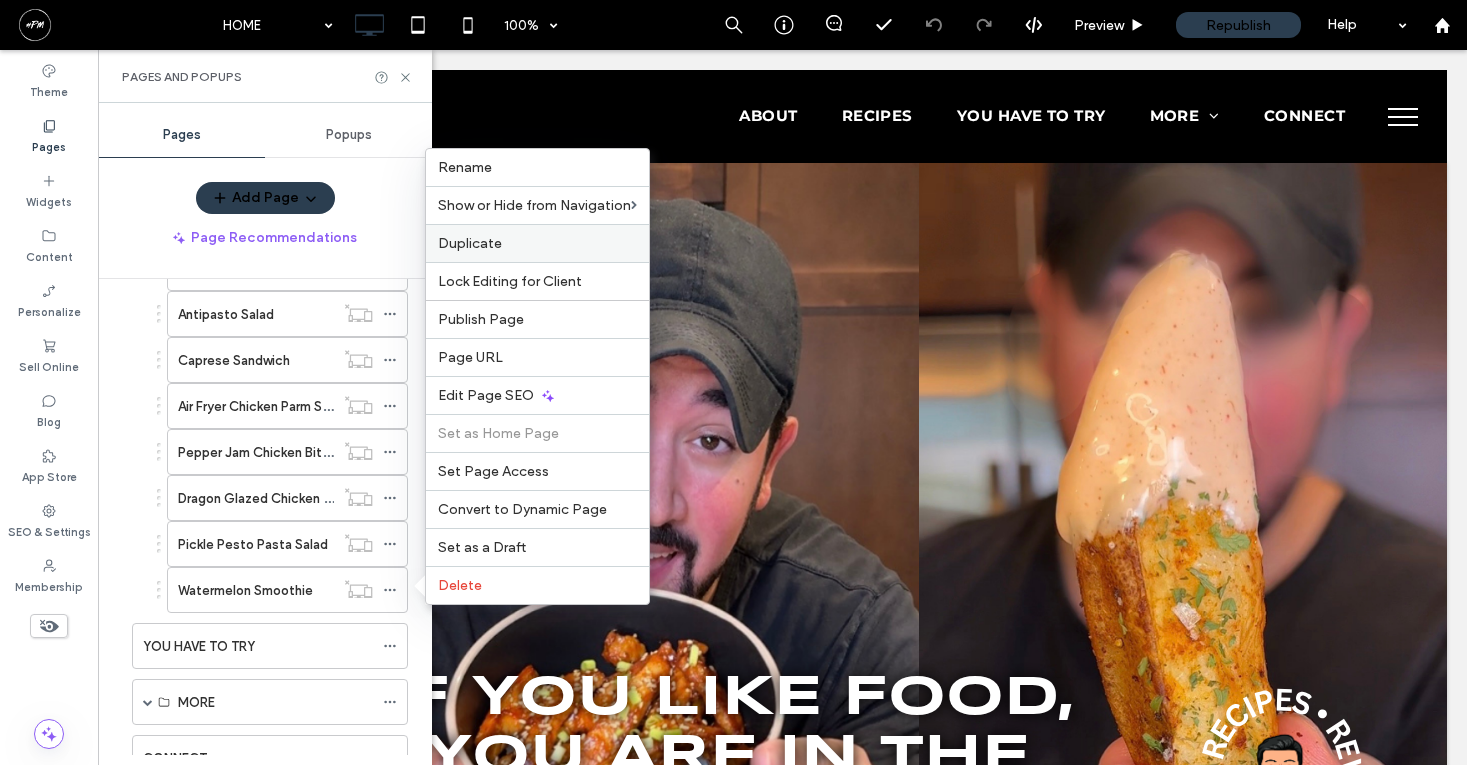 click on "Duplicate" at bounding box center [537, 243] 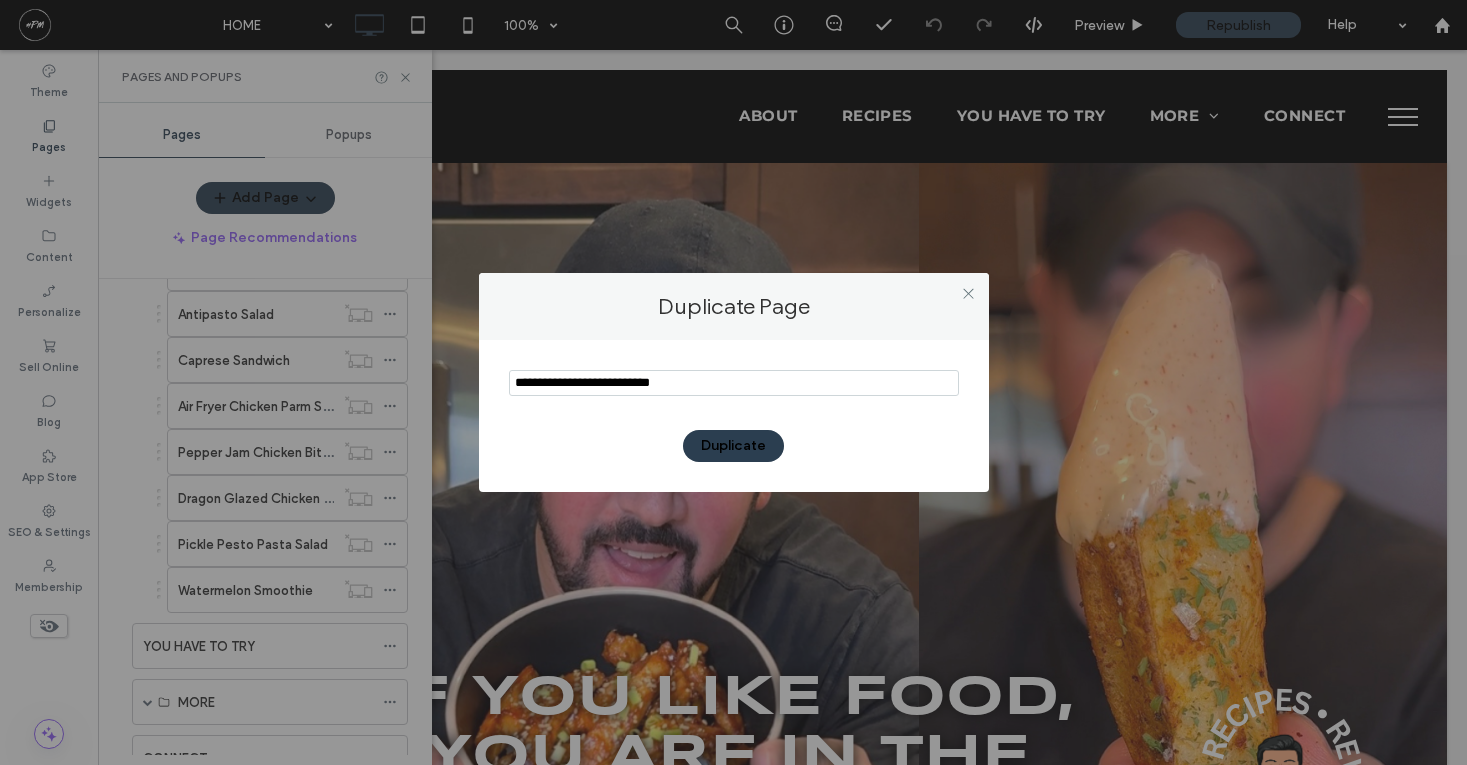 click at bounding box center [734, 383] 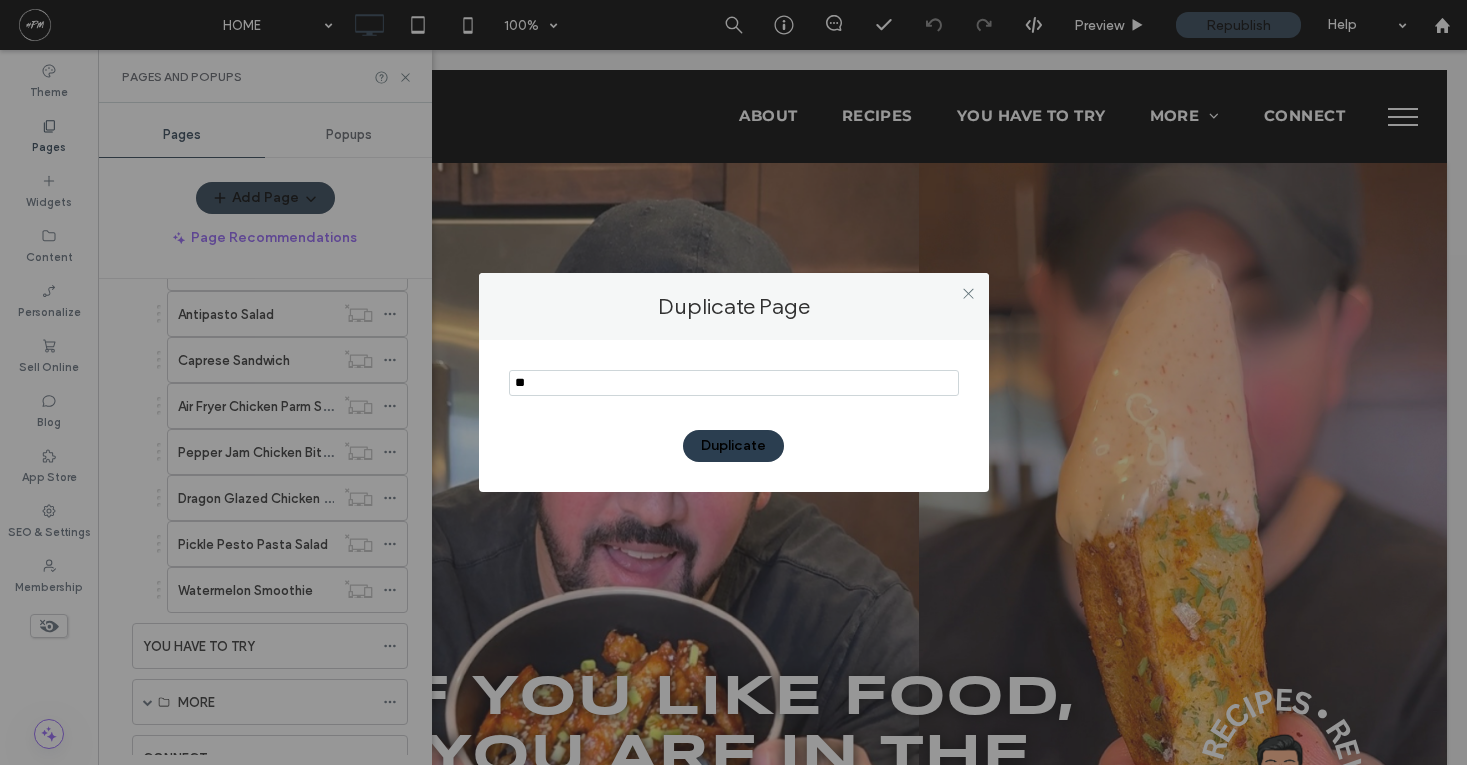 type on "*" 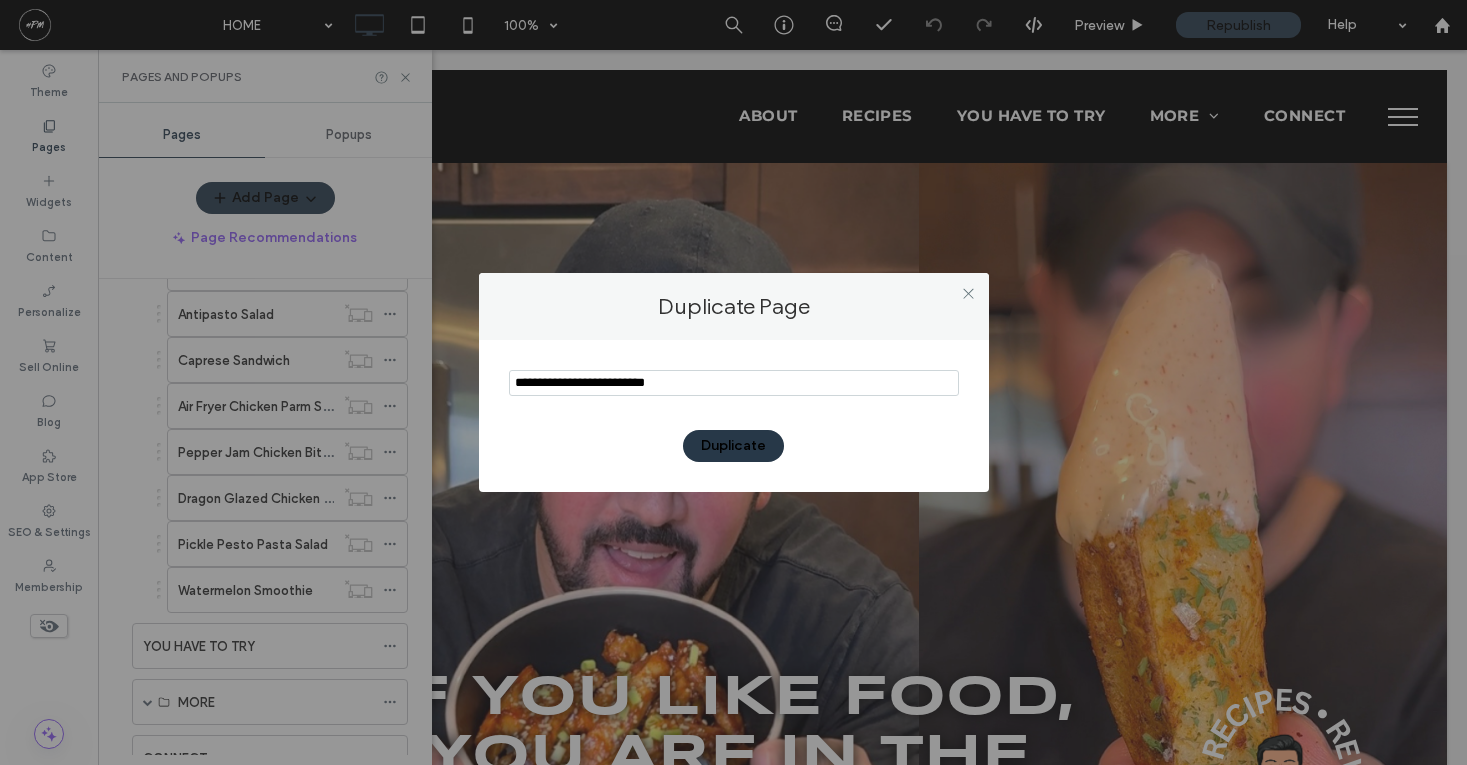 type on "**********" 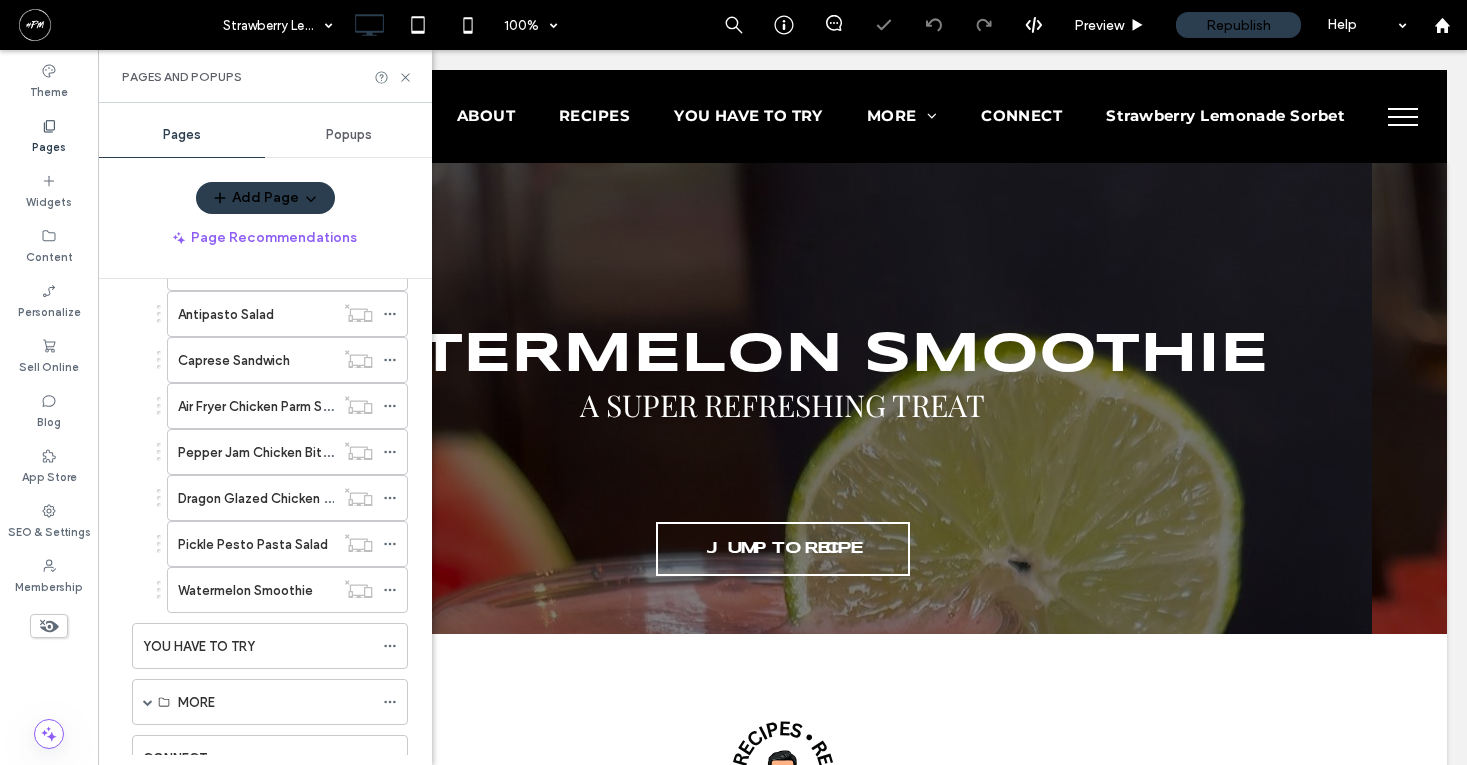 scroll, scrollTop: 0, scrollLeft: 0, axis: both 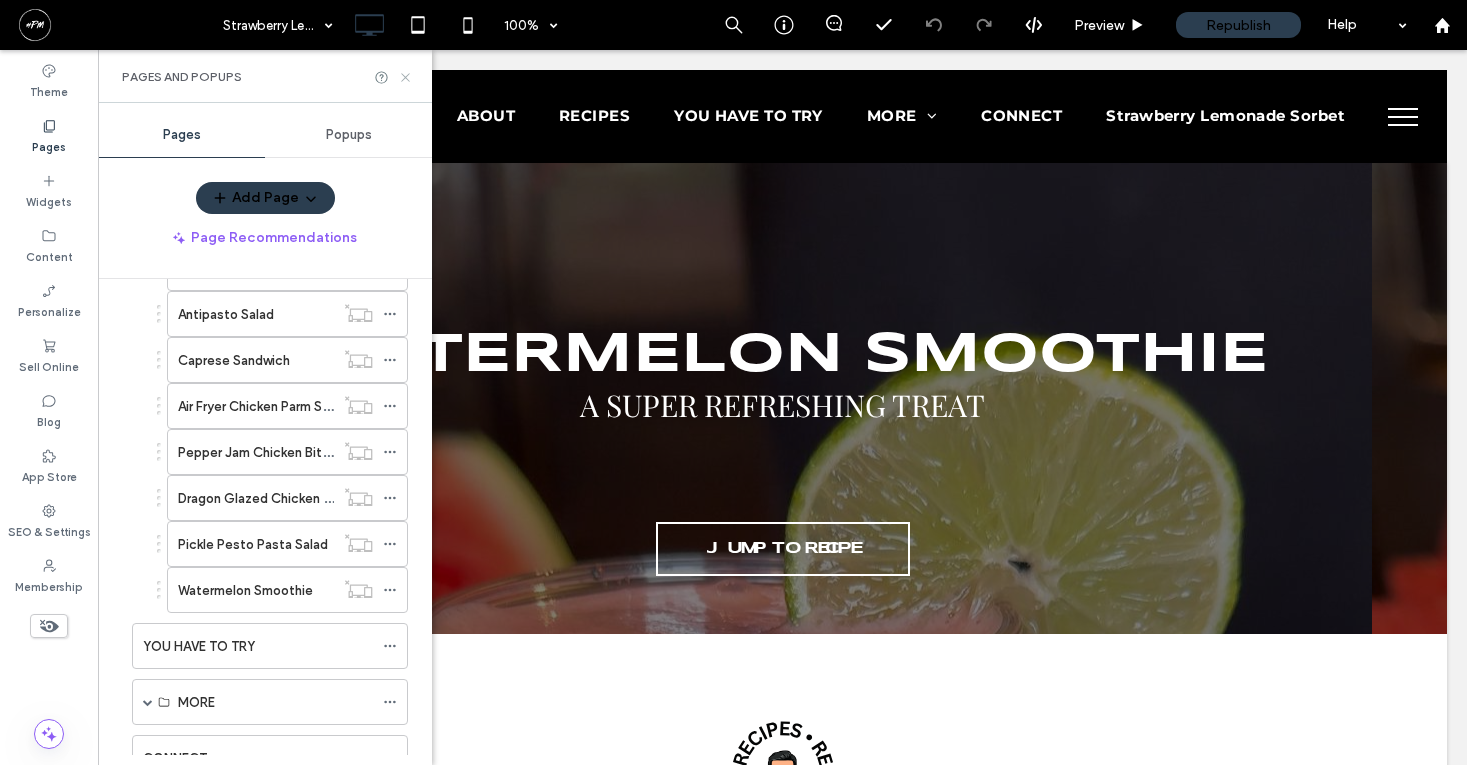 click 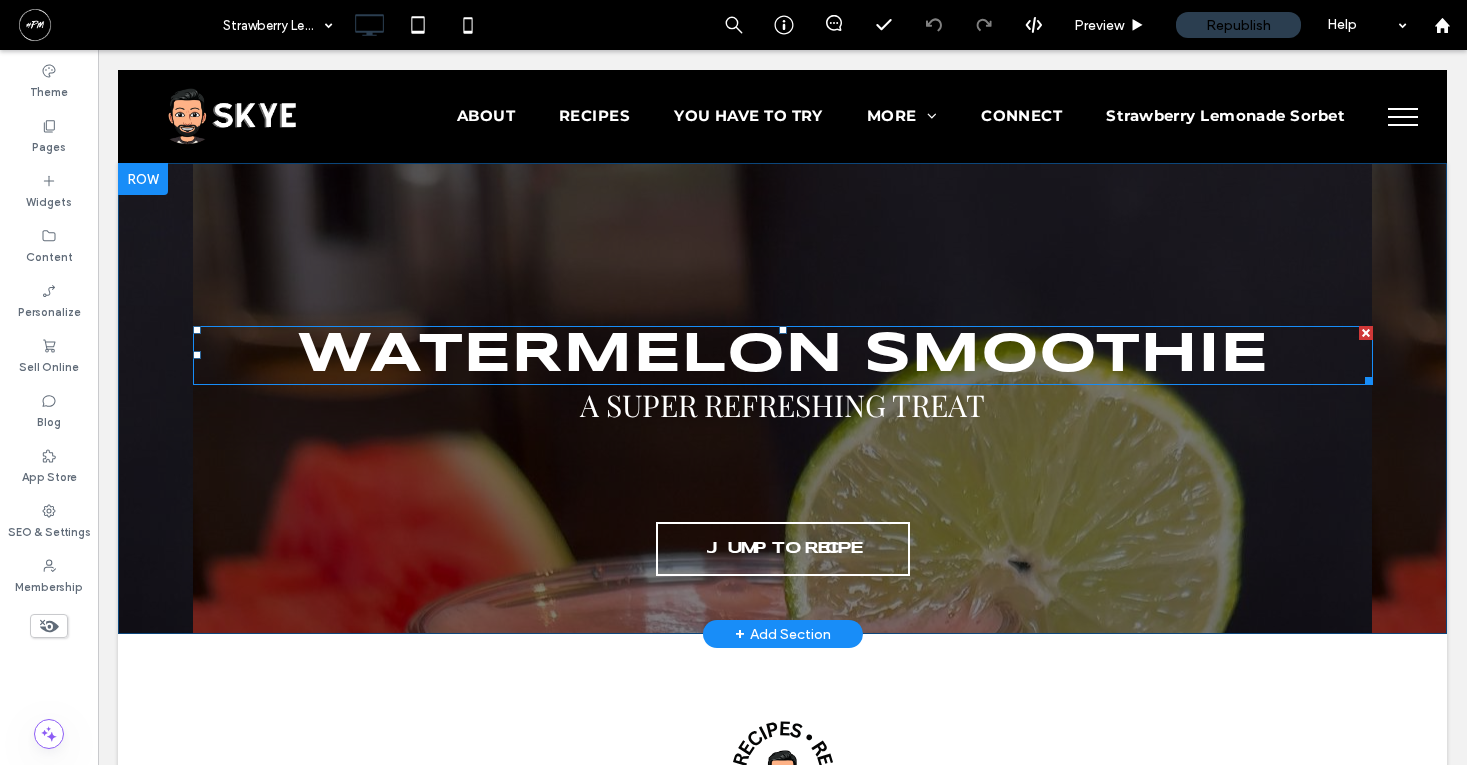 click on "Watermelon Smoothie" at bounding box center [783, 355] 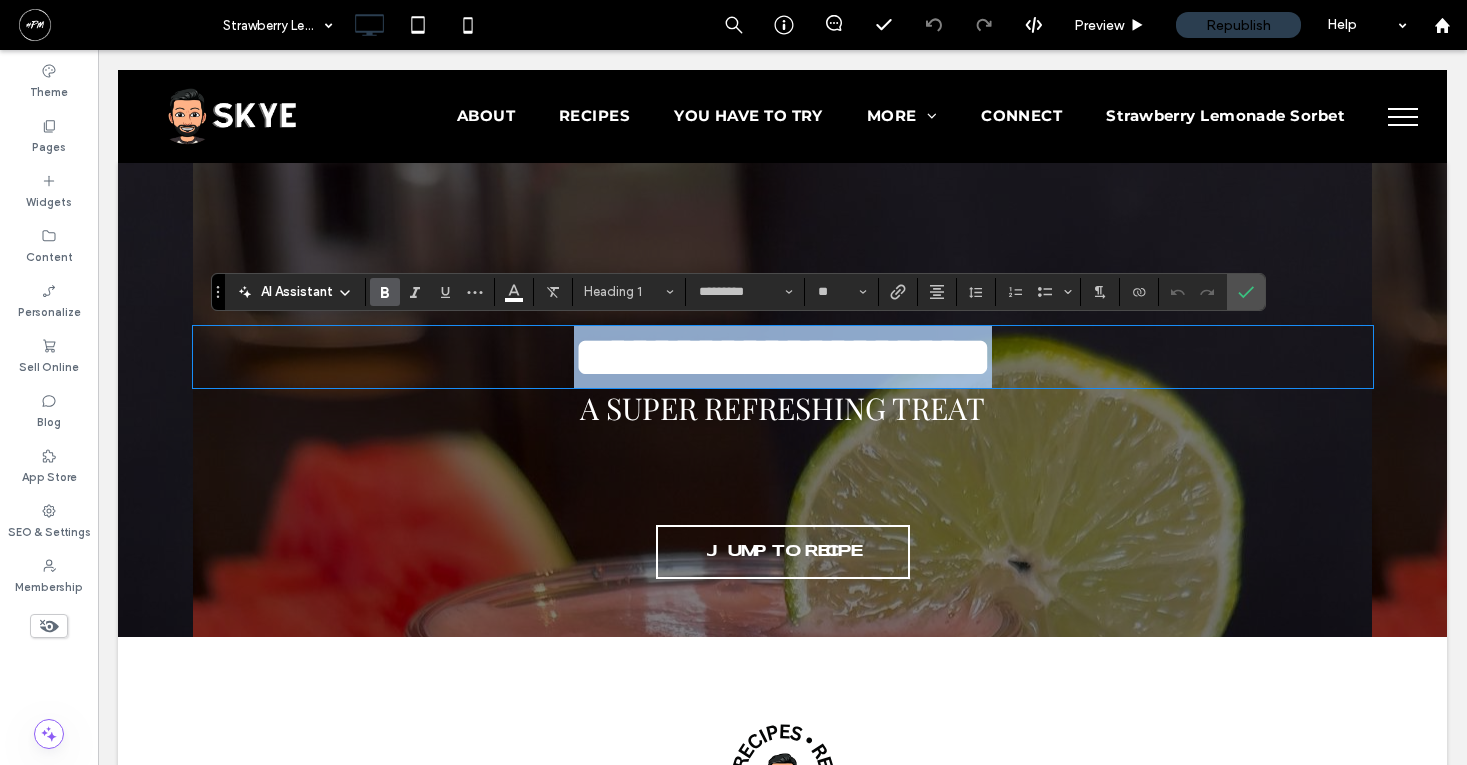 type 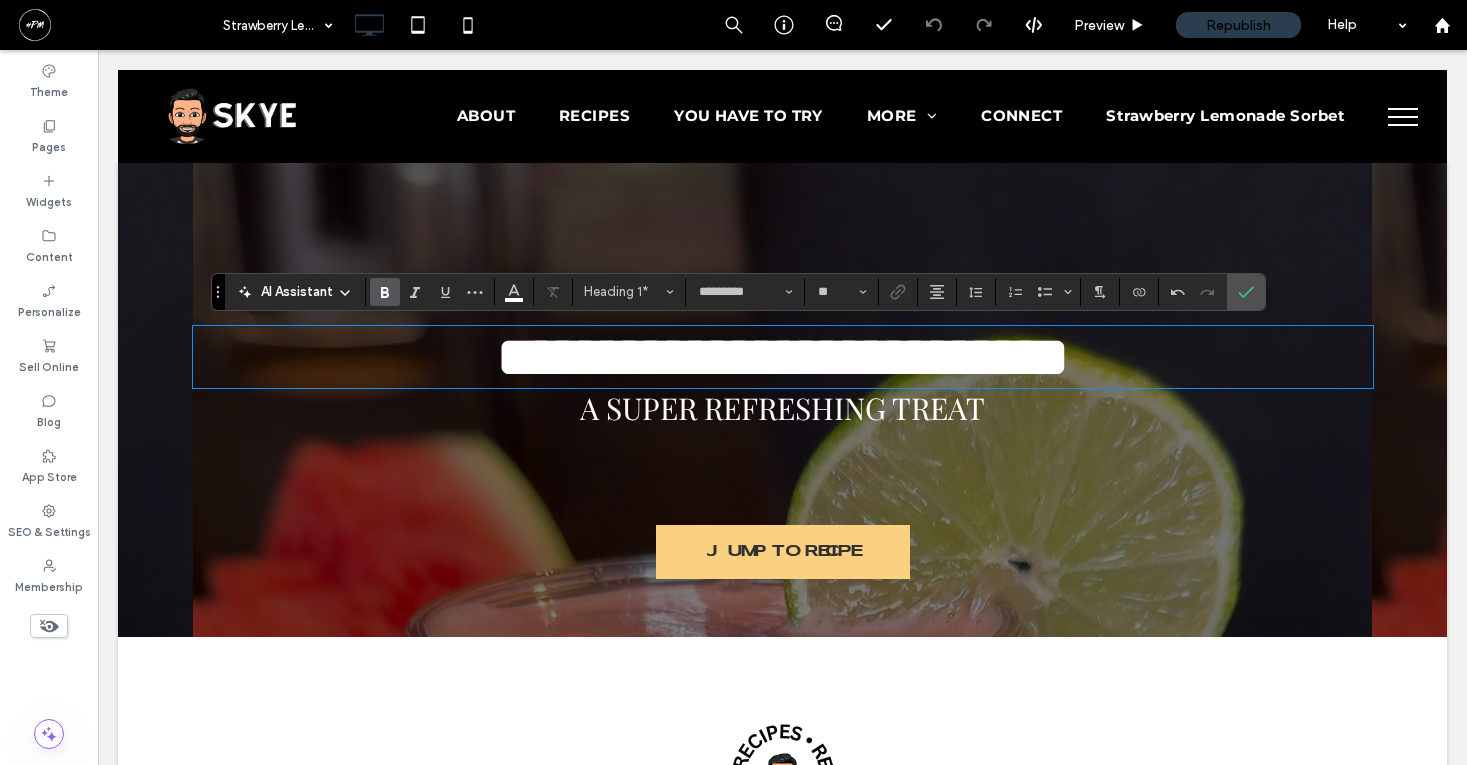 click on "JUMP TO RECIPE" at bounding box center [782, 552] 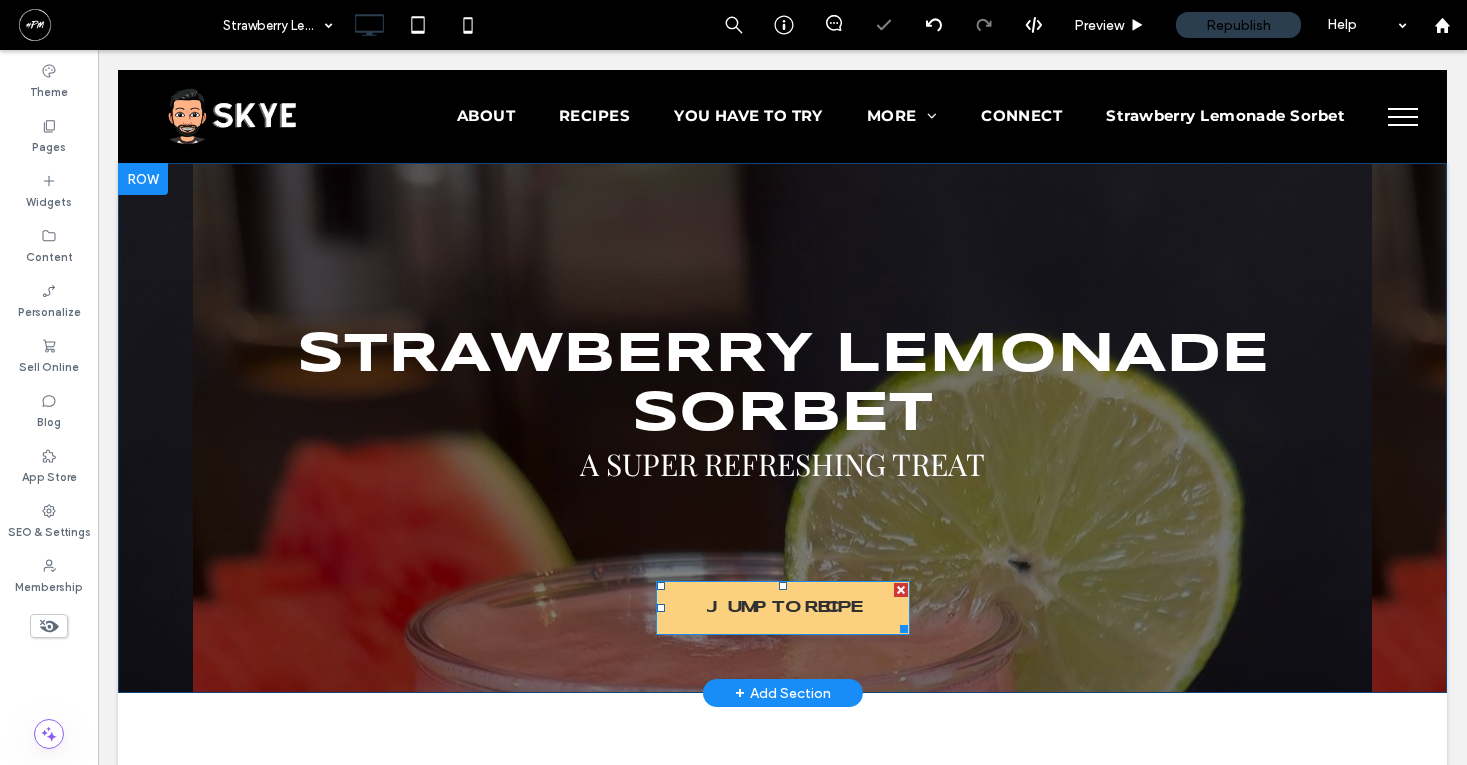click on "JUMP TO RECIPE" at bounding box center [782, 608] 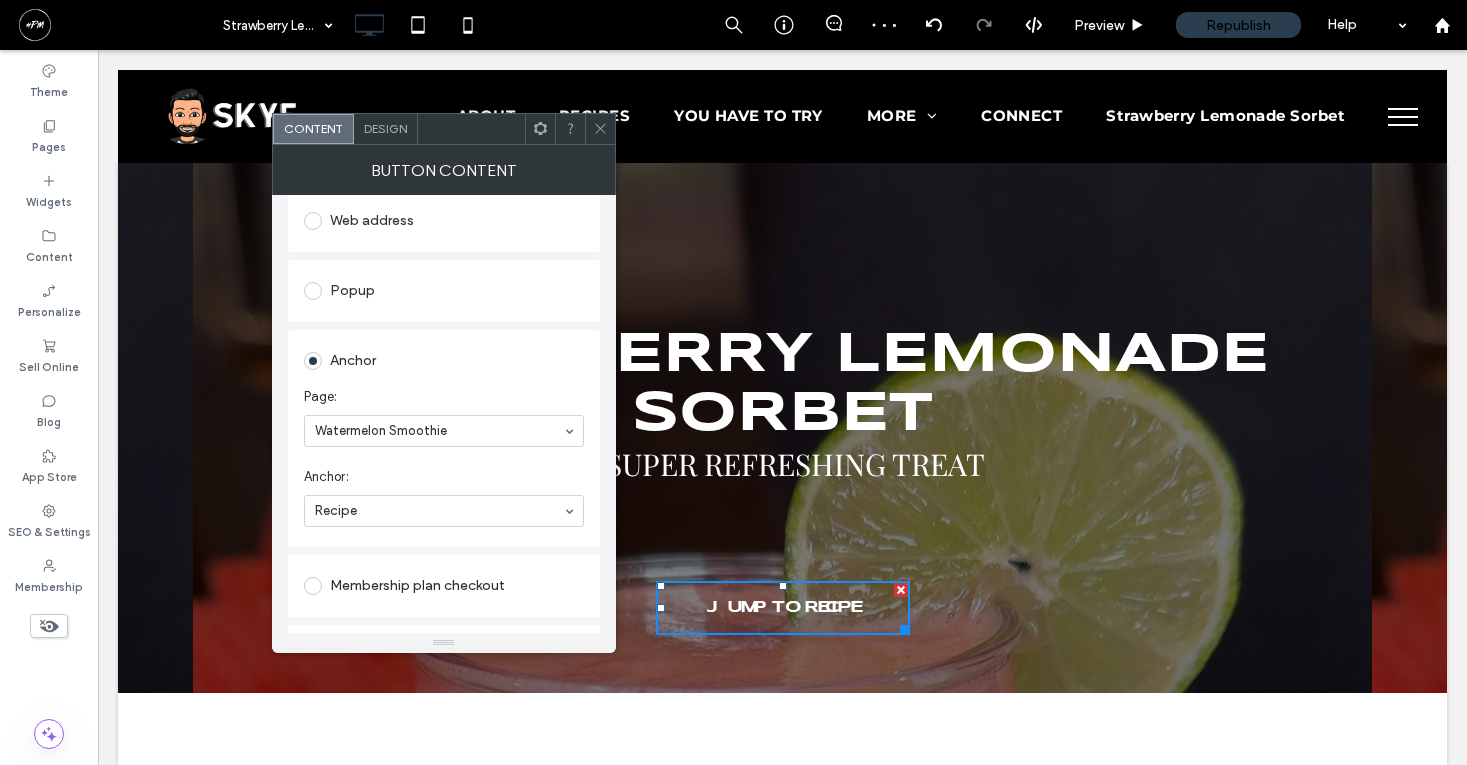 scroll, scrollTop: 346, scrollLeft: 0, axis: vertical 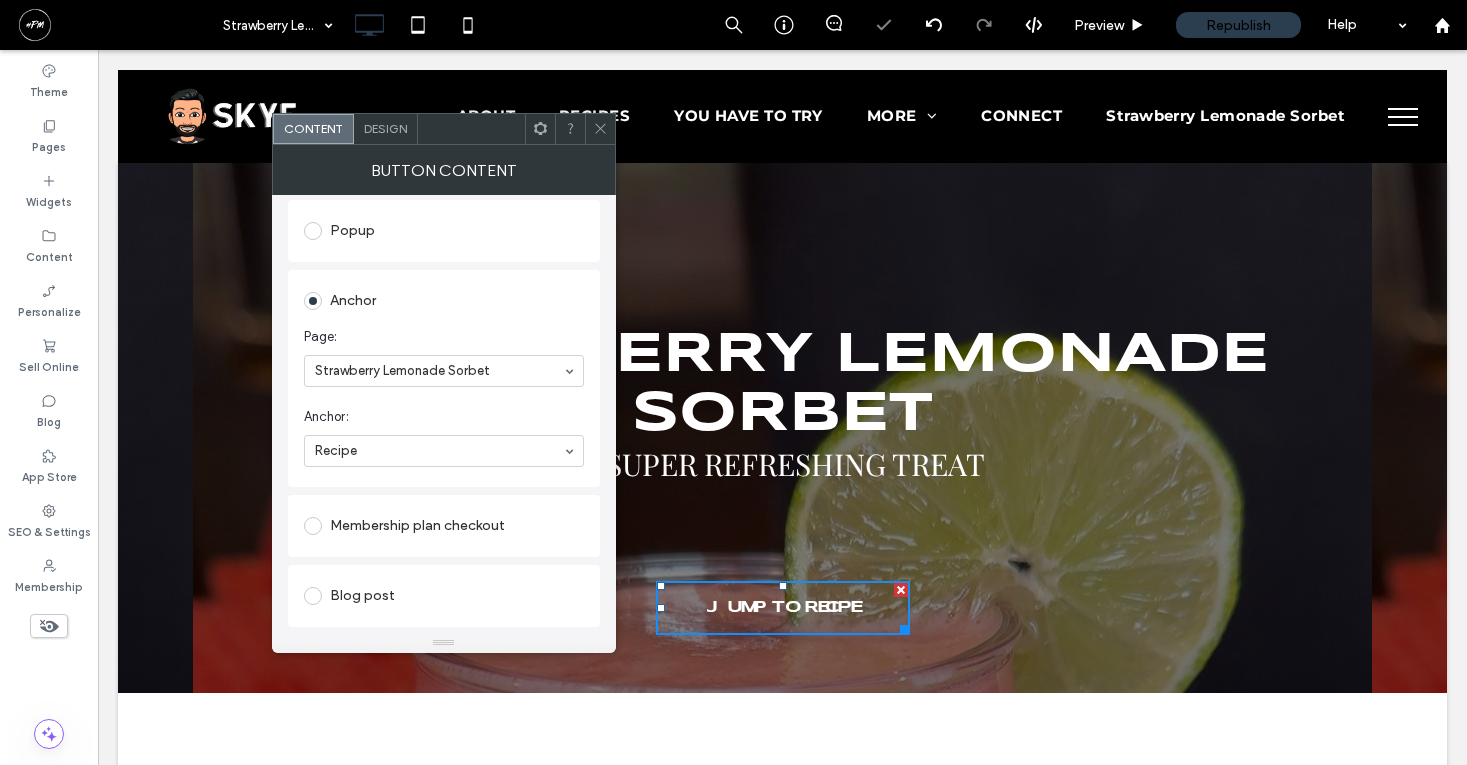 click on "Anchor Page: Strawberry Lemonade Sorbet Anchor: Recipe" at bounding box center [444, 378] 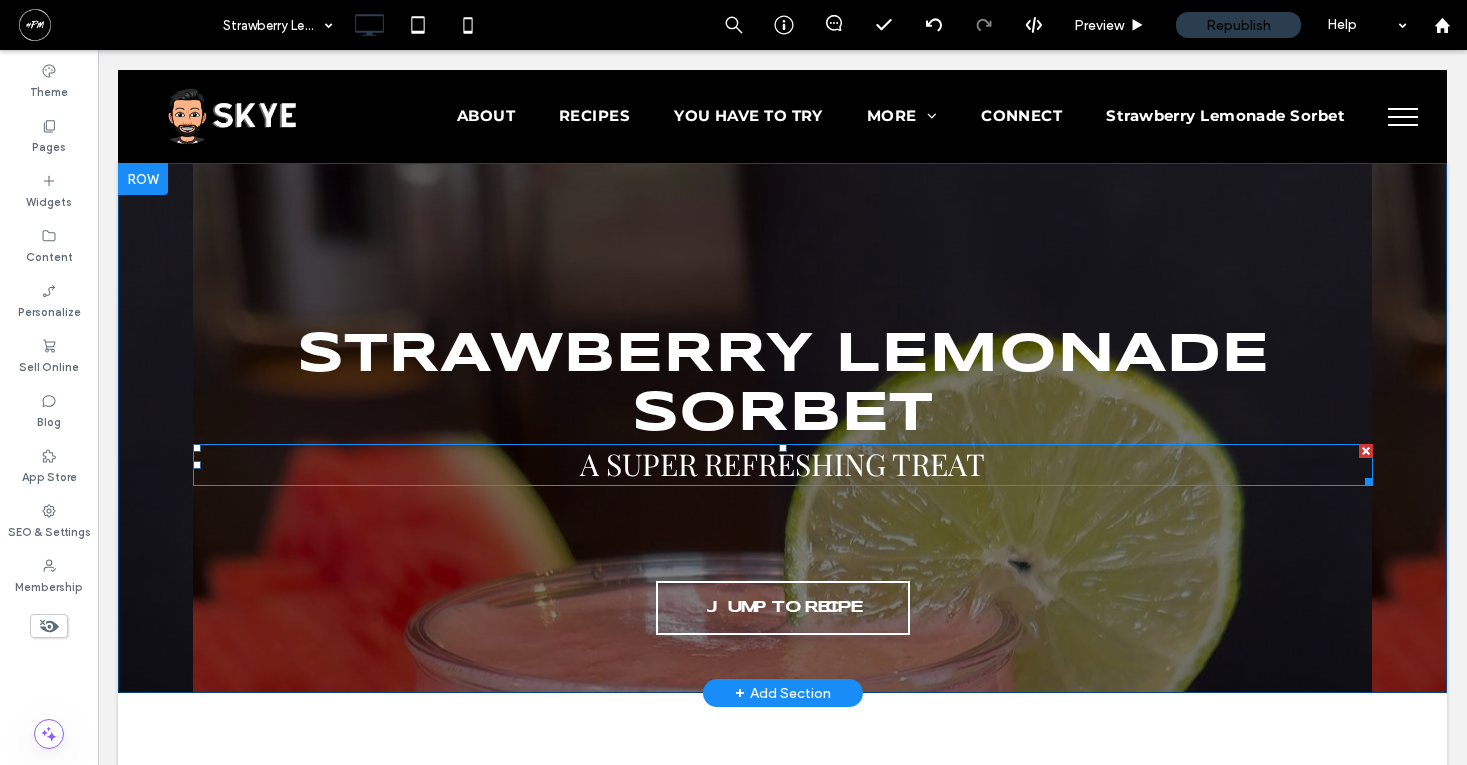 click on "A Super refreshing treat" at bounding box center (782, 464) 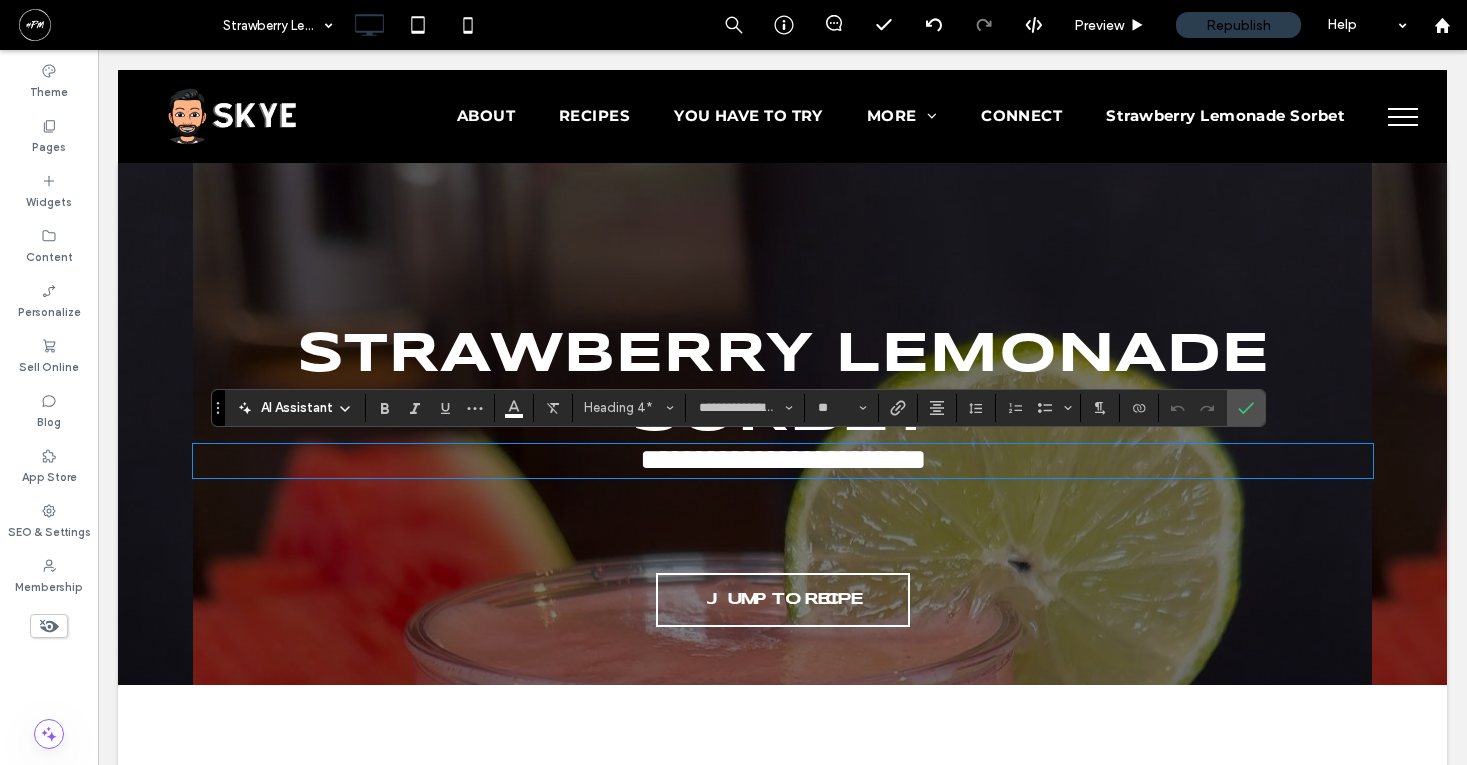 click on "**********" at bounding box center (783, 459) 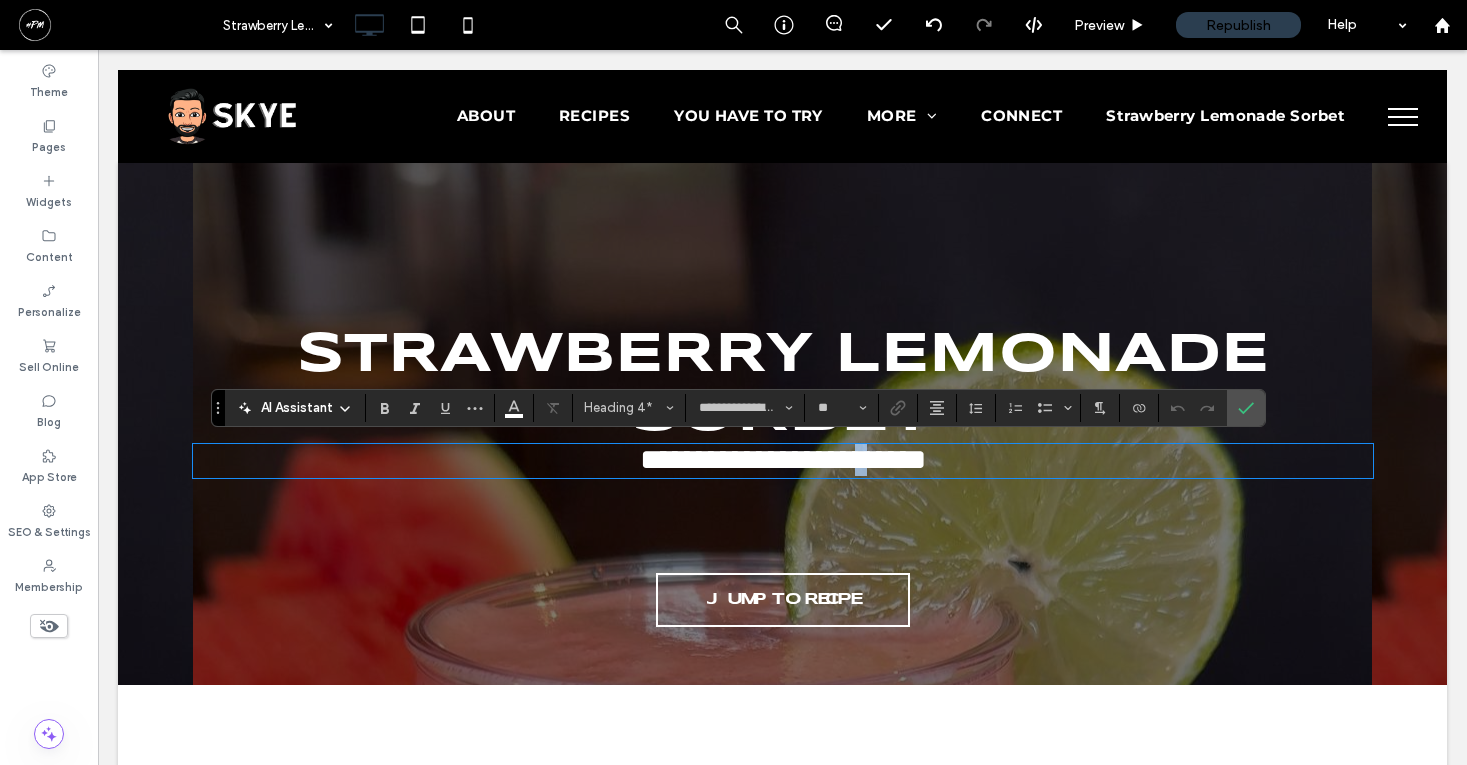 click on "**********" at bounding box center (783, 459) 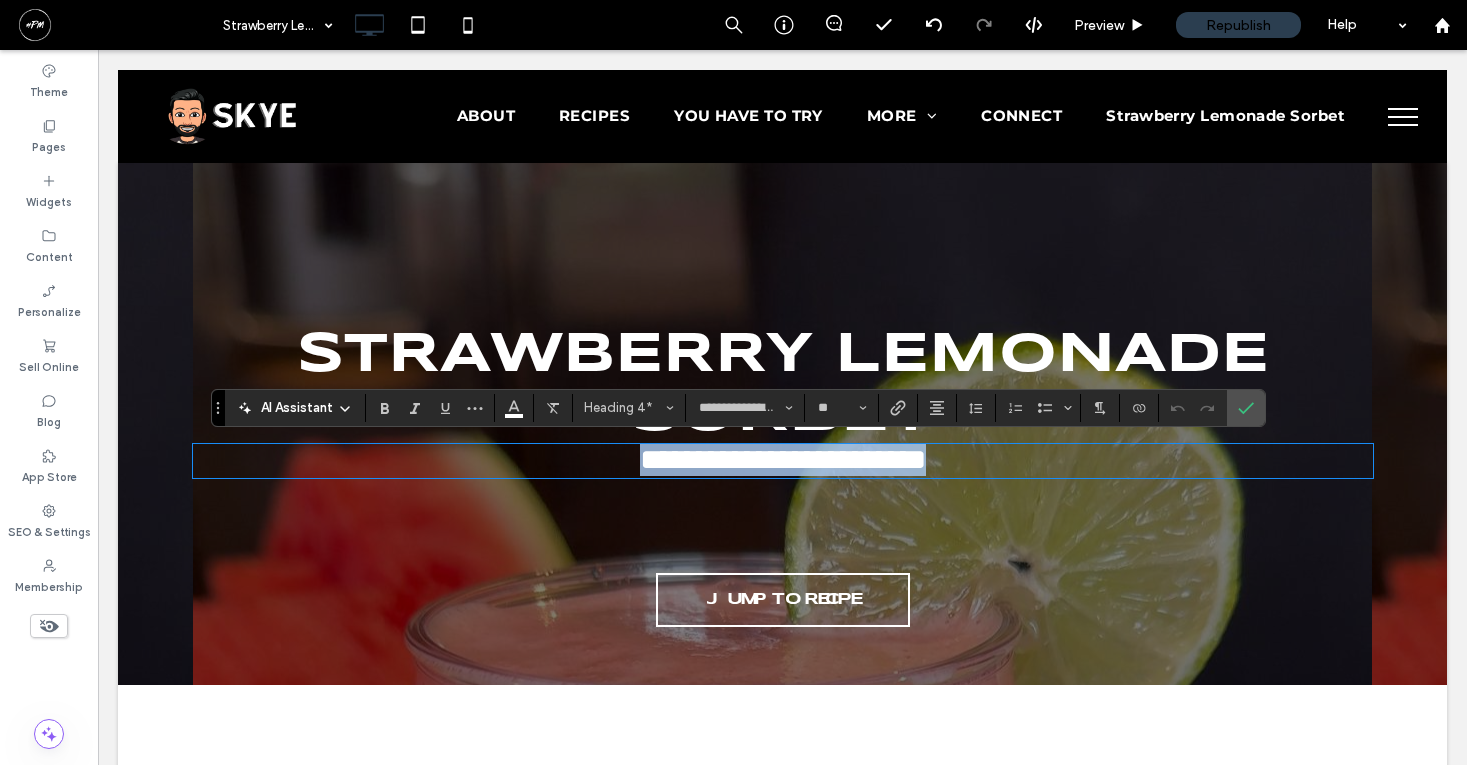 click on "**********" at bounding box center [783, 460] 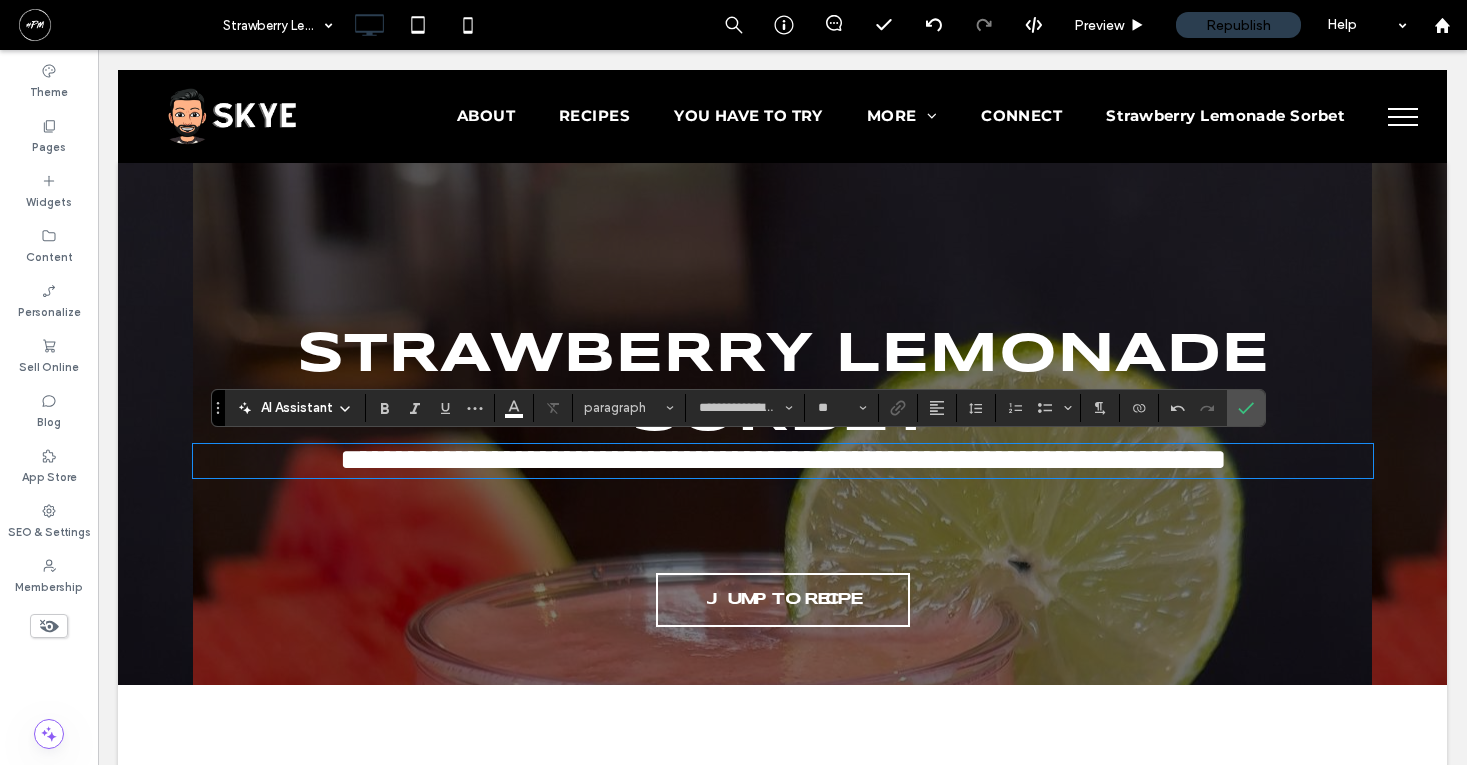 click on "**********" at bounding box center [783, 459] 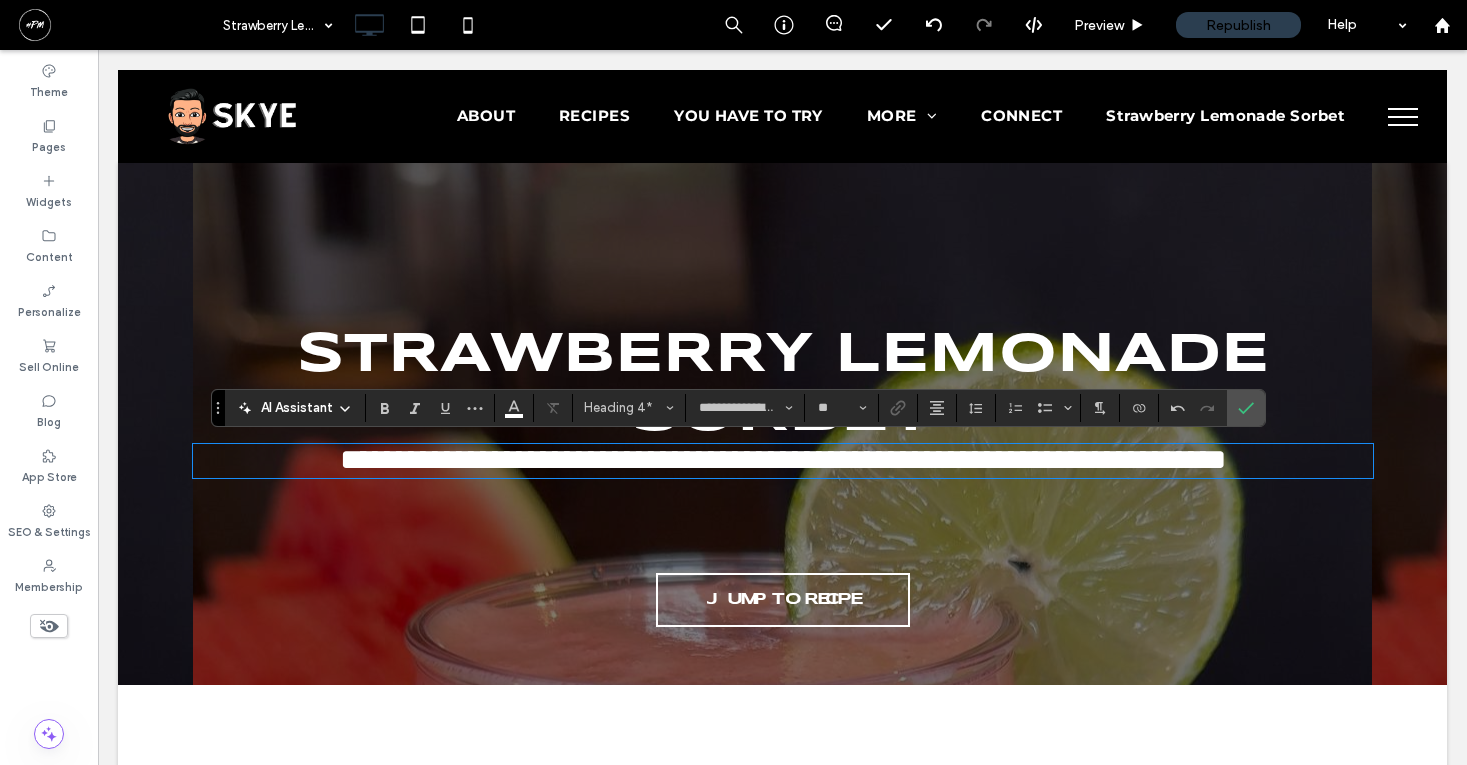 click on "**********" at bounding box center (783, 459) 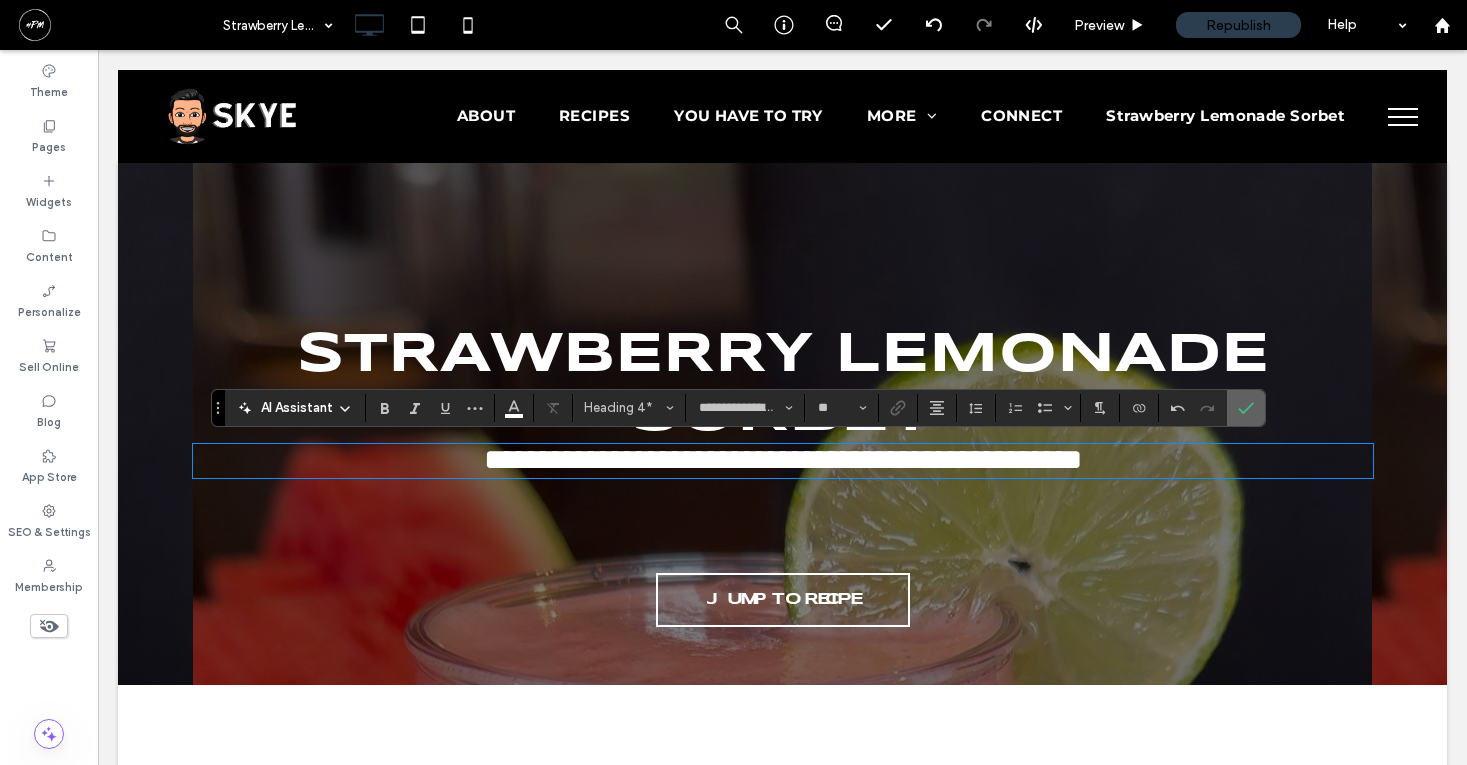 click at bounding box center (1242, 408) 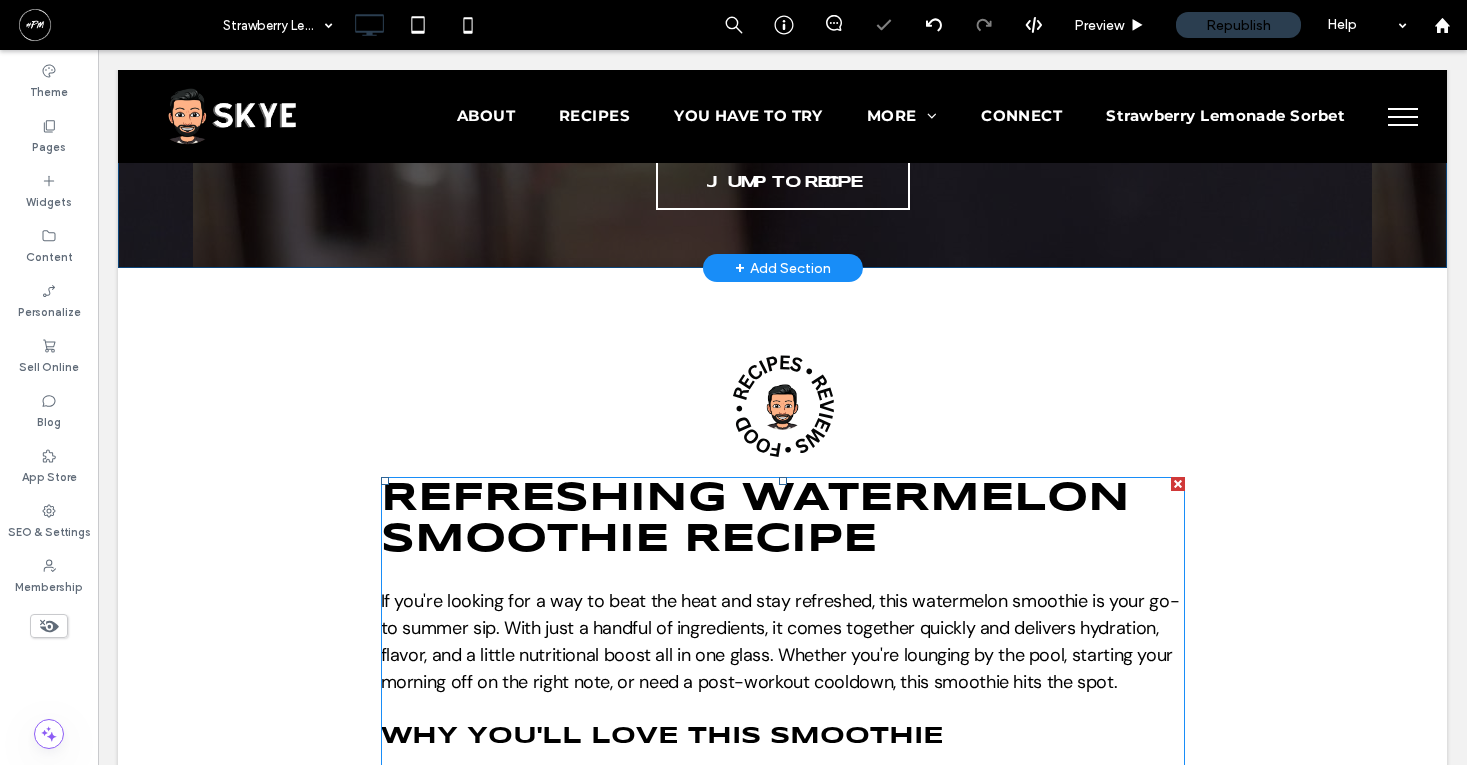 scroll, scrollTop: 427, scrollLeft: 0, axis: vertical 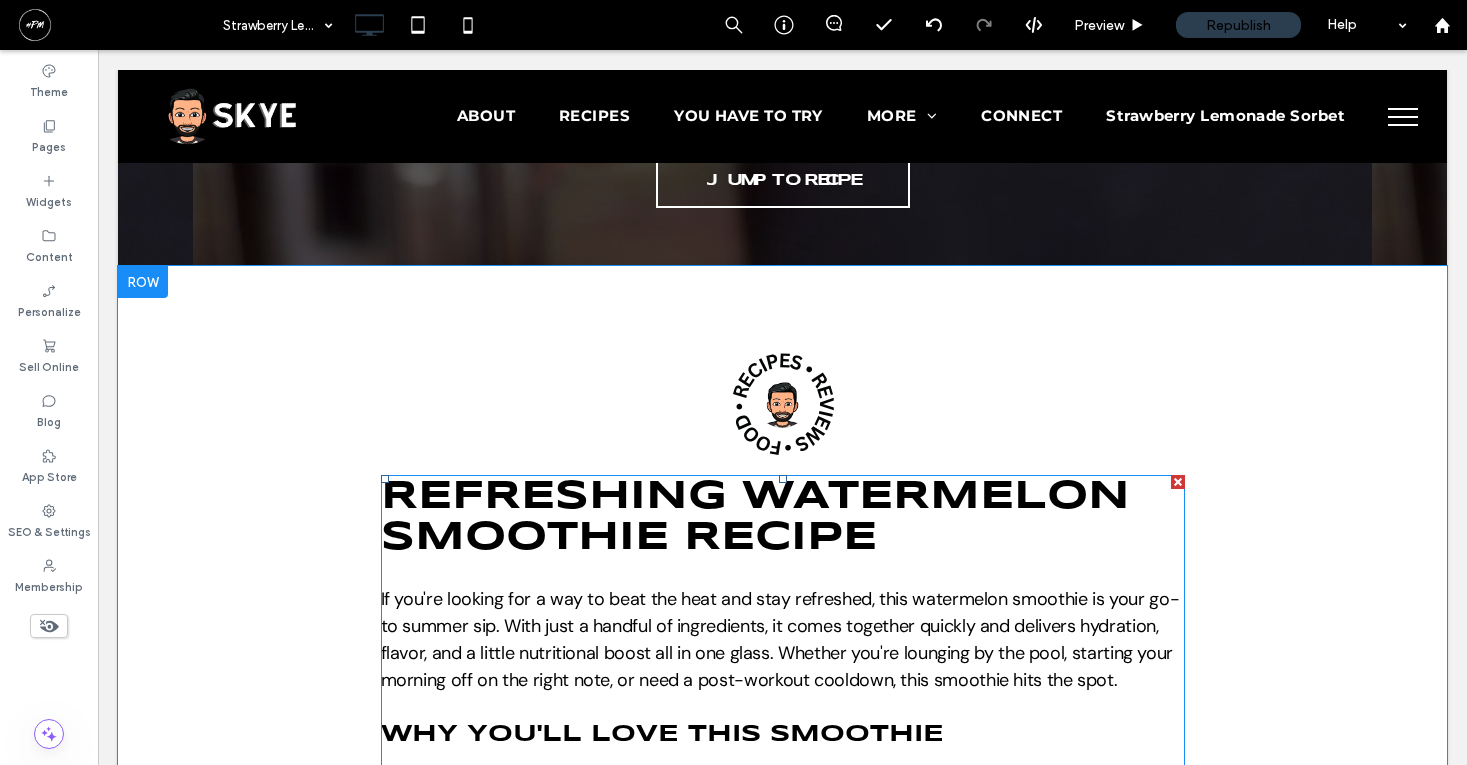 click on "Refreshing Watermelon Smoothie Recipe" at bounding box center [755, 517] 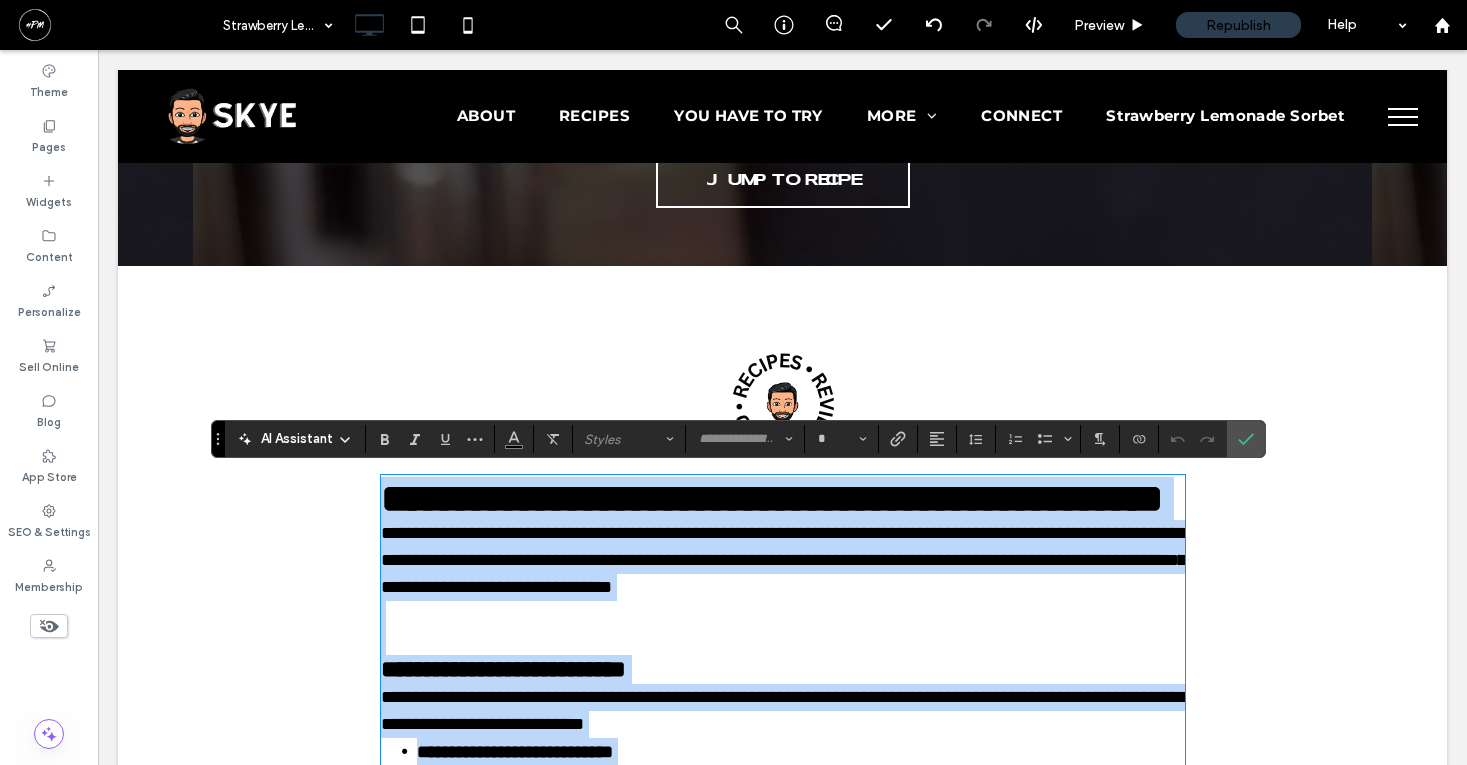 type on "*******" 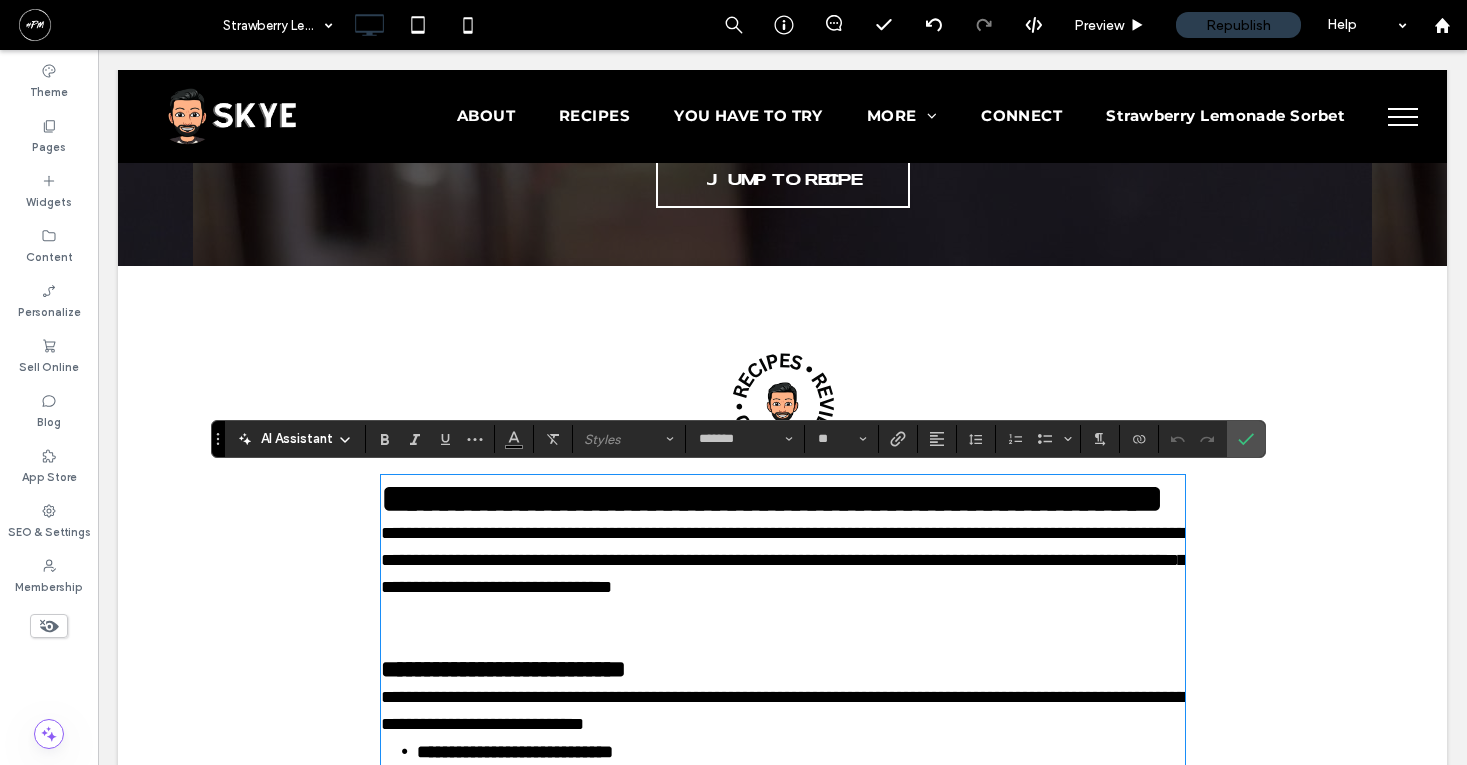 scroll, scrollTop: 5087, scrollLeft: 0, axis: vertical 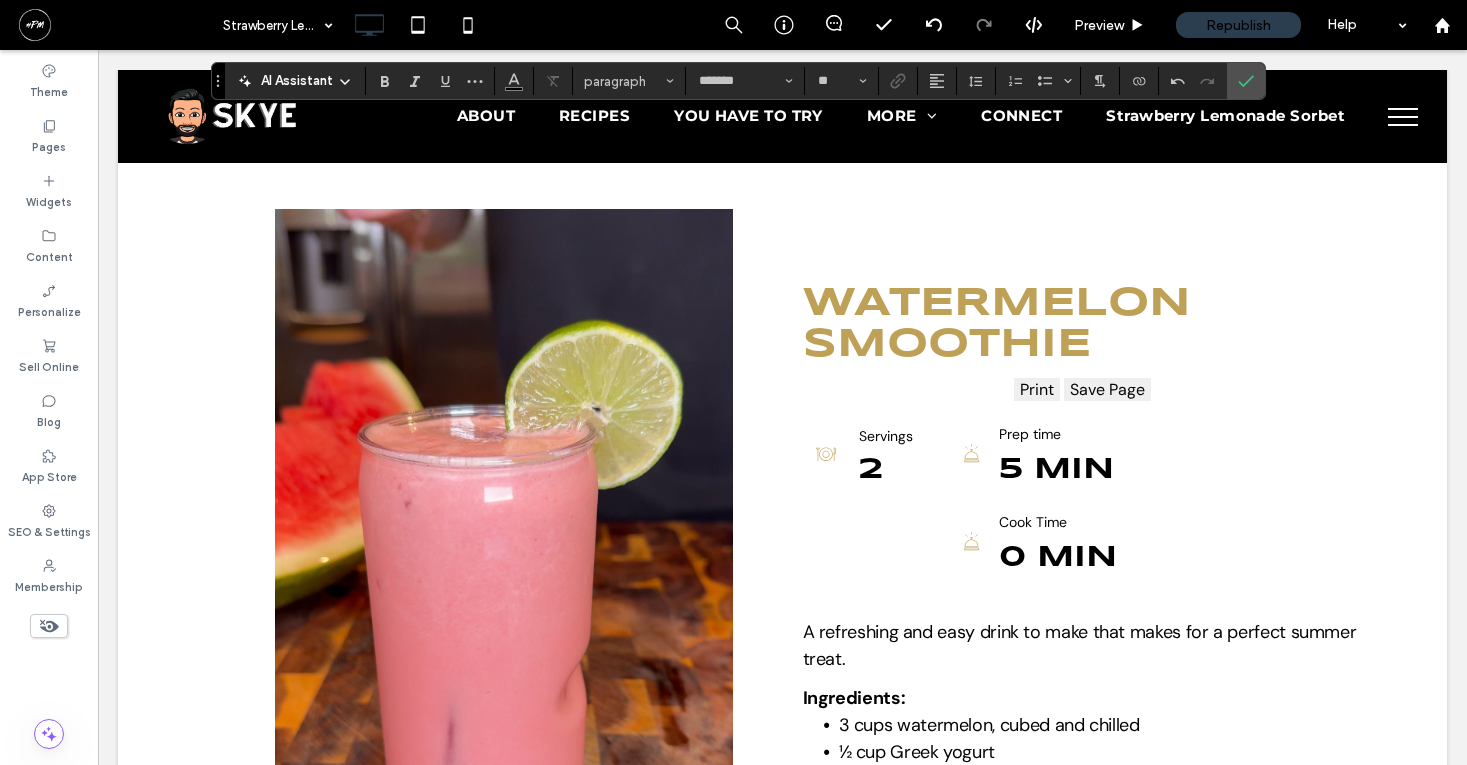 click on "**********" at bounding box center (783, -43) 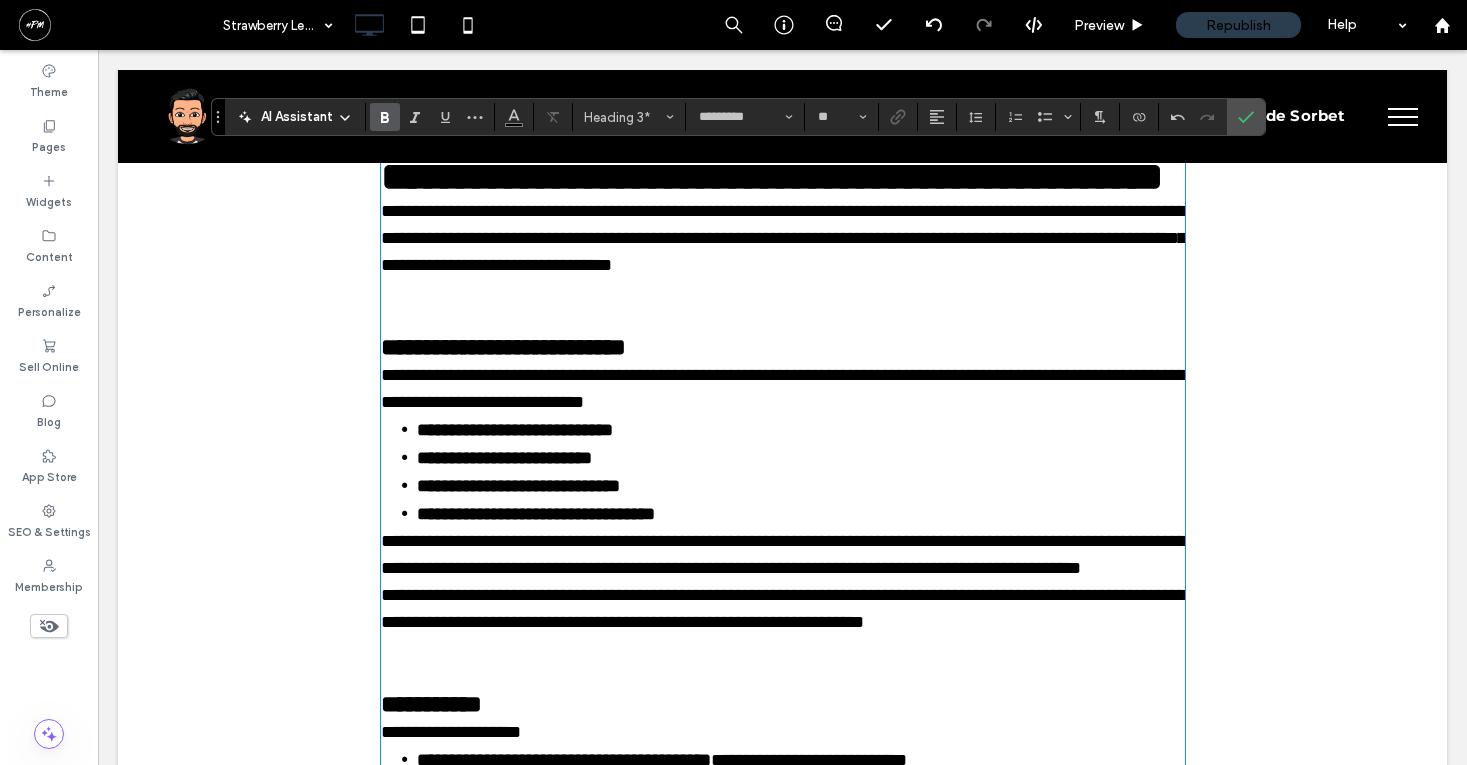 scroll, scrollTop: 704, scrollLeft: 0, axis: vertical 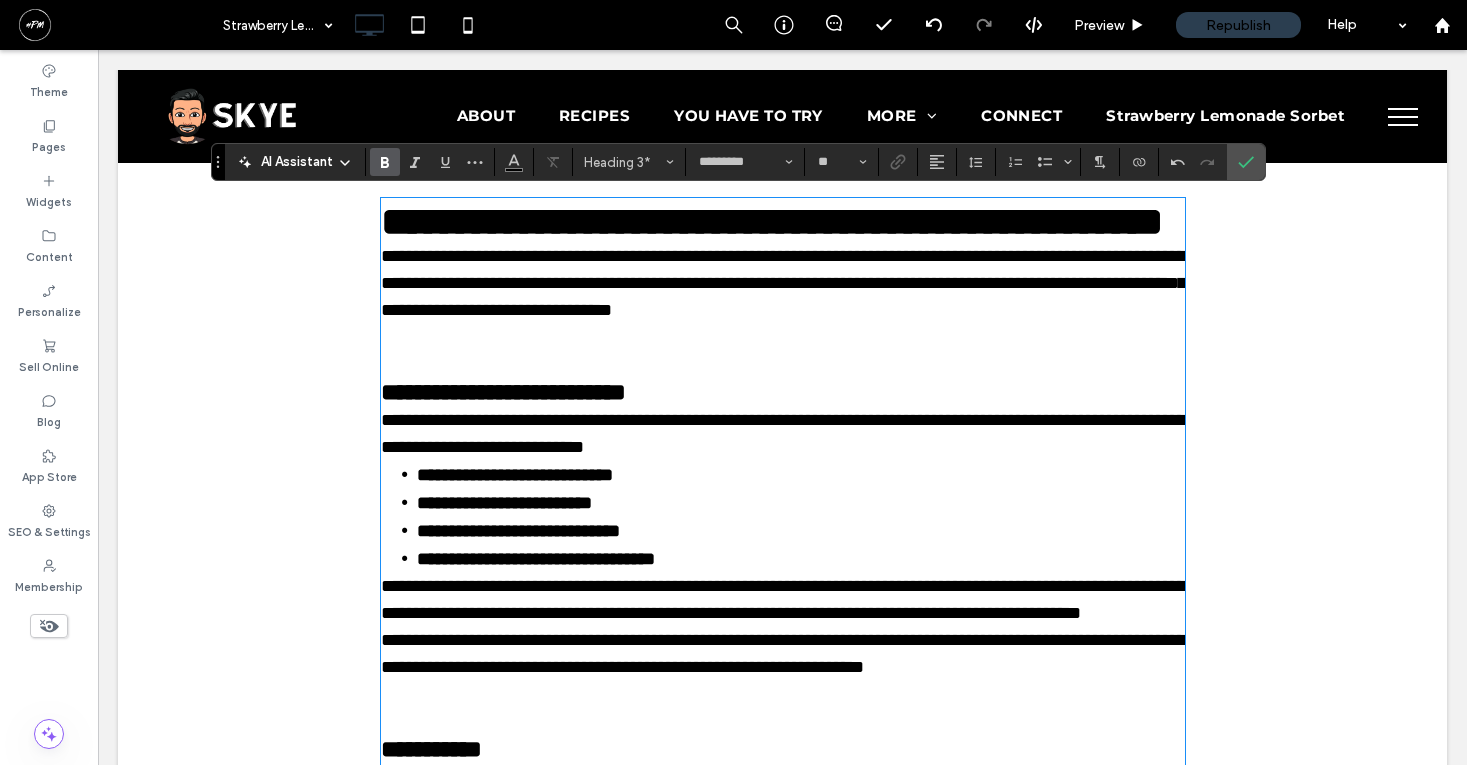click on "**********" at bounding box center (783, 283) 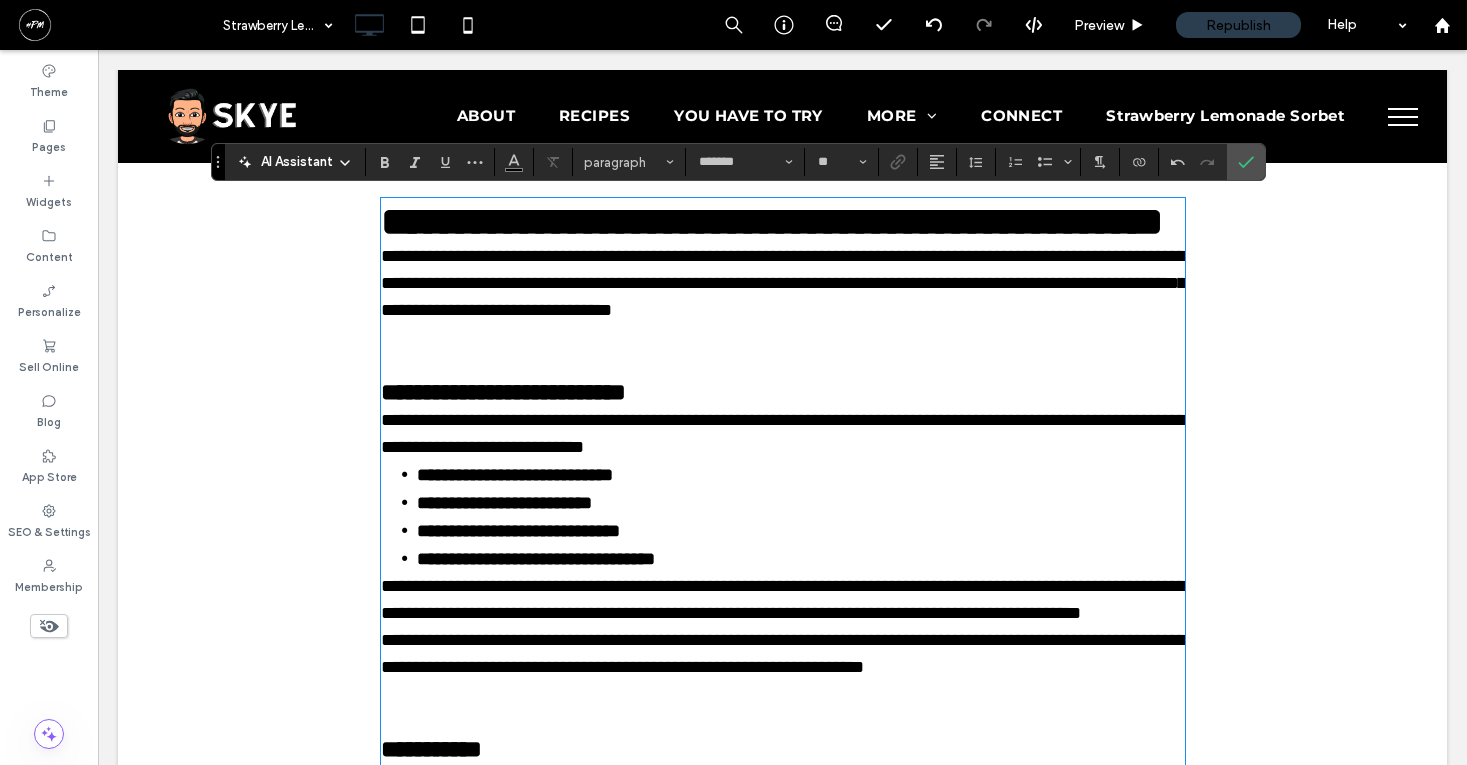 type 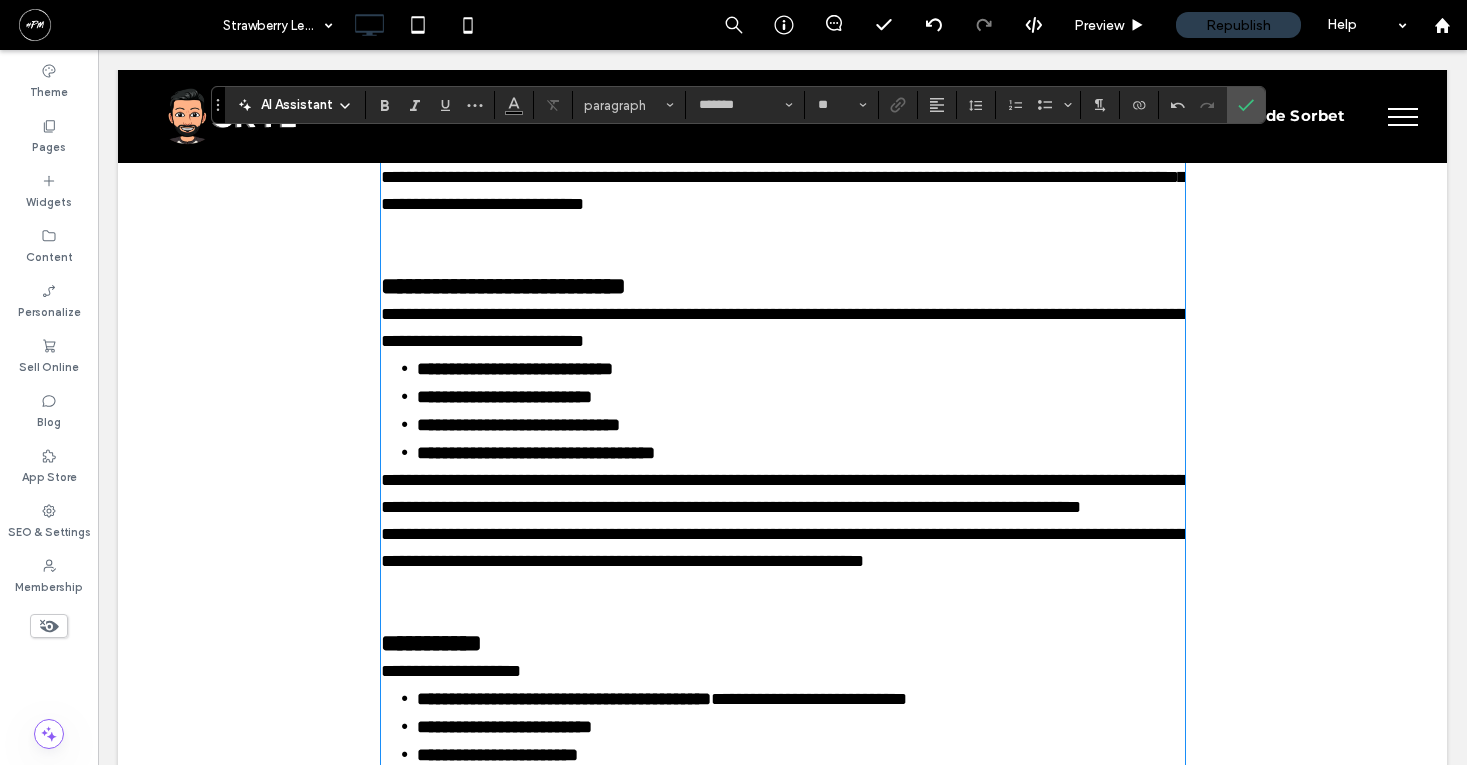 scroll, scrollTop: 845, scrollLeft: 0, axis: vertical 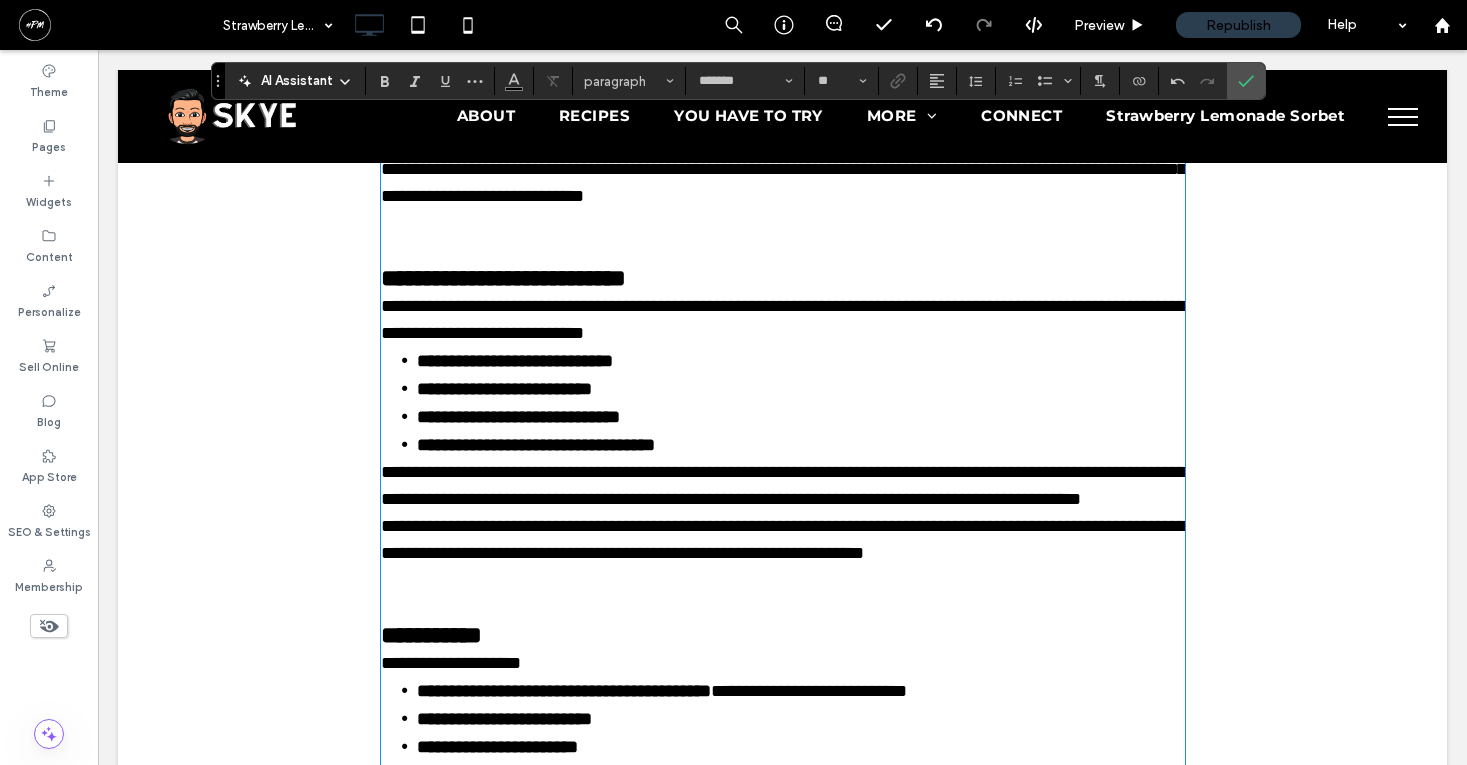 click on "**********" at bounding box center [783, 278] 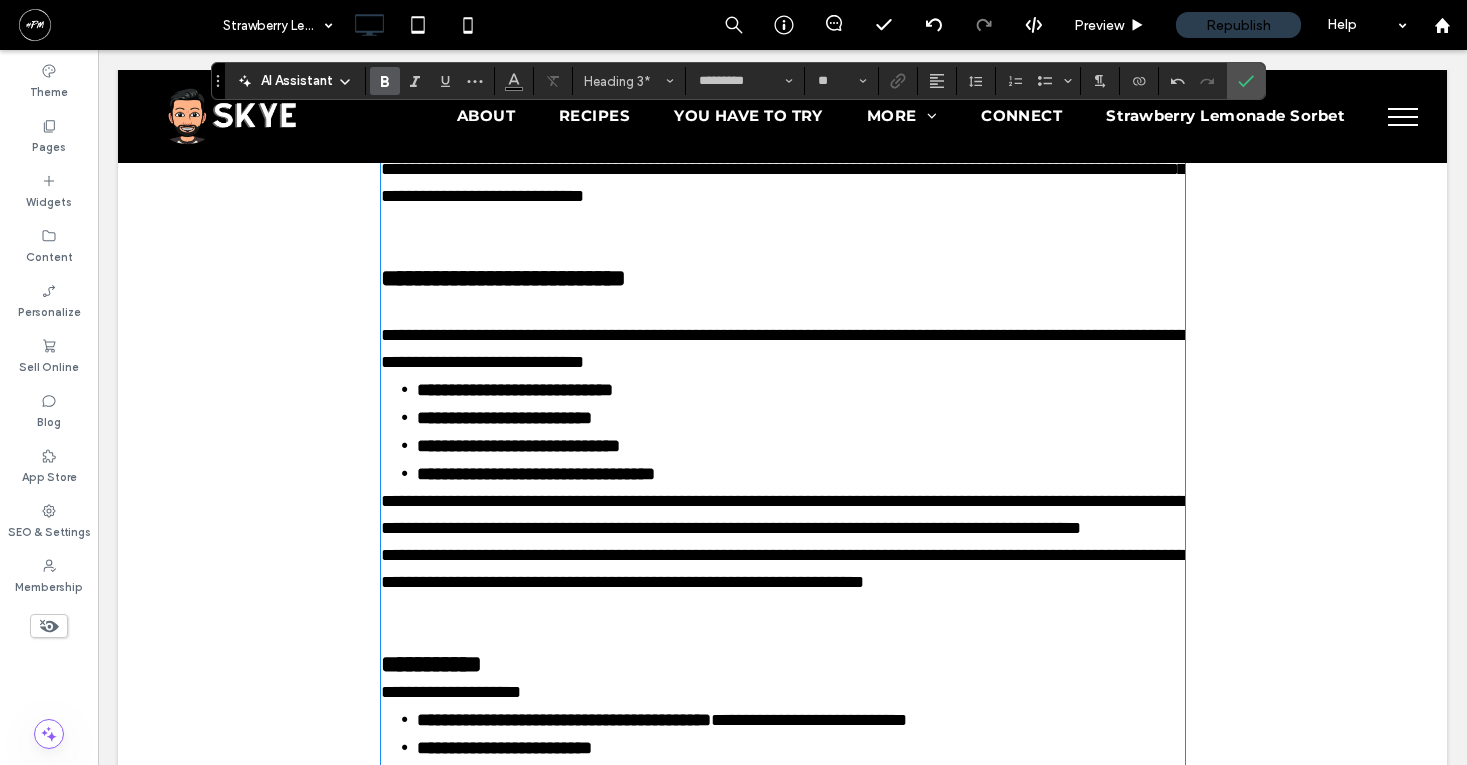 click on "**********" at bounding box center (783, 349) 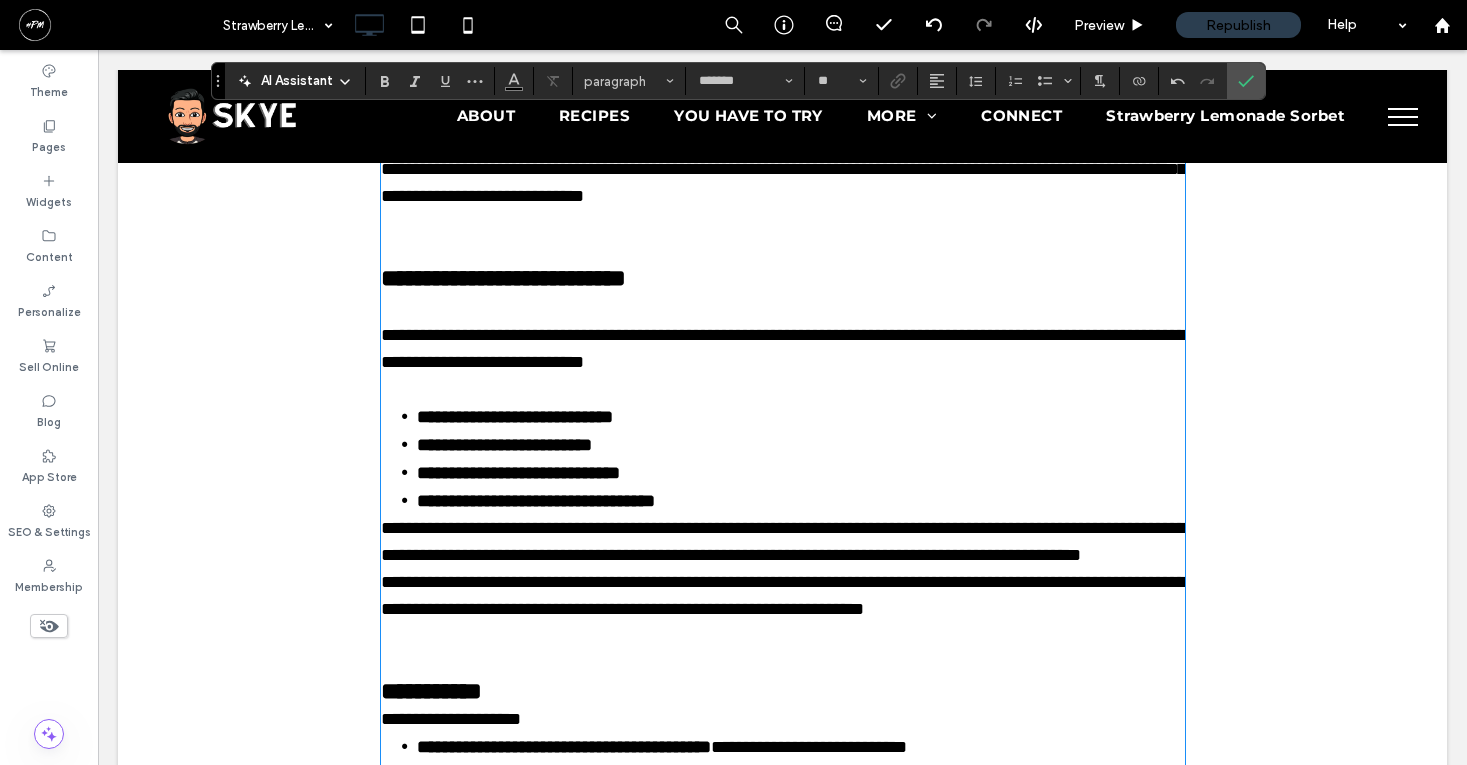 click on "**********" at bounding box center (783, 542) 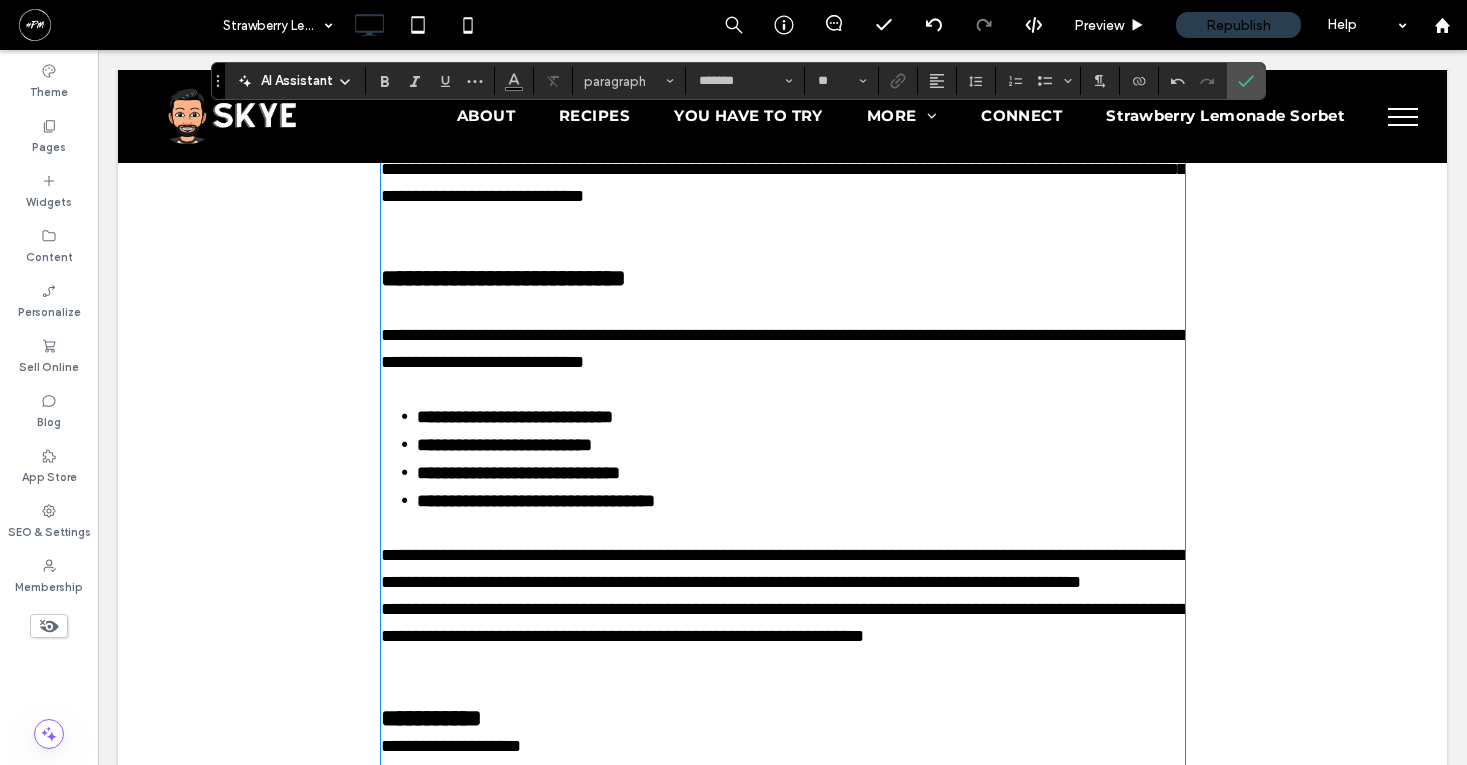 click on "**********" at bounding box center [783, 569] 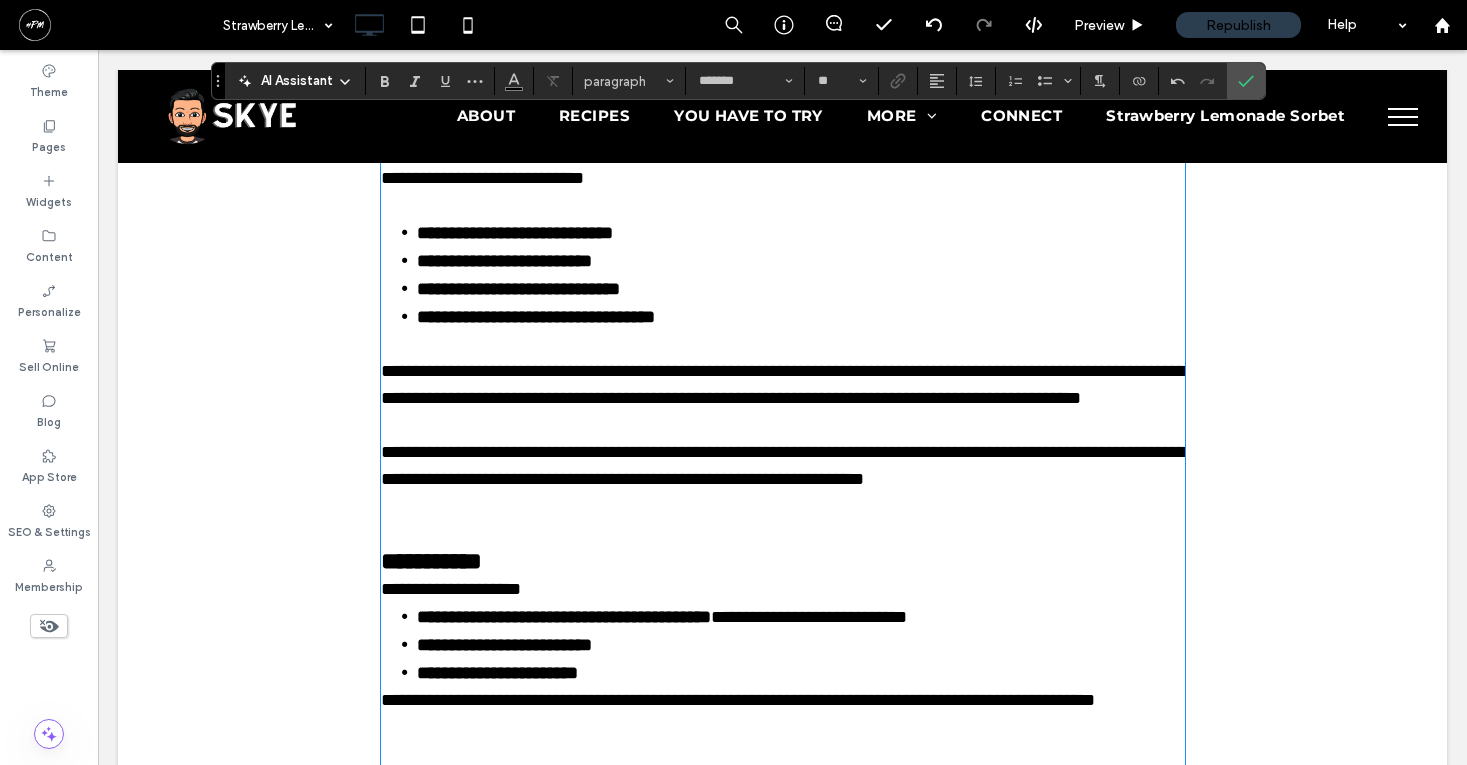 scroll, scrollTop: 1071, scrollLeft: 0, axis: vertical 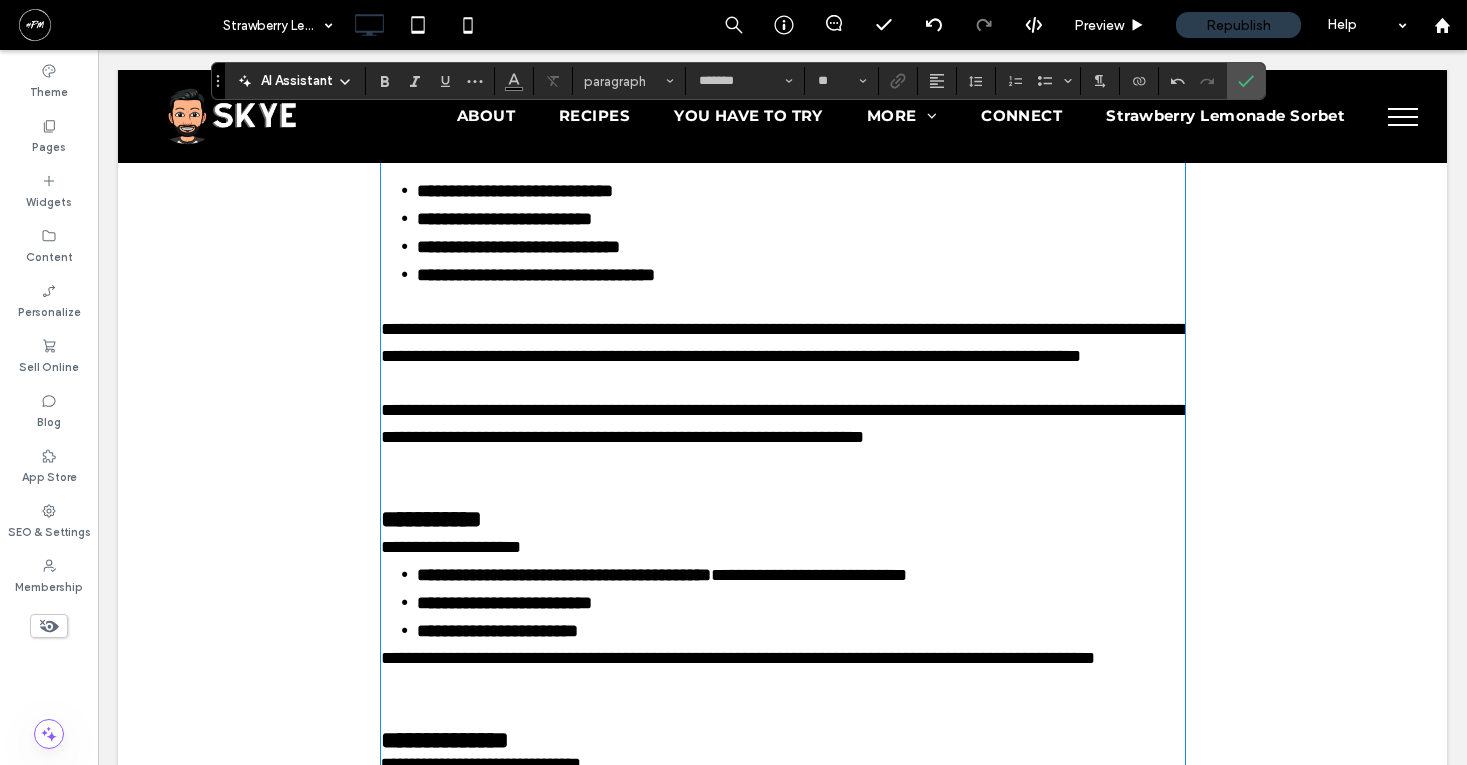 click at bounding box center (783, 491) 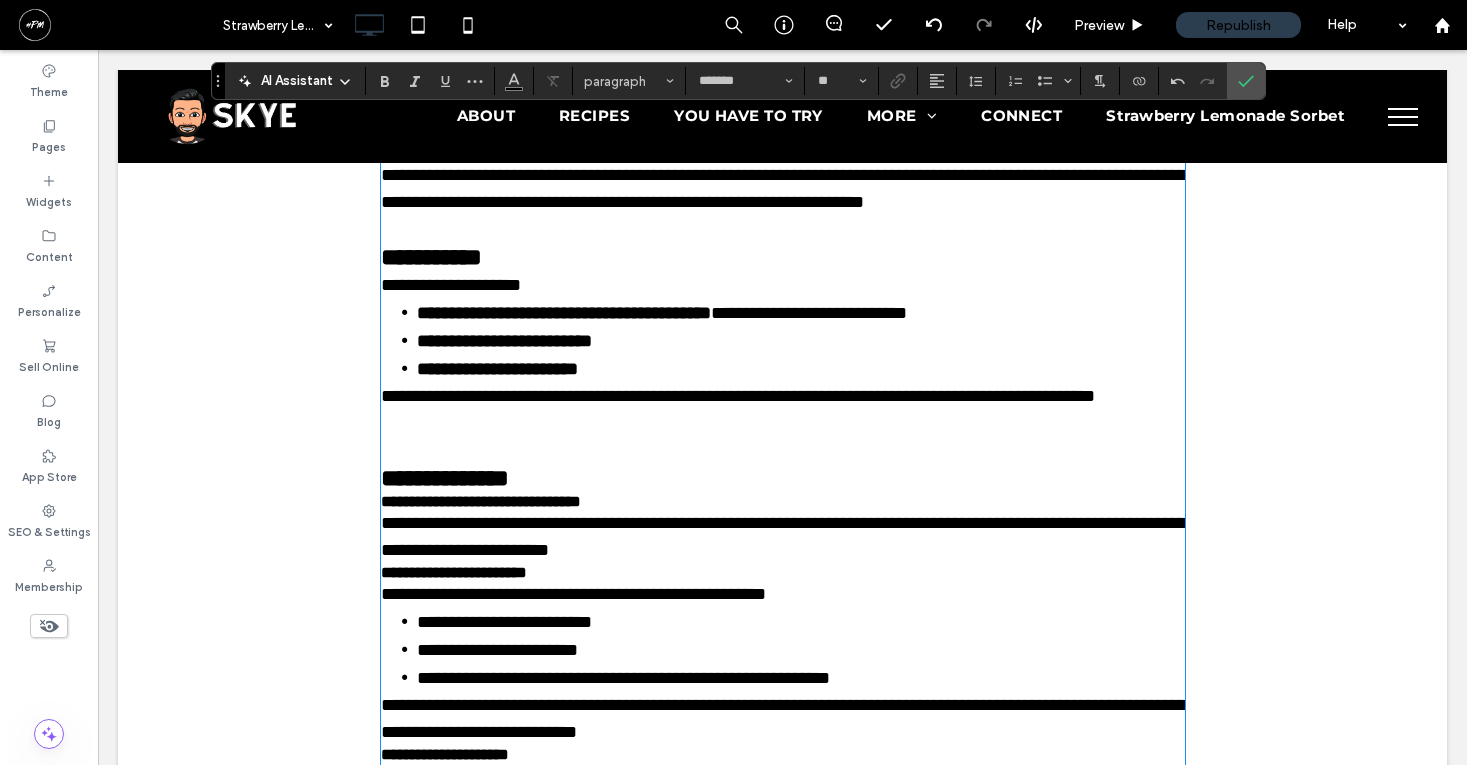 scroll, scrollTop: 1305, scrollLeft: 0, axis: vertical 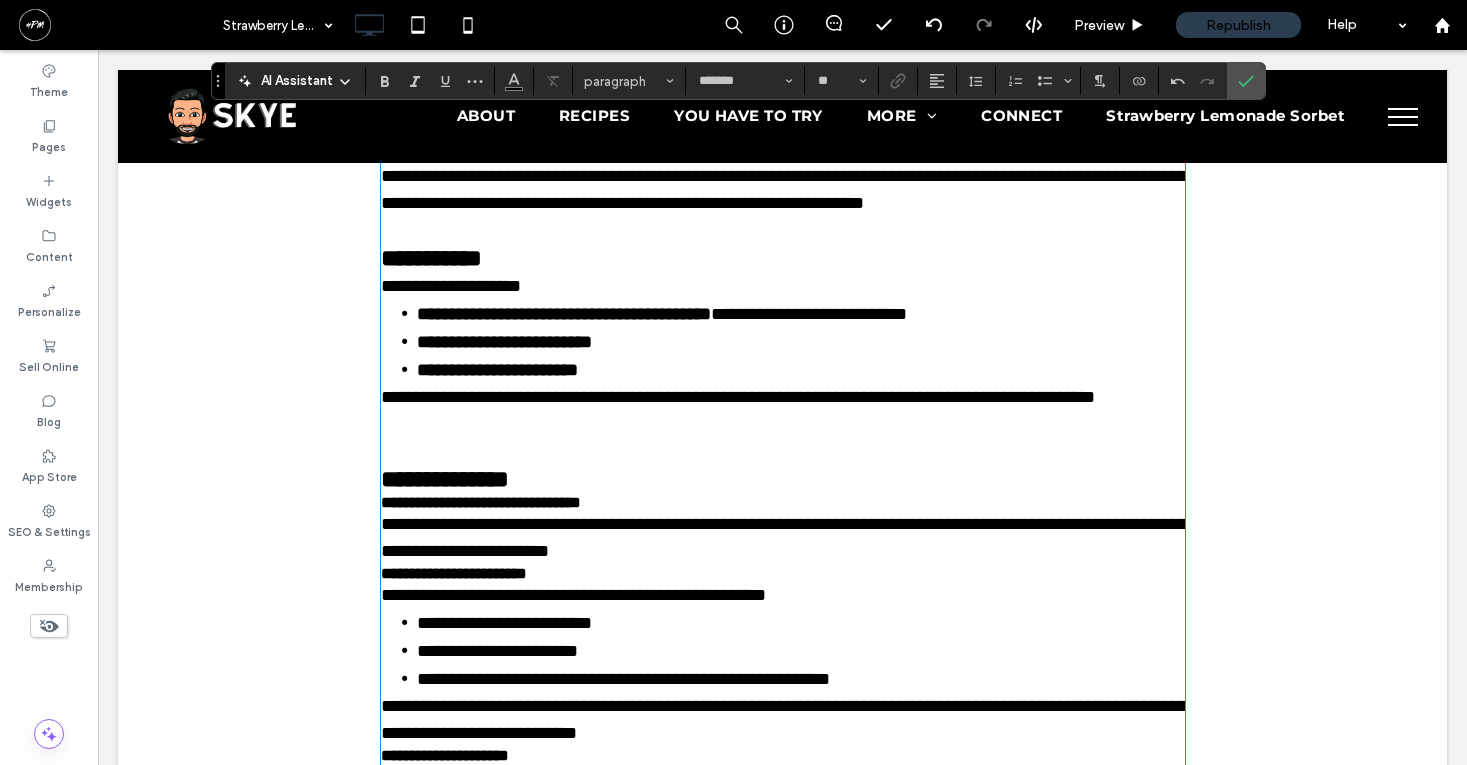 click on "**********" at bounding box center [783, 258] 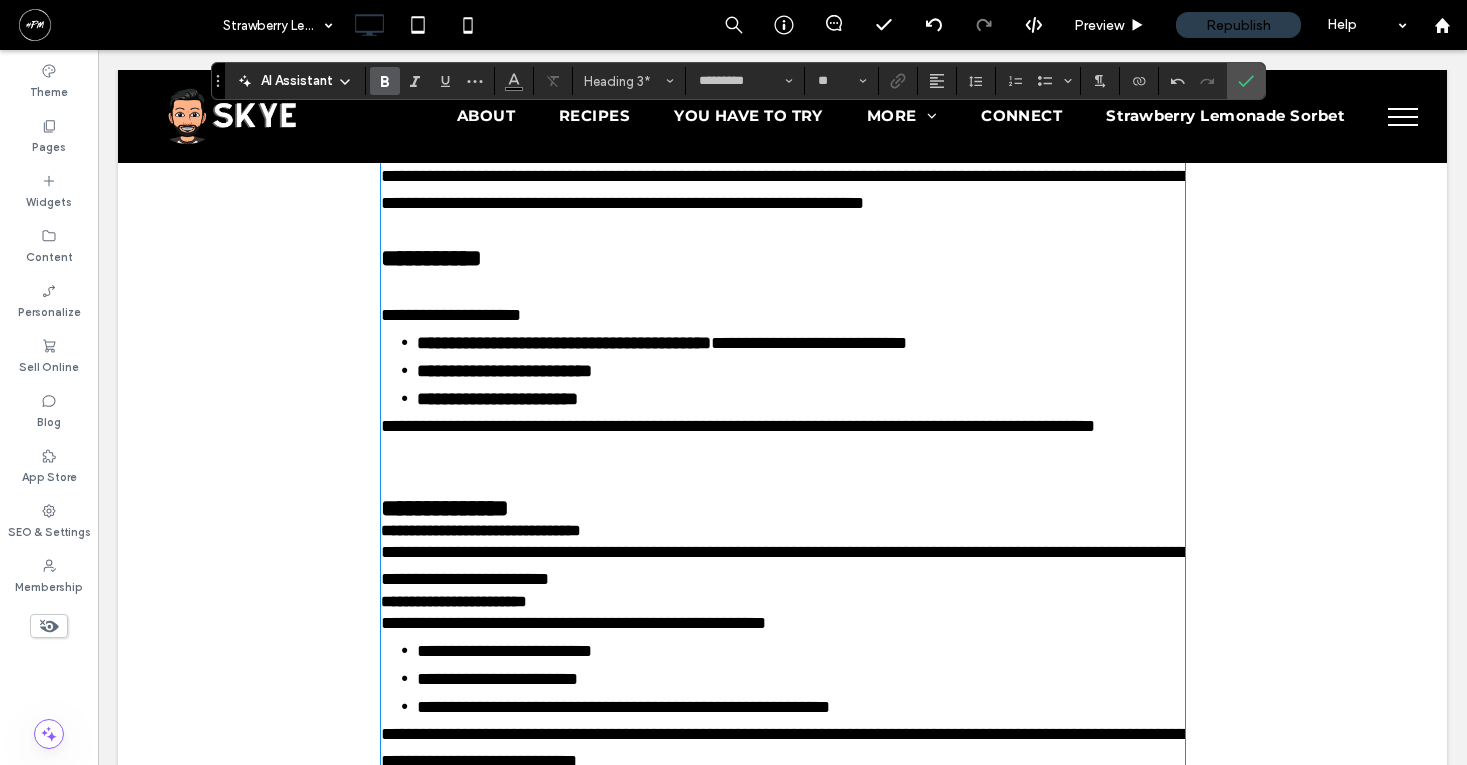 click on "**********" at bounding box center (783, 315) 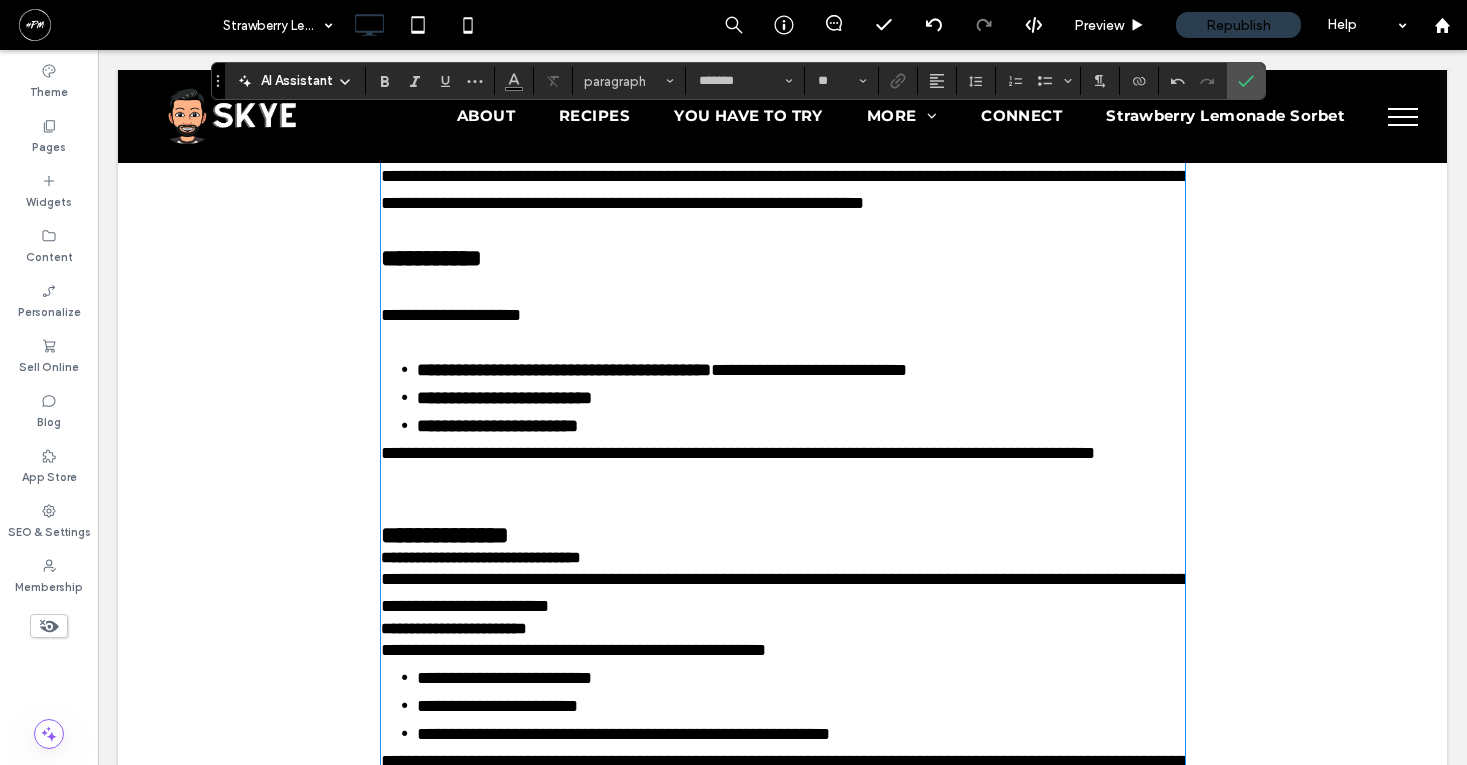 click on "**********" at bounding box center [738, 453] 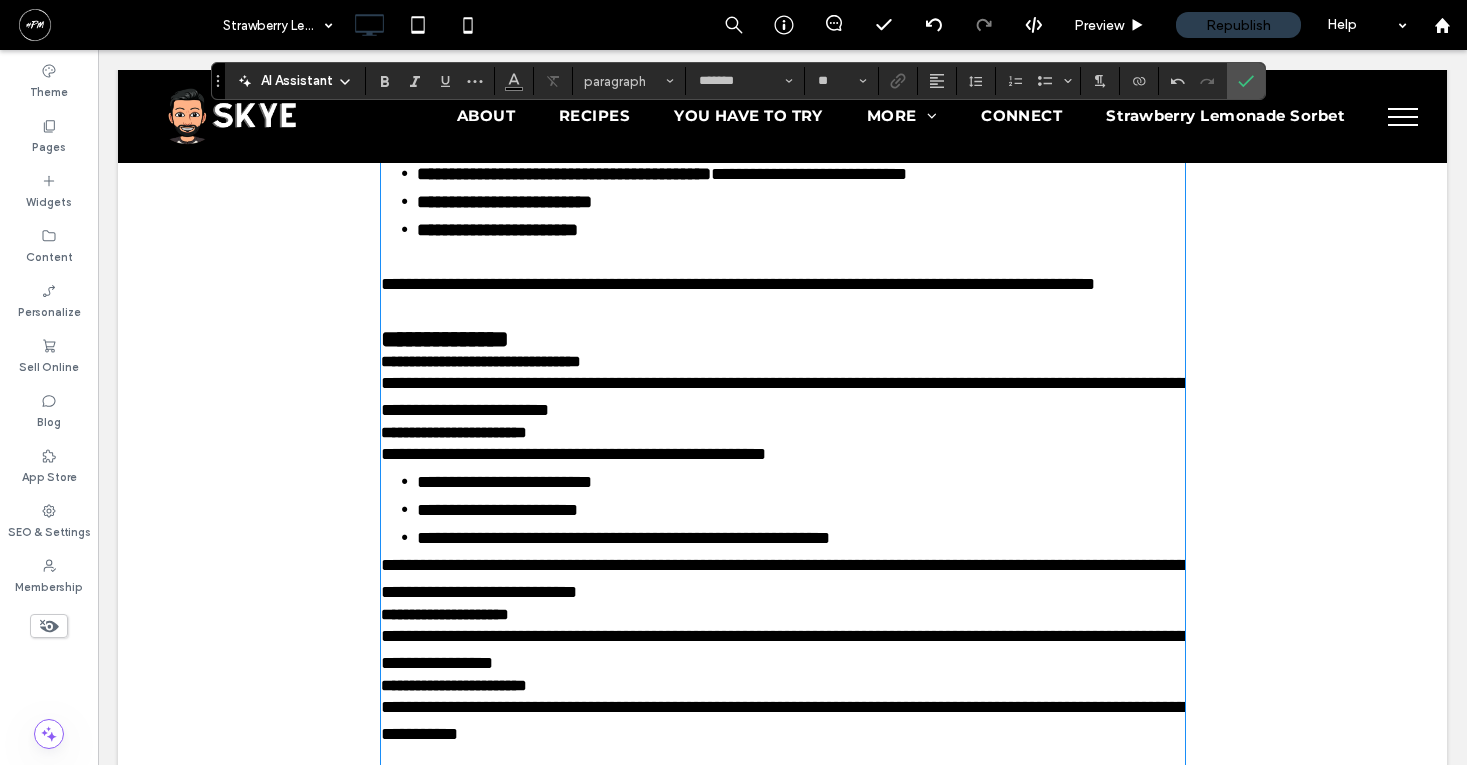 scroll, scrollTop: 1505, scrollLeft: 0, axis: vertical 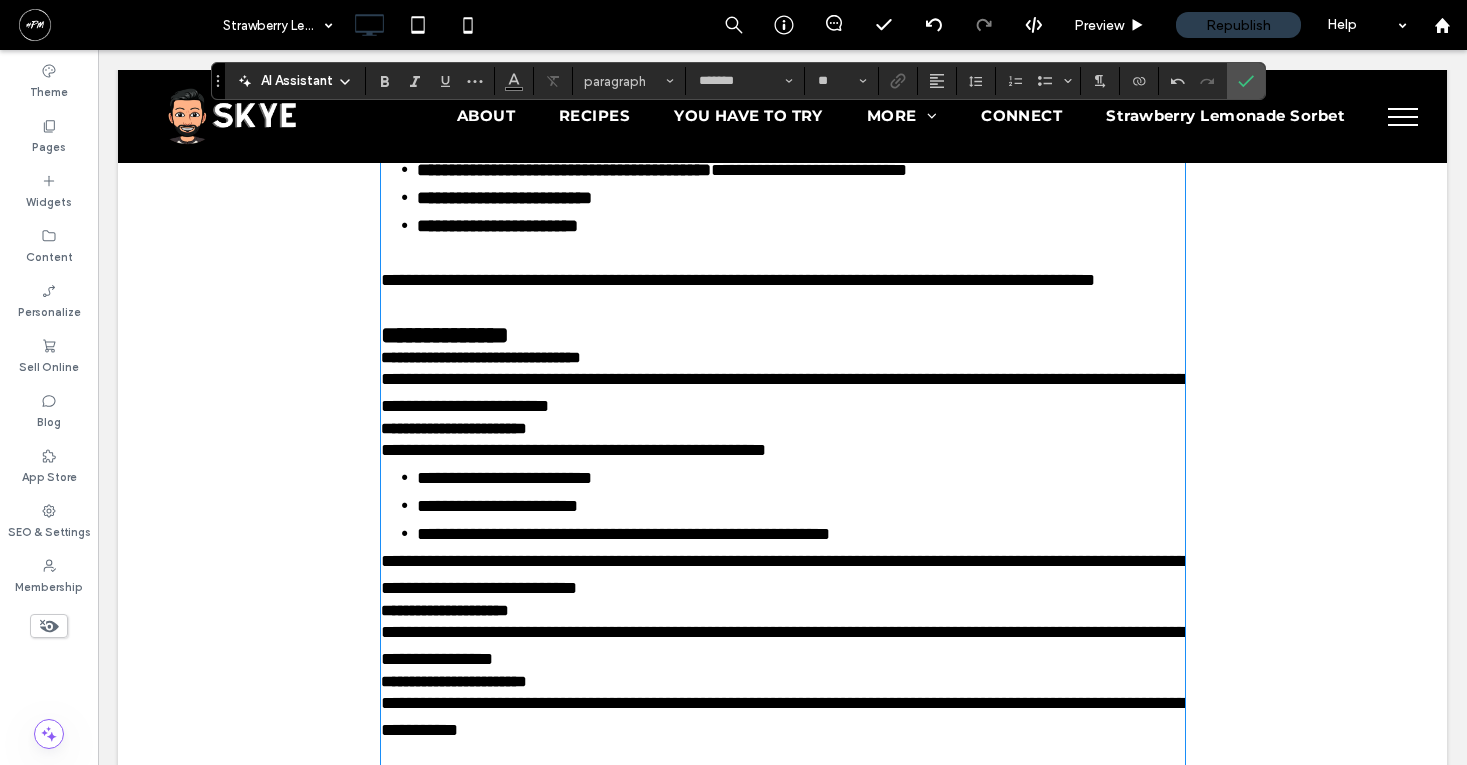 click on "**********" at bounding box center (783, 335) 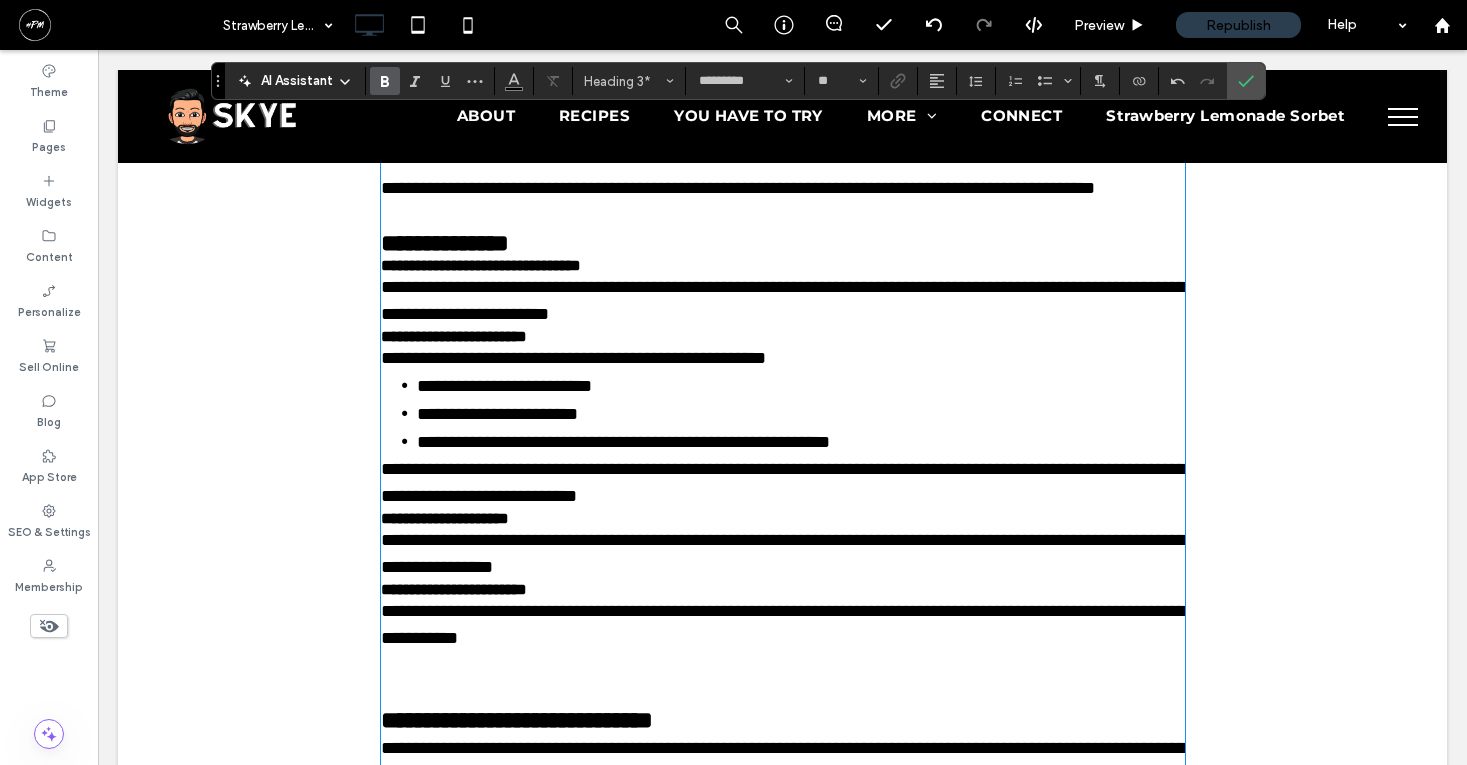 scroll, scrollTop: 1603, scrollLeft: 0, axis: vertical 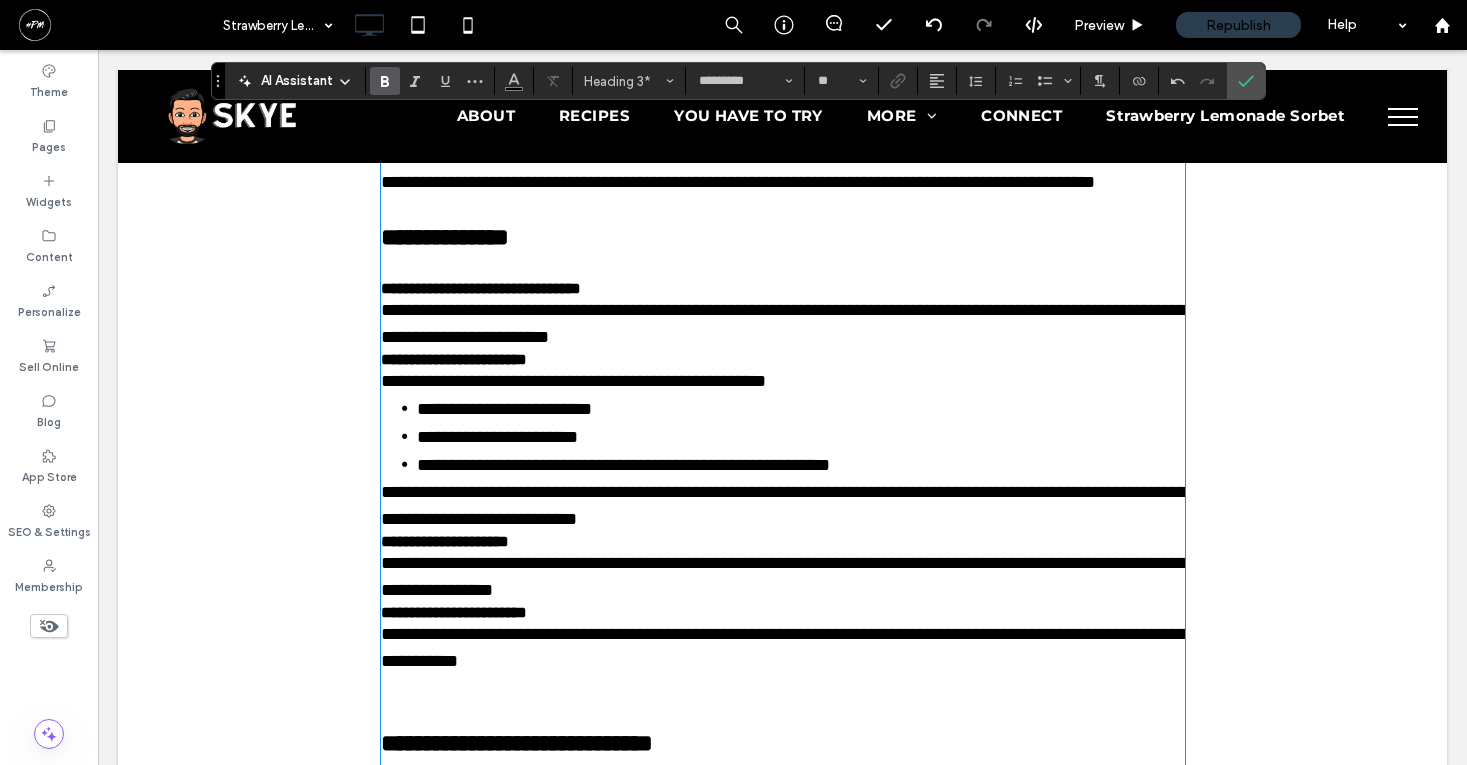 click on "**********" at bounding box center [783, 288] 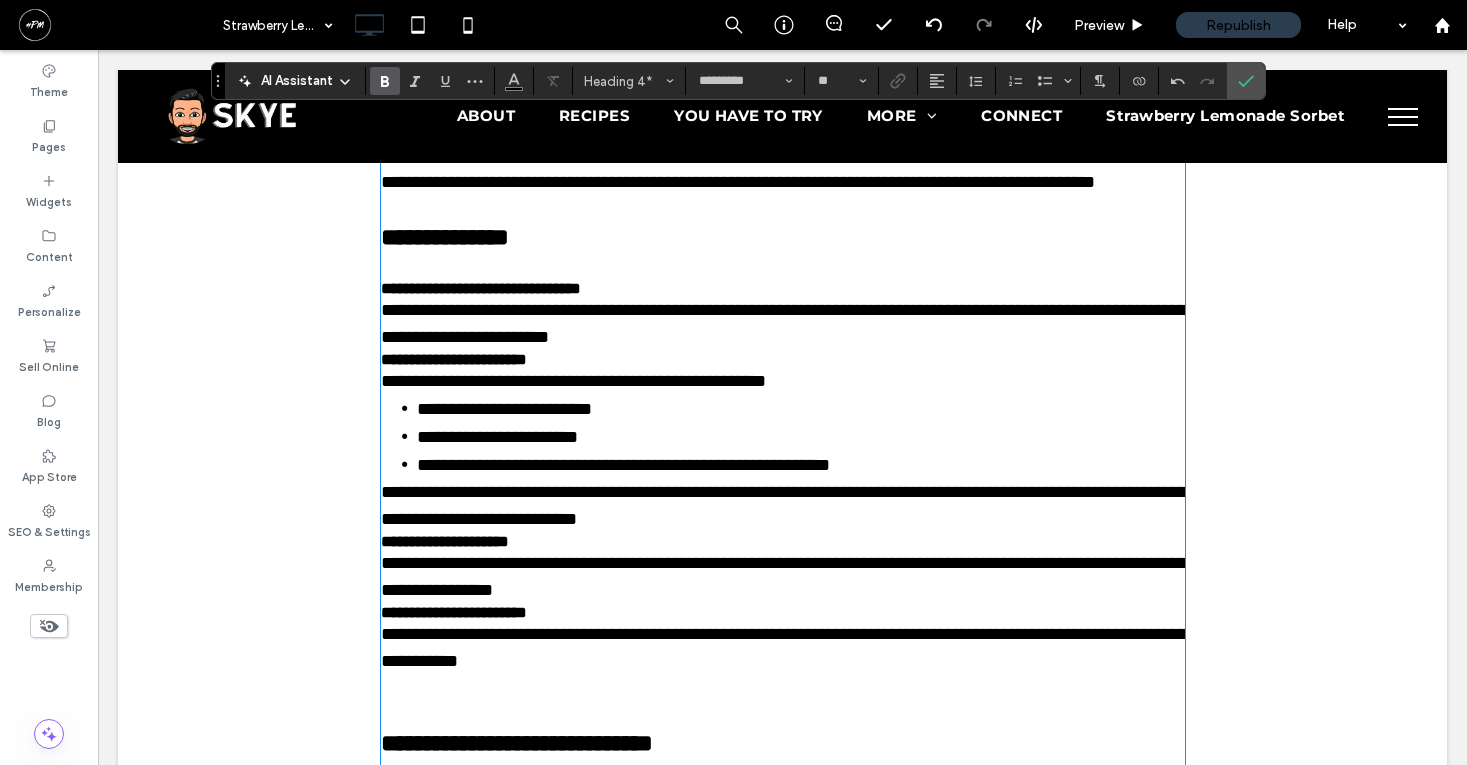 click on "**********" at bounding box center (783, 324) 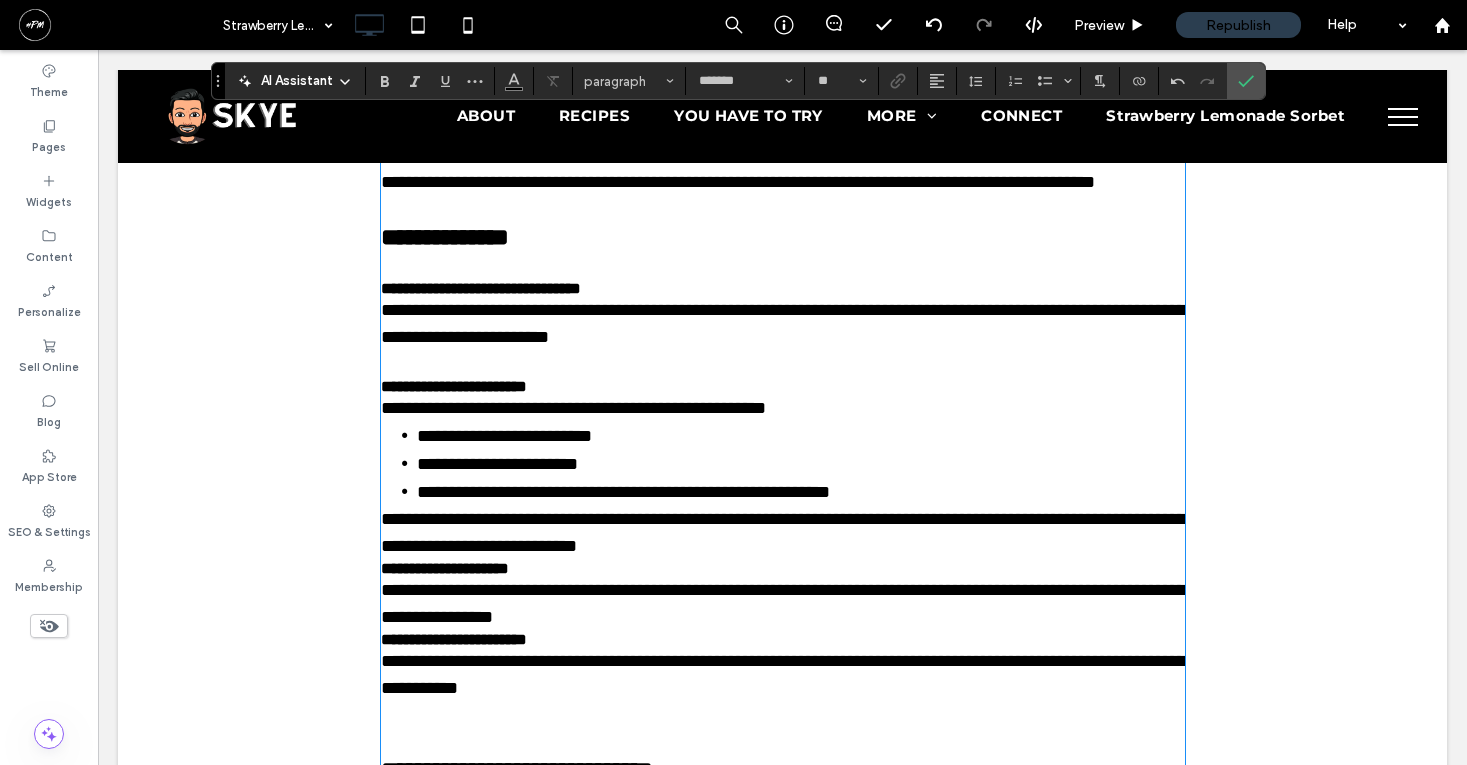 click on "**********" at bounding box center (783, 533) 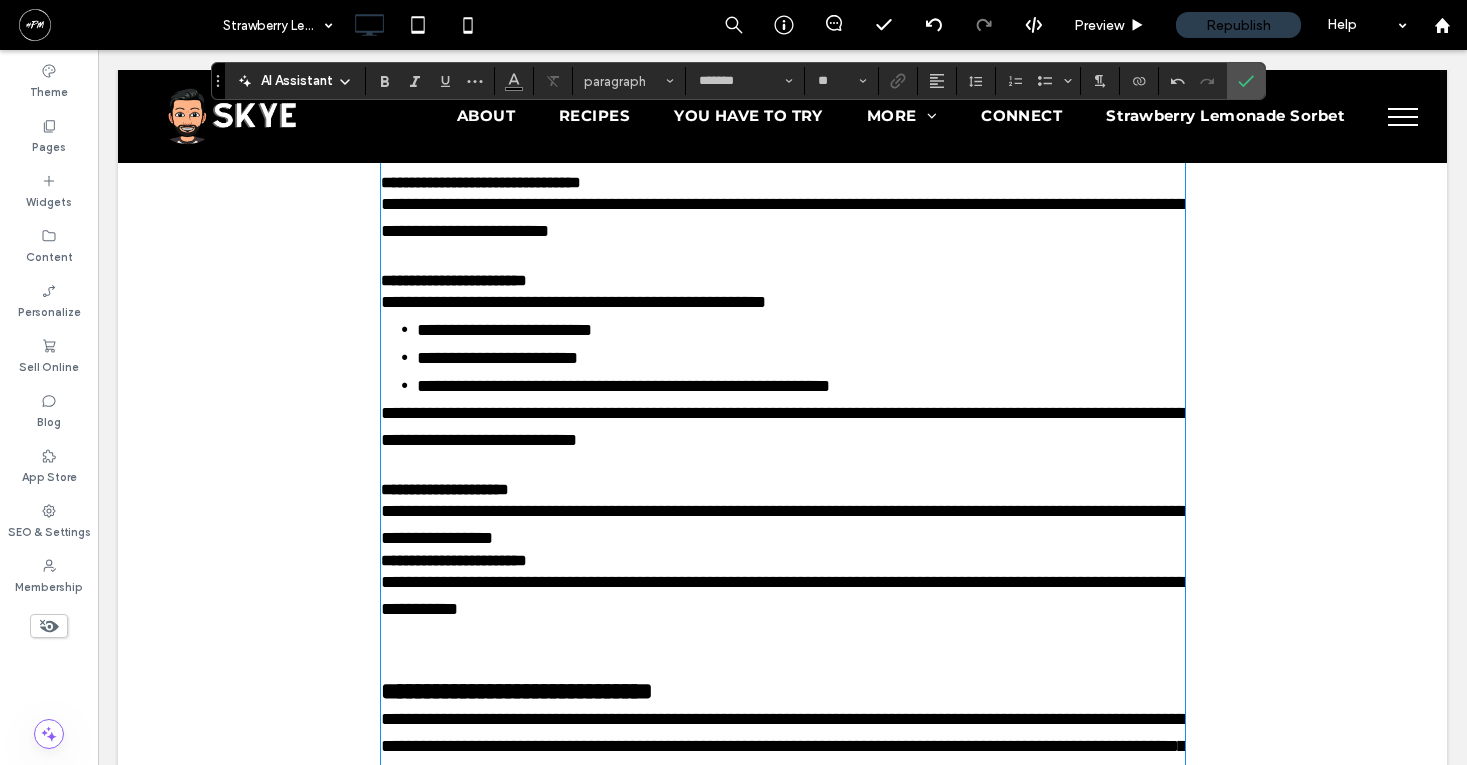 scroll, scrollTop: 1710, scrollLeft: 0, axis: vertical 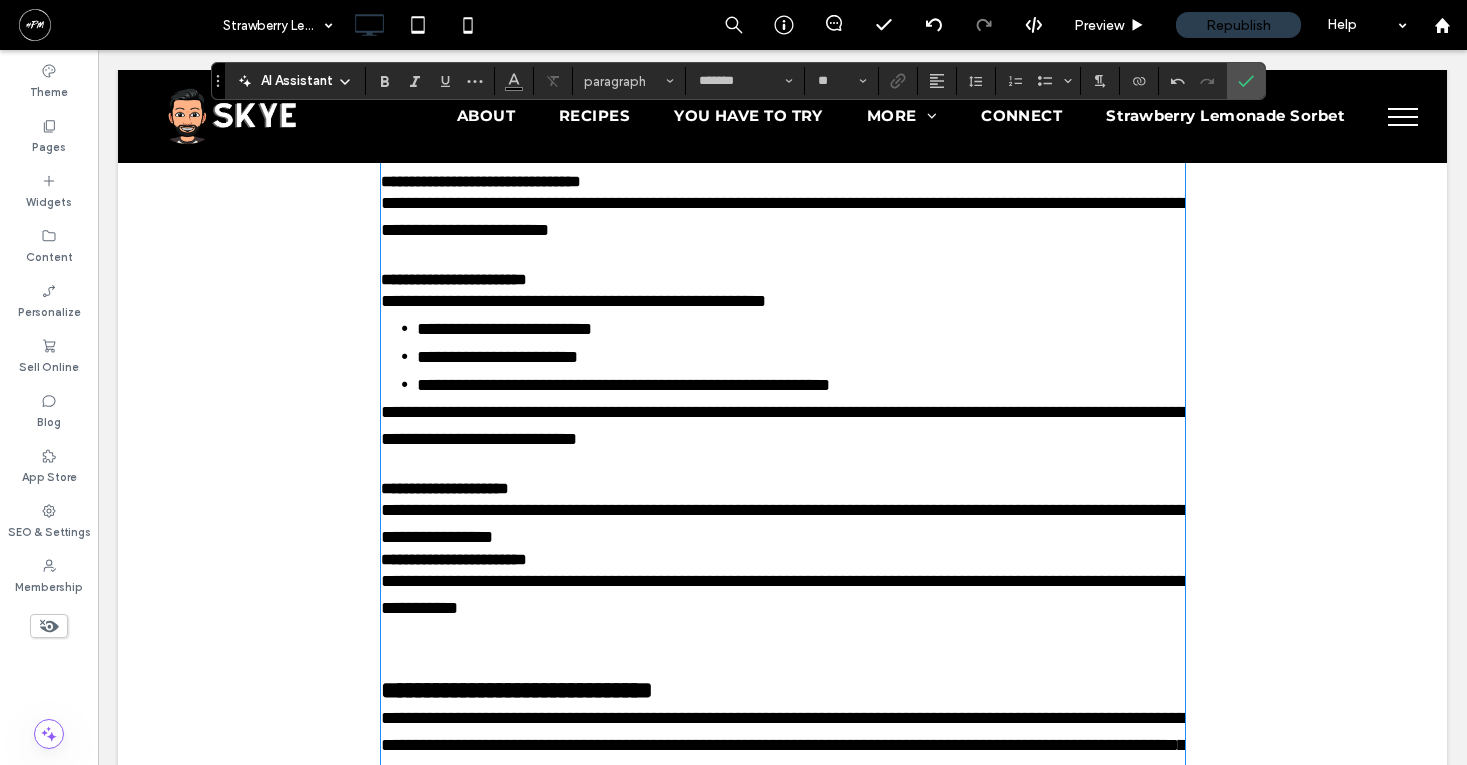 click on "**********" at bounding box center (783, 524) 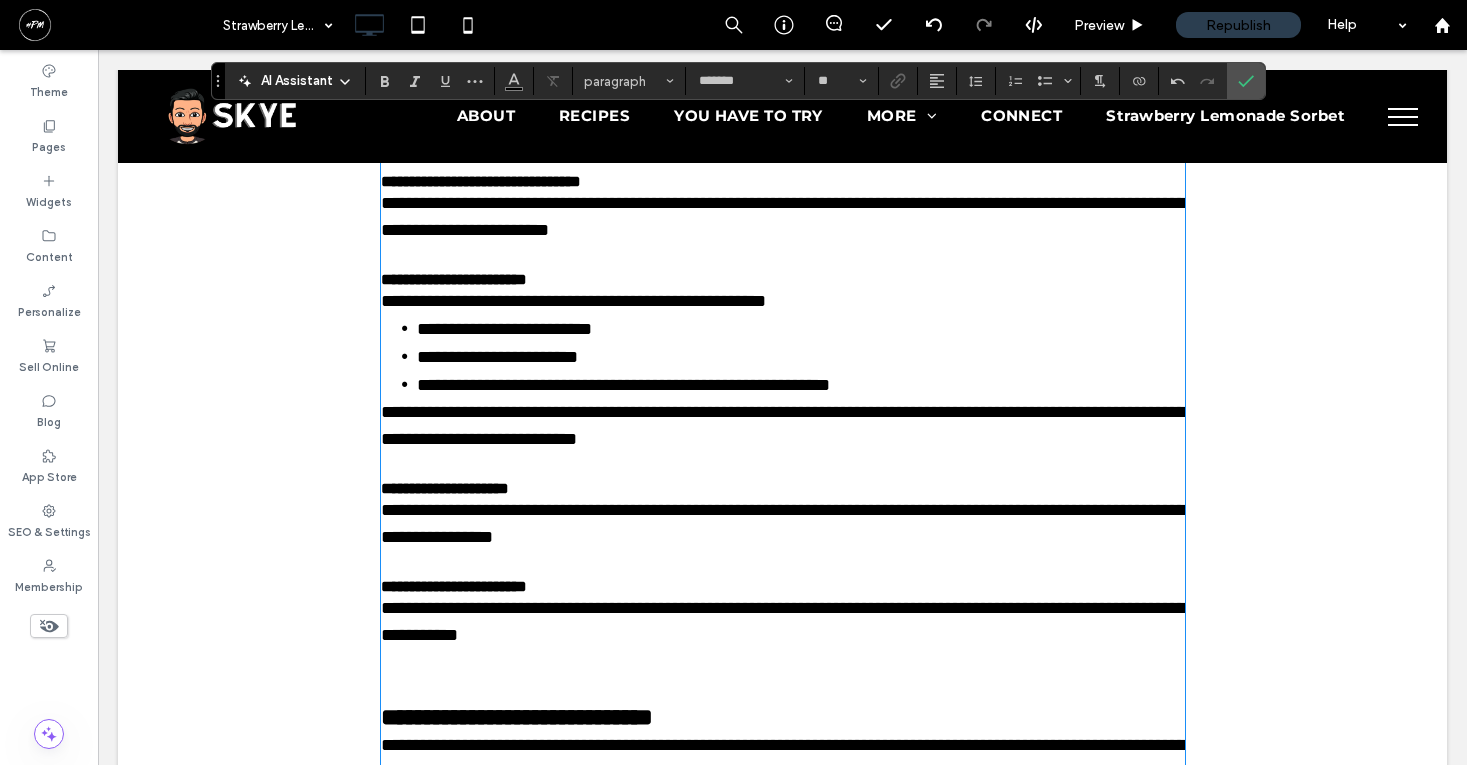 click on "**********" at bounding box center (783, 425) 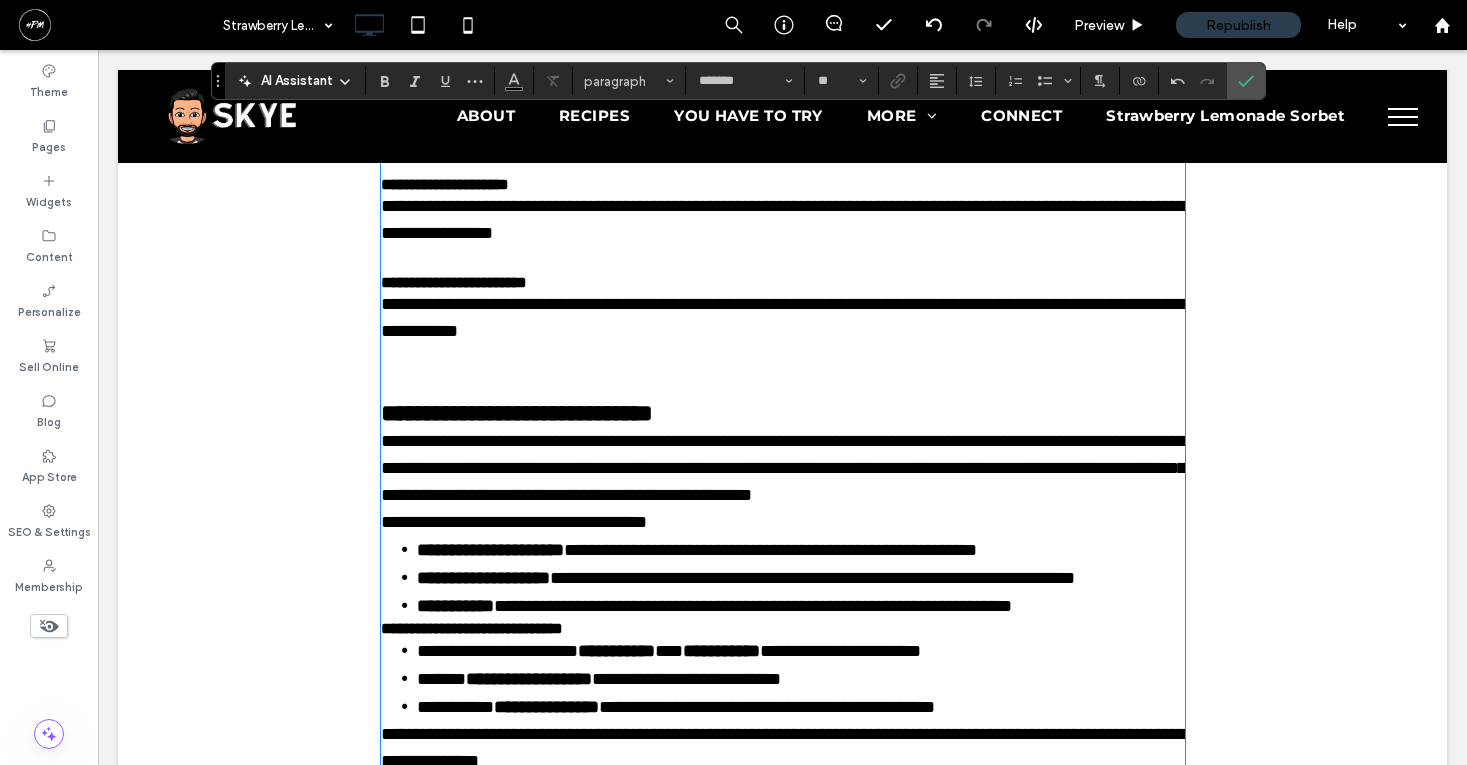 scroll, scrollTop: 2096, scrollLeft: 0, axis: vertical 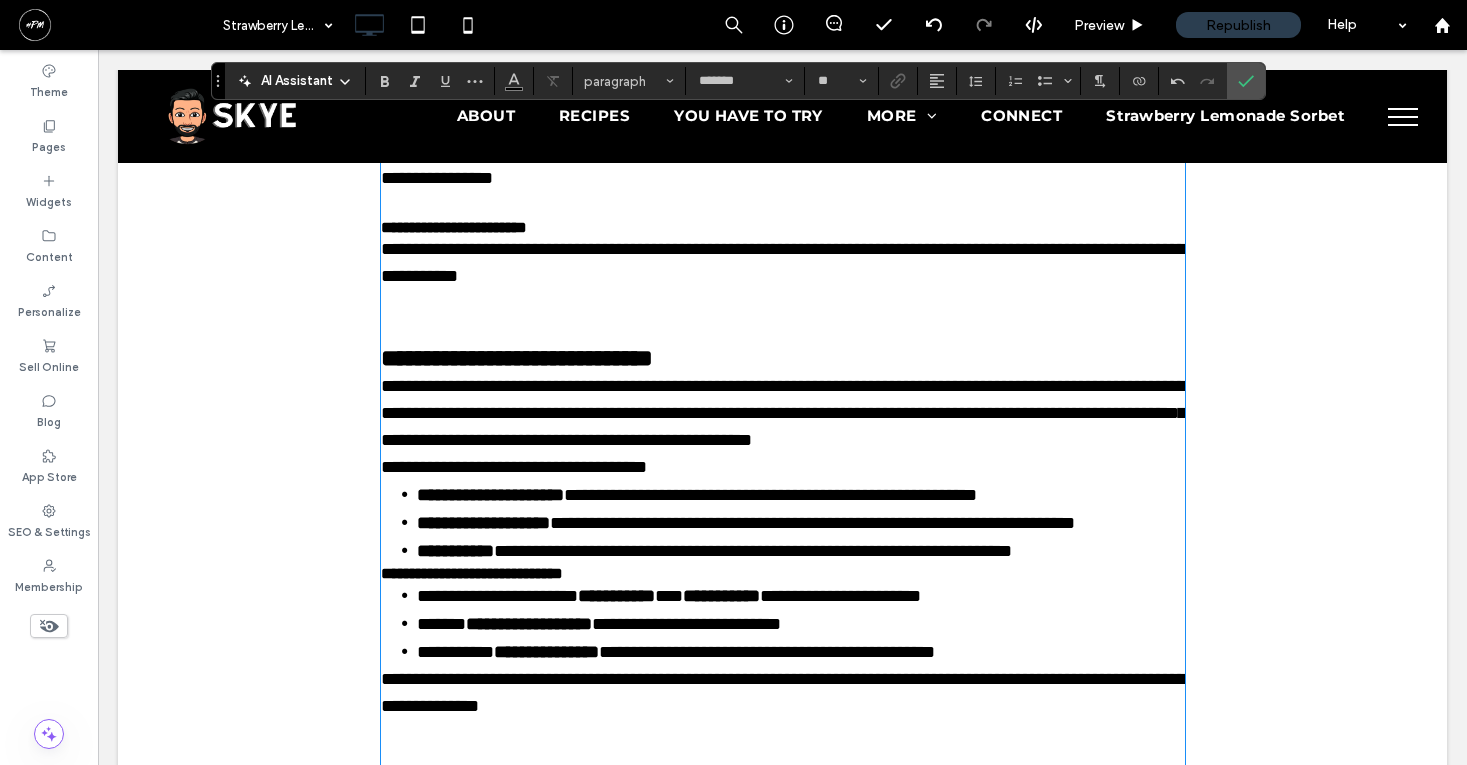 click at bounding box center [783, 330] 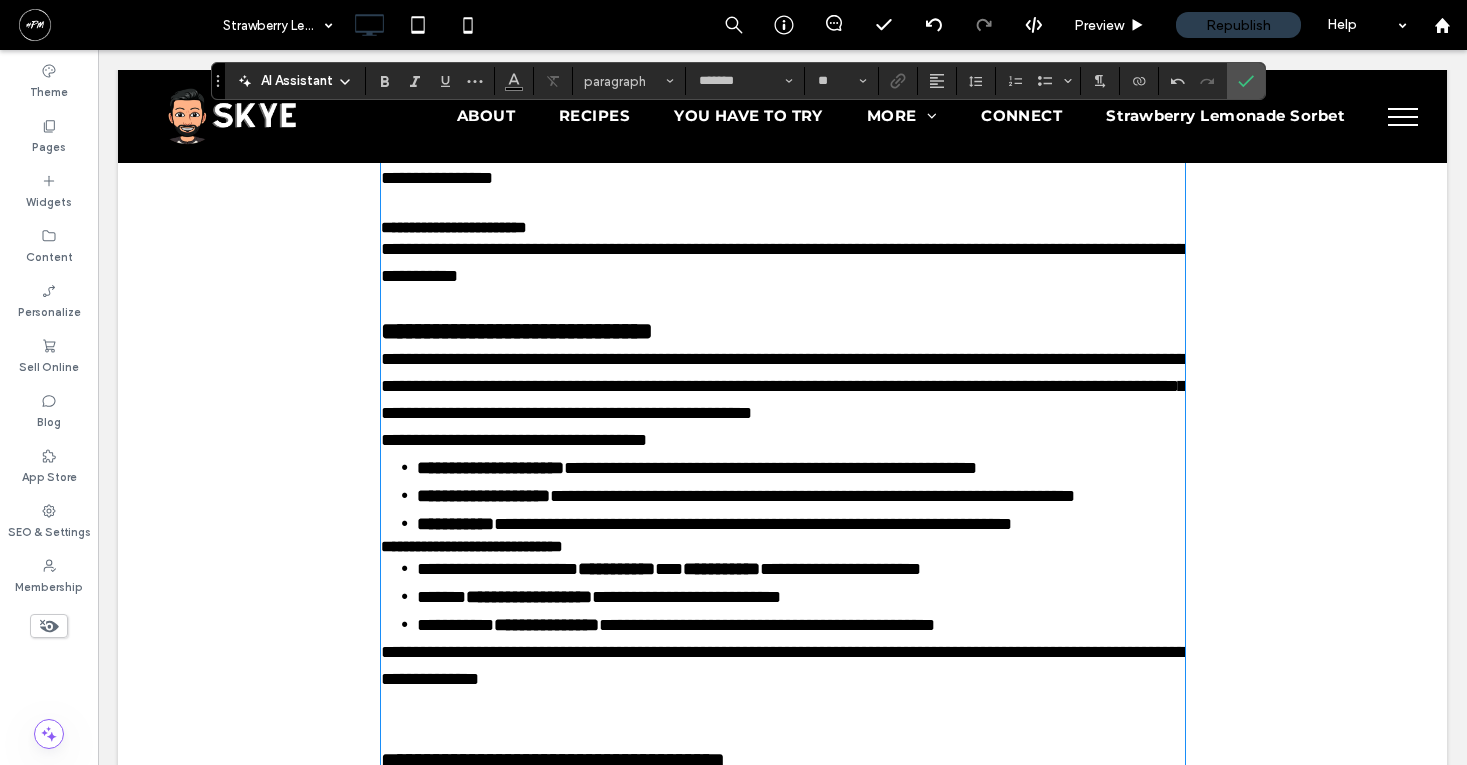 click on "**********" at bounding box center (783, 386) 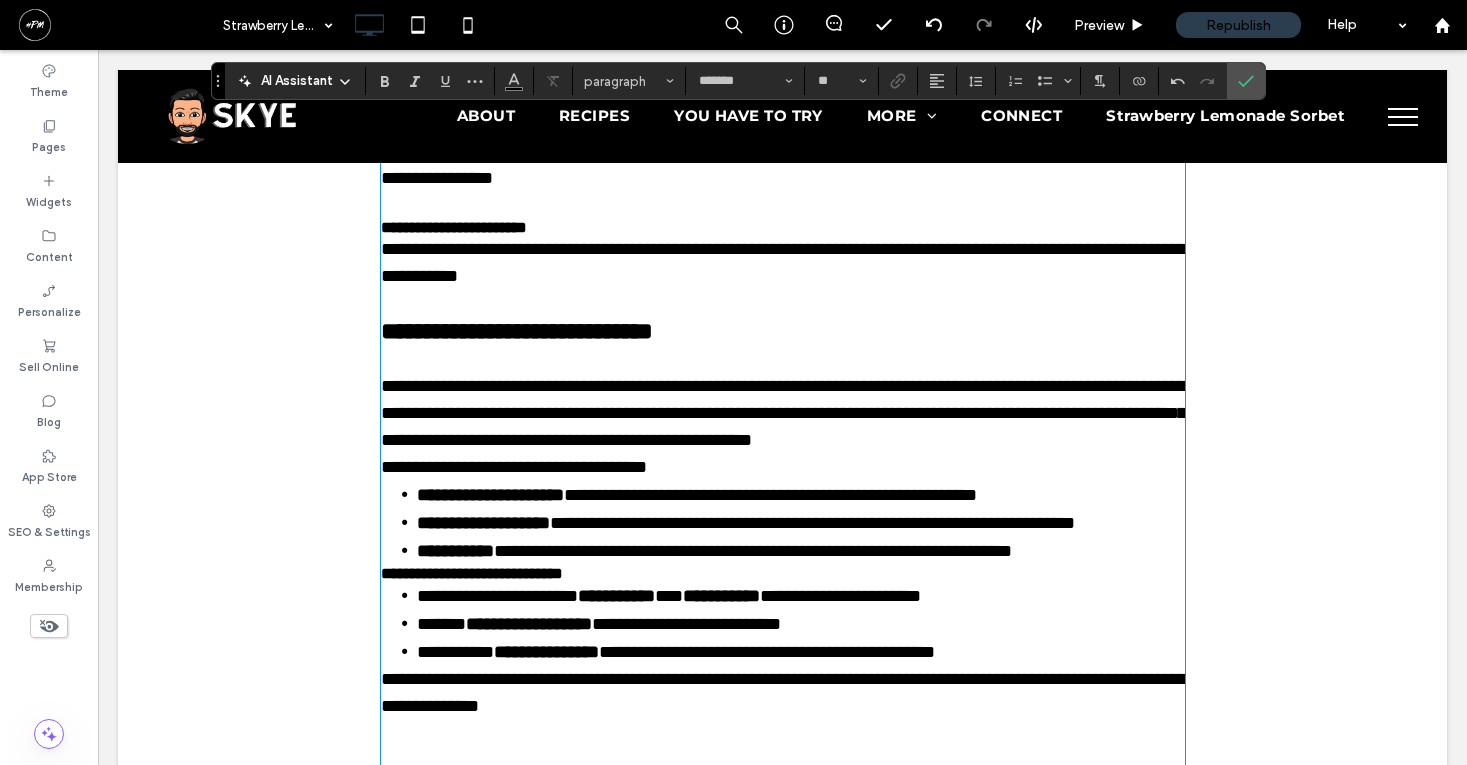 click on "**********" at bounding box center (783, 467) 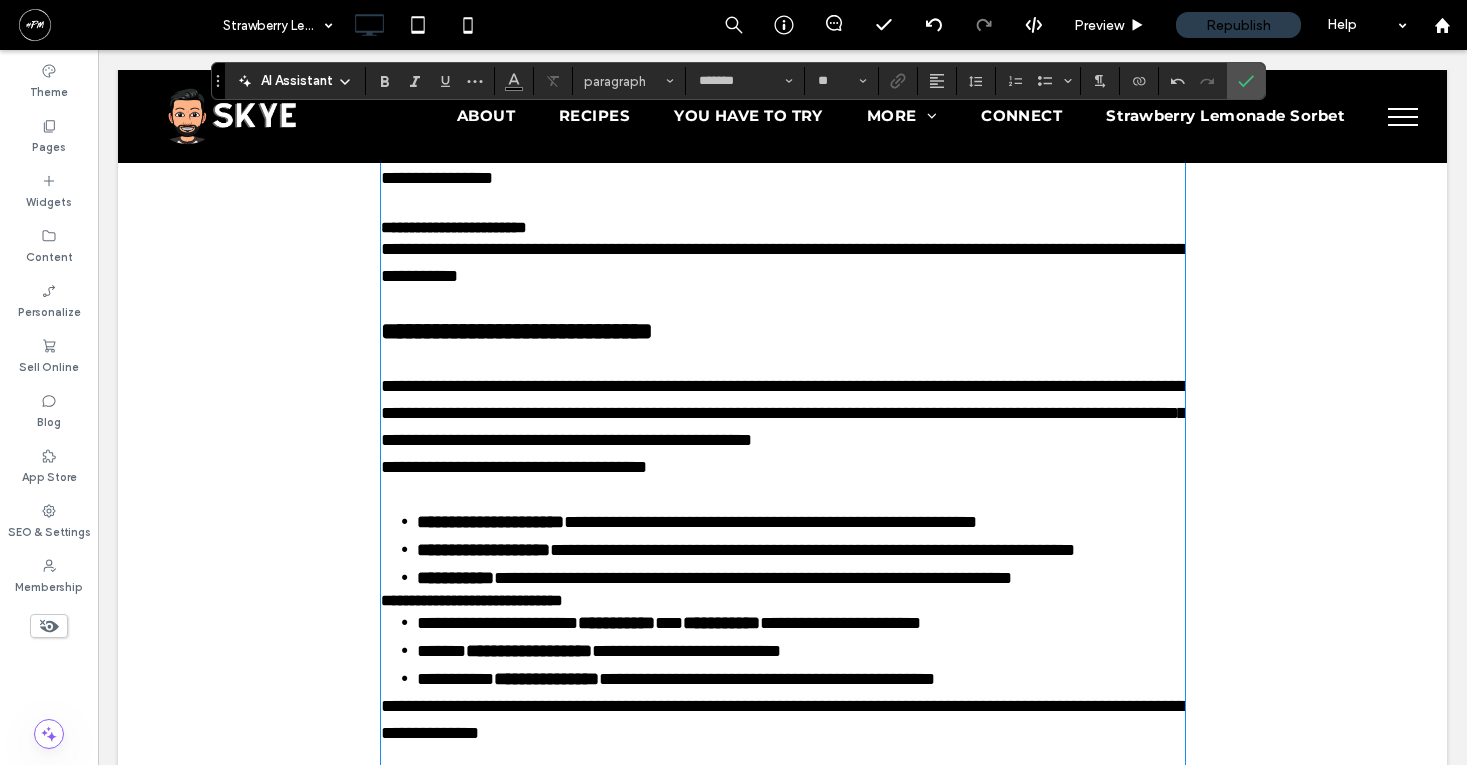 scroll, scrollTop: 2228, scrollLeft: 0, axis: vertical 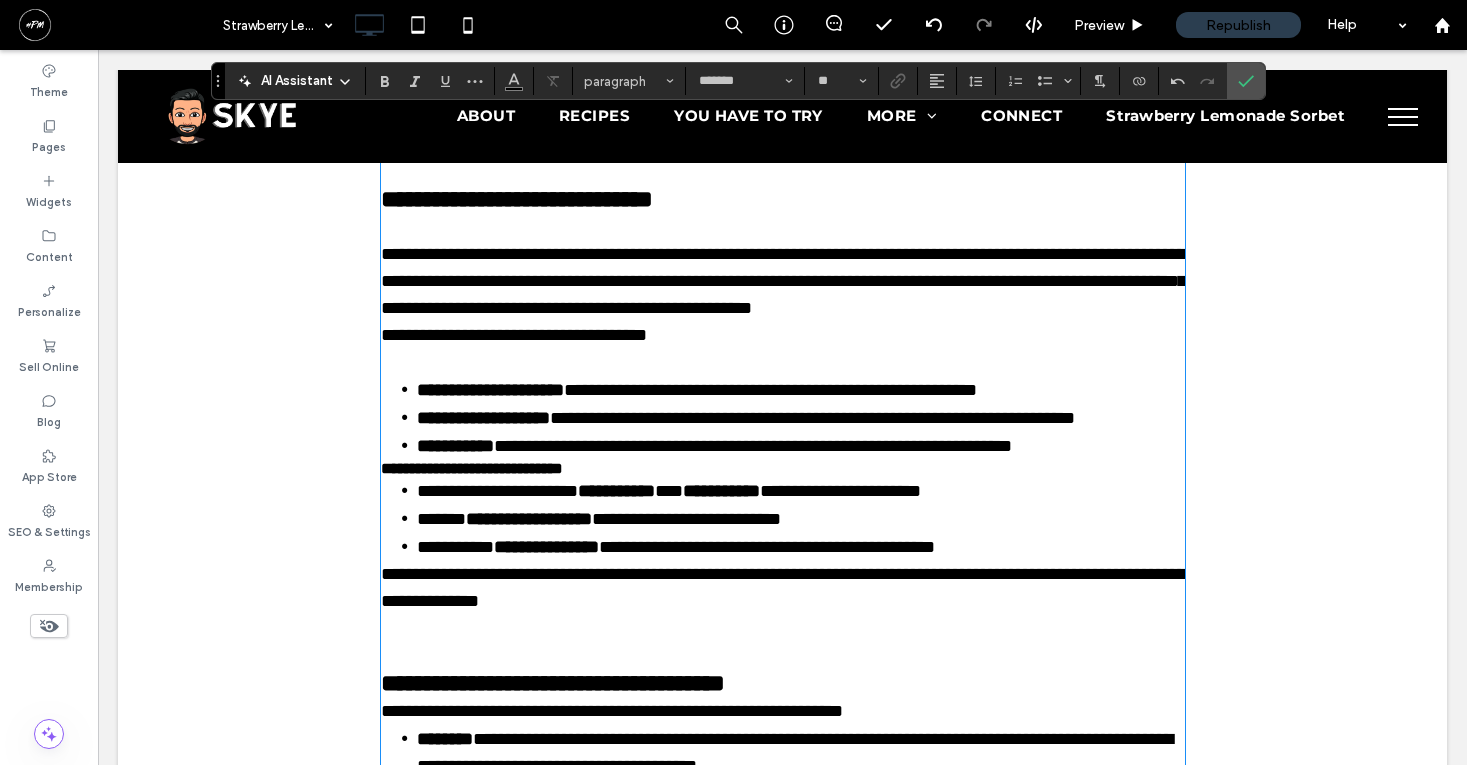 click on "**********" at bounding box center [472, 468] 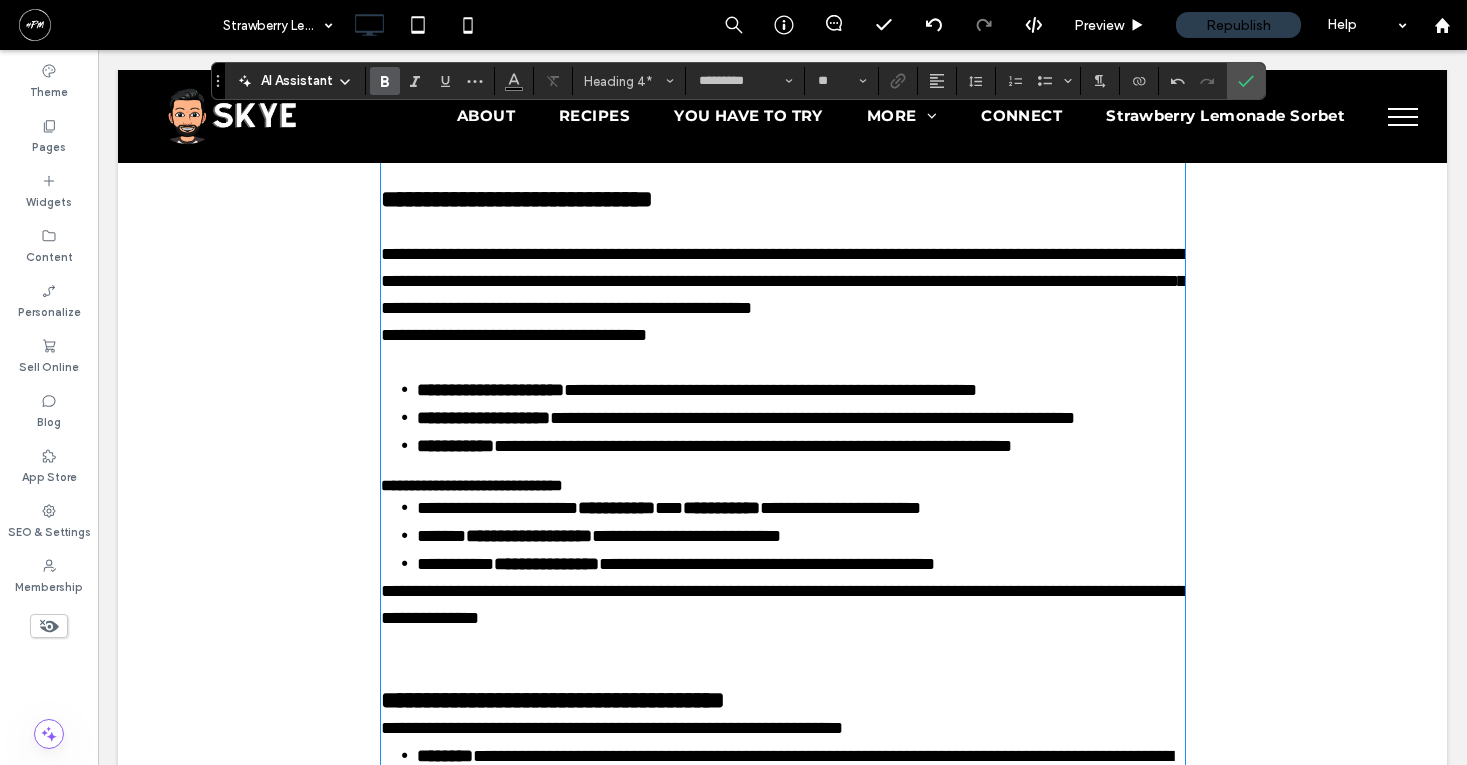 click on "**********" at bounding box center [783, 604] 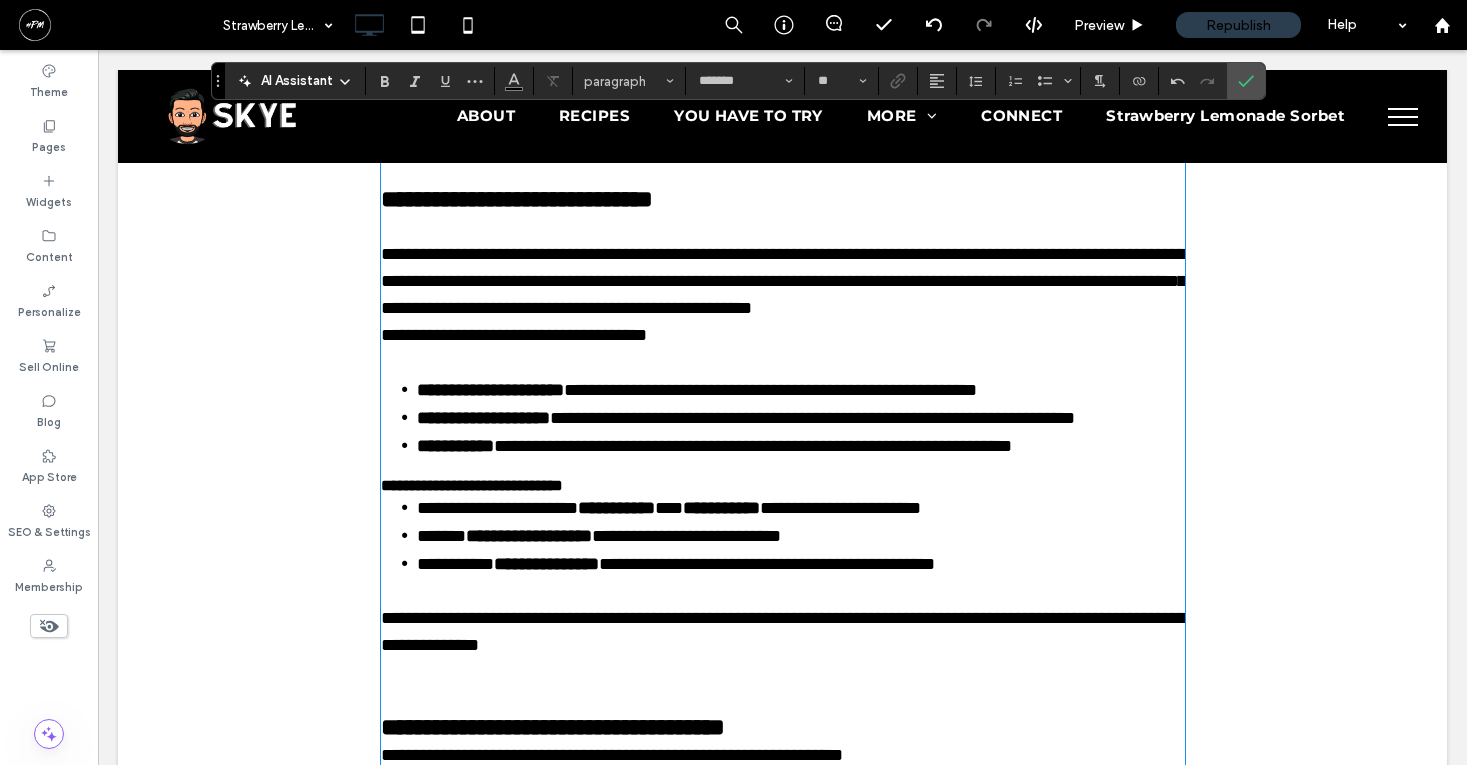 click on "**********" at bounding box center (783, 485) 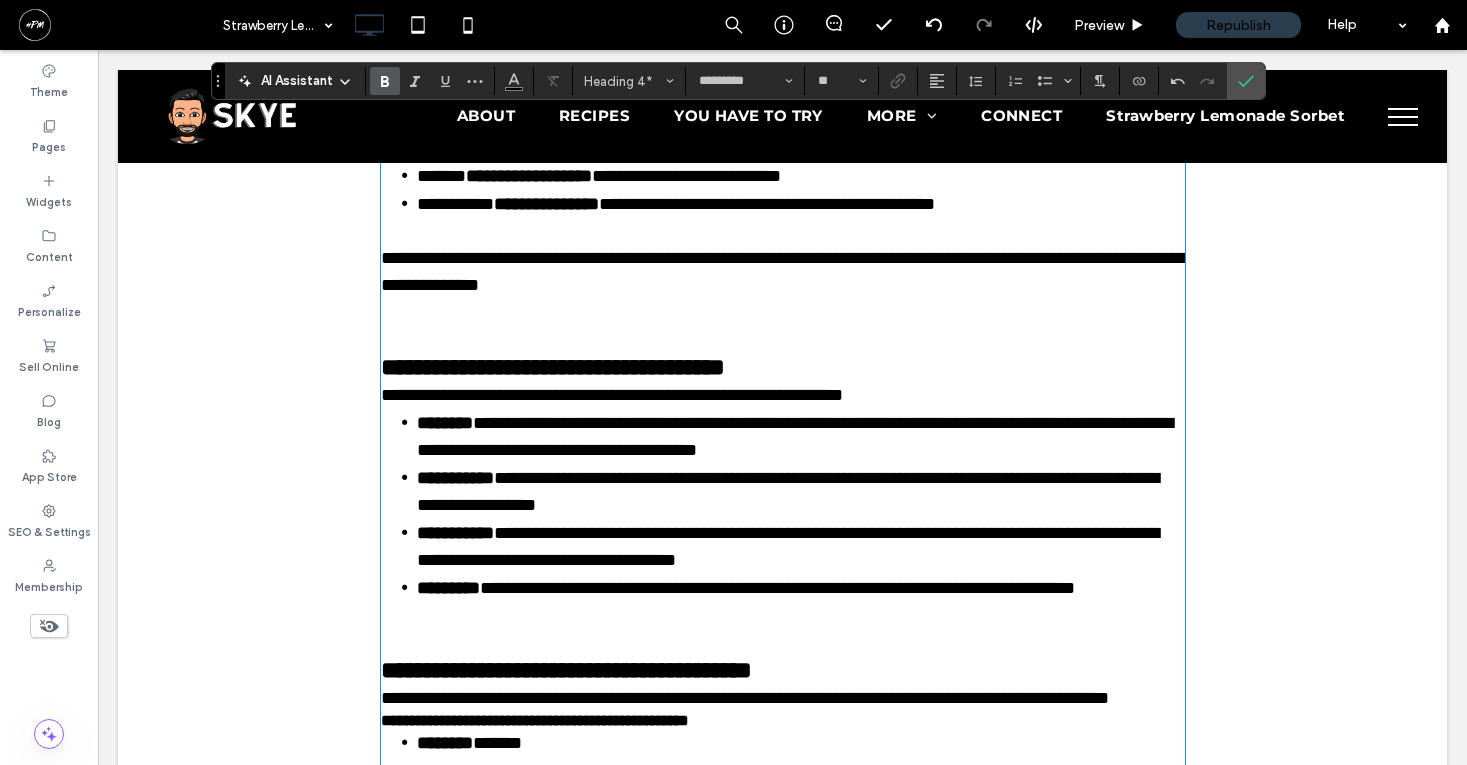 scroll, scrollTop: 2604, scrollLeft: 0, axis: vertical 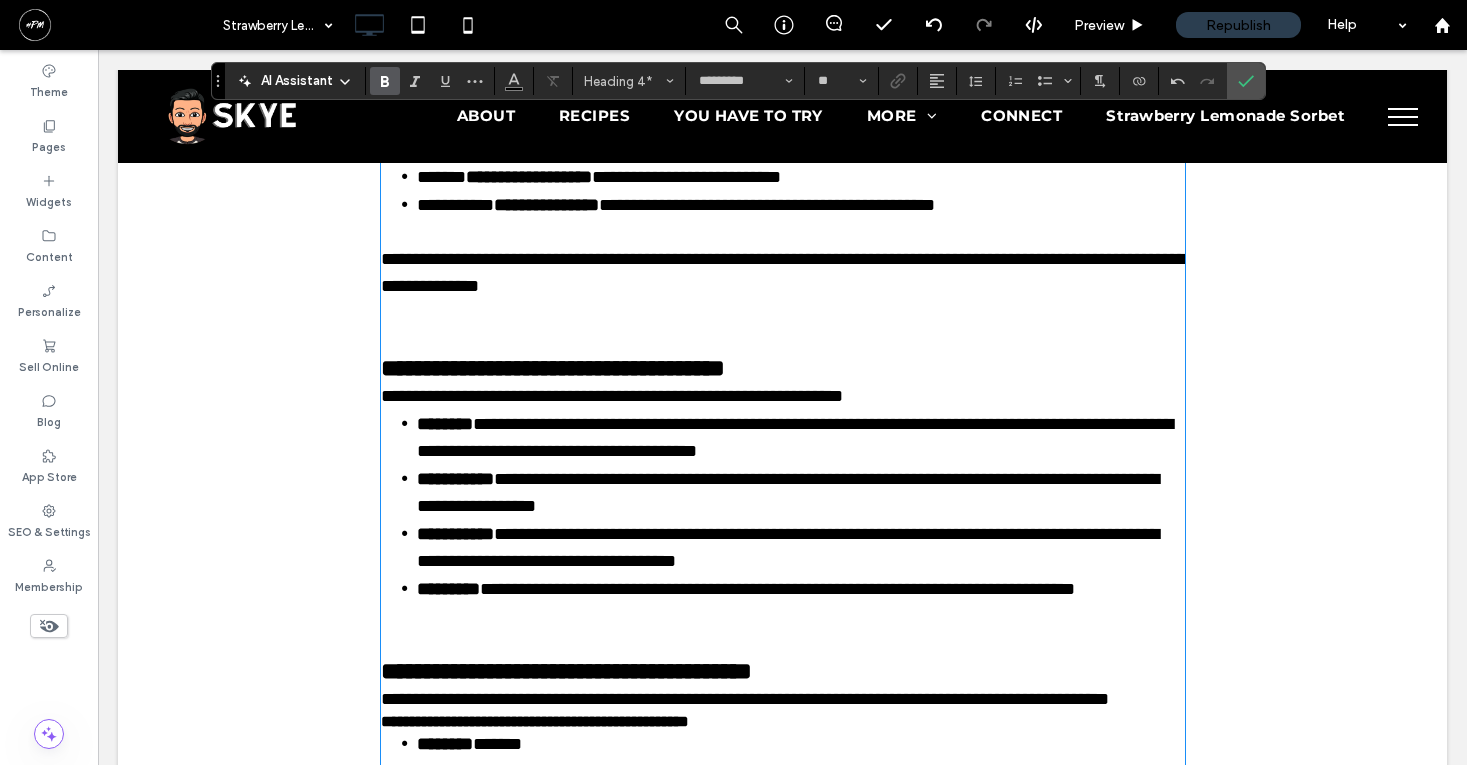 click at bounding box center (783, 340) 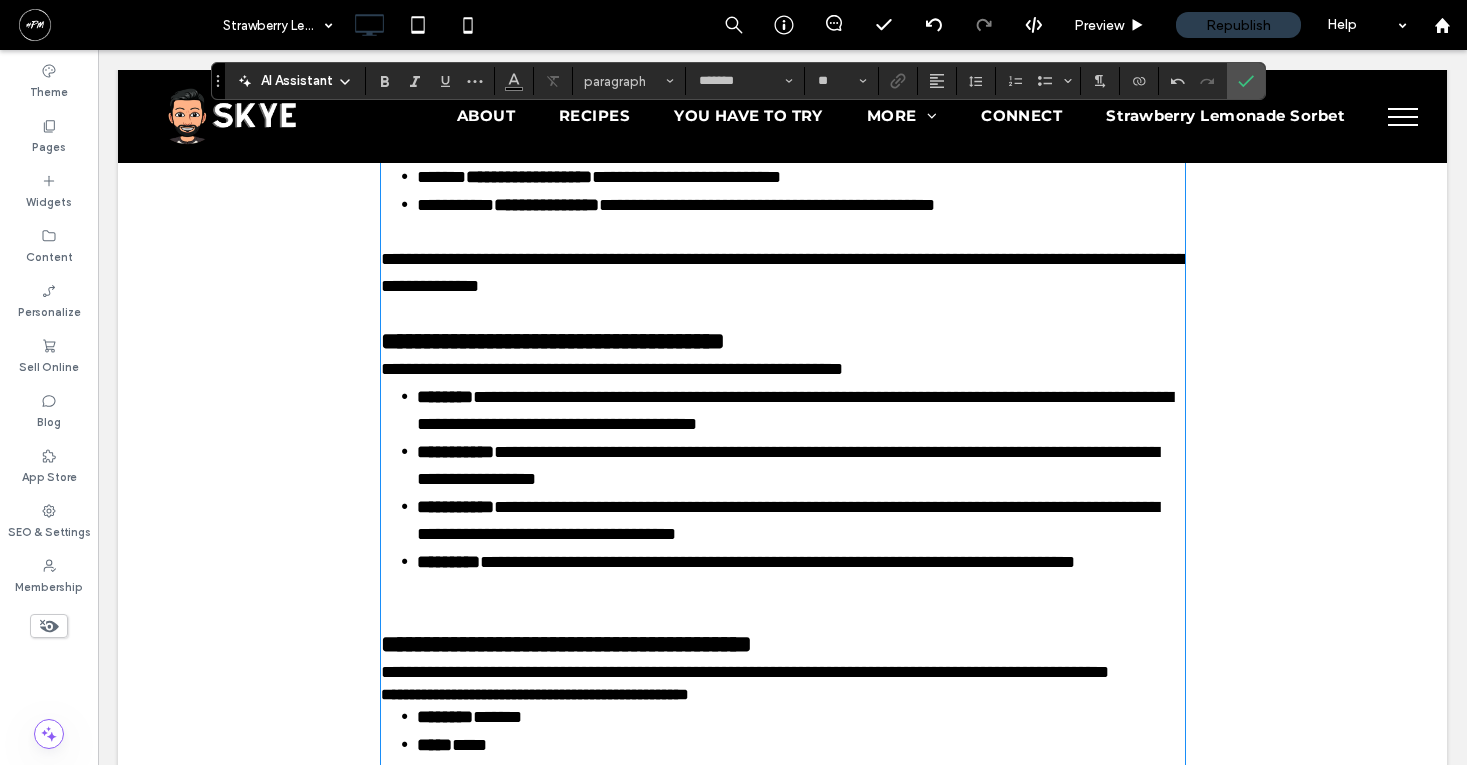 click on "**********" at bounding box center (783, 369) 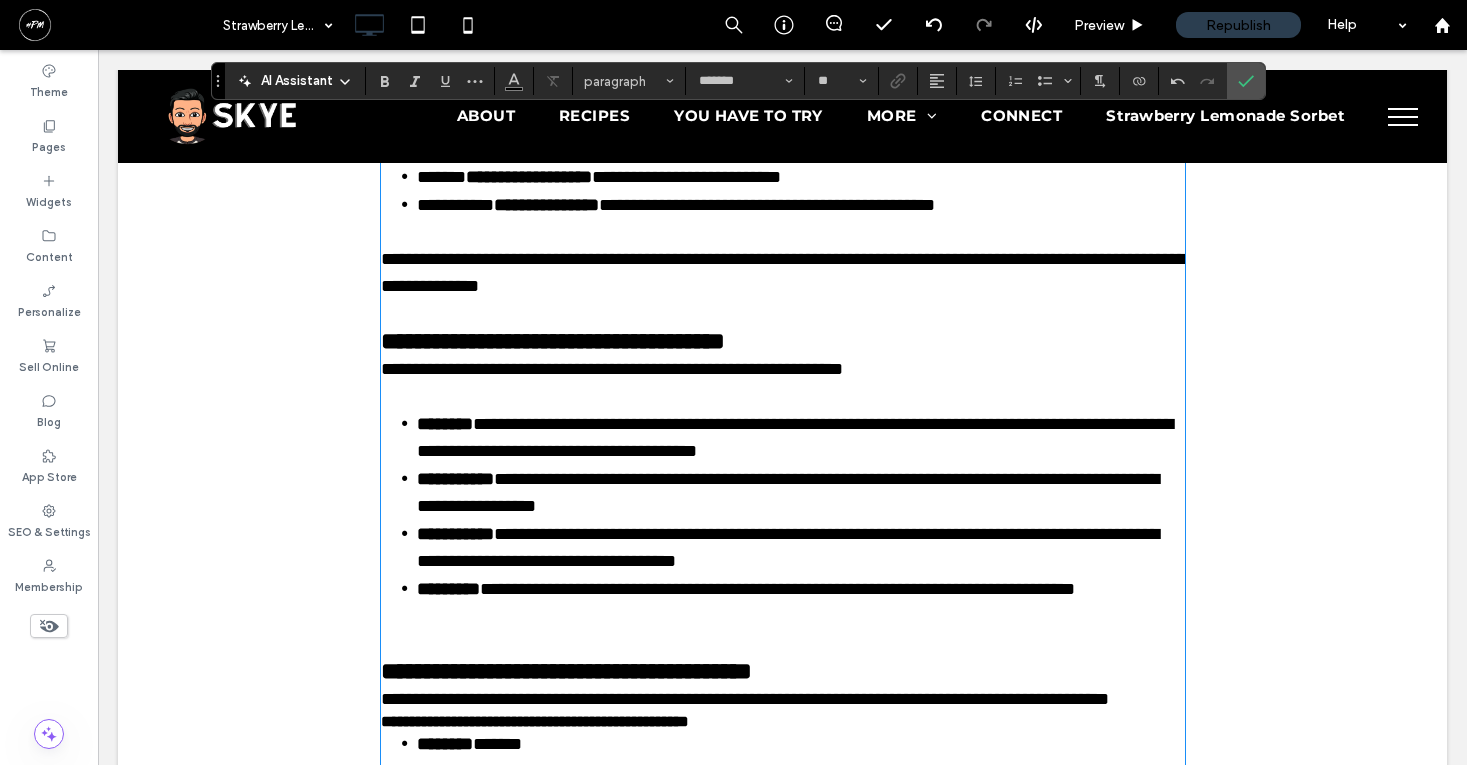 click on "**********" at bounding box center [612, 369] 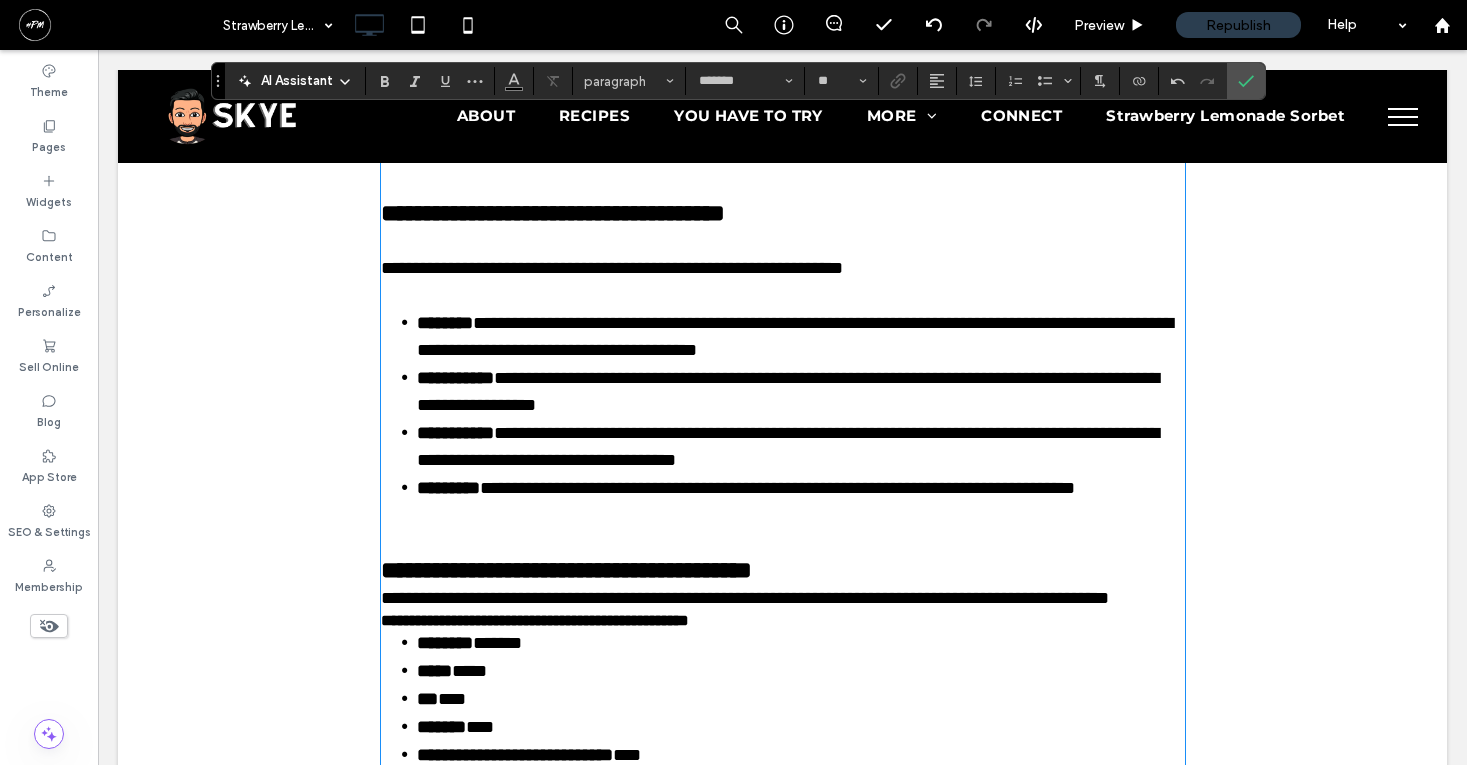 scroll, scrollTop: 2785, scrollLeft: 0, axis: vertical 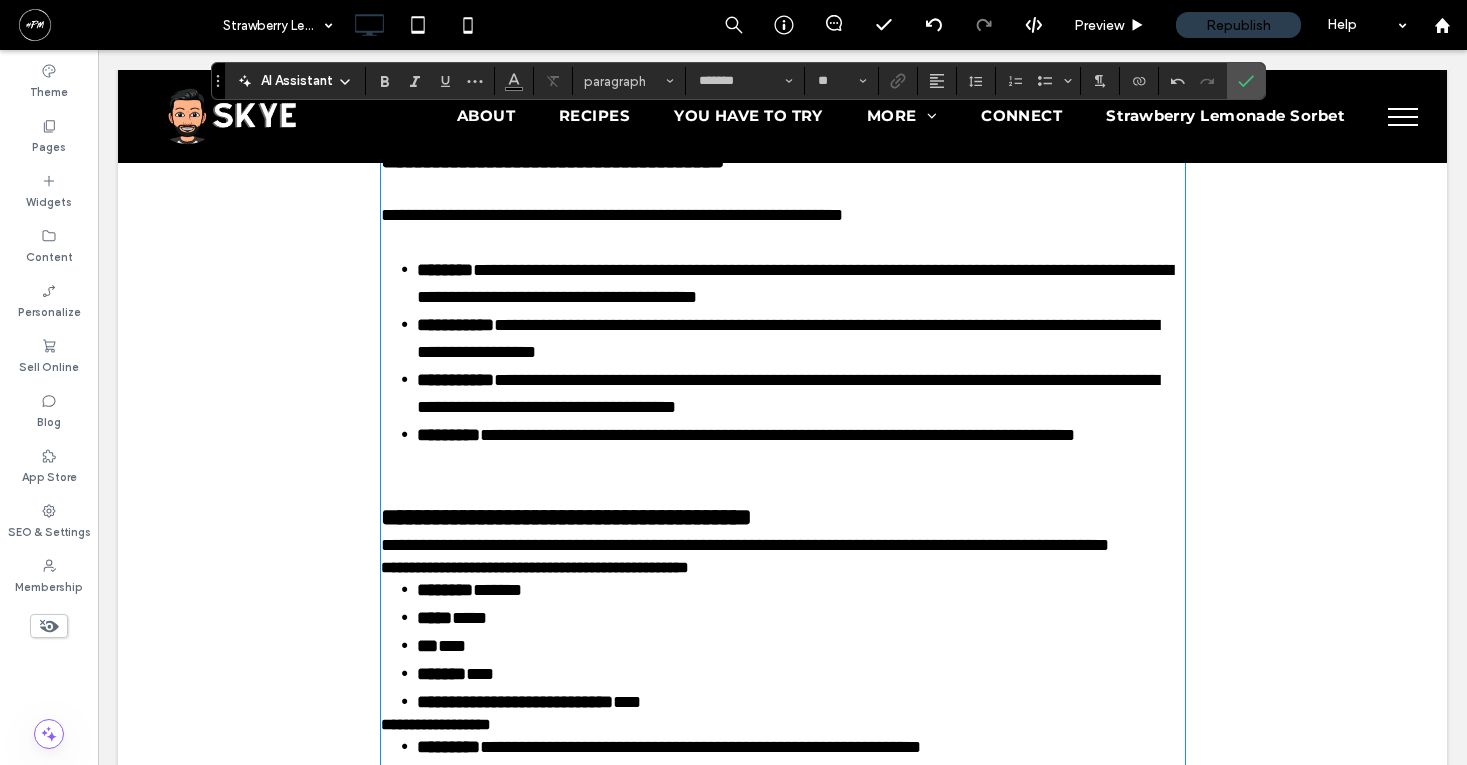 click at bounding box center [783, 489] 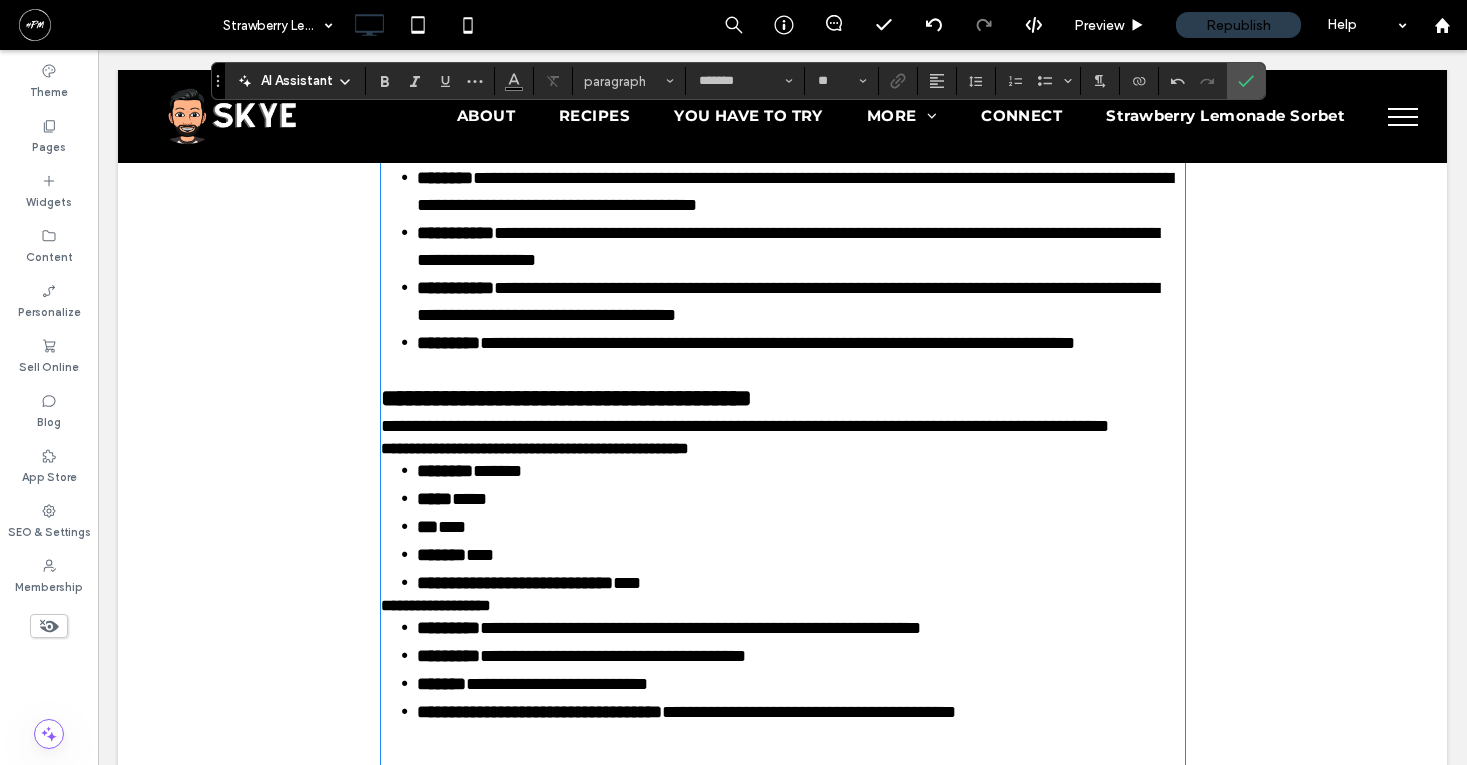 scroll, scrollTop: 2906, scrollLeft: 0, axis: vertical 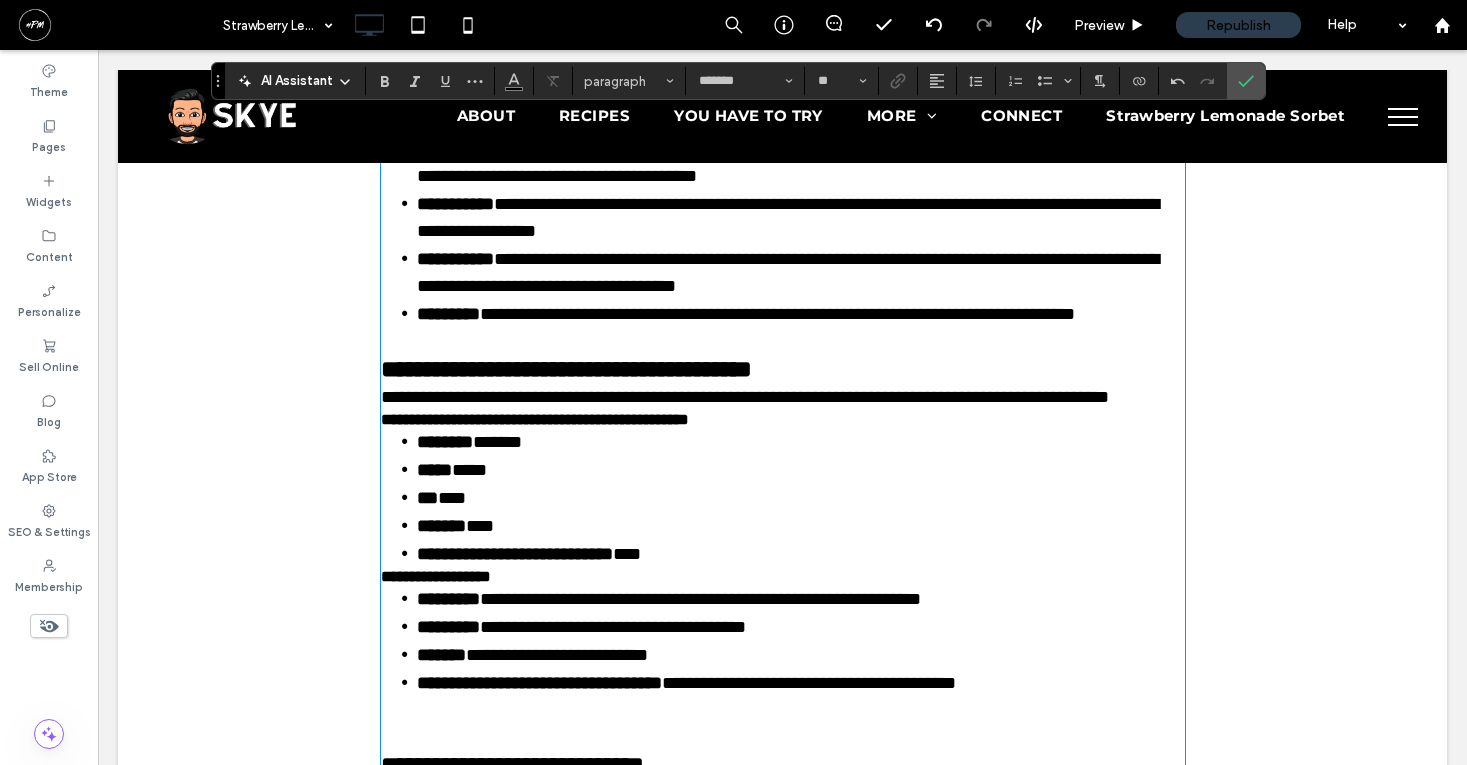 click on "**********" at bounding box center (783, 369) 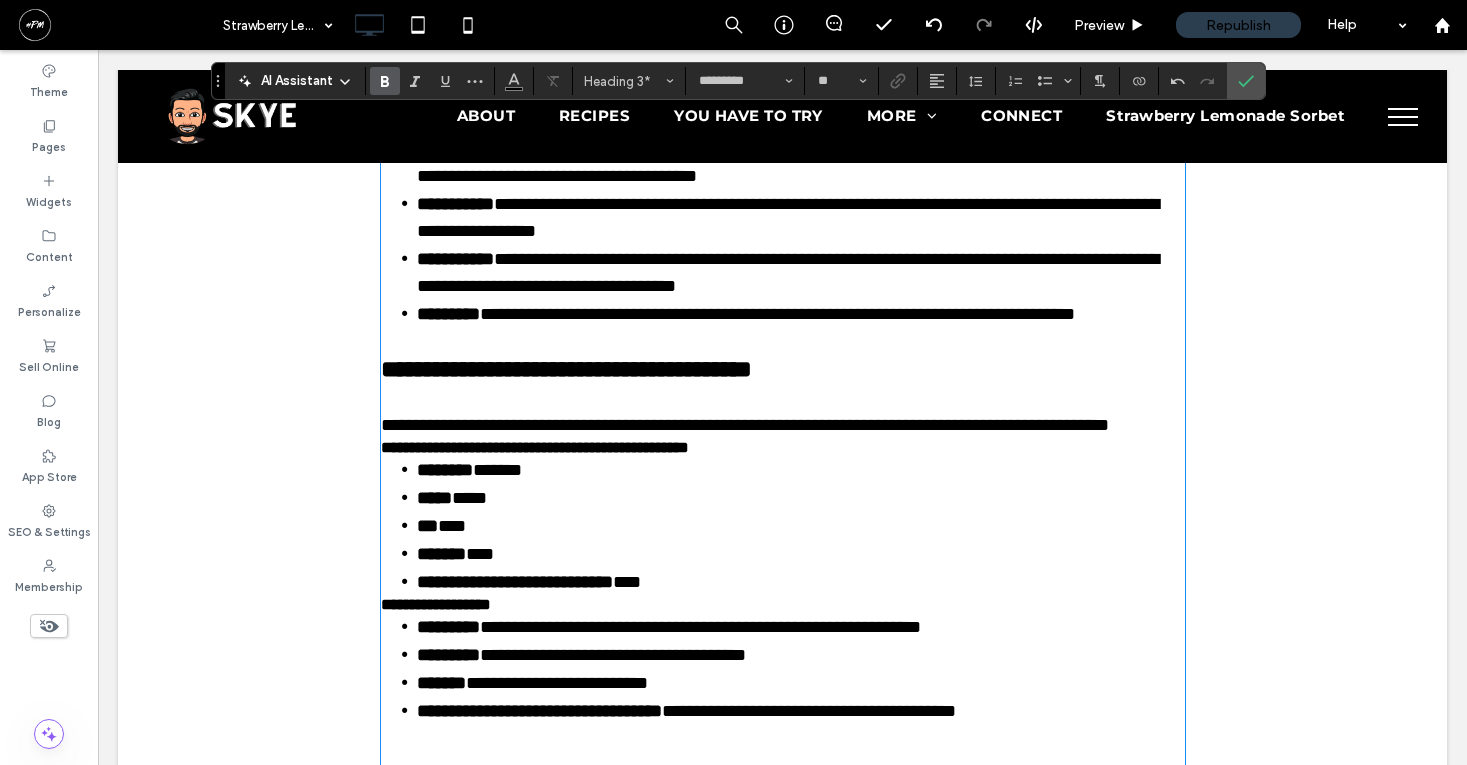 click on "**********" at bounding box center (783, 425) 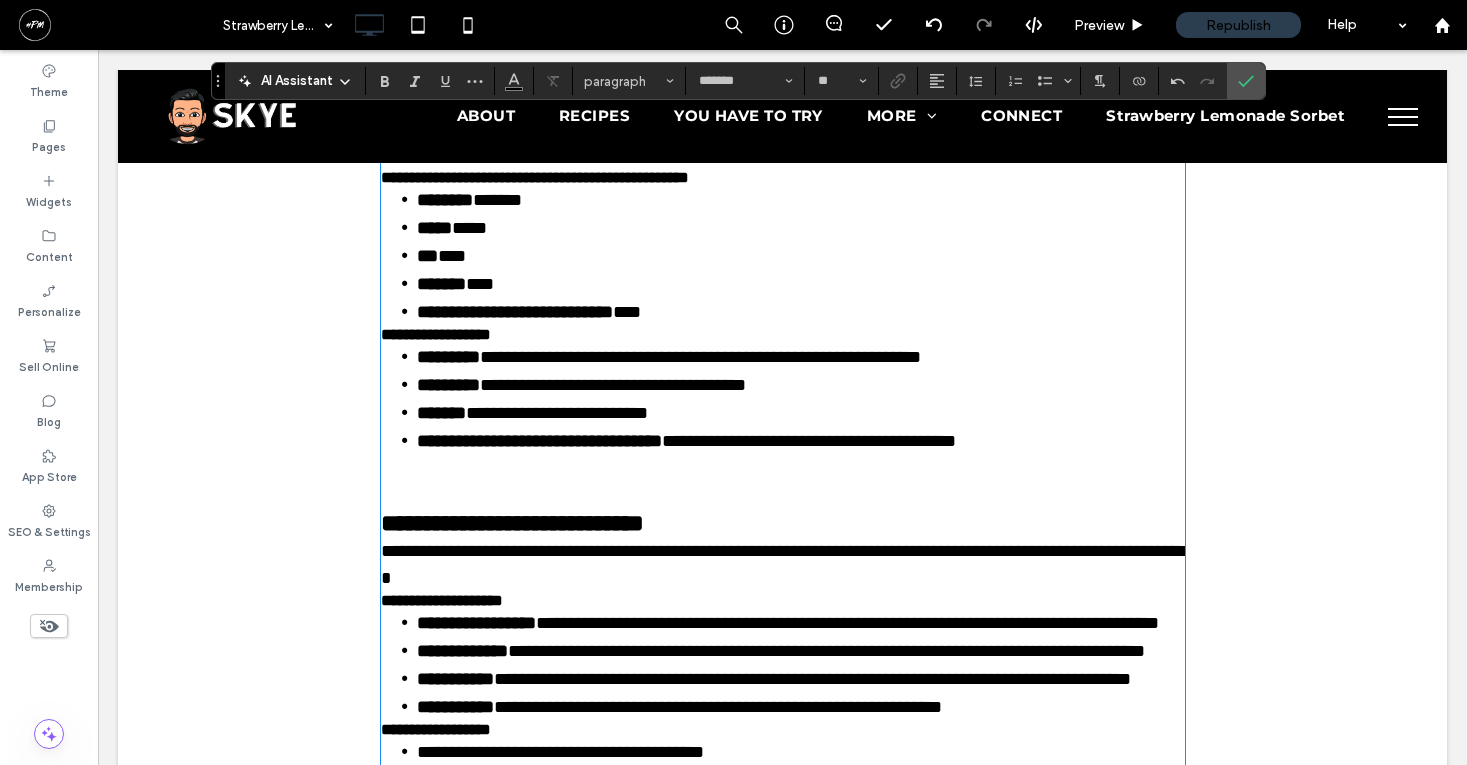 scroll, scrollTop: 3202, scrollLeft: 0, axis: vertical 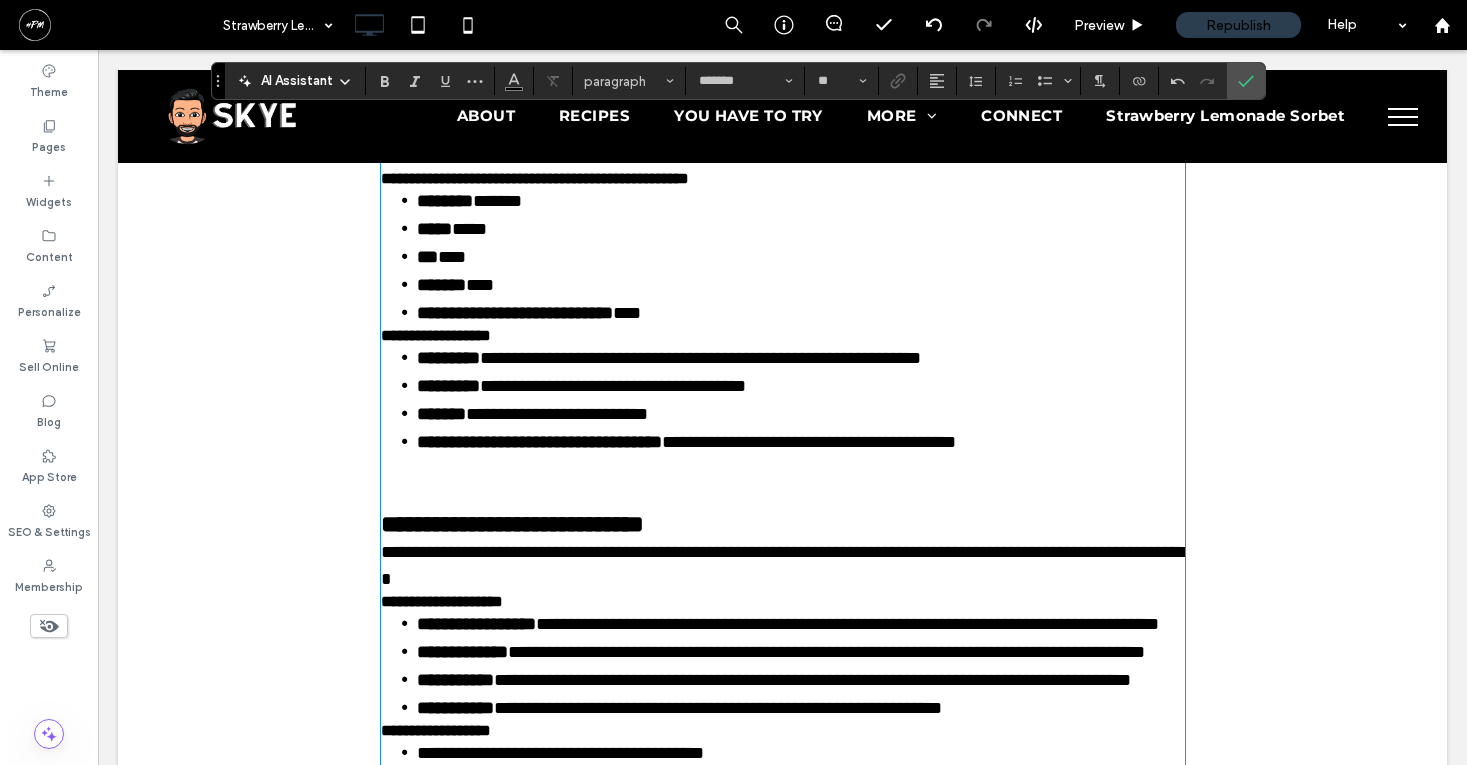 click at bounding box center [783, 496] 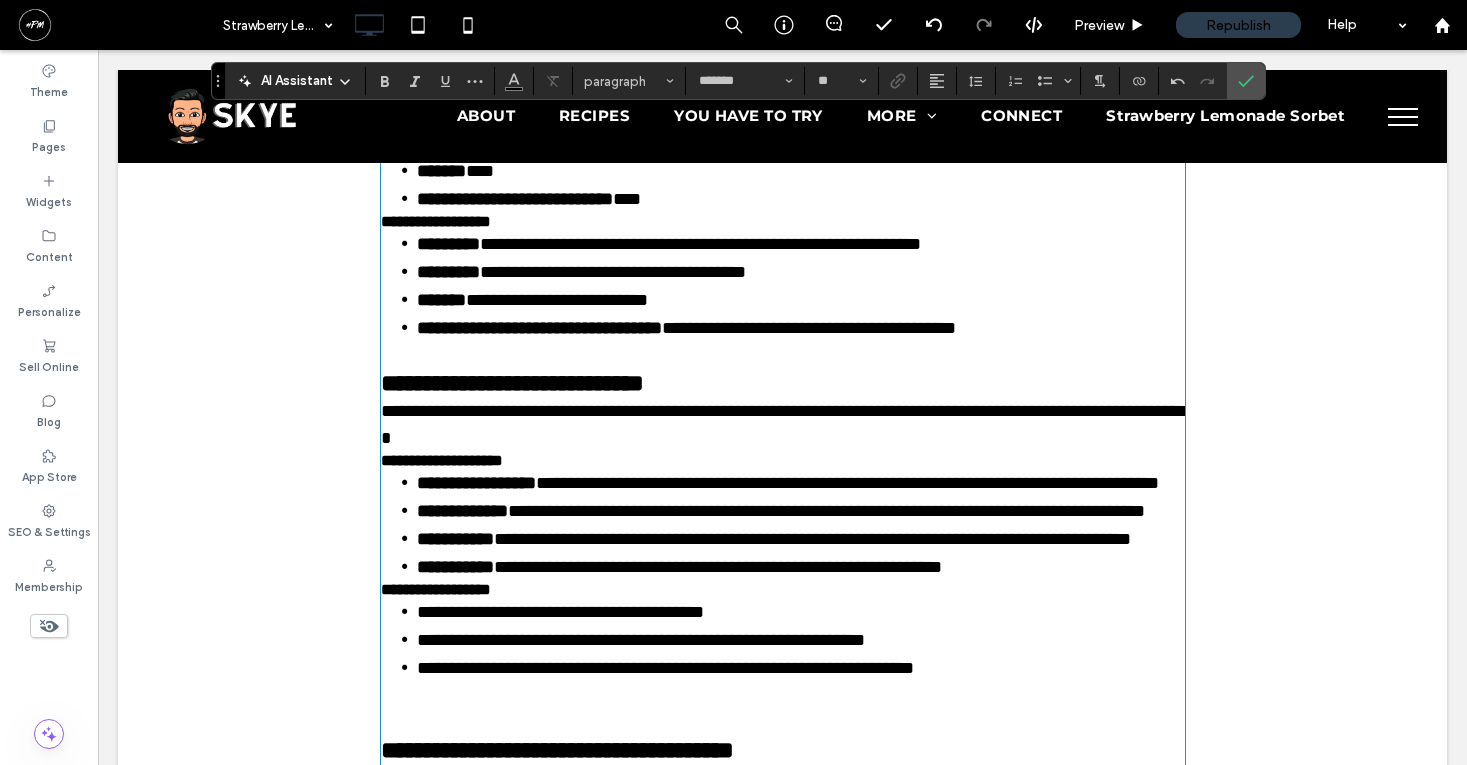 scroll, scrollTop: 3356, scrollLeft: 0, axis: vertical 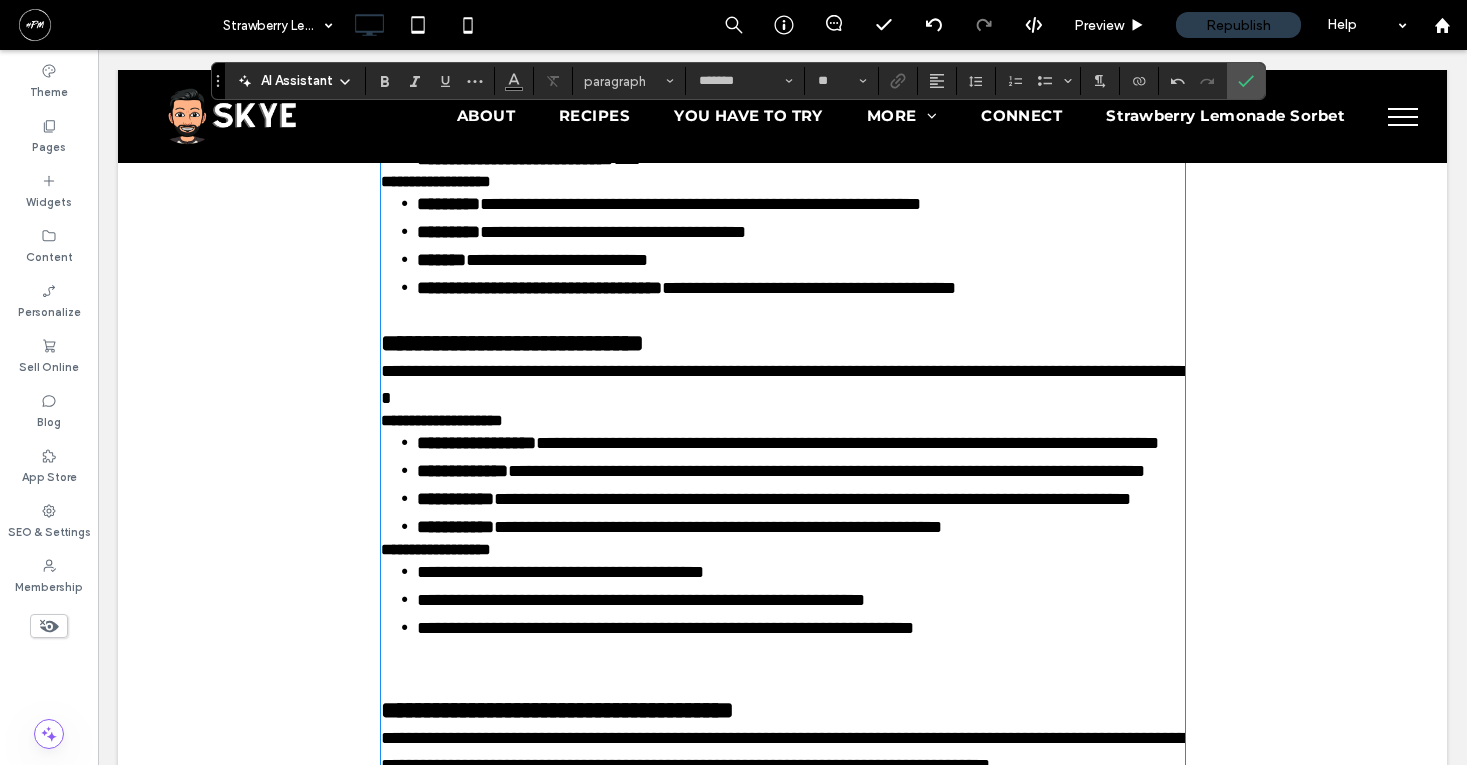 click on "**********" at bounding box center [801, 159] 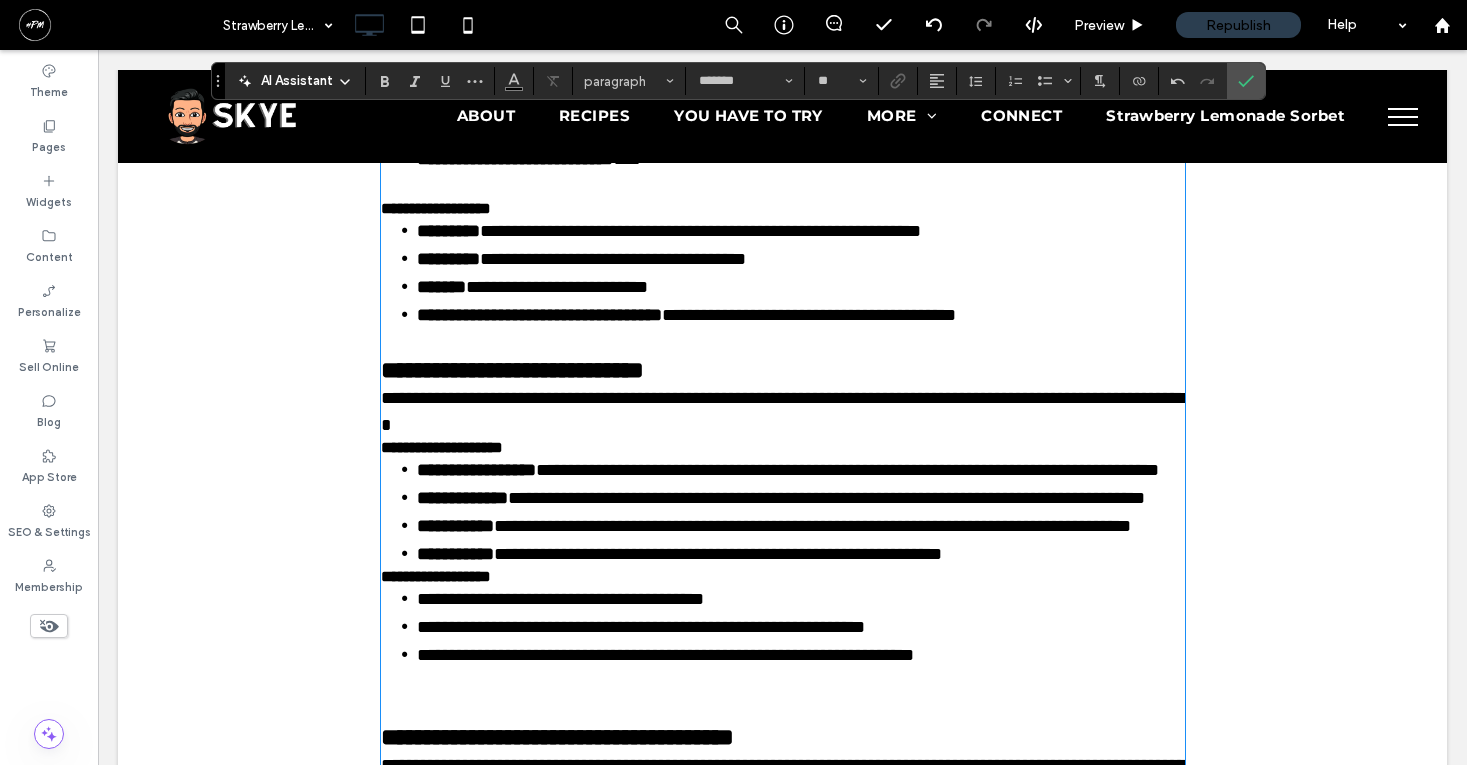 click on "﻿" at bounding box center [783, 186] 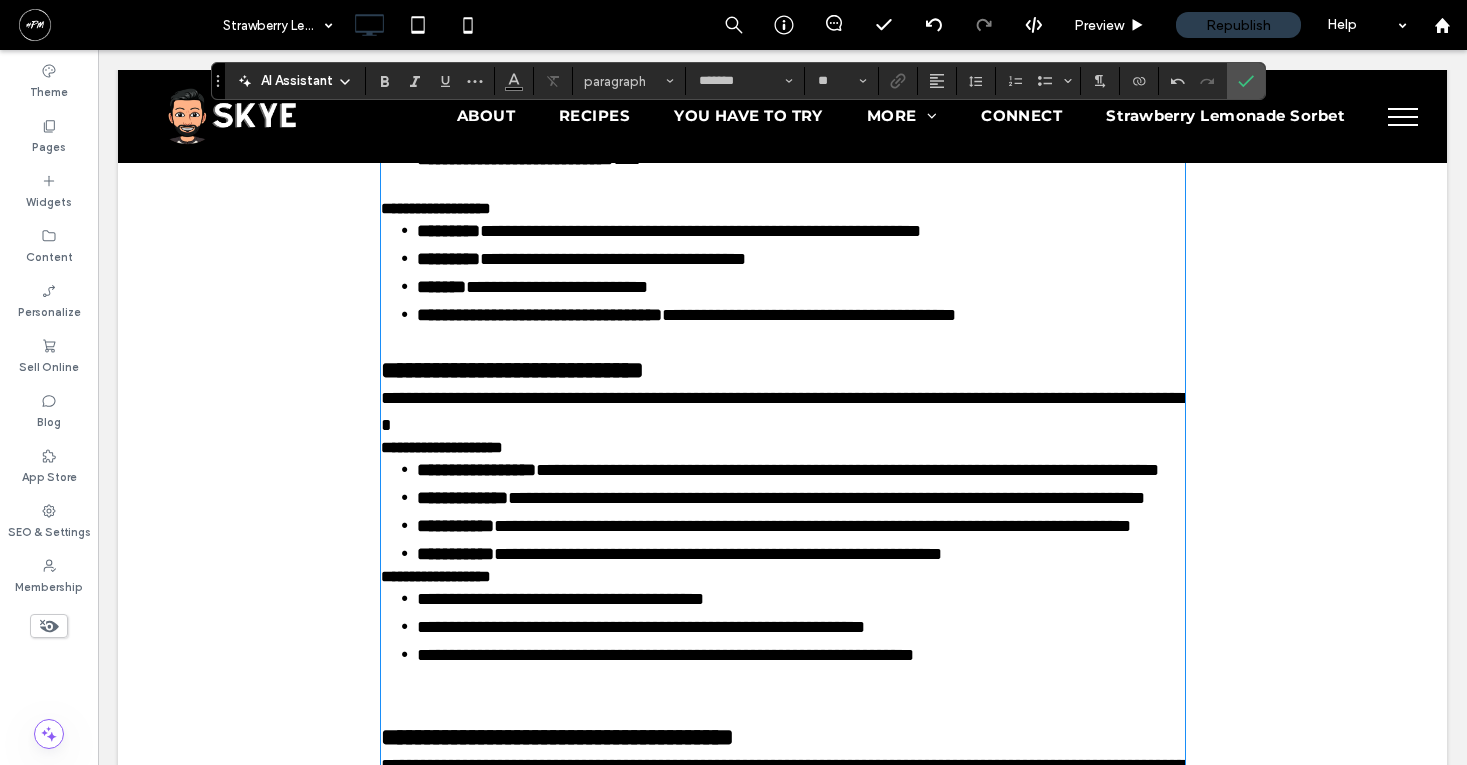 click on "**********" at bounding box center (783, 208) 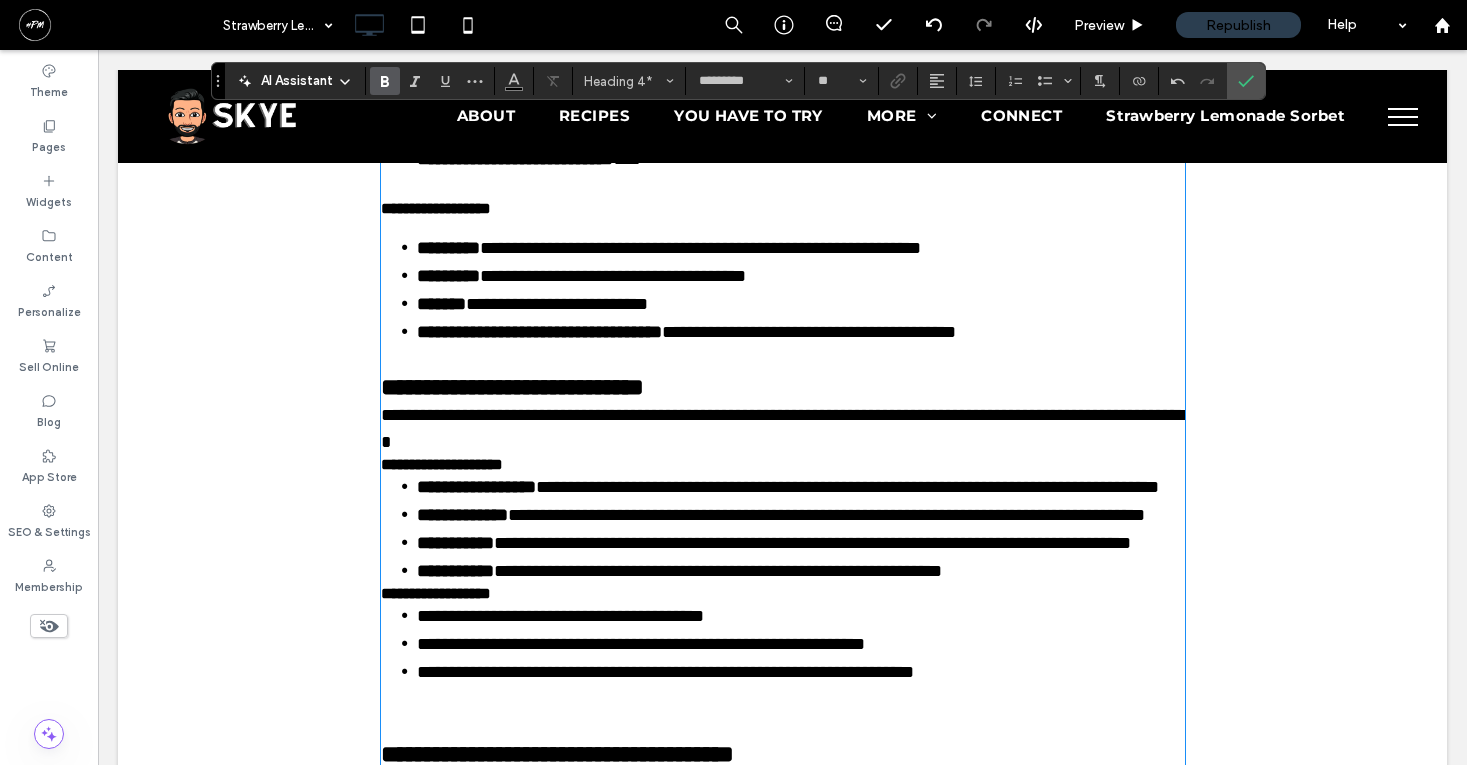 scroll, scrollTop: 3482, scrollLeft: 0, axis: vertical 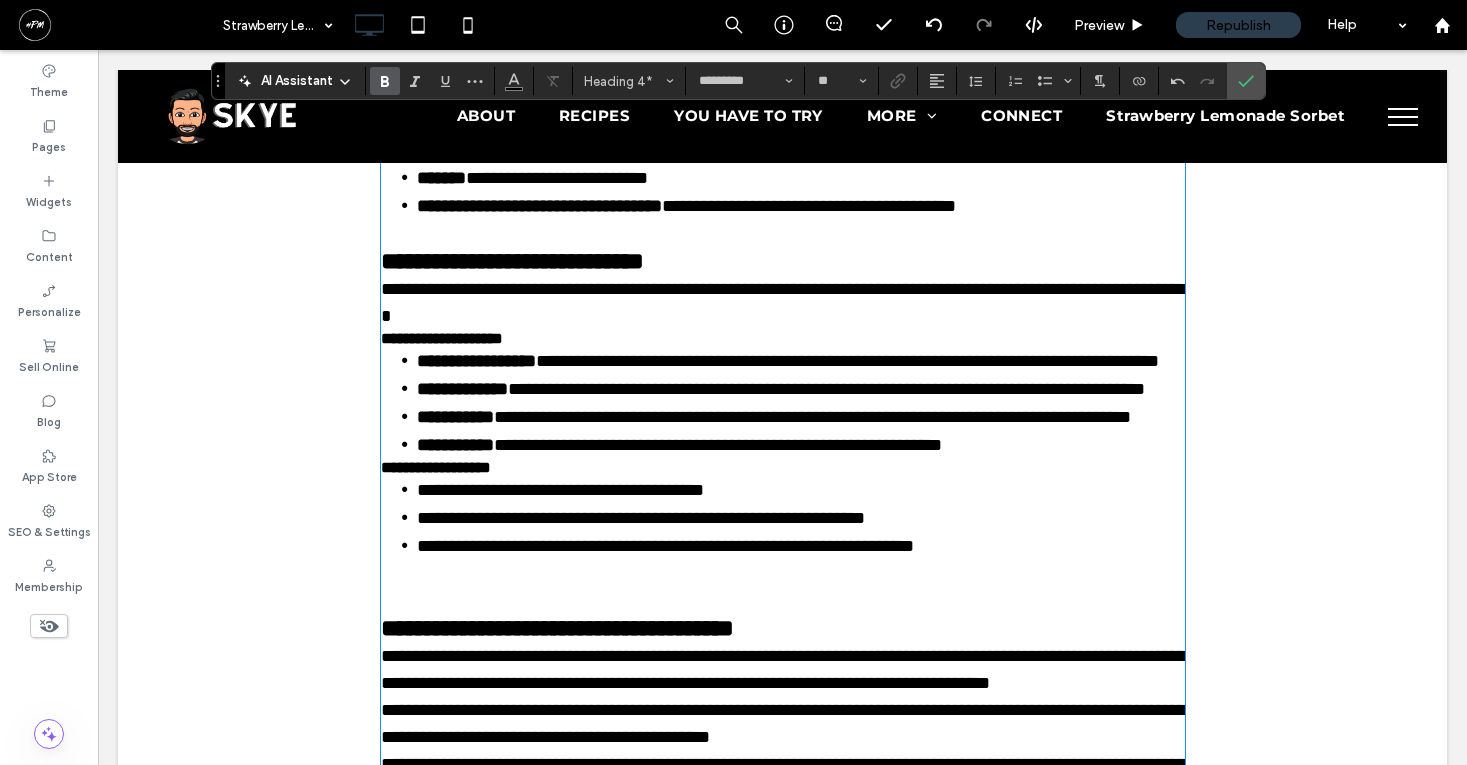 click on "**********" at bounding box center (783, 303) 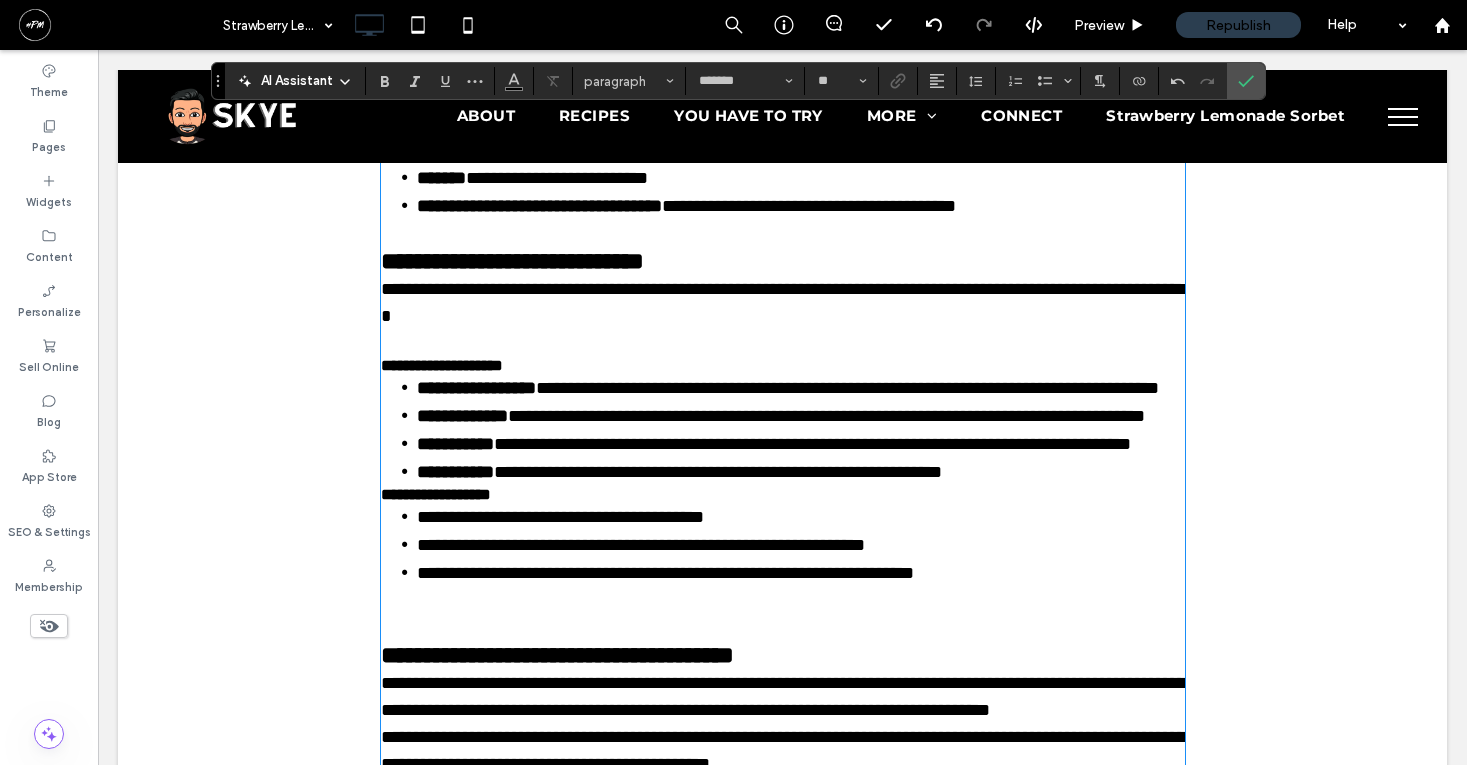 click on "**********" at bounding box center (787, 302) 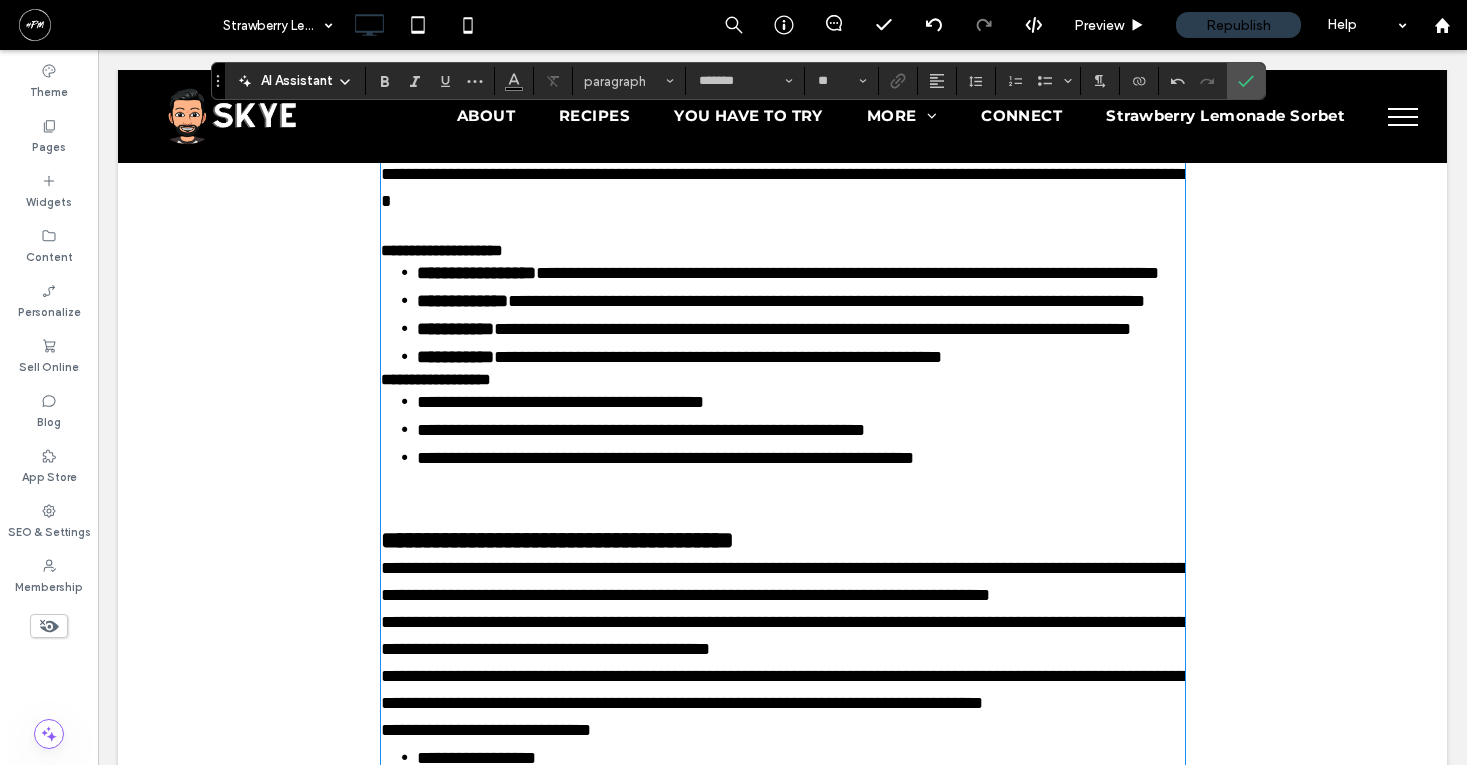 scroll, scrollTop: 3650, scrollLeft: 0, axis: vertical 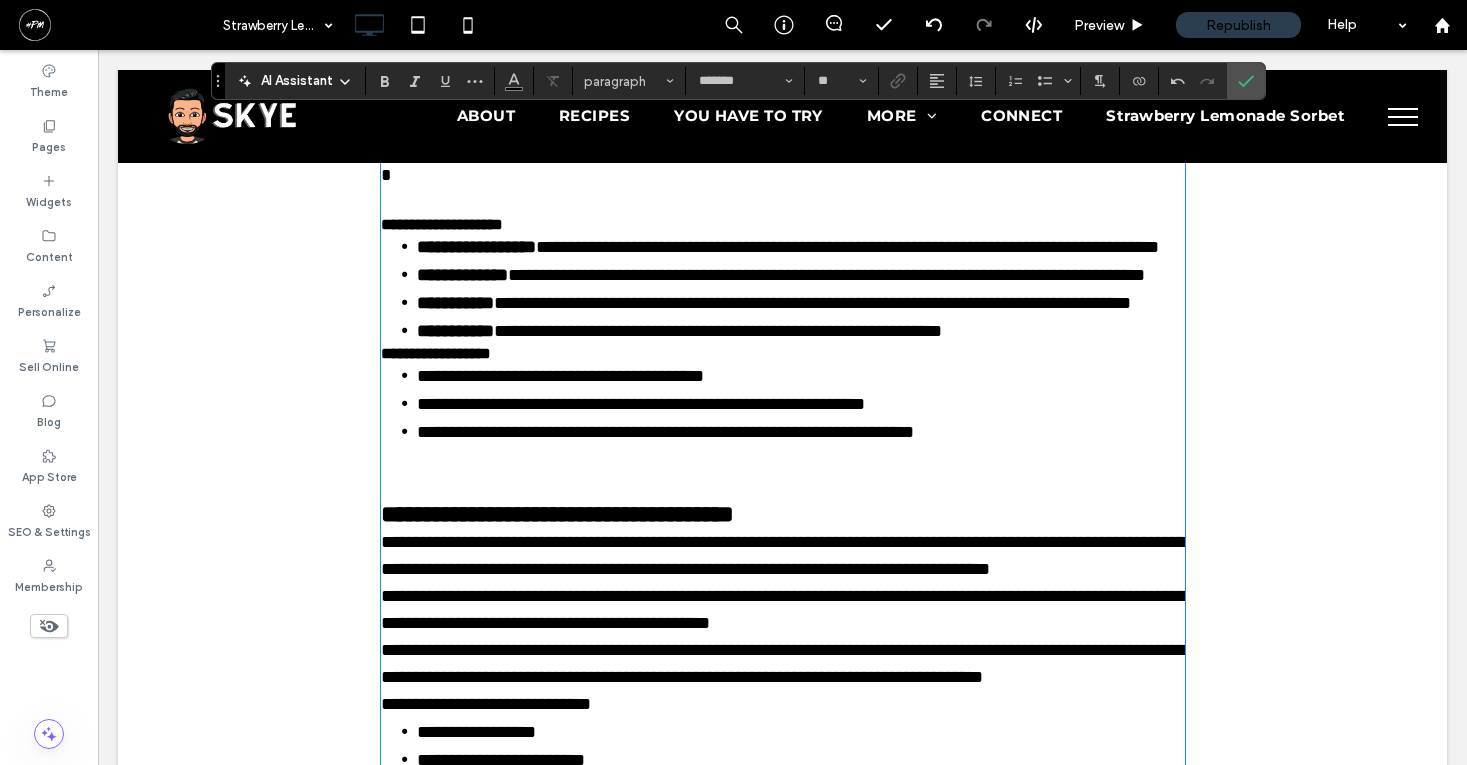 click on "**********" at bounding box center (783, 224) 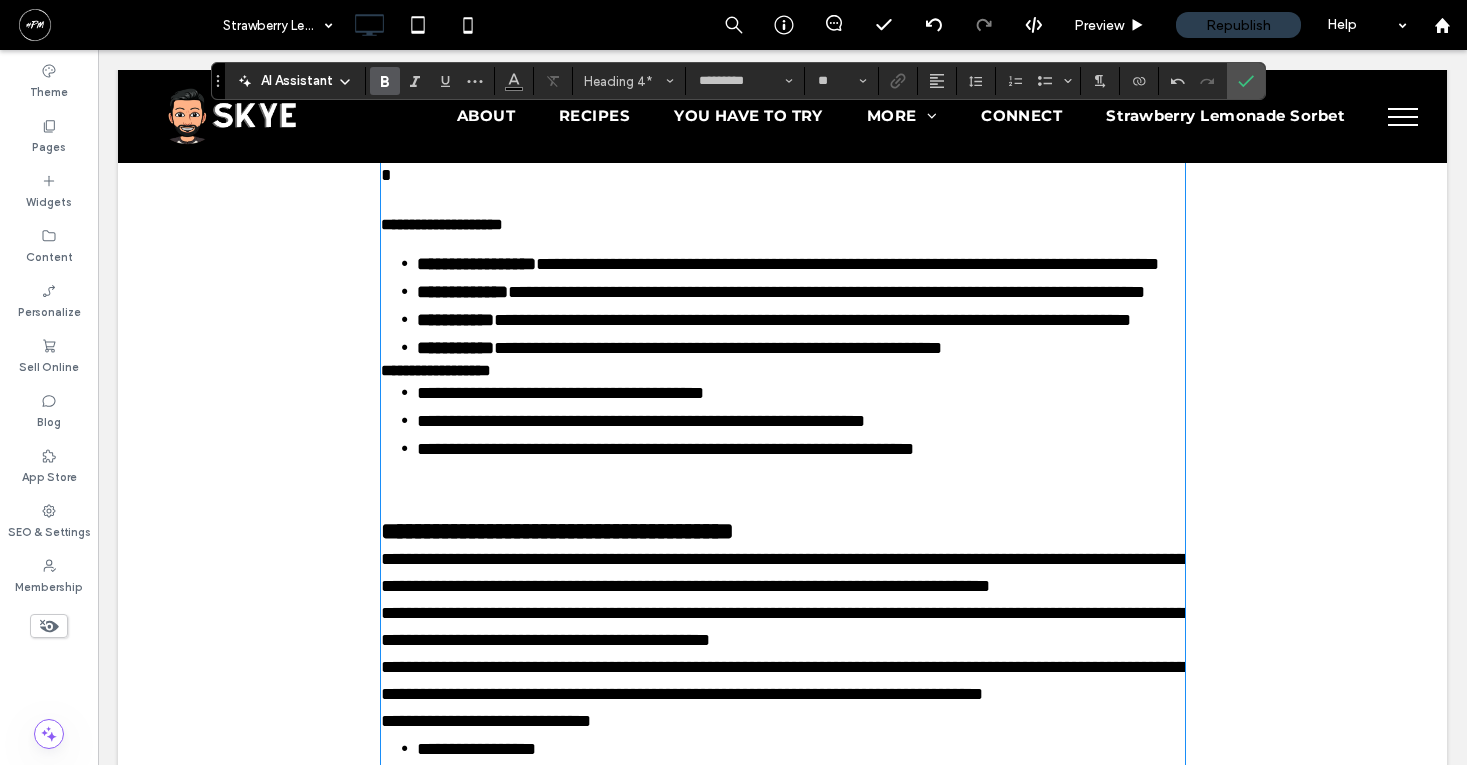 click on "**********" at bounding box center (436, 370) 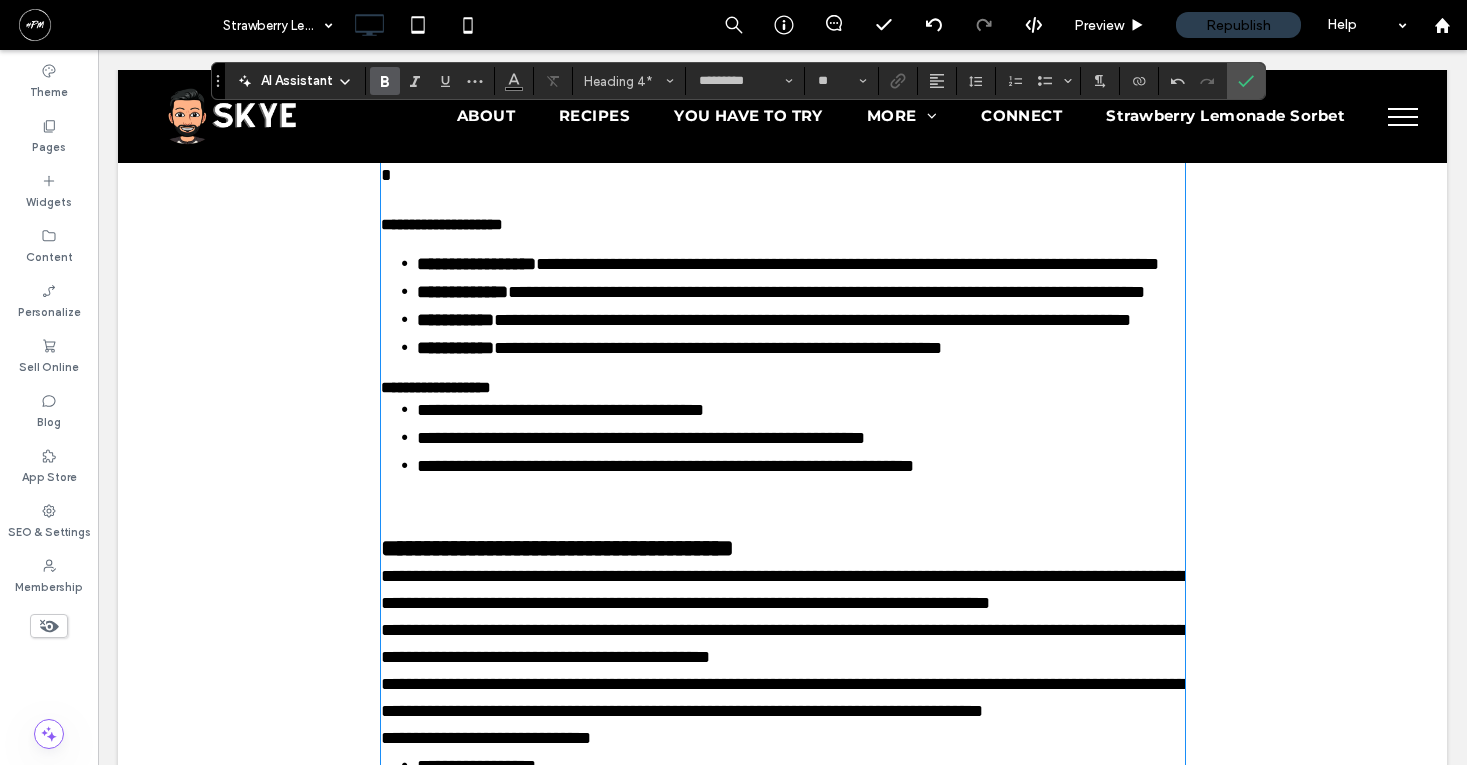 click on "**********" at bounding box center [783, 387] 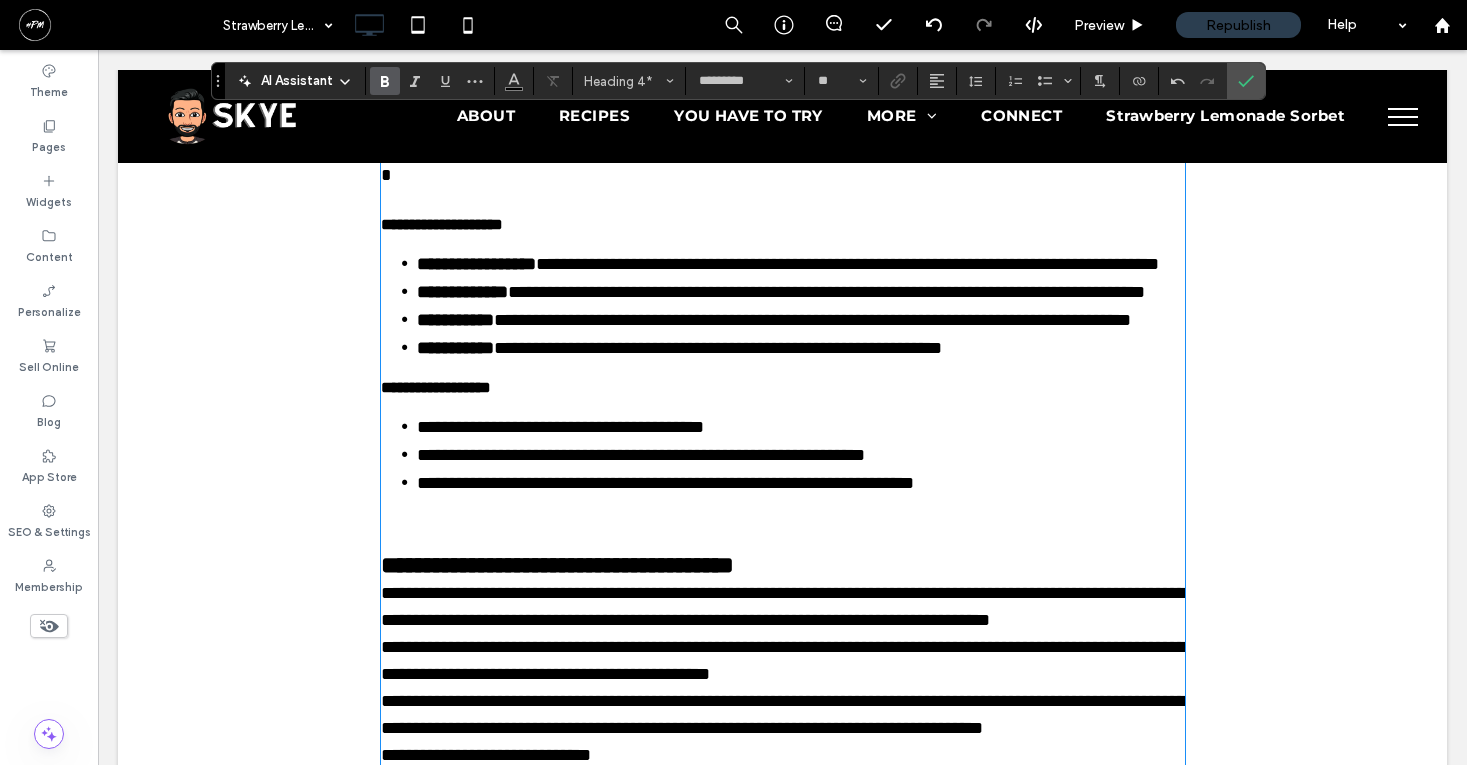 click at bounding box center (783, 537) 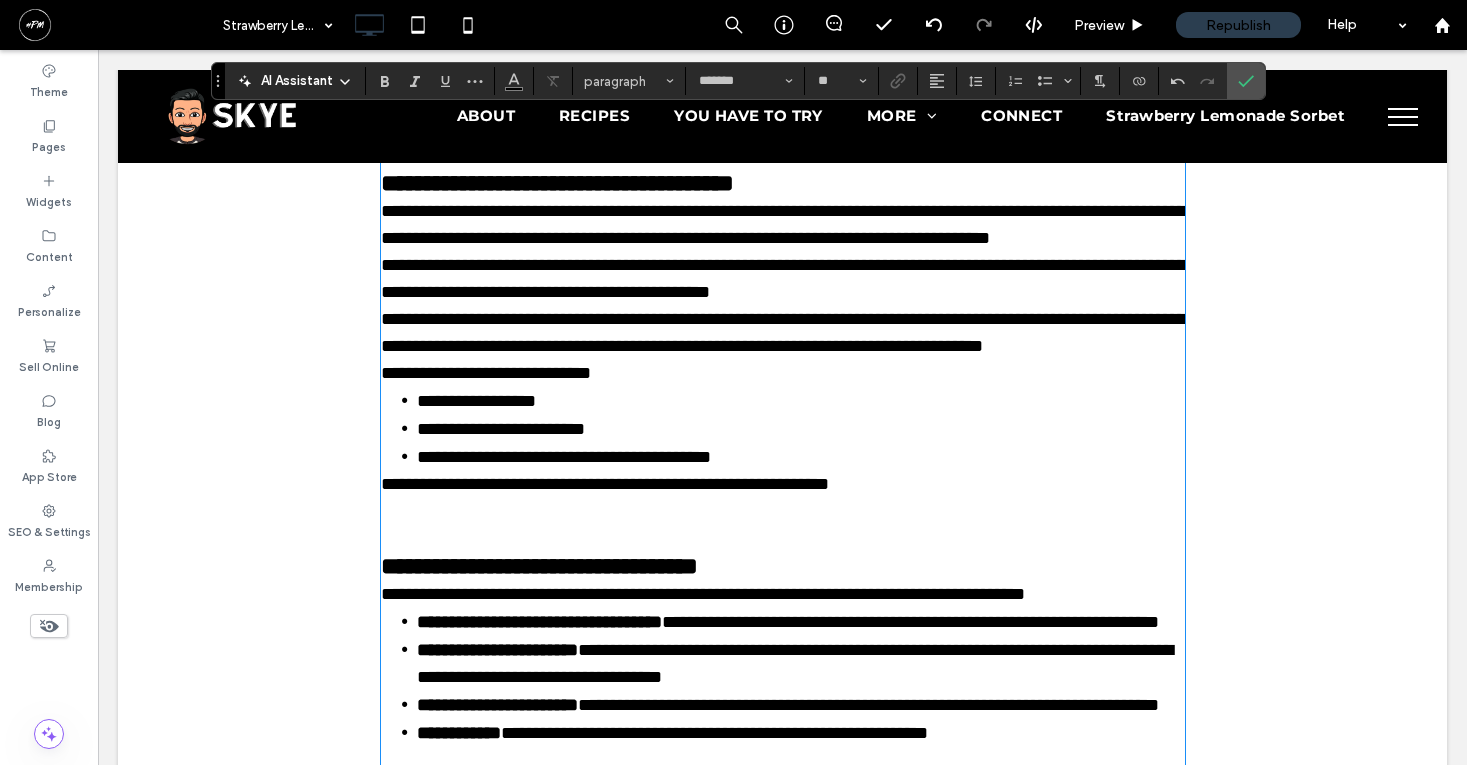 scroll, scrollTop: 4004, scrollLeft: 0, axis: vertical 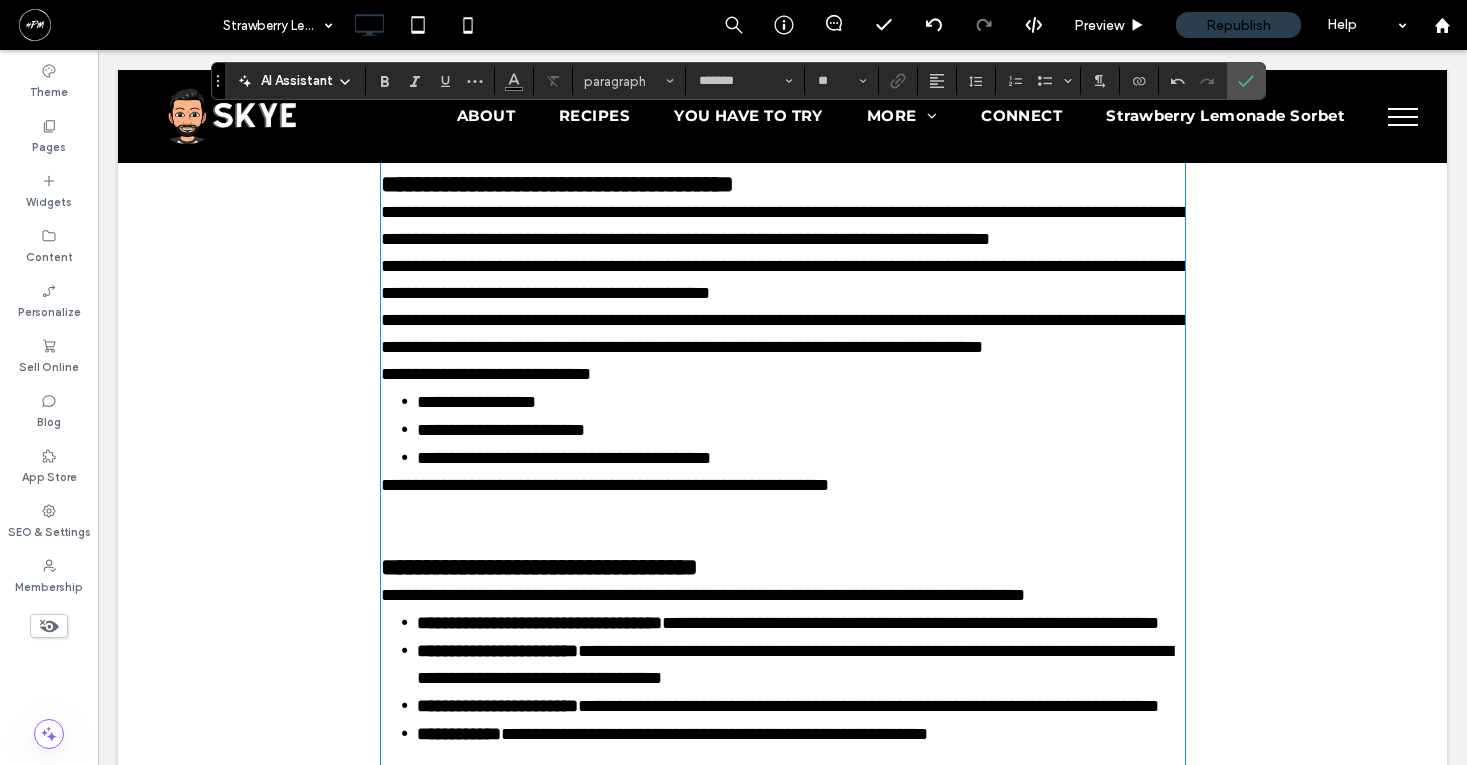 click on "**********" at bounding box center (783, 225) 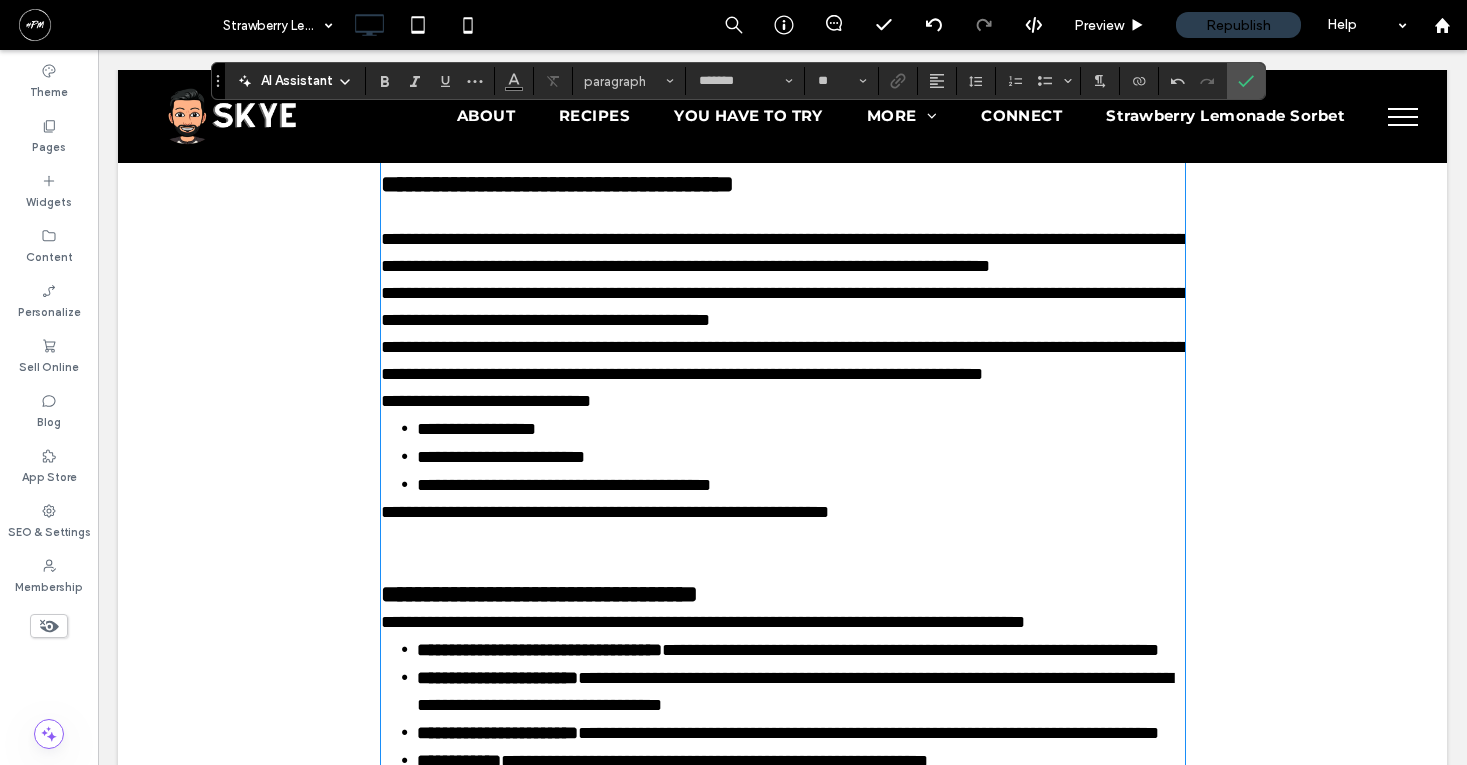 click on "**********" at bounding box center [783, 361] 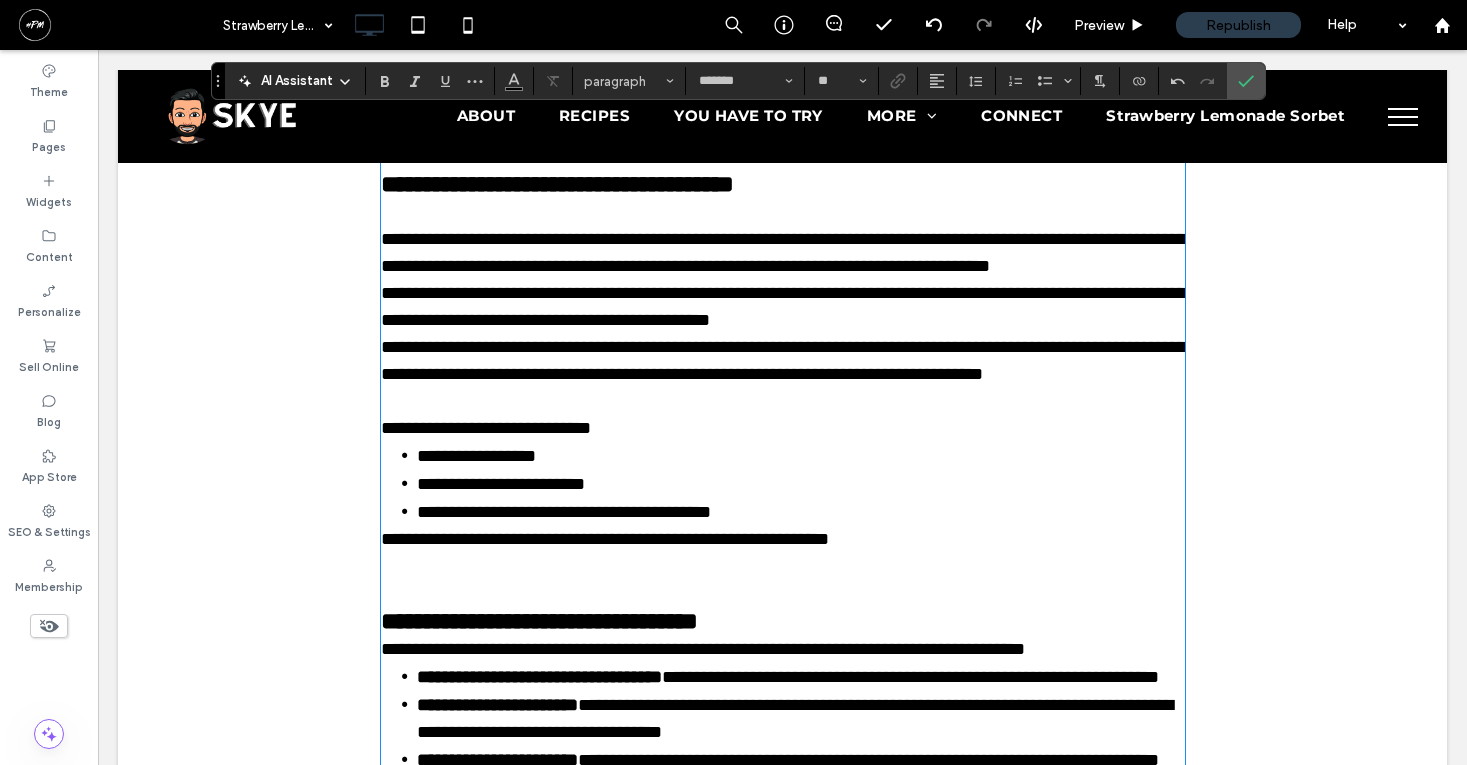 click on "**********" at bounding box center [783, 307] 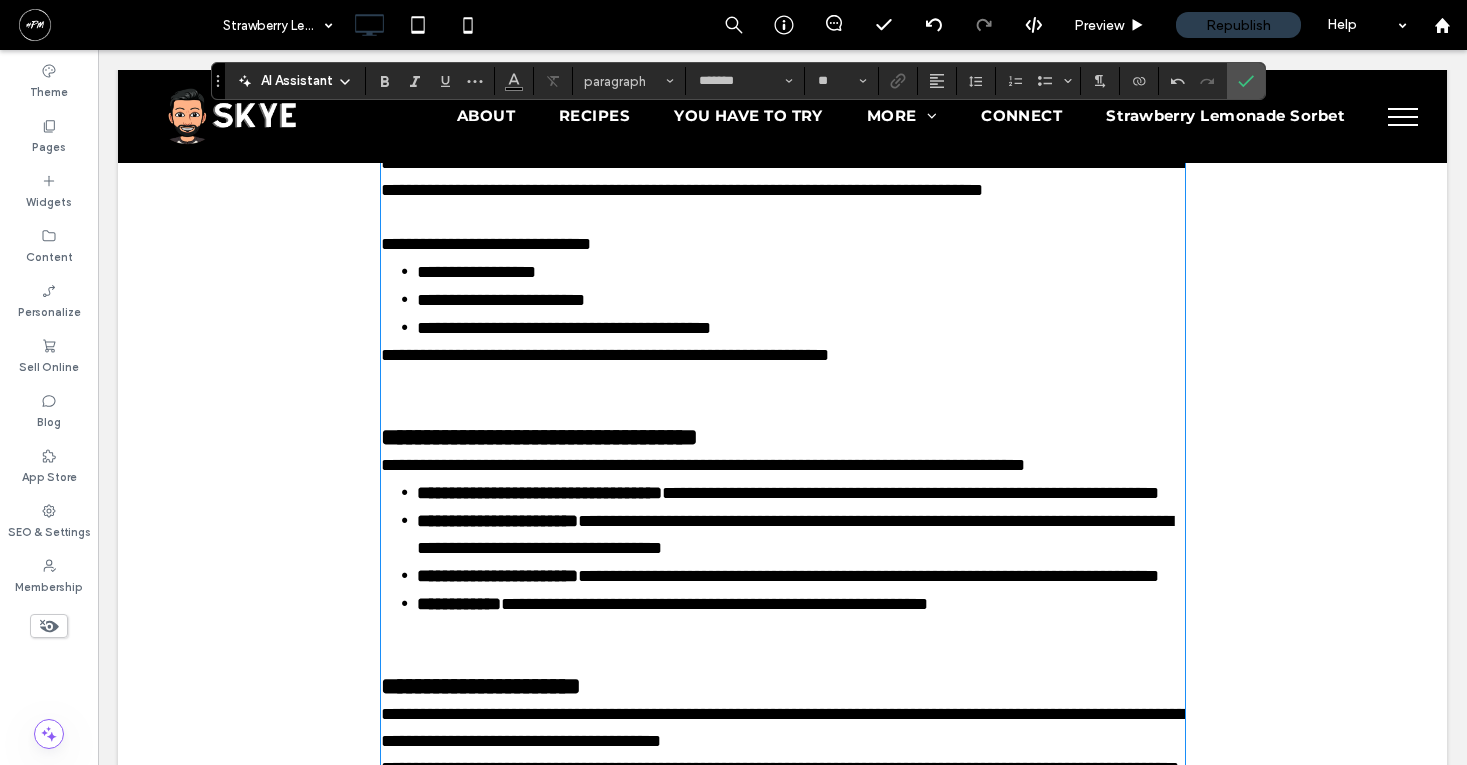 scroll, scrollTop: 4292, scrollLeft: 0, axis: vertical 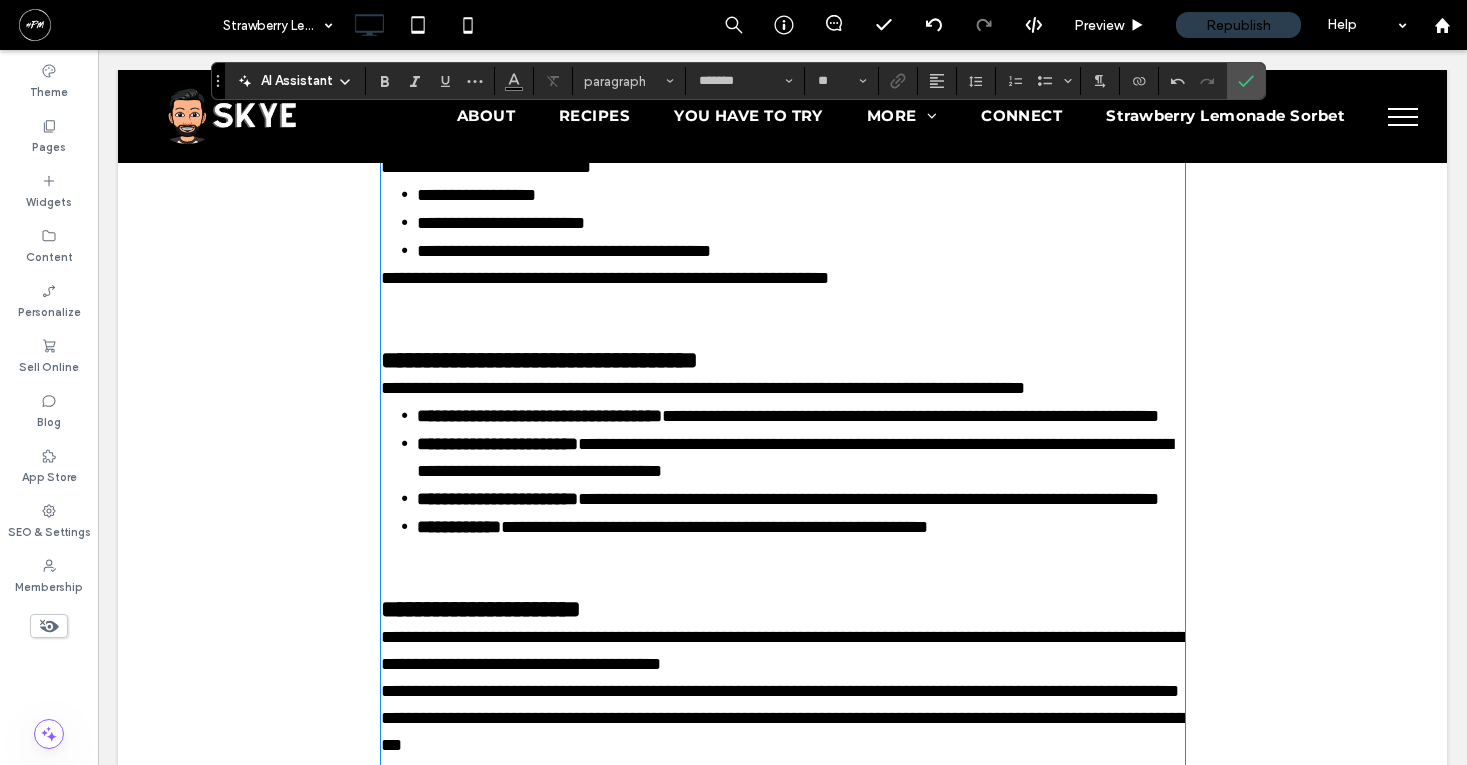click at bounding box center [783, 332] 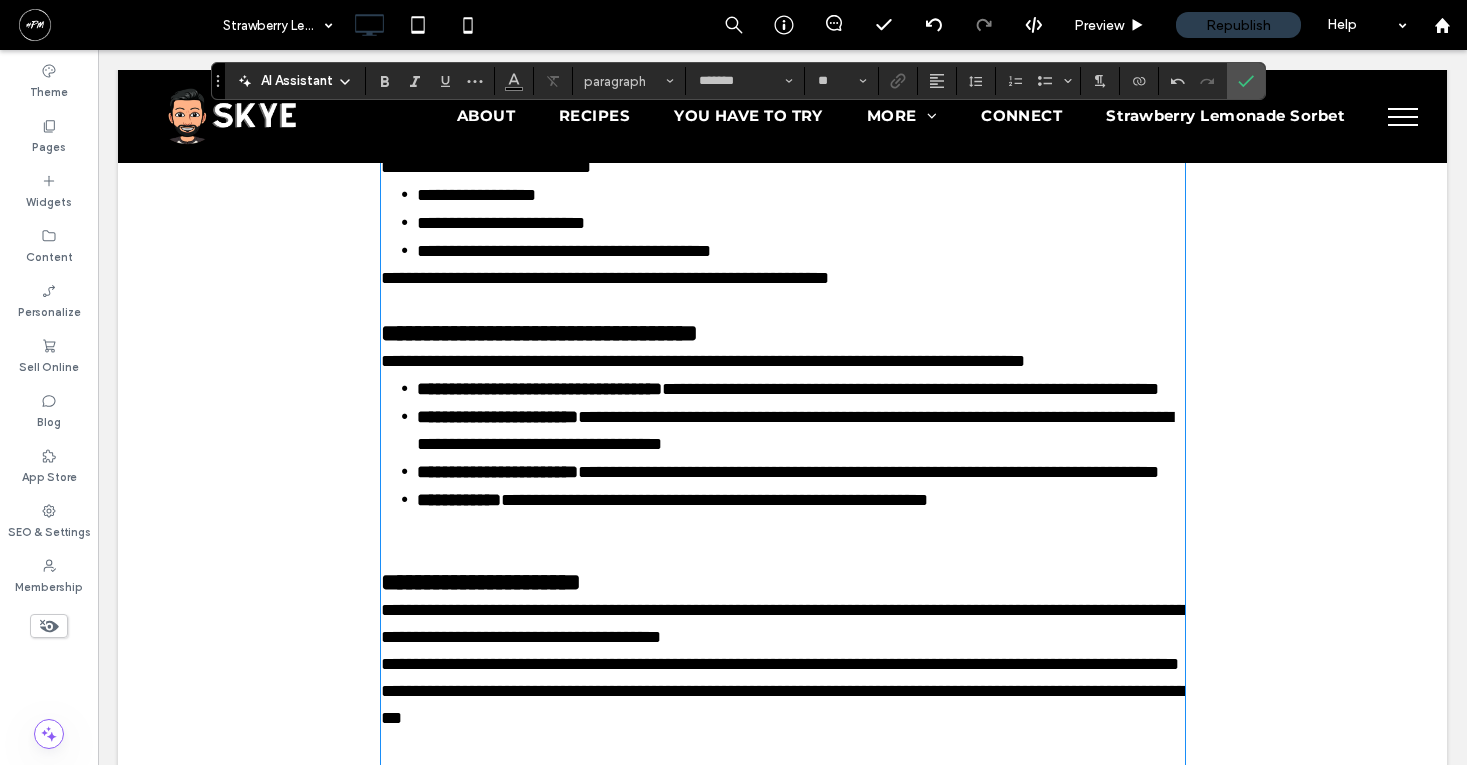 click on "**********" at bounding box center (783, 167) 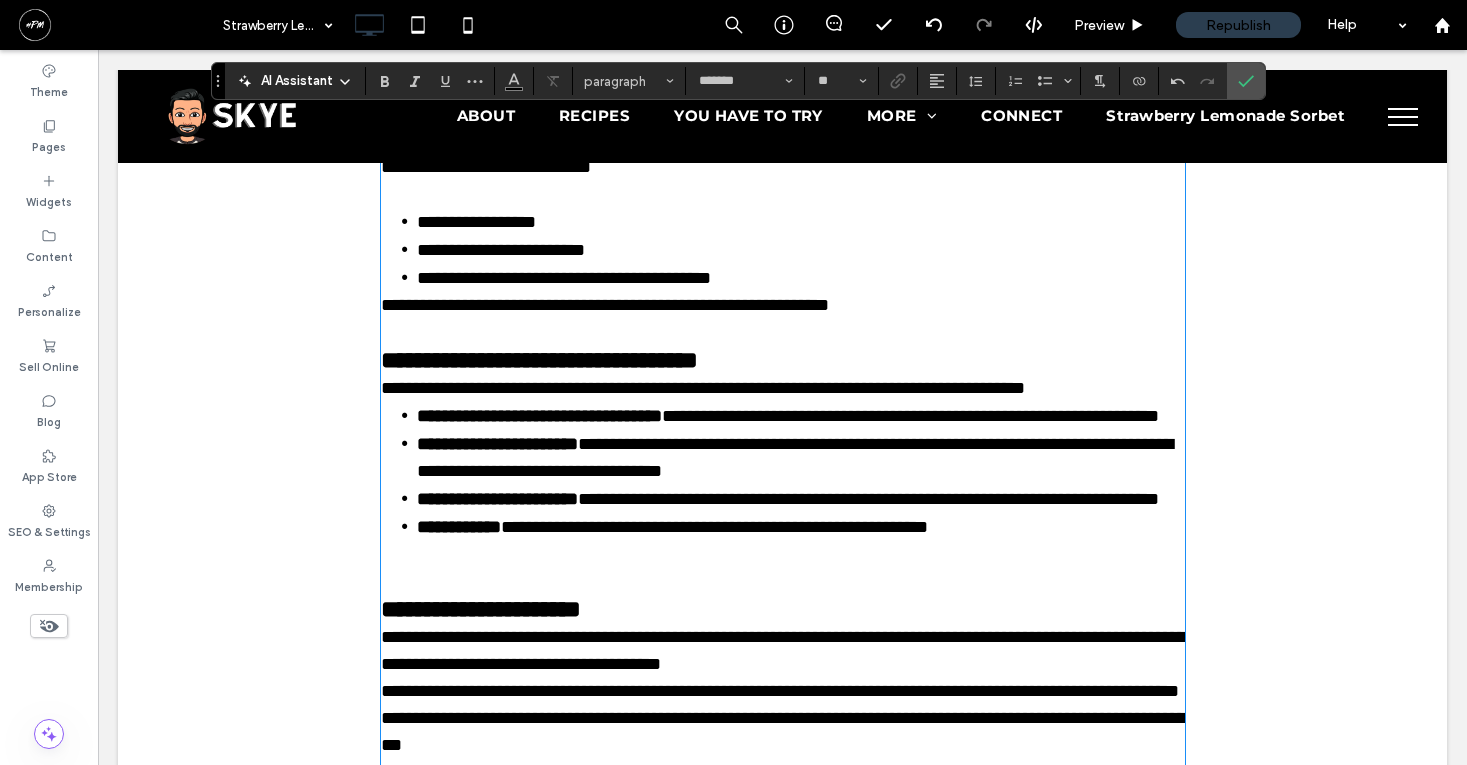 click on "**********" at bounding box center [605, 305] 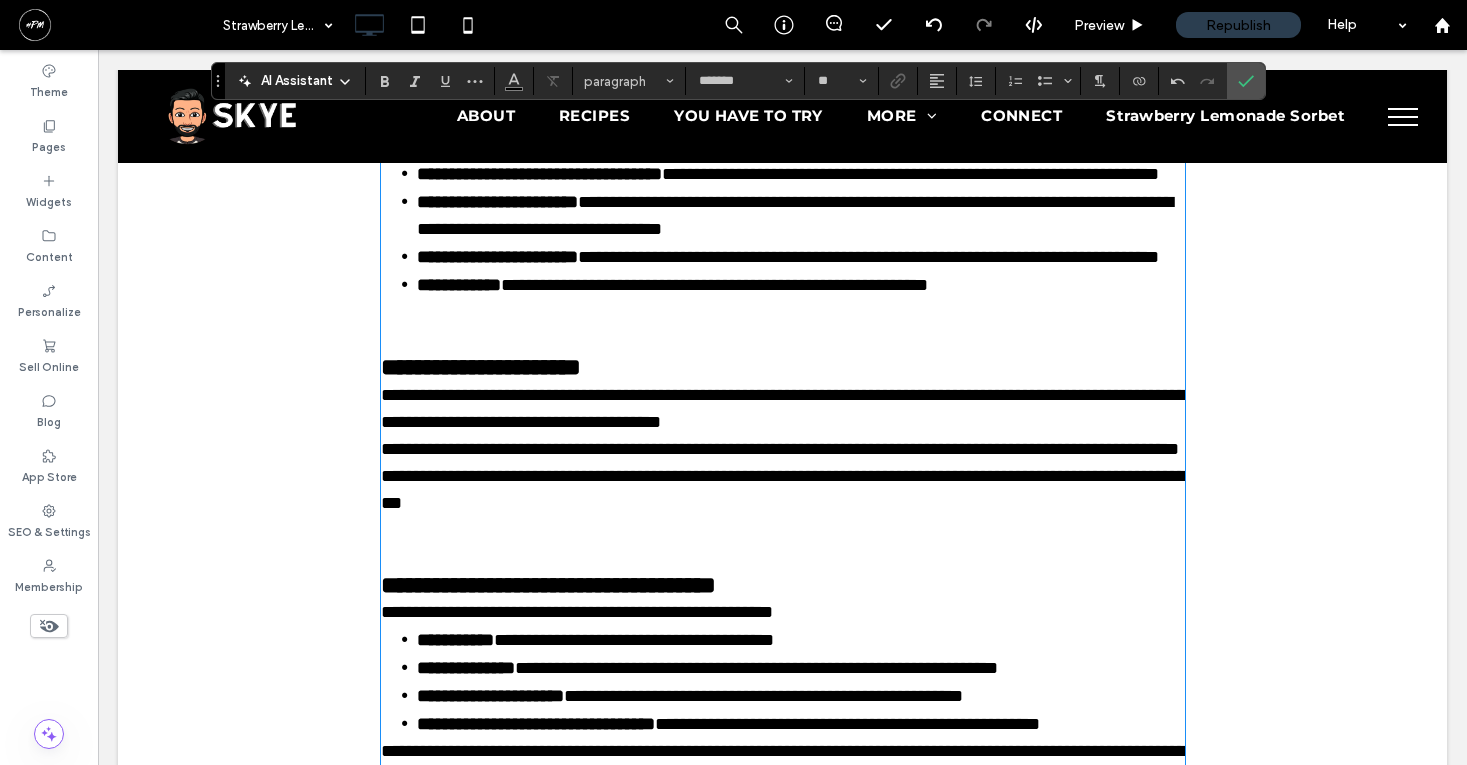 scroll, scrollTop: 4640, scrollLeft: 0, axis: vertical 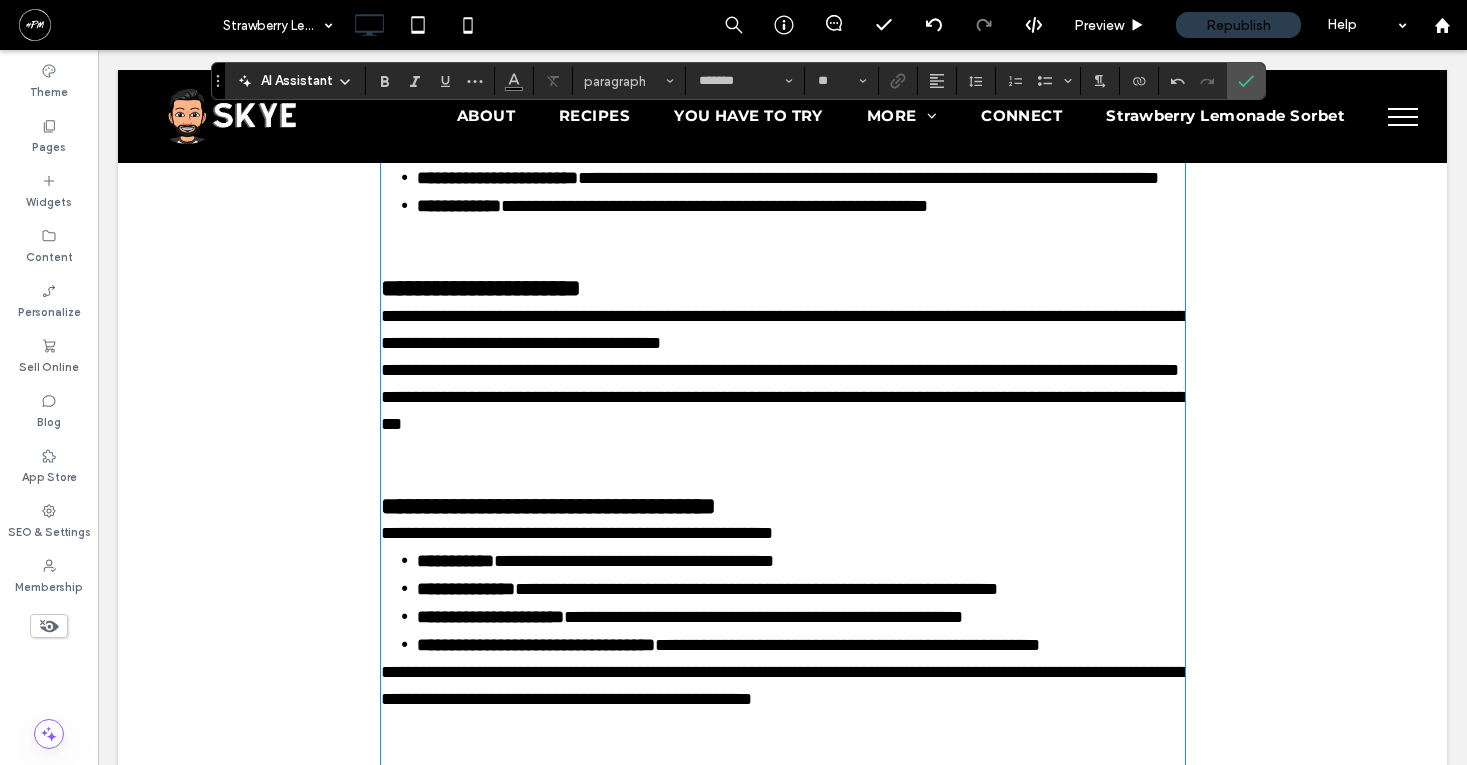 click on "**********" at bounding box center [703, 67] 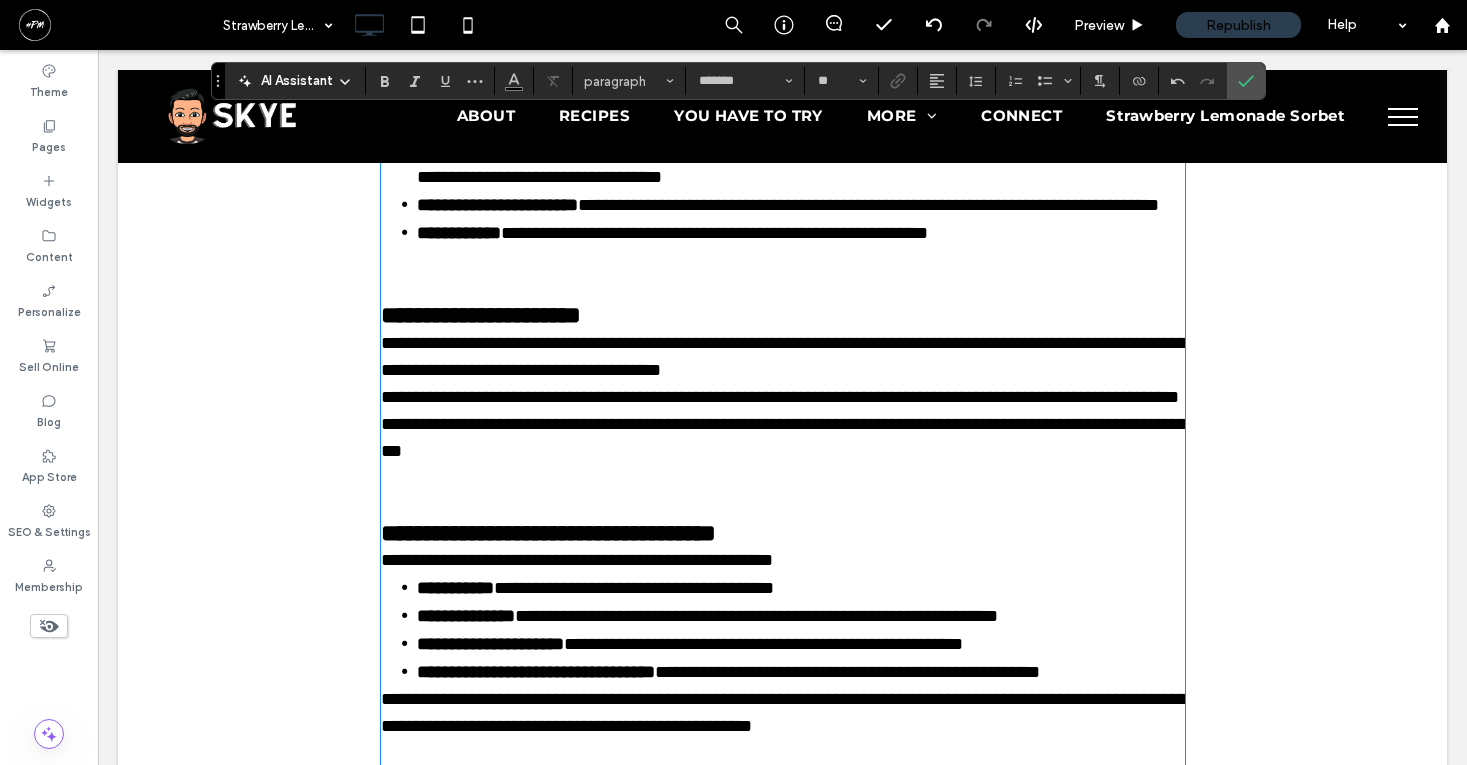 click on "**********" at bounding box center (783, 94) 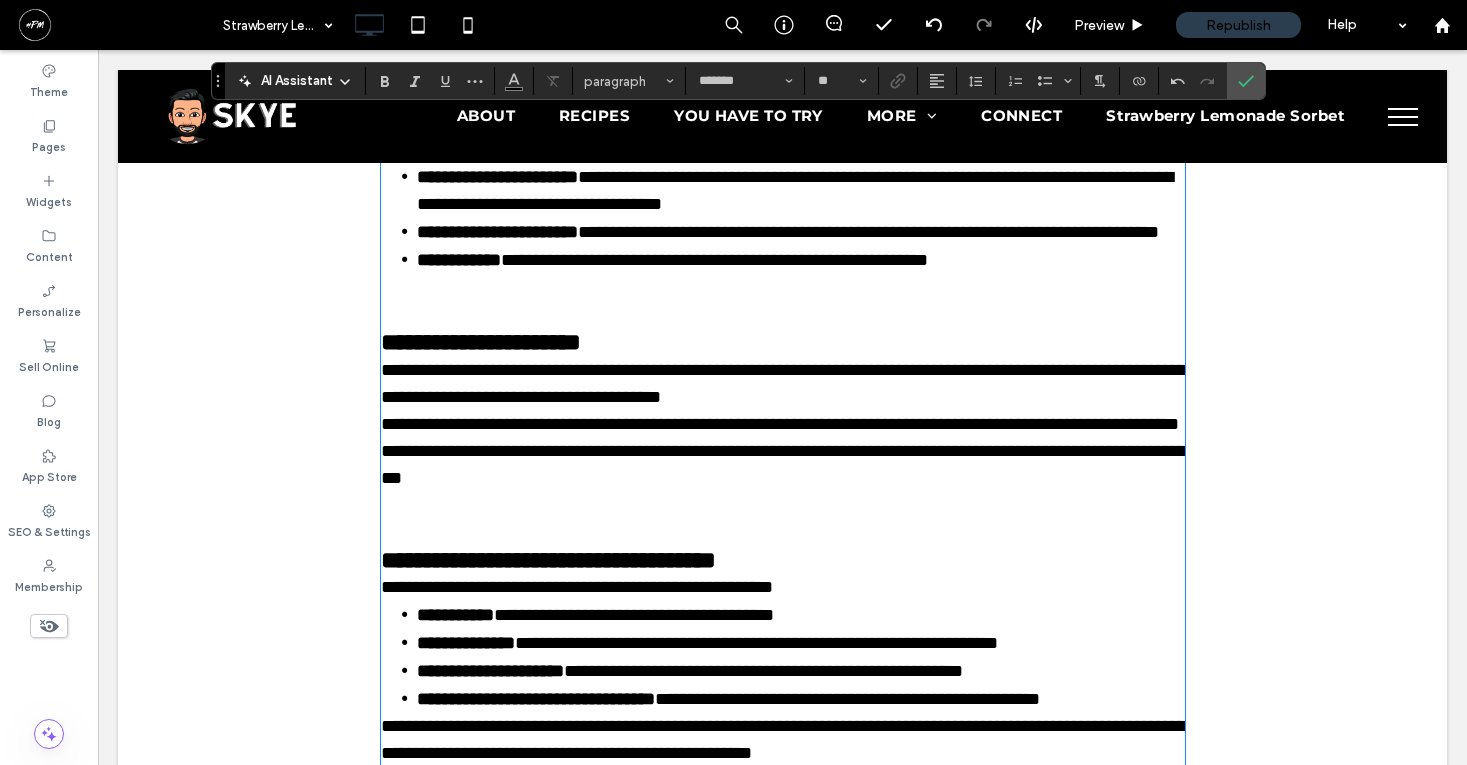 click at bounding box center [783, 314] 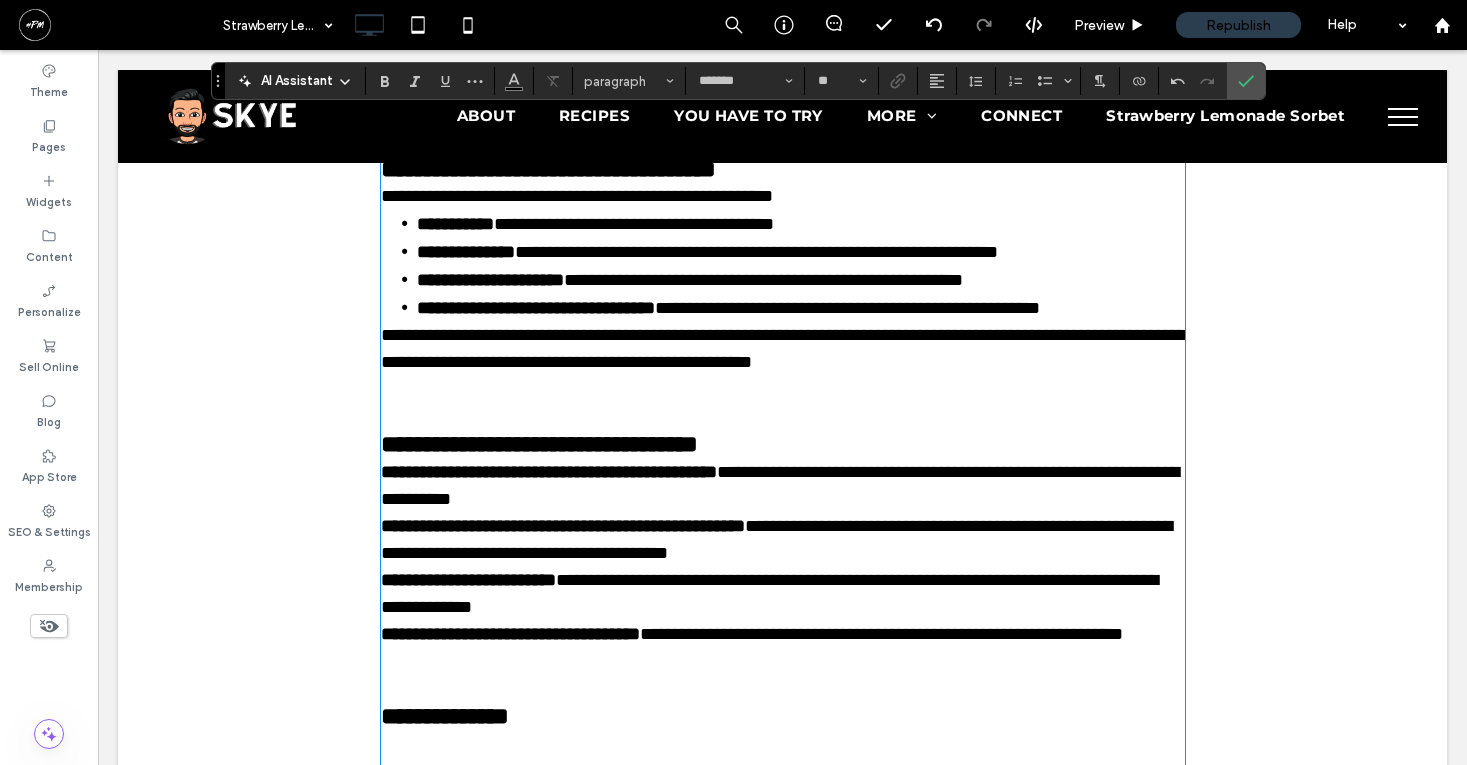 scroll, scrollTop: 5003, scrollLeft: 0, axis: vertical 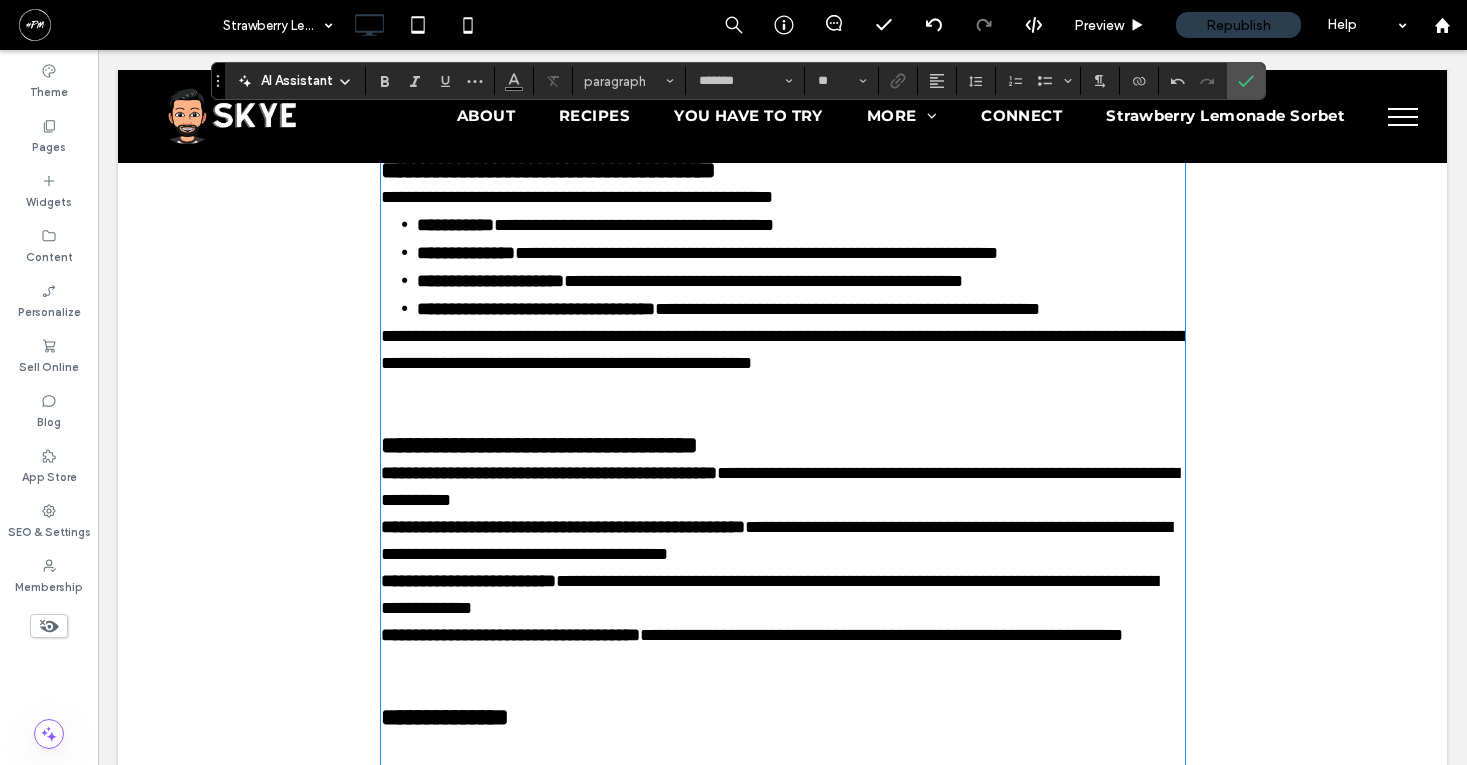 click on "**********" at bounding box center [783, -6] 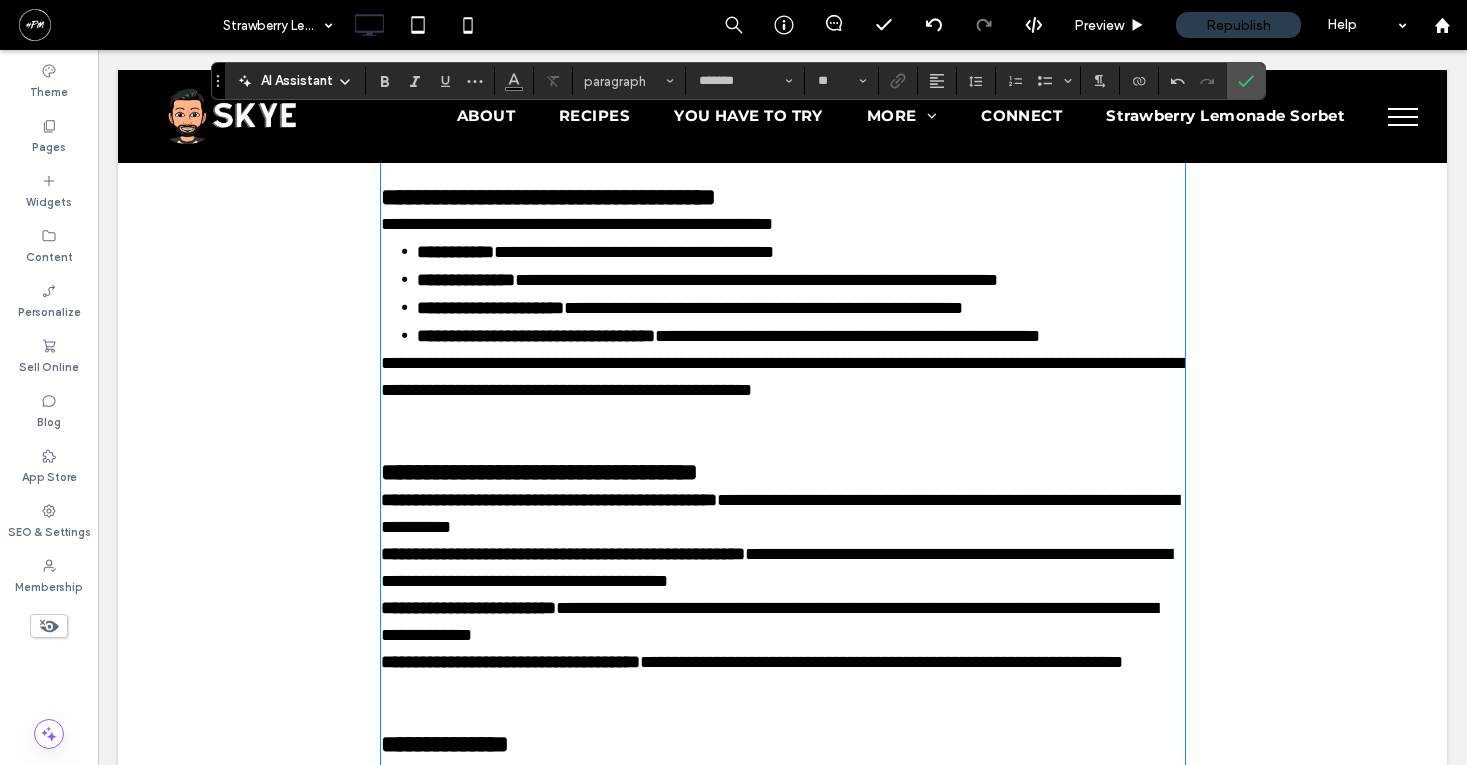 click on "**********" at bounding box center (783, 61) 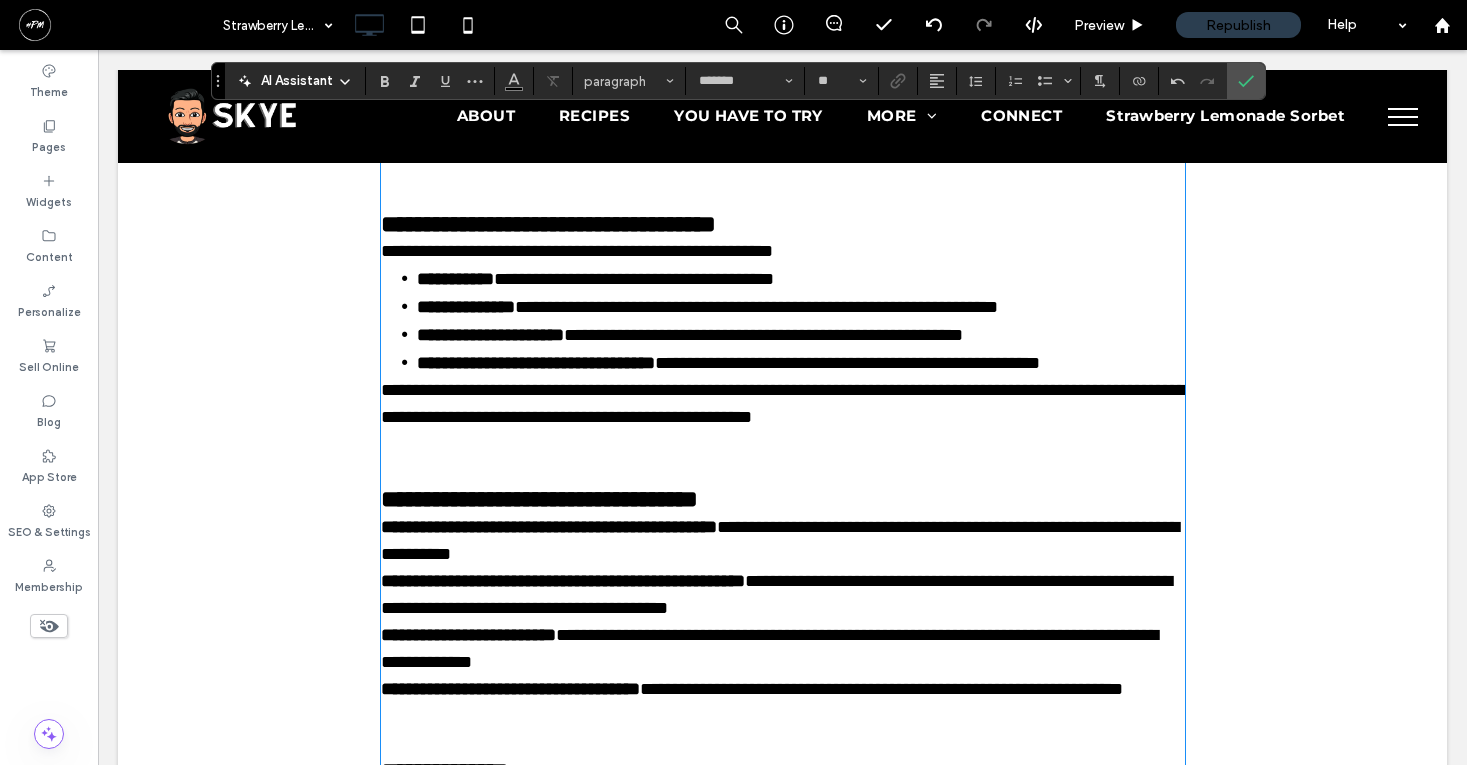 click at bounding box center [783, 196] 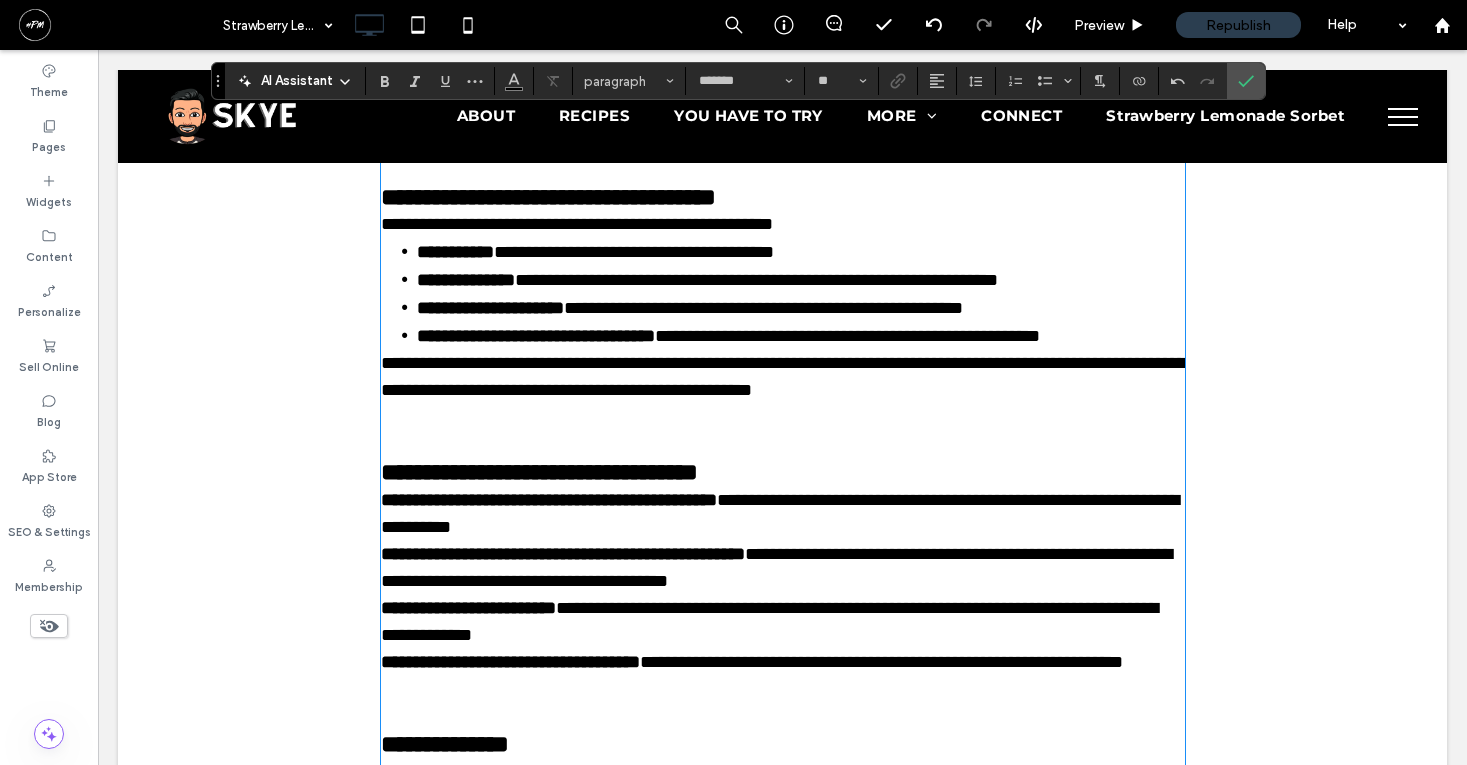 click on "**********" at bounding box center (783, 224) 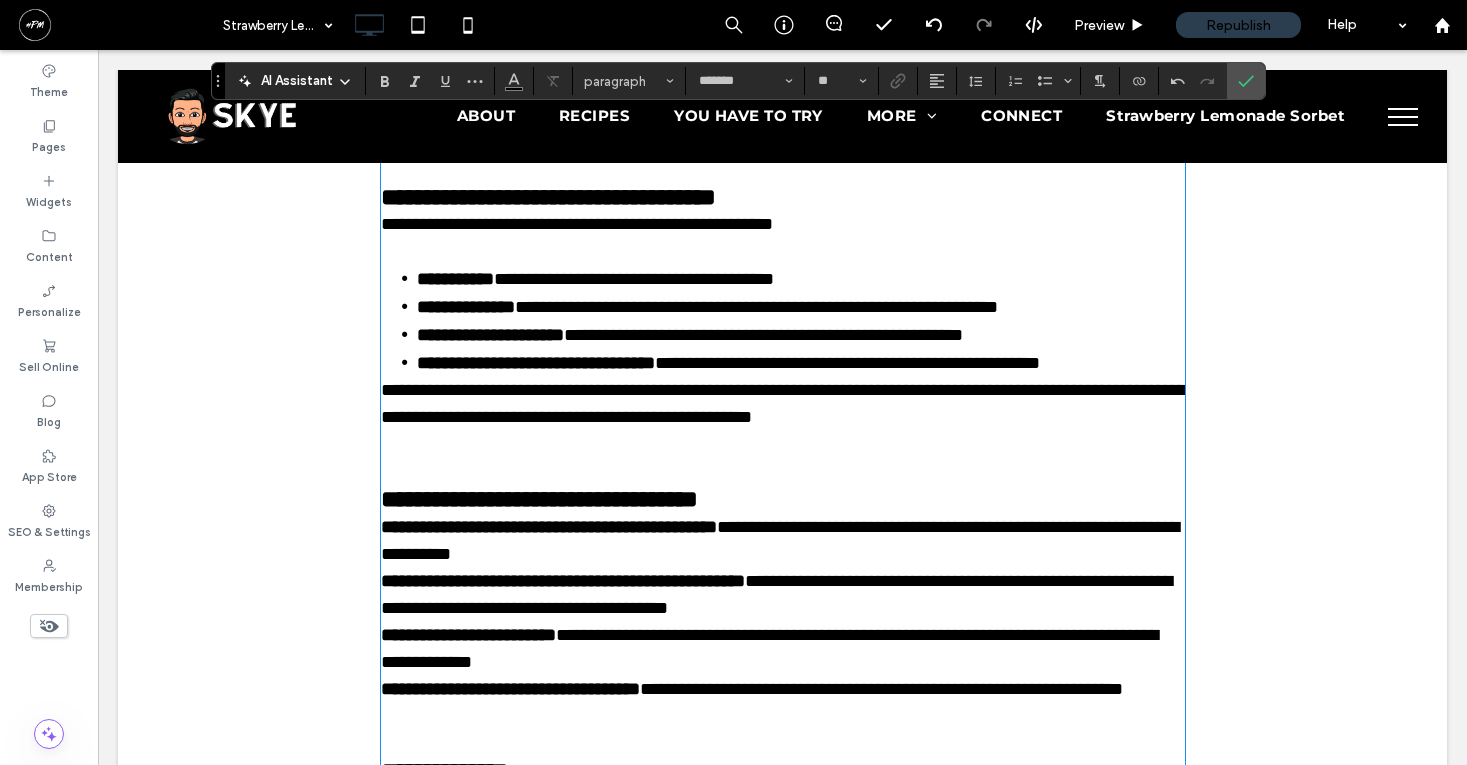 click on "**********" at bounding box center [783, -48] 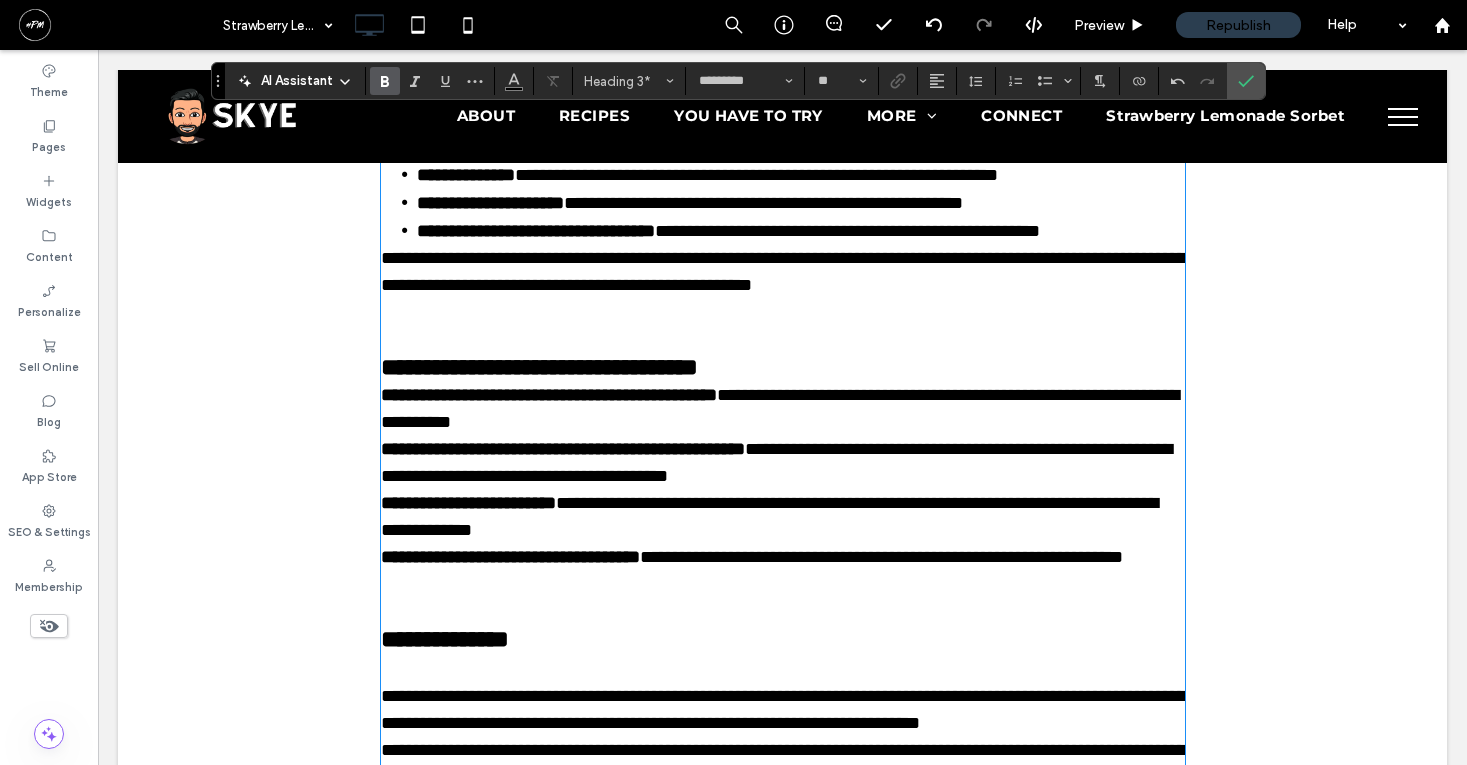 scroll, scrollTop: 5265, scrollLeft: 0, axis: vertical 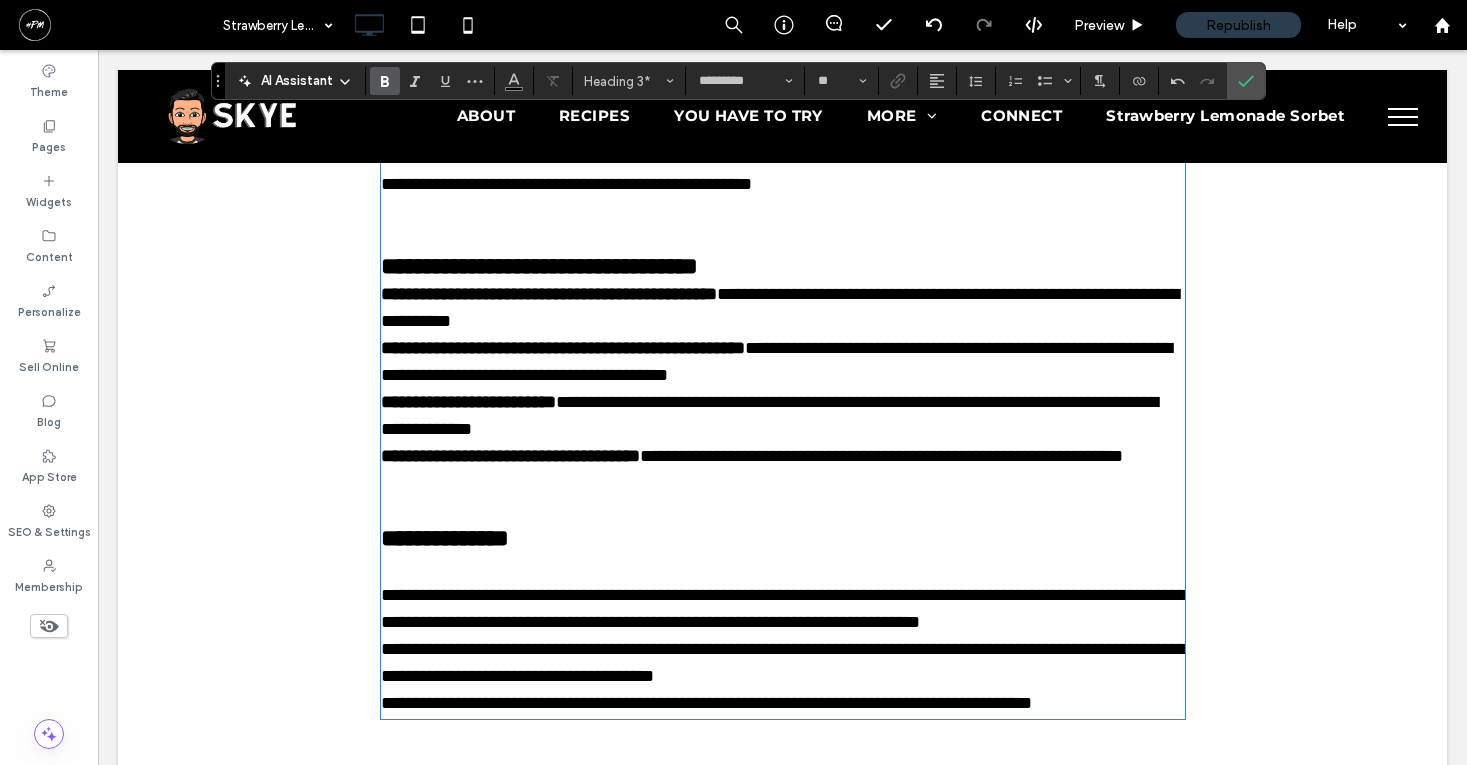 click on "**********" at bounding box center (783, 170) 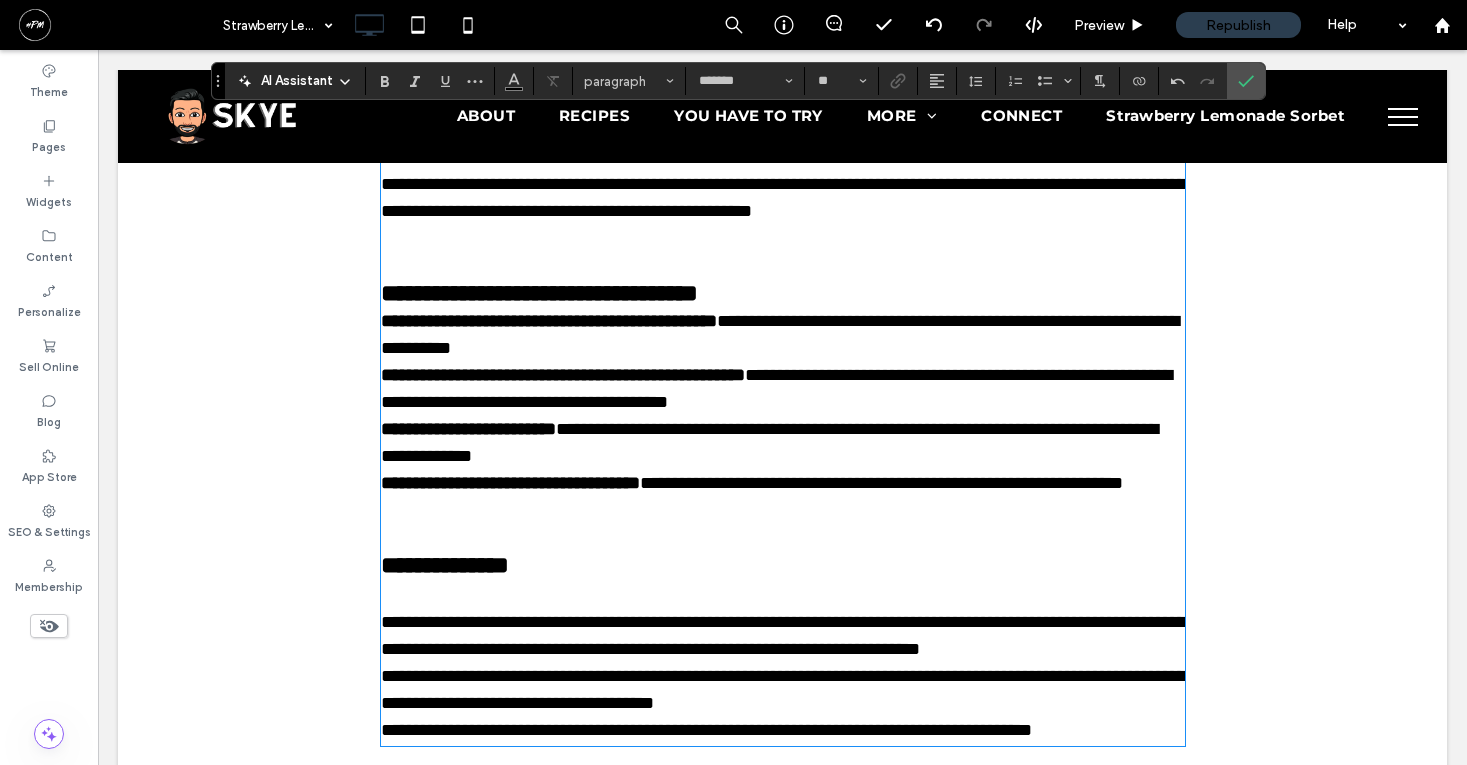 click at bounding box center (783, 238) 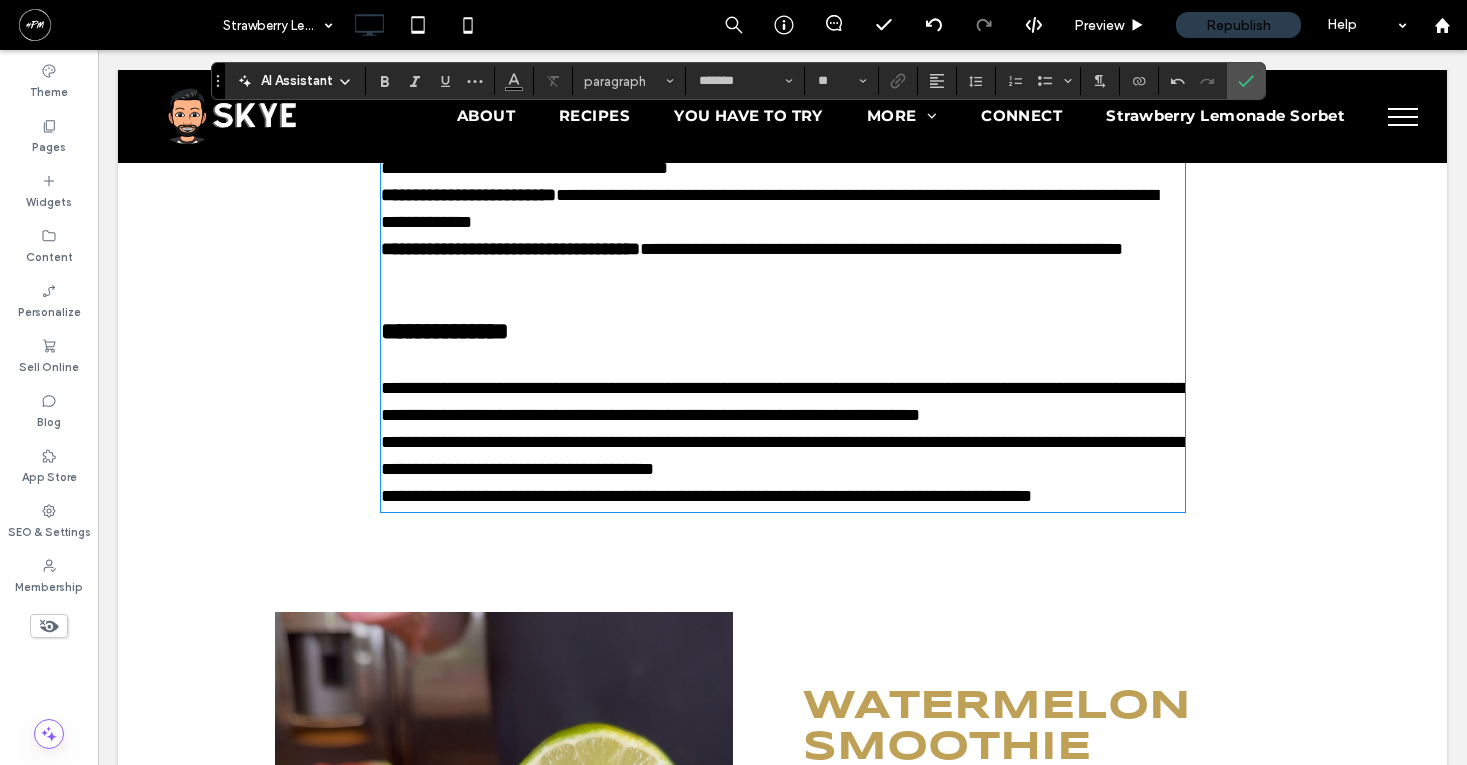 scroll, scrollTop: 5495, scrollLeft: 0, axis: vertical 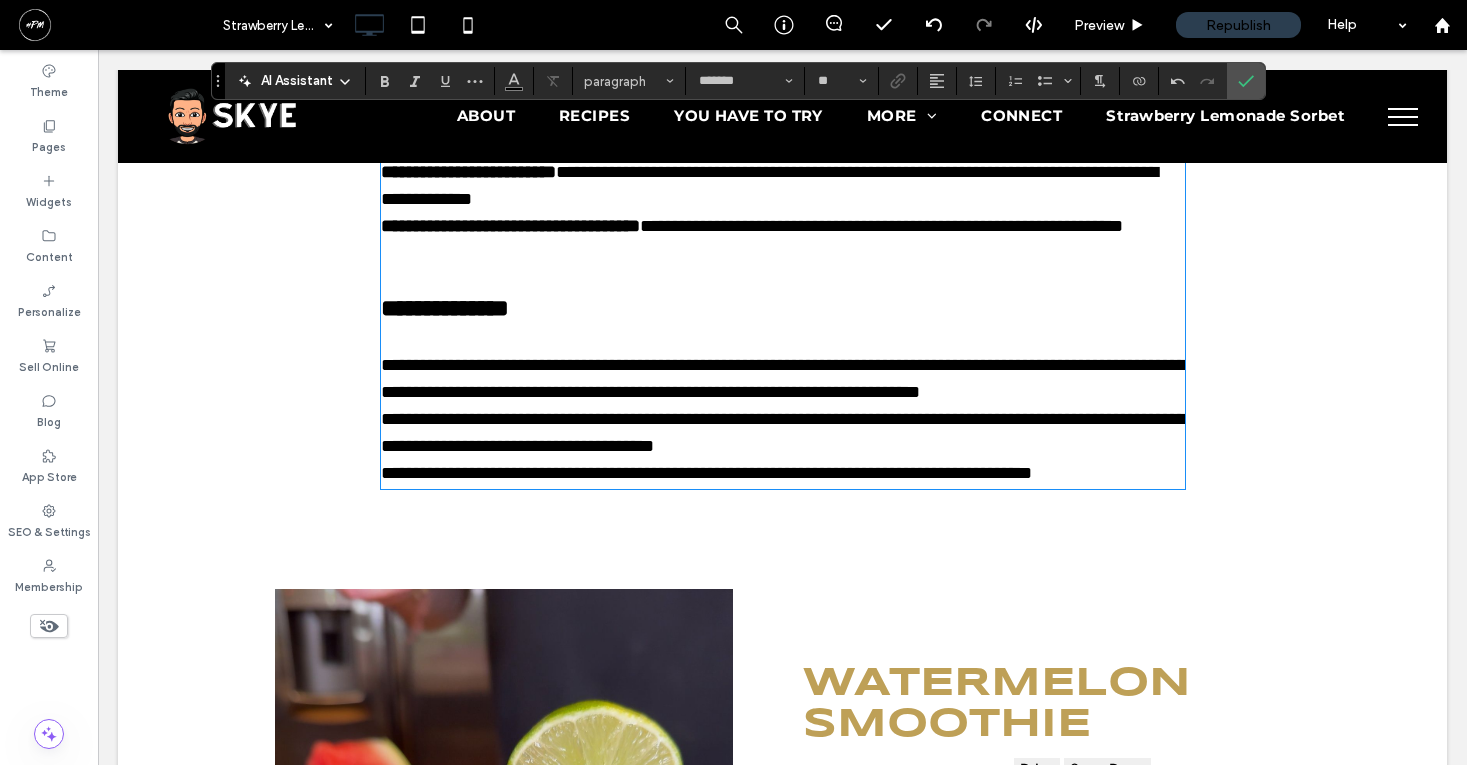 click on "**********" at bounding box center [549, 64] 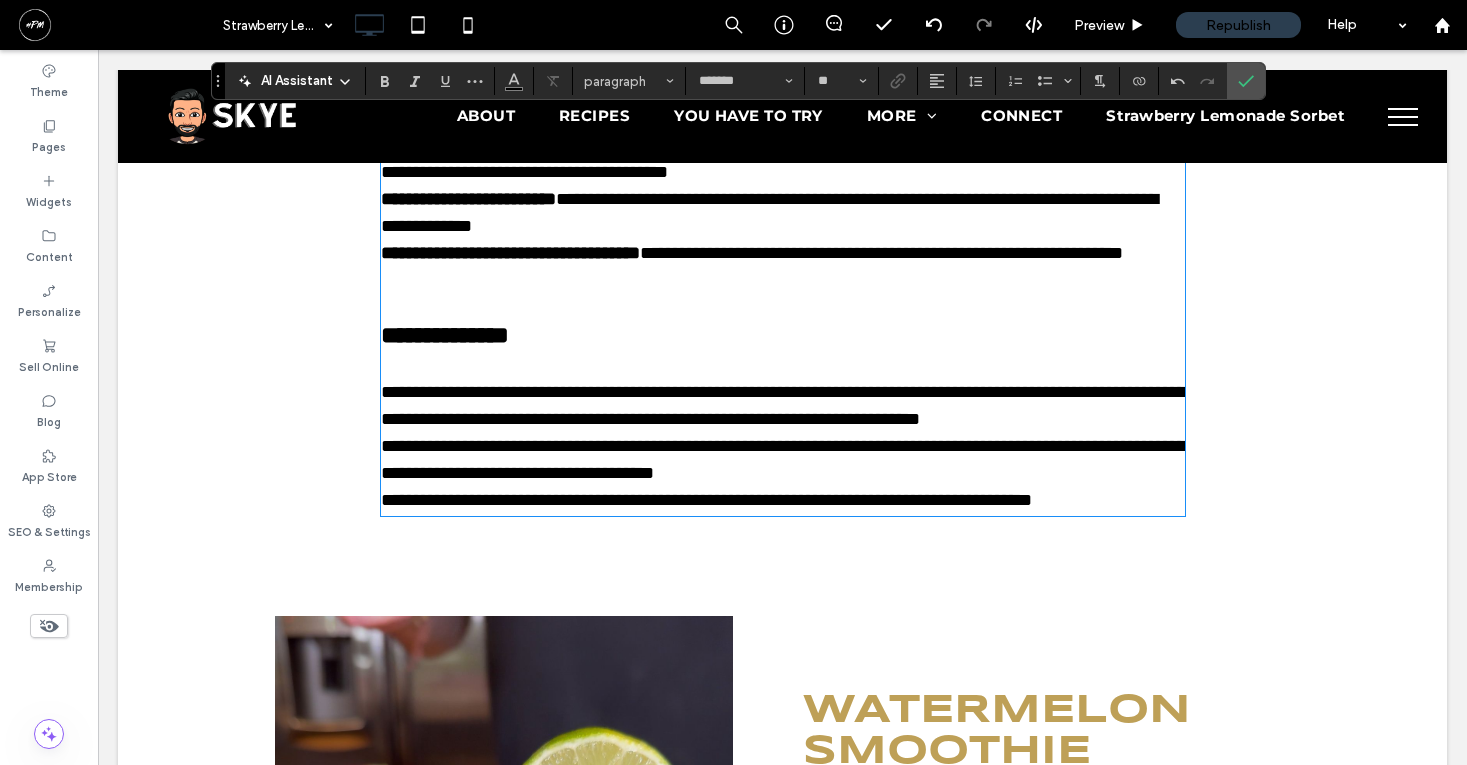 click on "**********" at bounding box center [783, 105] 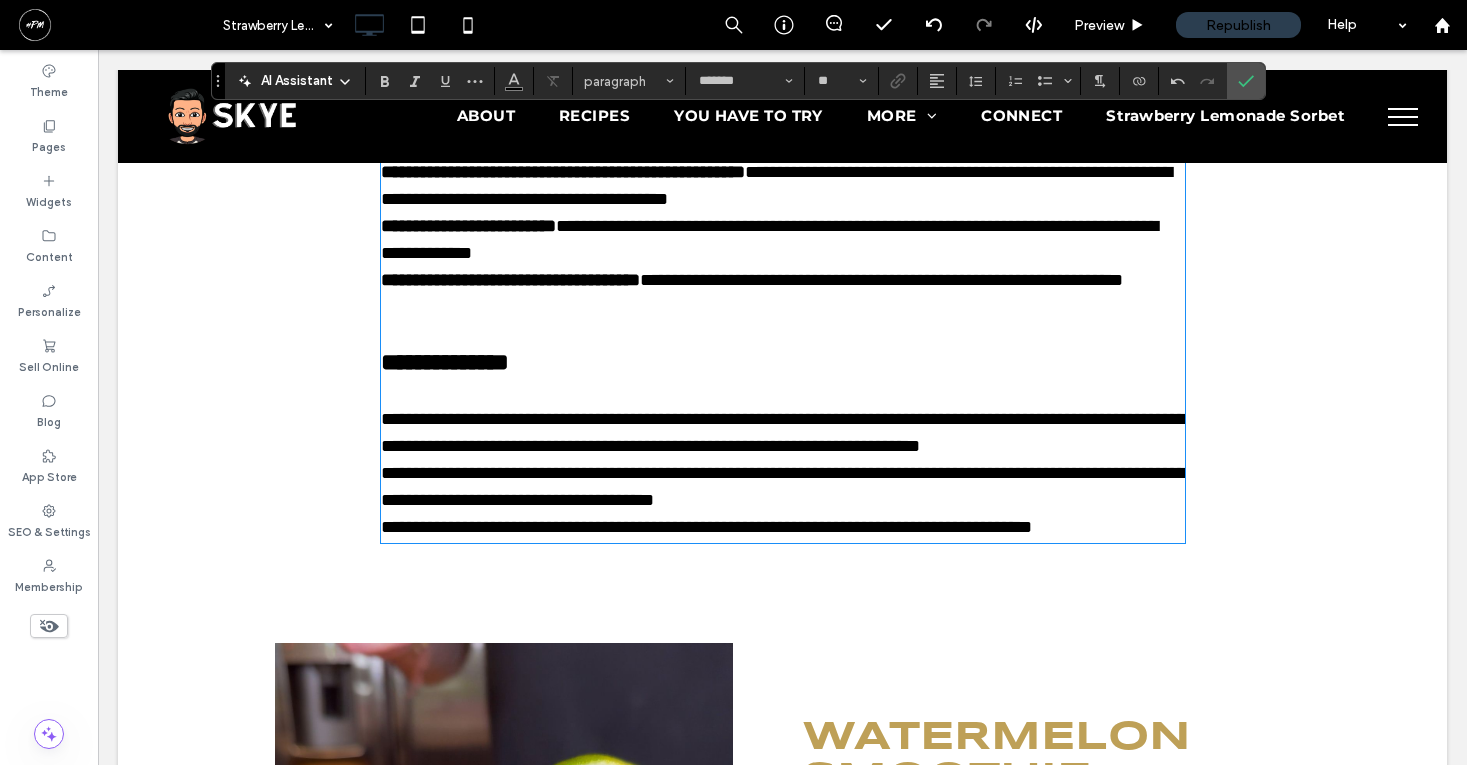 click on "**********" at bounding box center (783, 186) 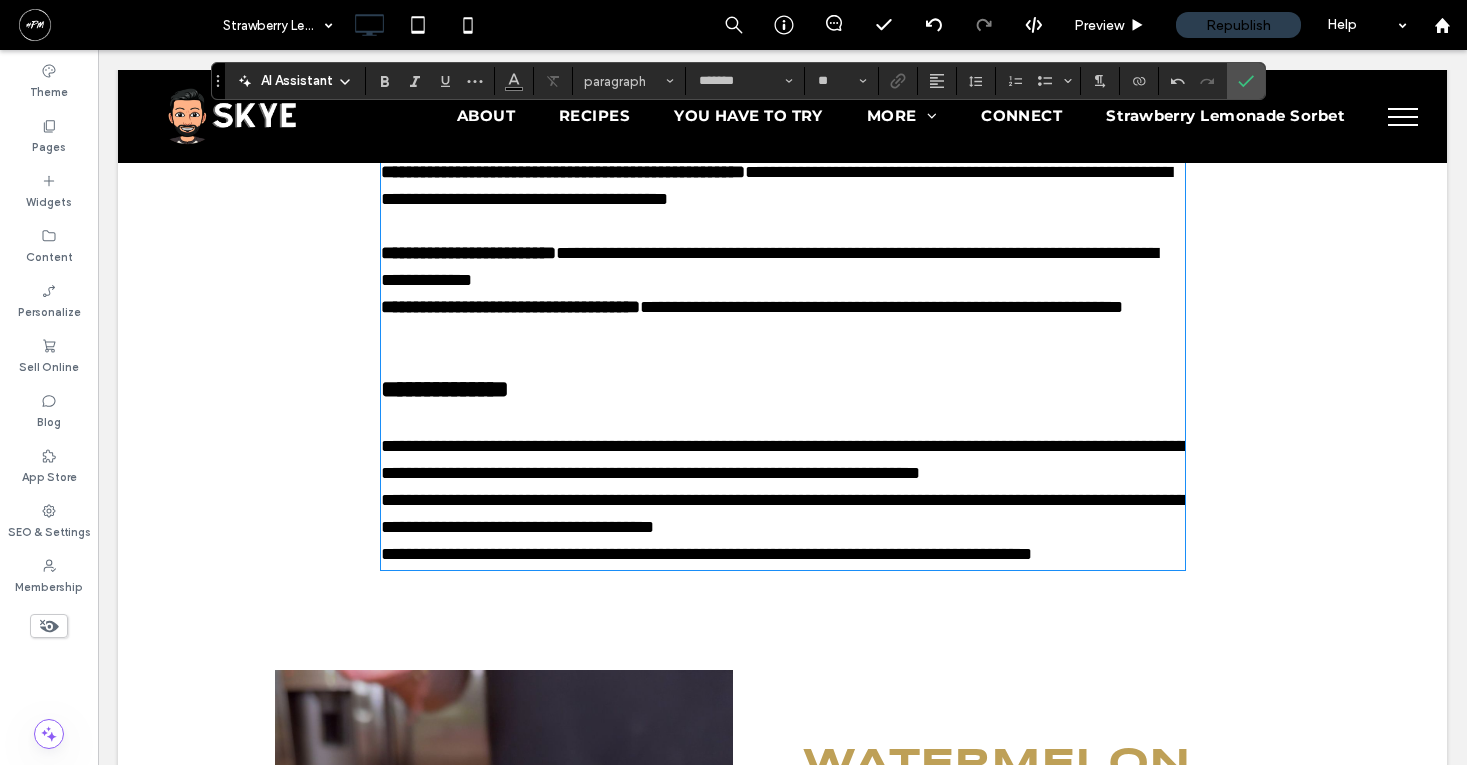click on "**********" at bounding box center (783, 267) 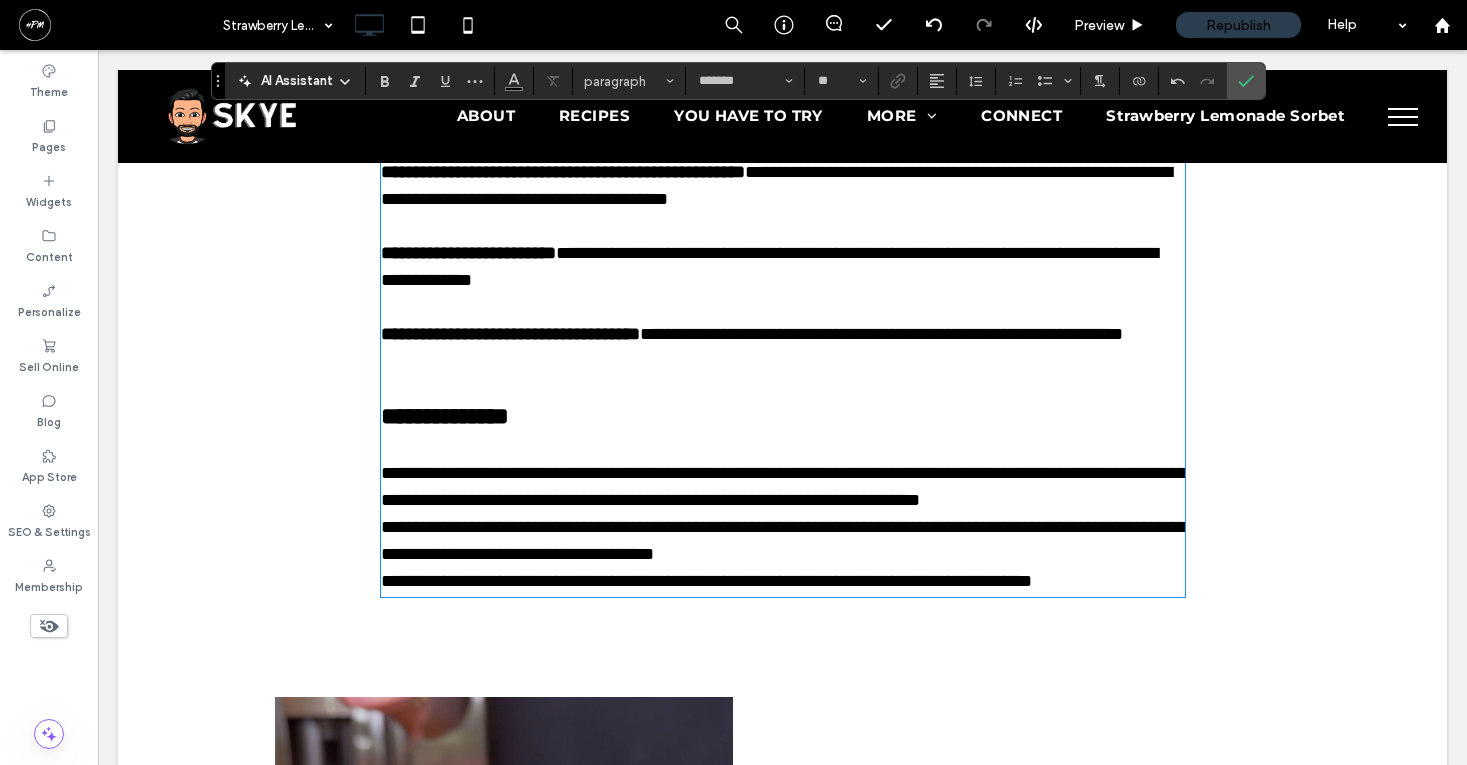 scroll, scrollTop: 5594, scrollLeft: 0, axis: vertical 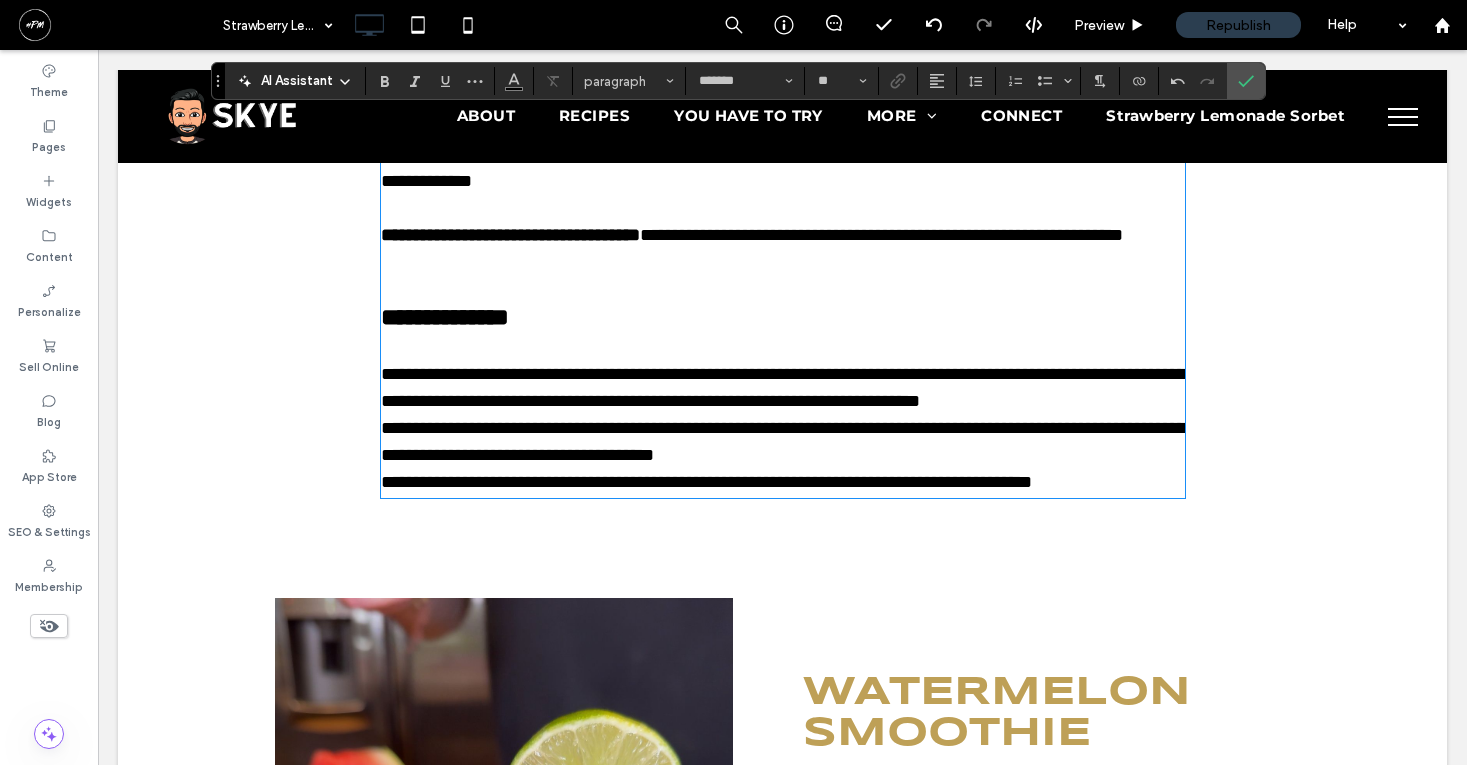 click at bounding box center (783, 289) 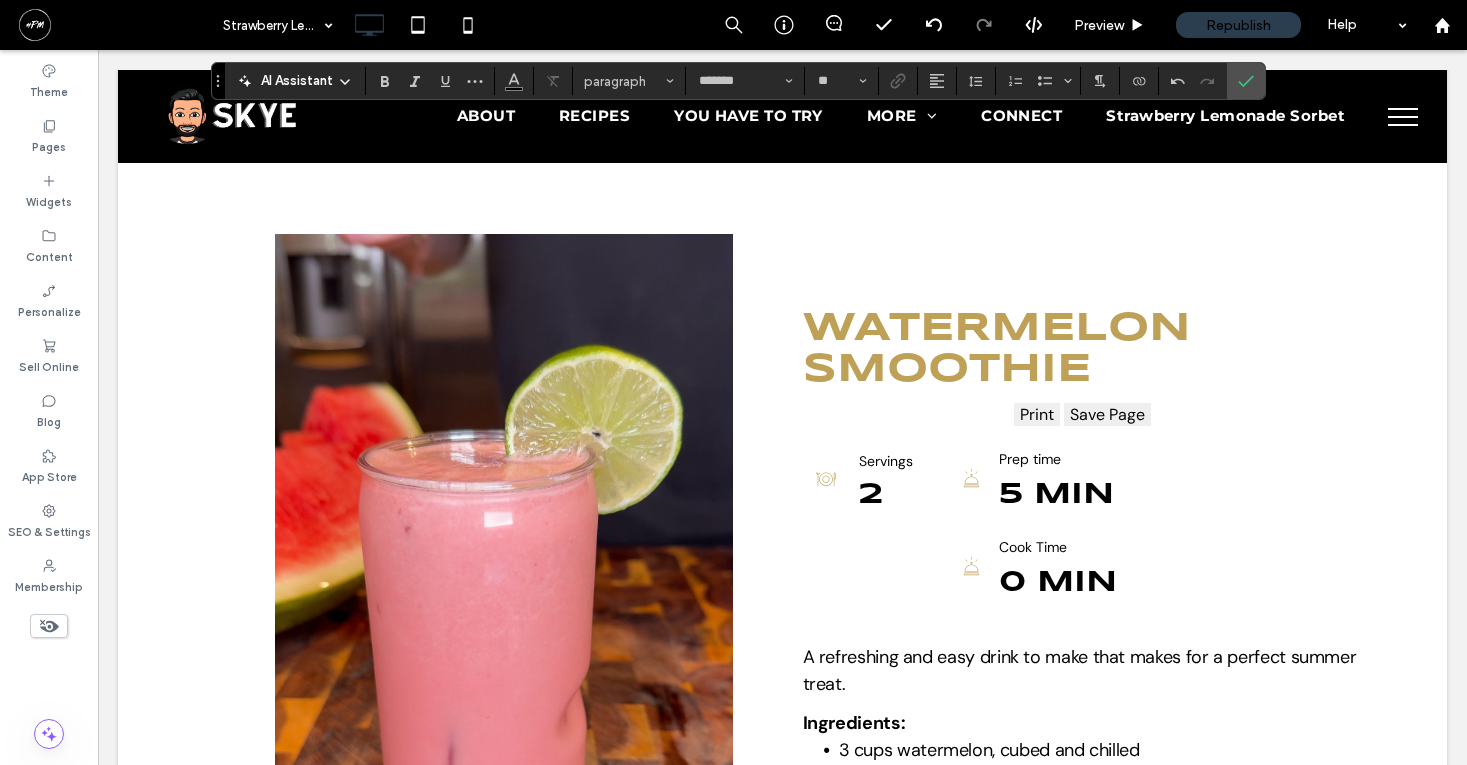 scroll, scrollTop: 5938, scrollLeft: 0, axis: vertical 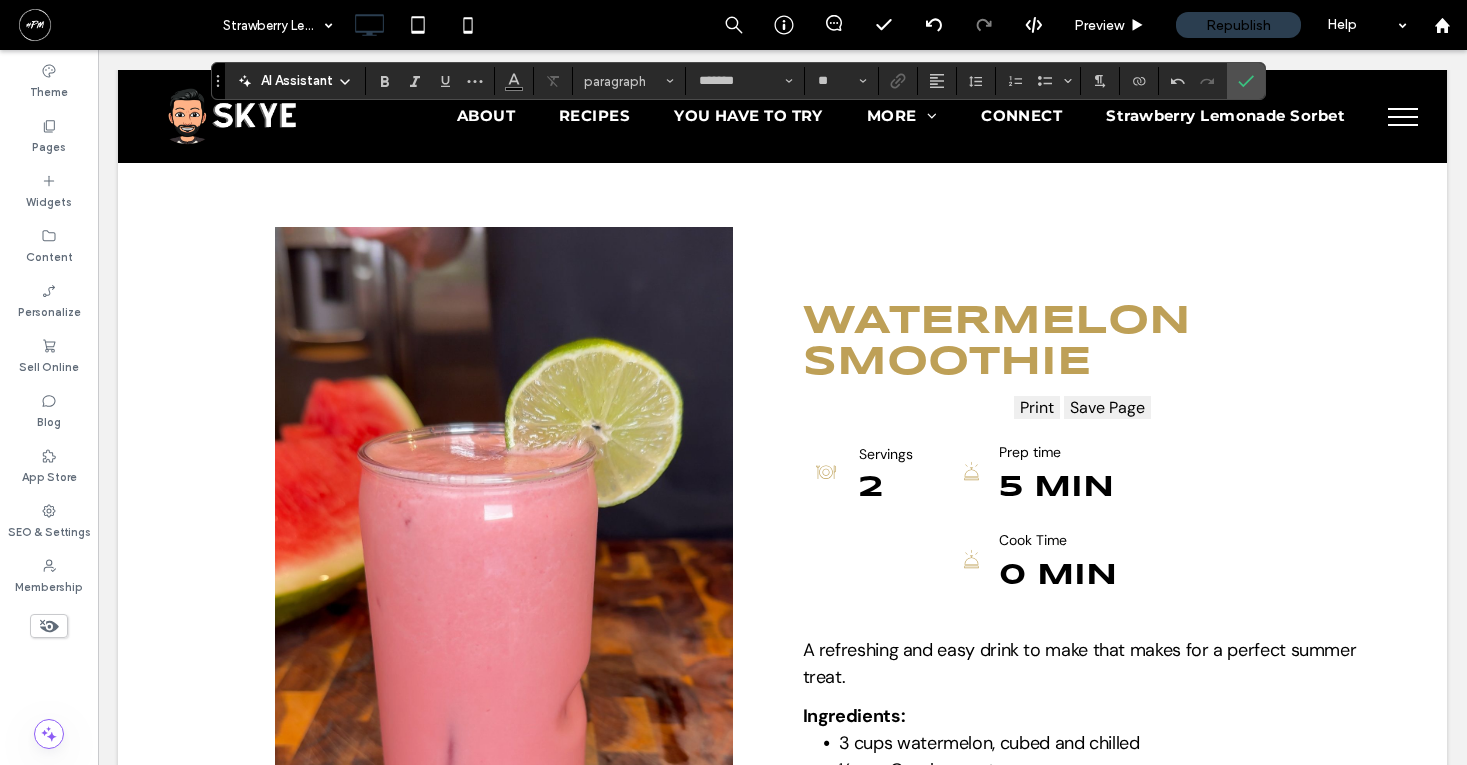 click on "**********" at bounding box center [783, 71] 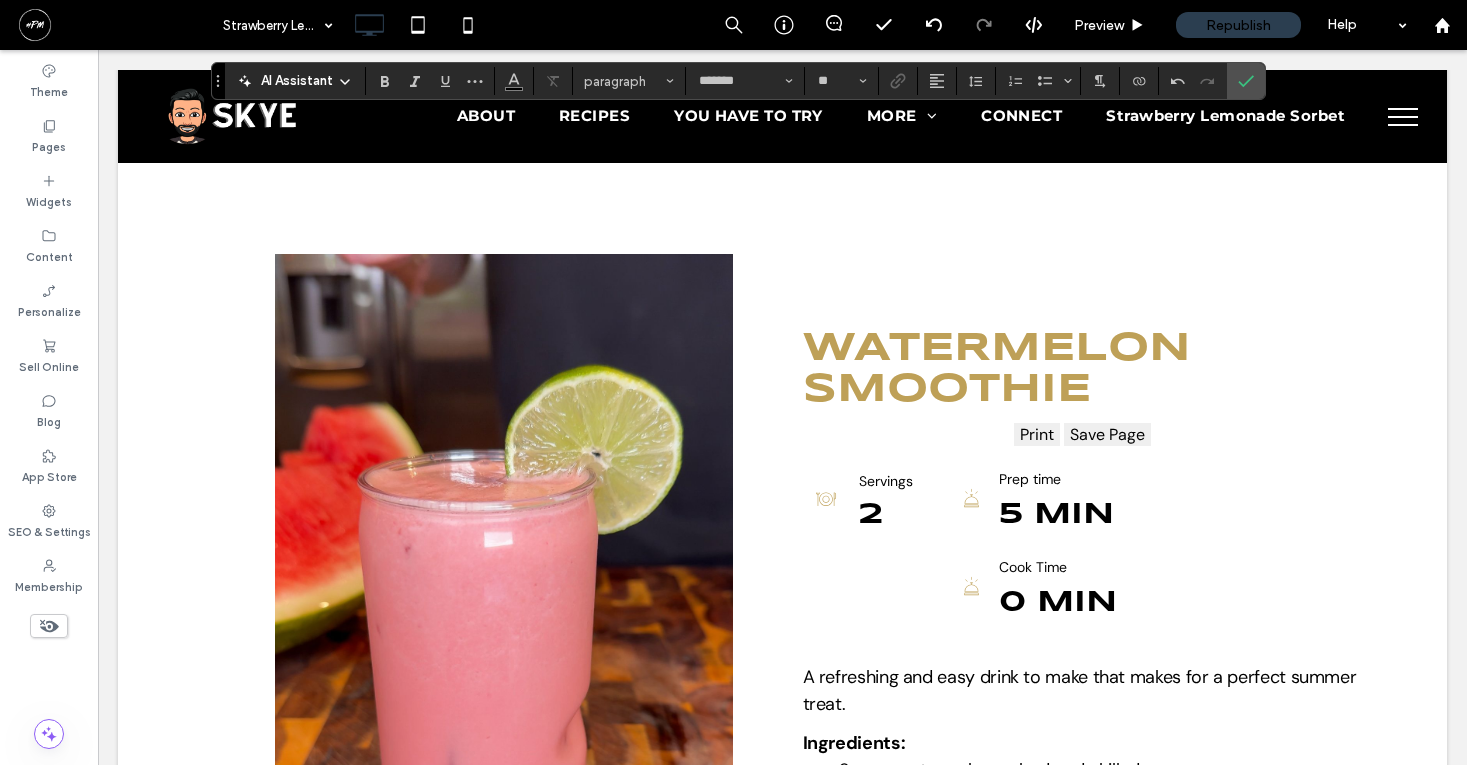 click on "**********" at bounding box center [783, 70] 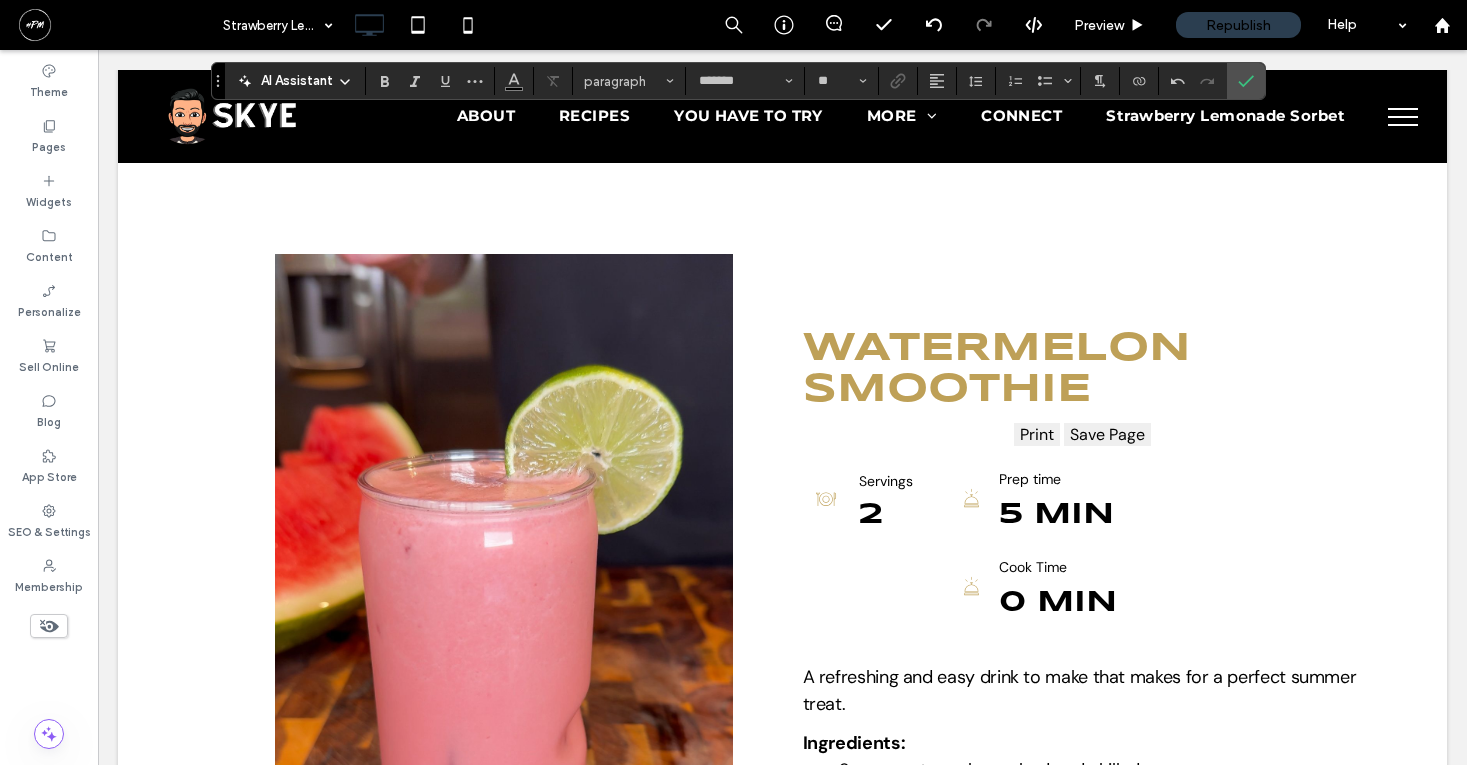 click on "**********" at bounding box center [783, 70] 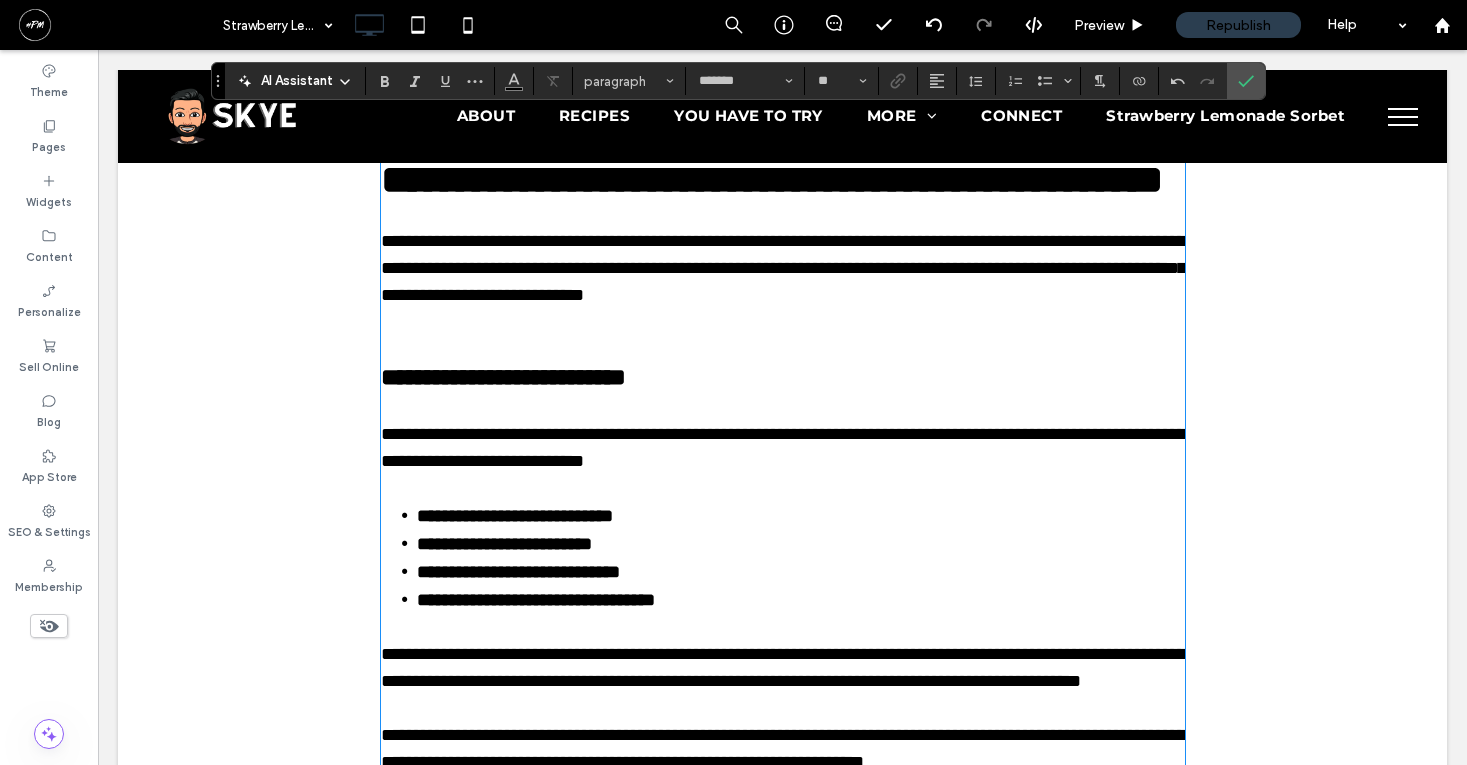 scroll, scrollTop: 0, scrollLeft: 0, axis: both 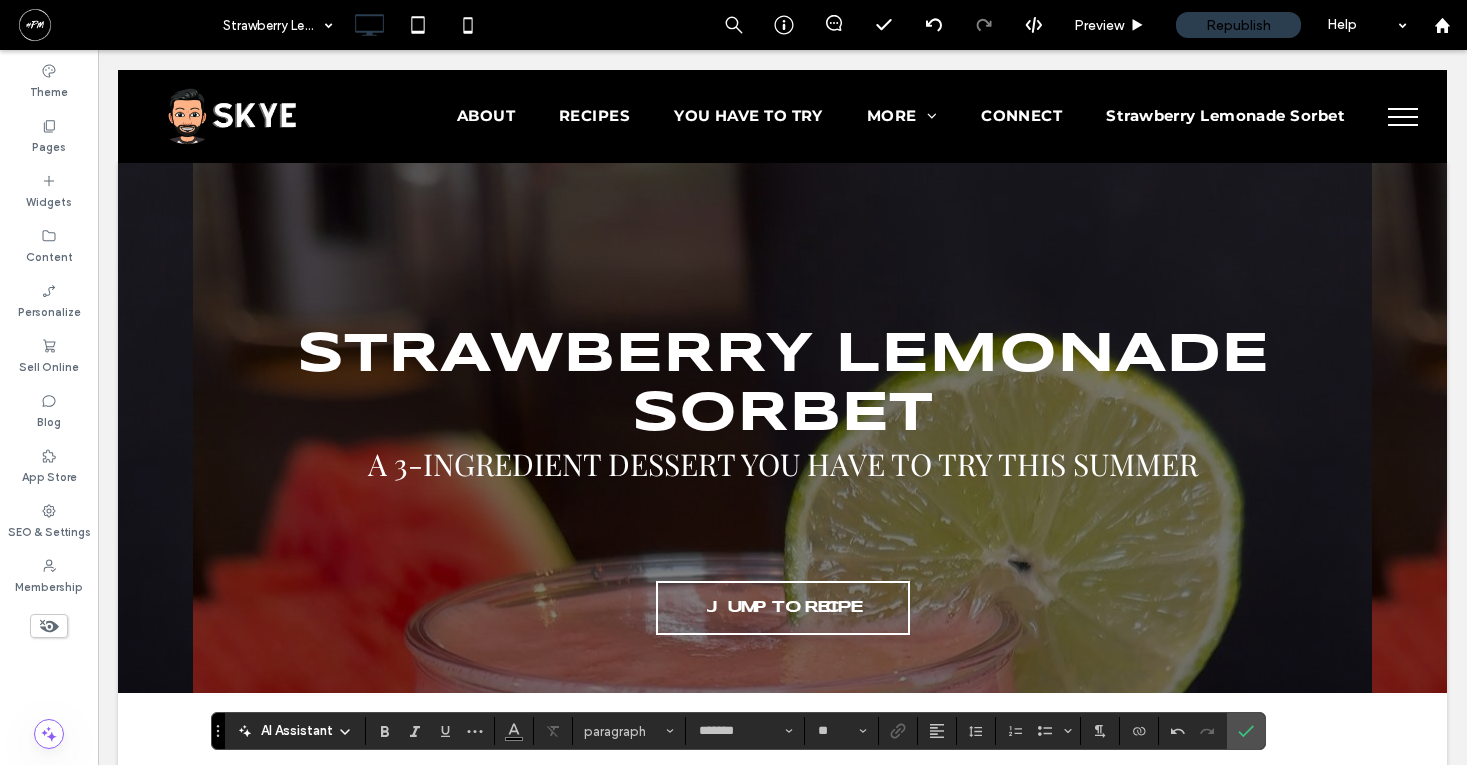 click on "Strawberry Lemonade Sorbet   A 3-ingredient dessert you have to try this summer
JUMP TO RECIPE
Click To Paste
Row + Add Section" at bounding box center (782, 428) 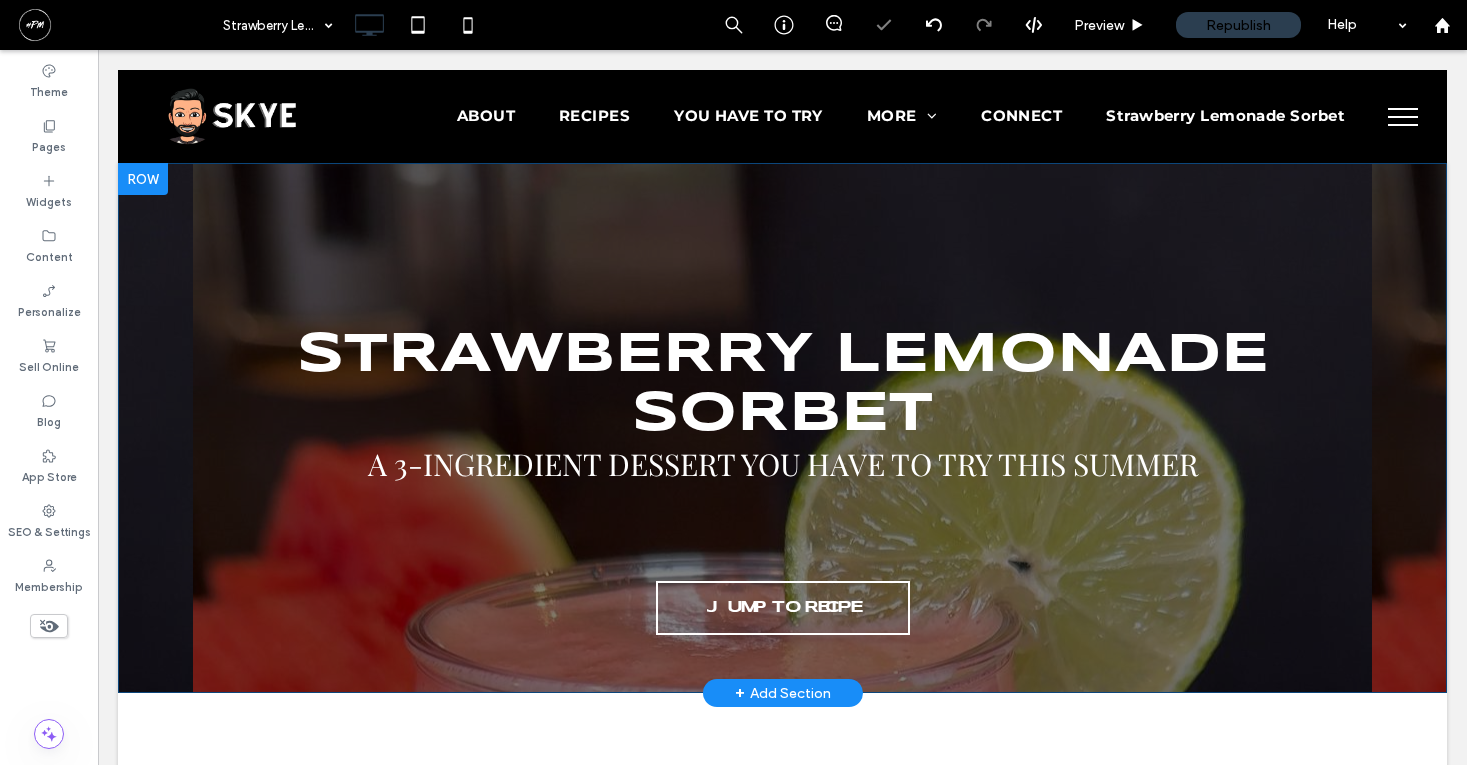 click at bounding box center [143, 179] 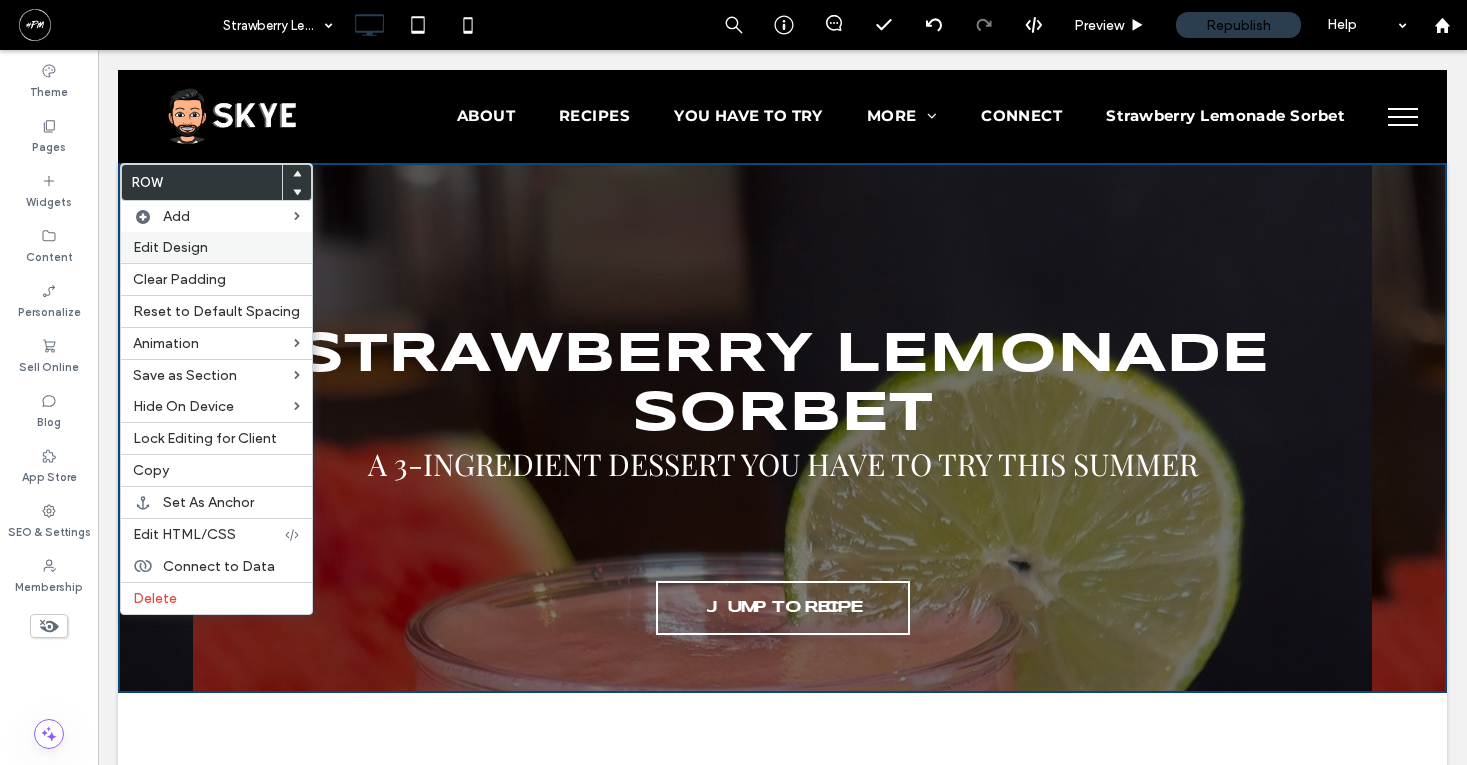 click on "Edit Design" at bounding box center [170, 247] 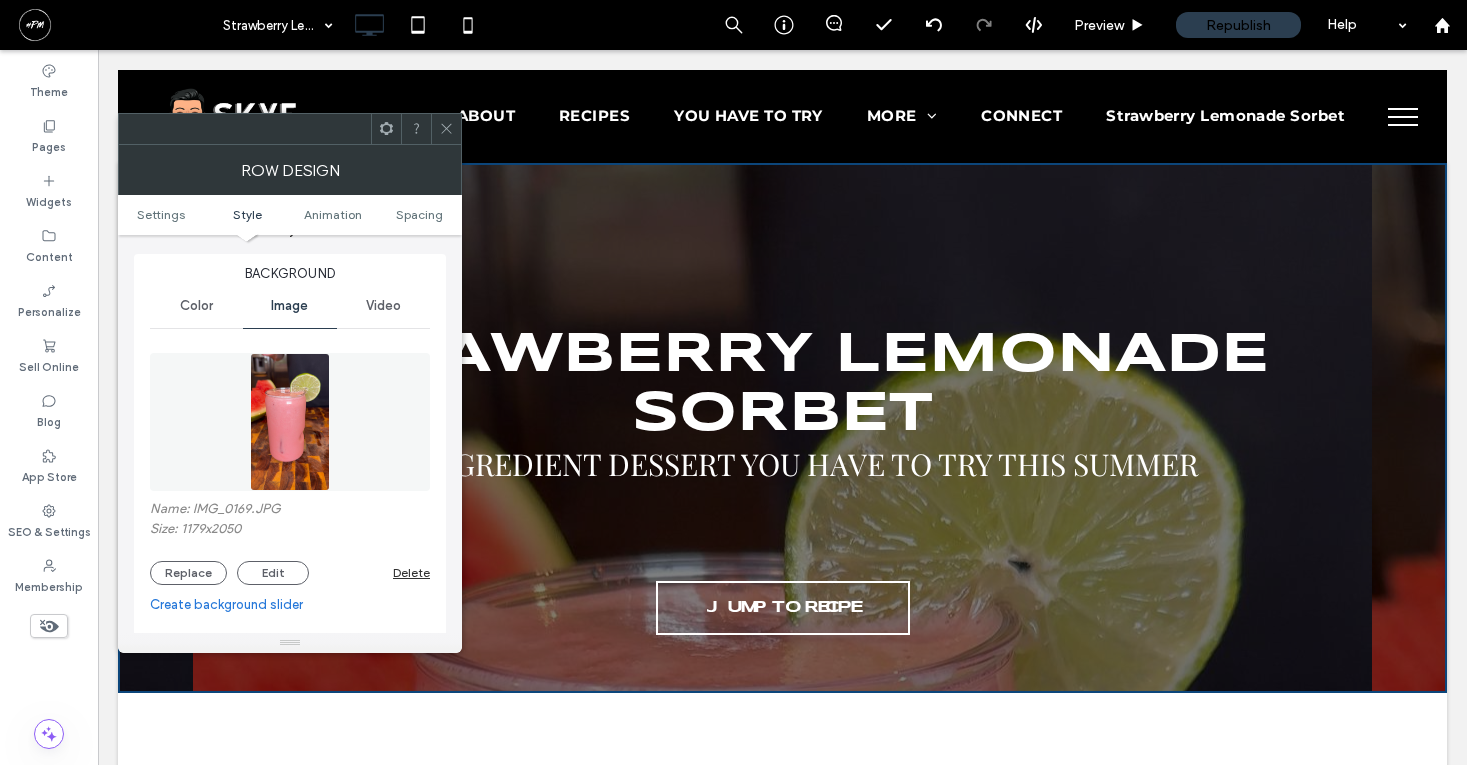 scroll, scrollTop: 205, scrollLeft: 0, axis: vertical 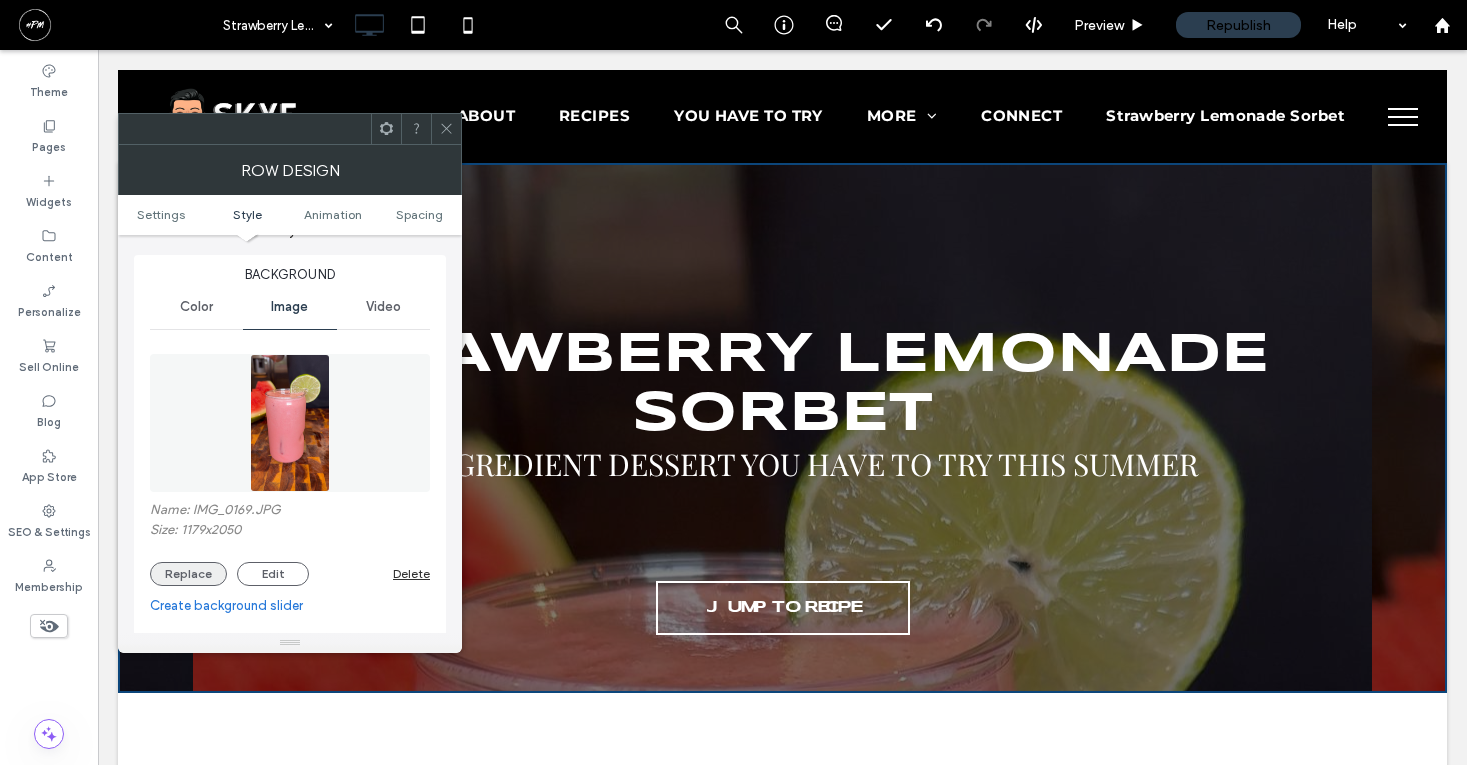 click on "Replace" at bounding box center (188, 574) 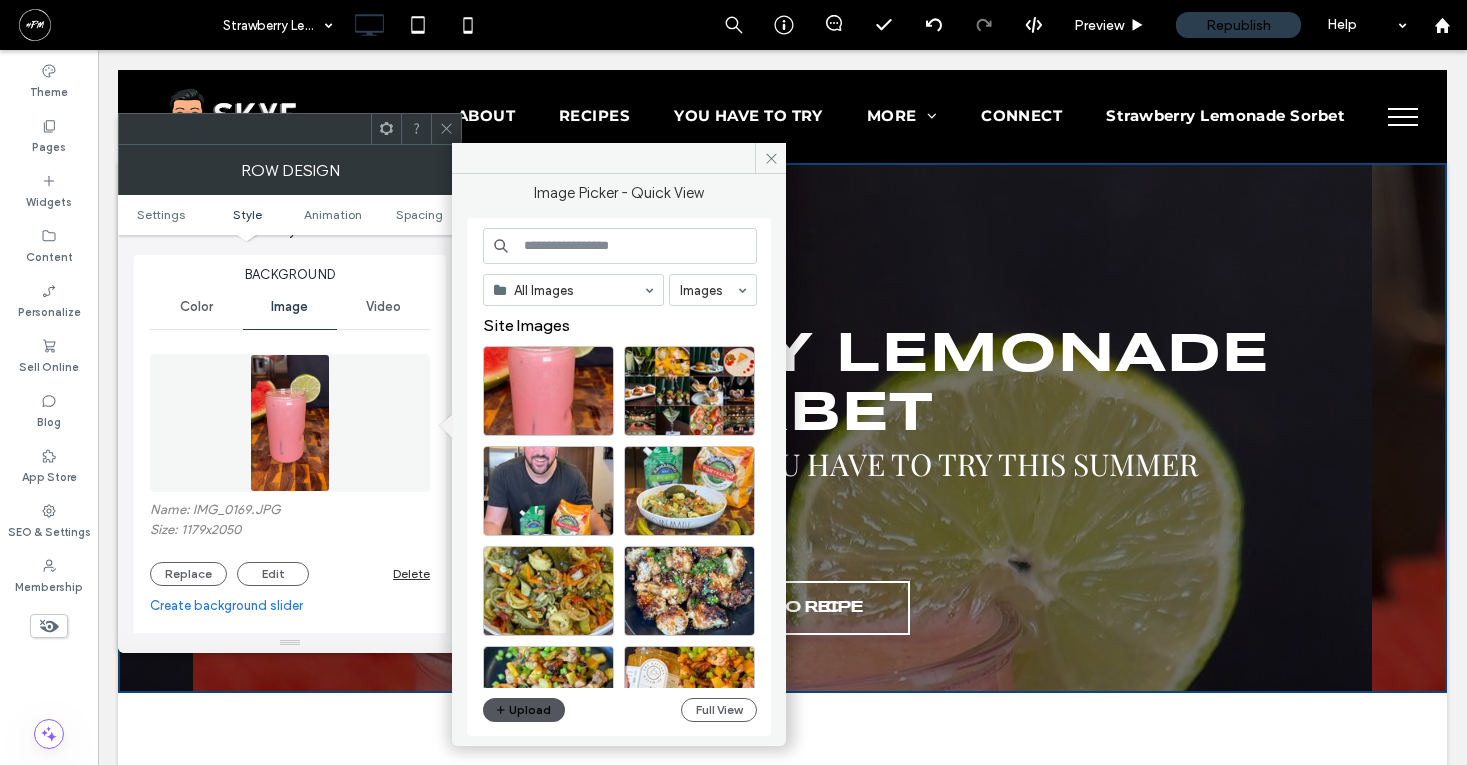 click at bounding box center [502, 710] 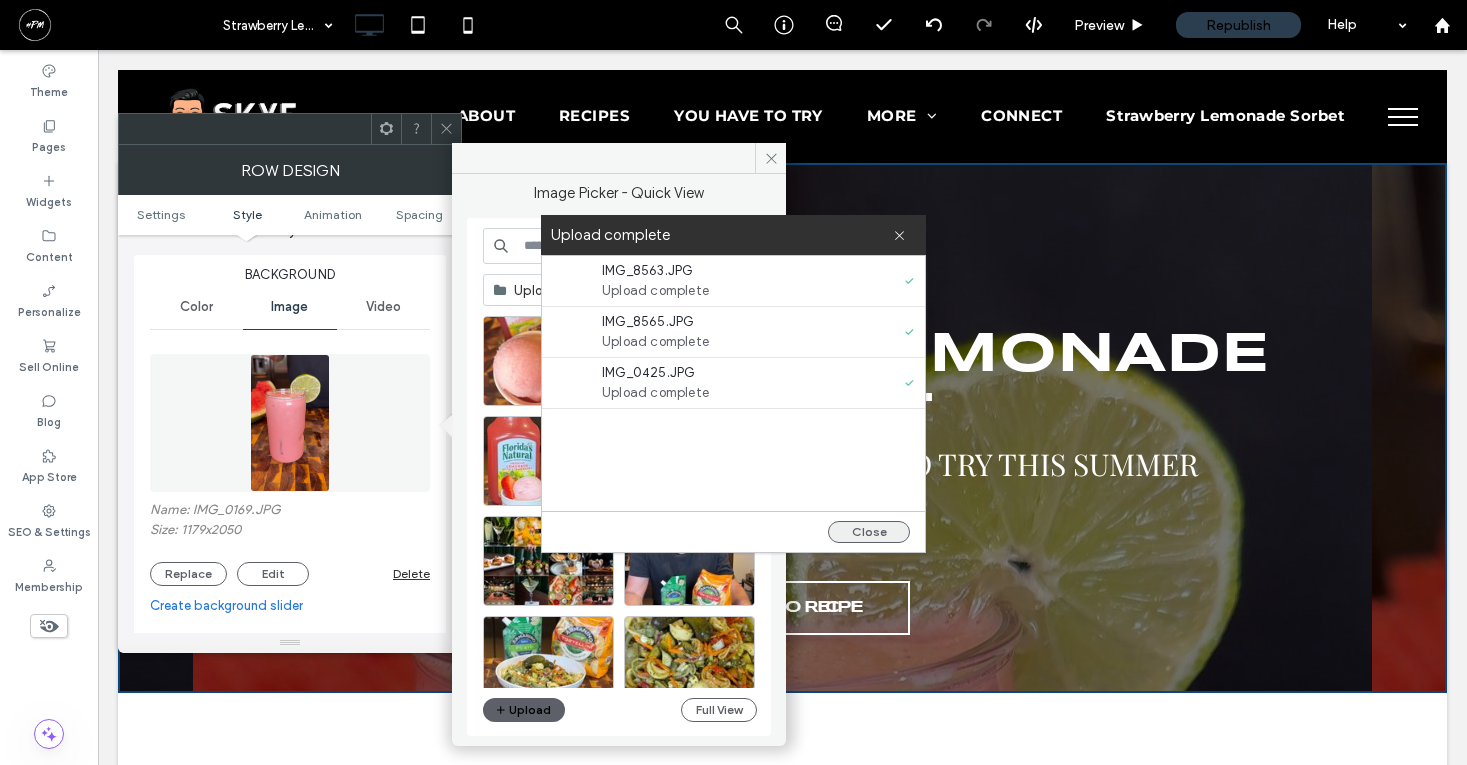 click on "Close" at bounding box center [869, 532] 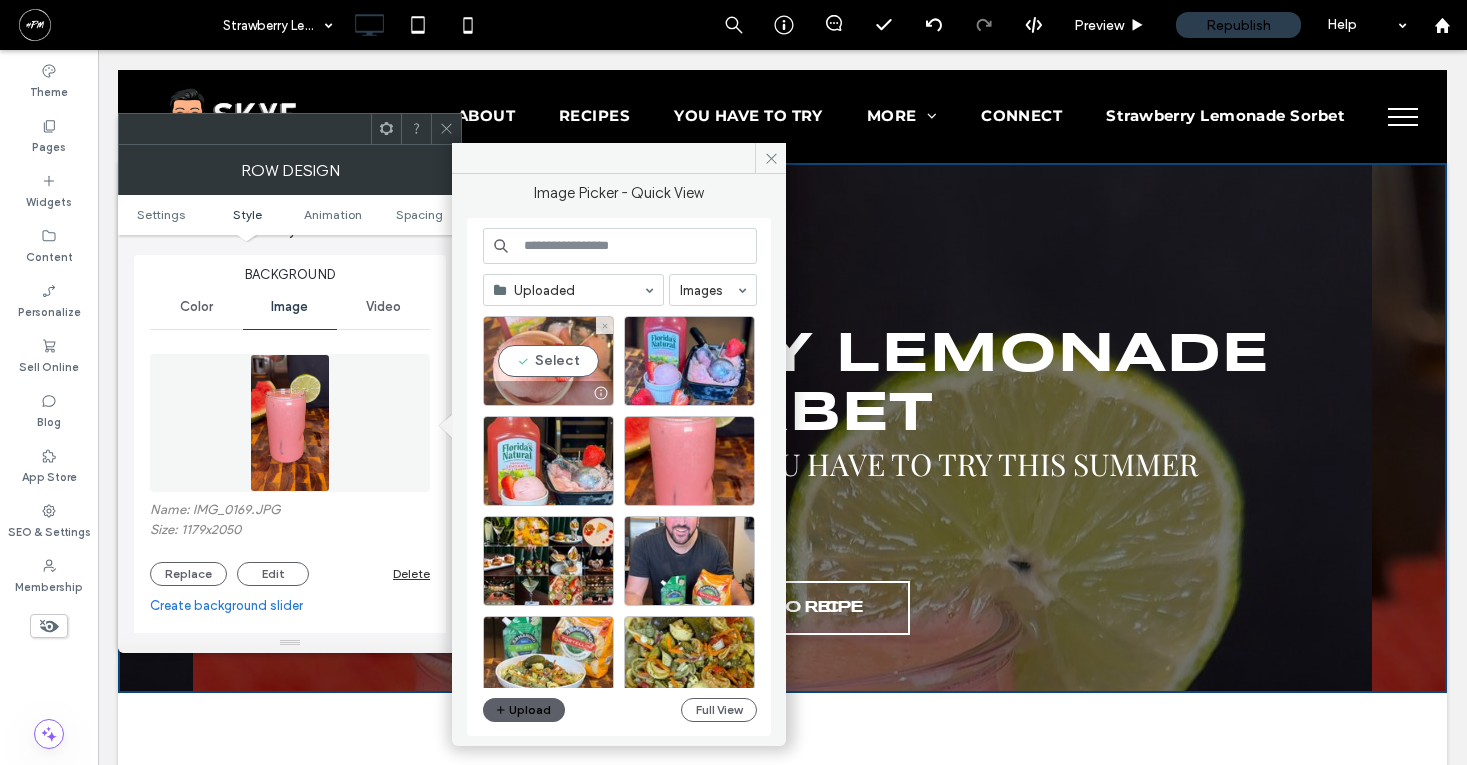 click on "Select" at bounding box center [548, 361] 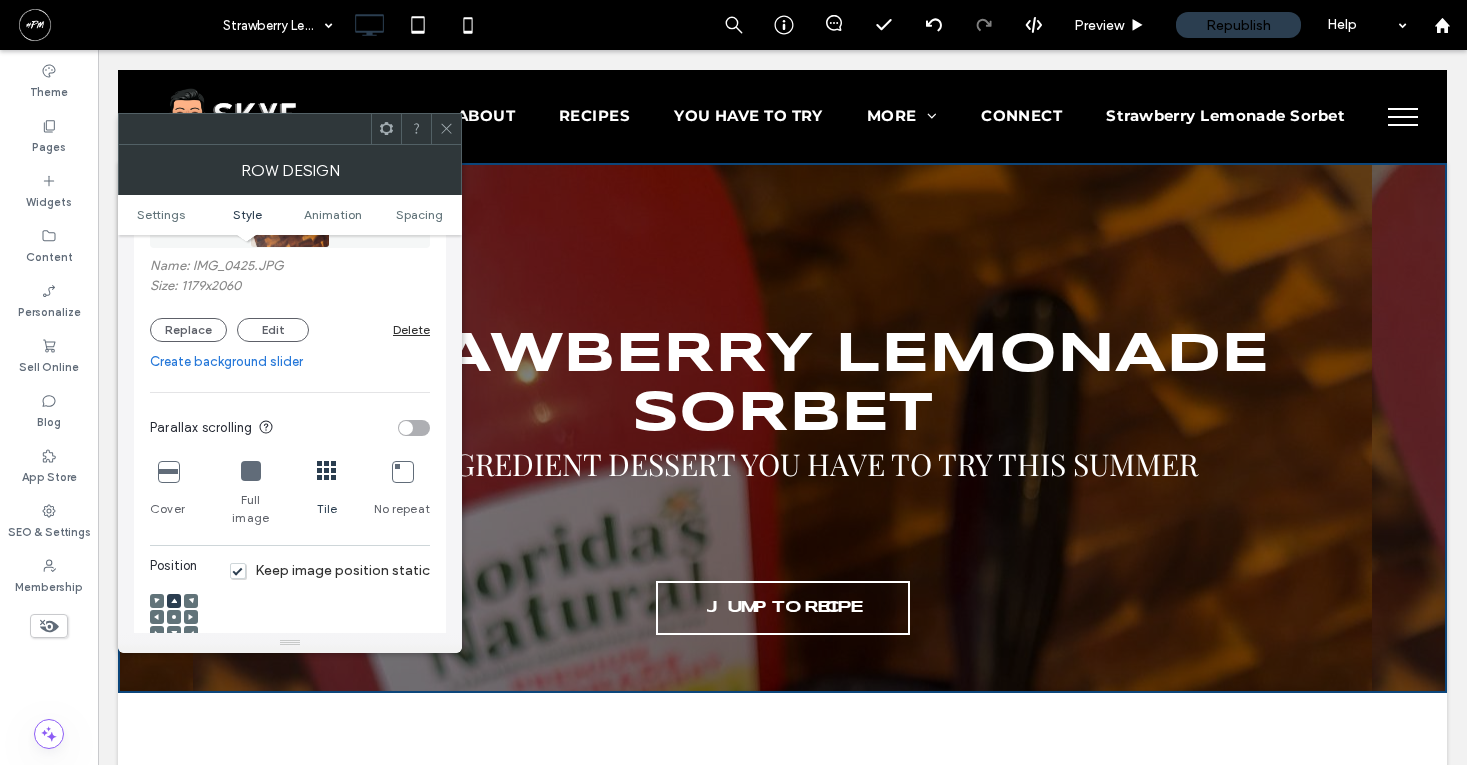scroll, scrollTop: 489, scrollLeft: 0, axis: vertical 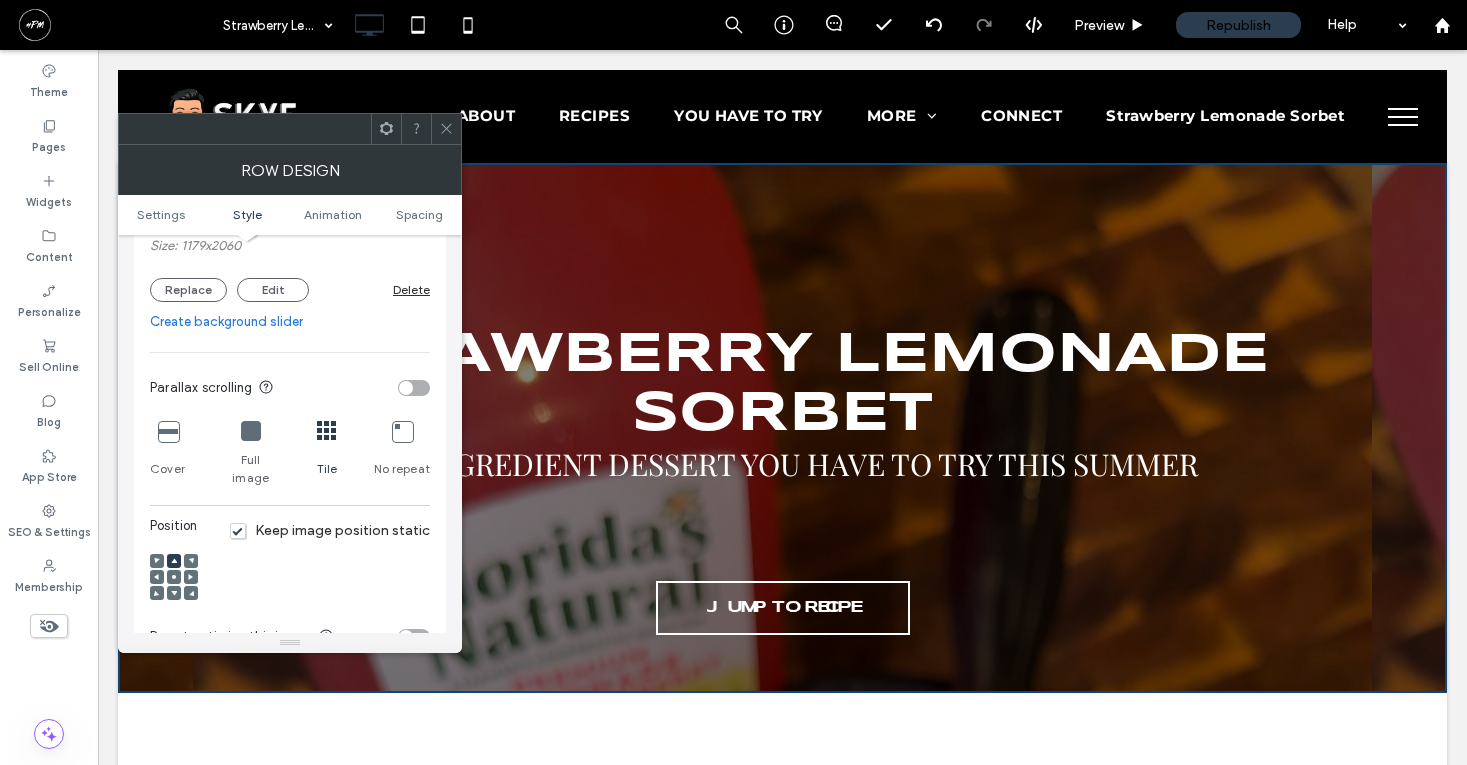 click 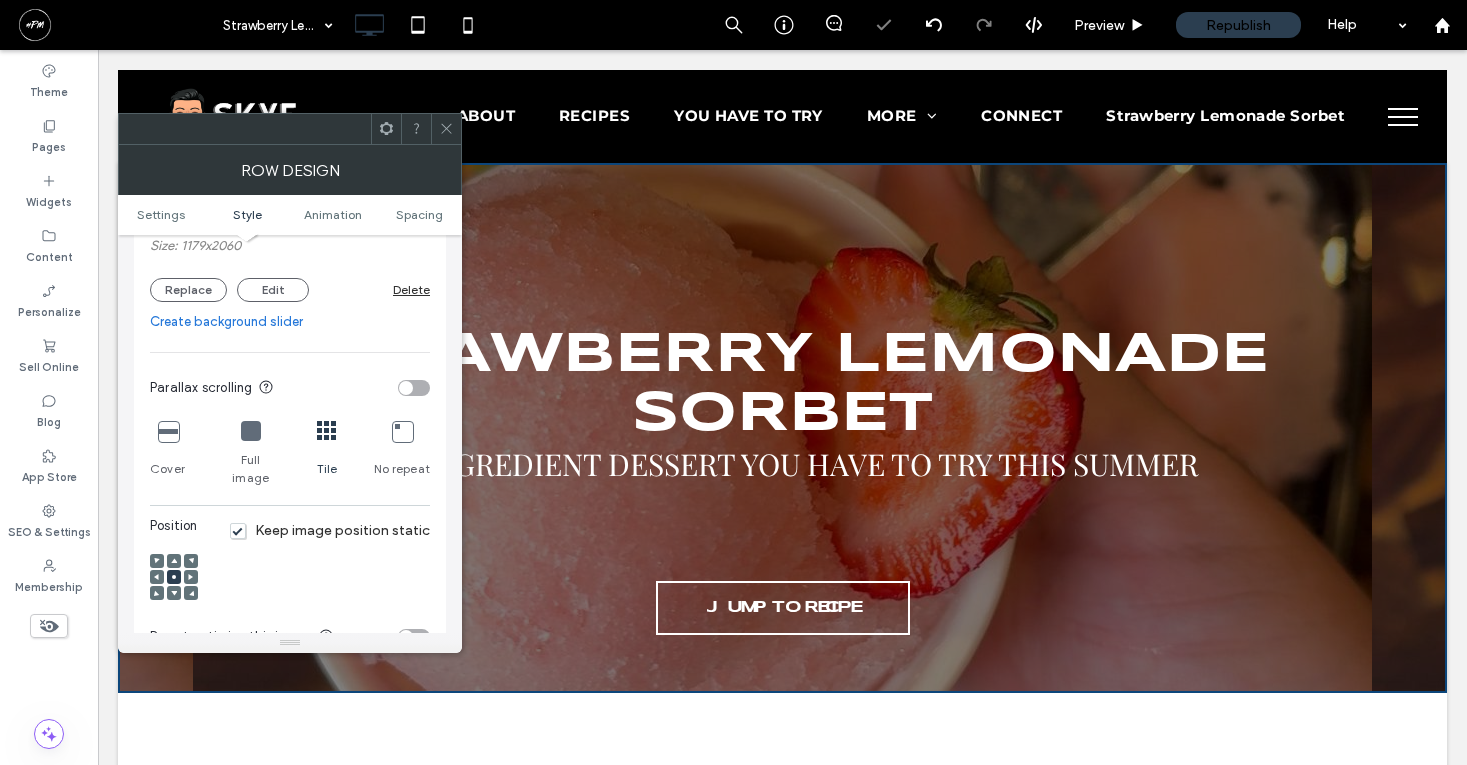click 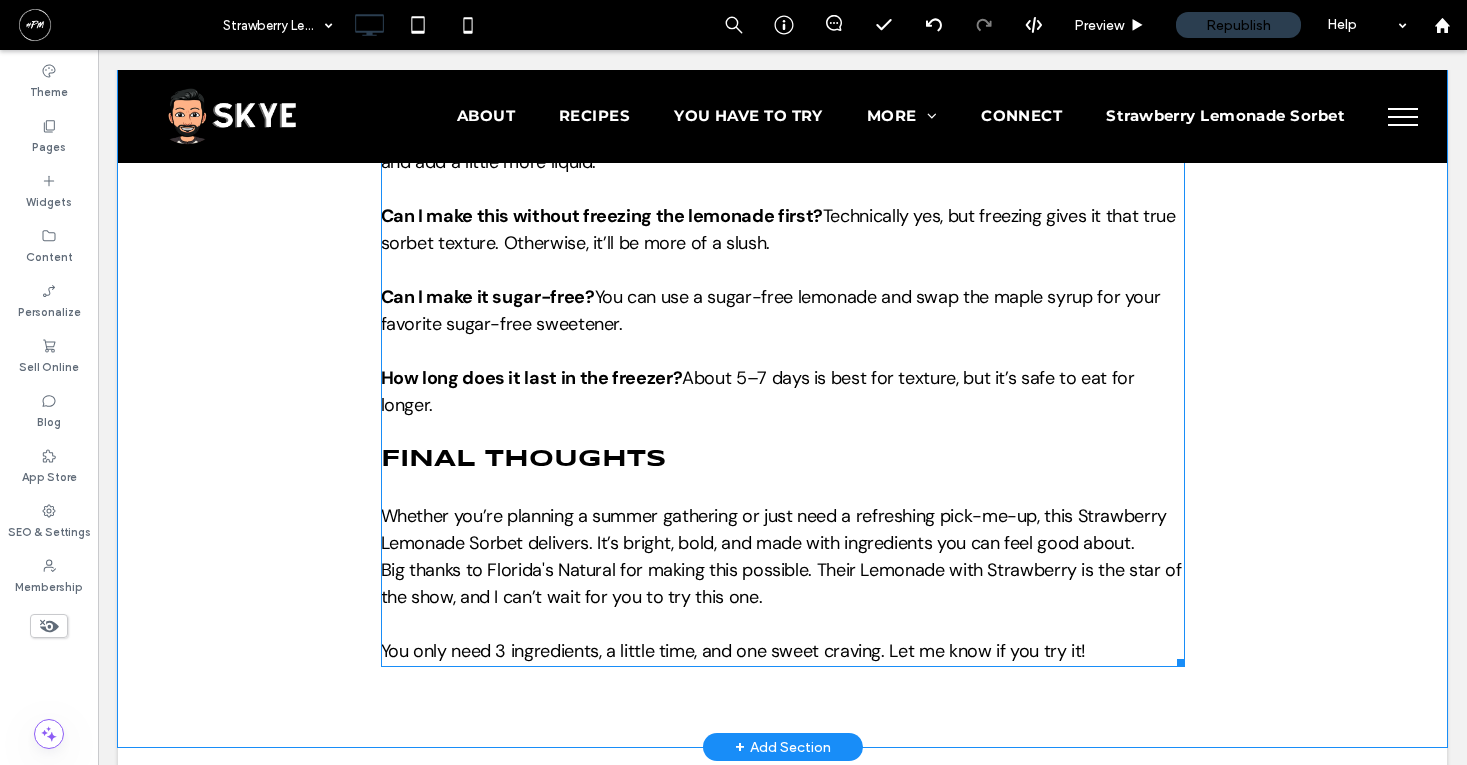 scroll, scrollTop: 6493, scrollLeft: 0, axis: vertical 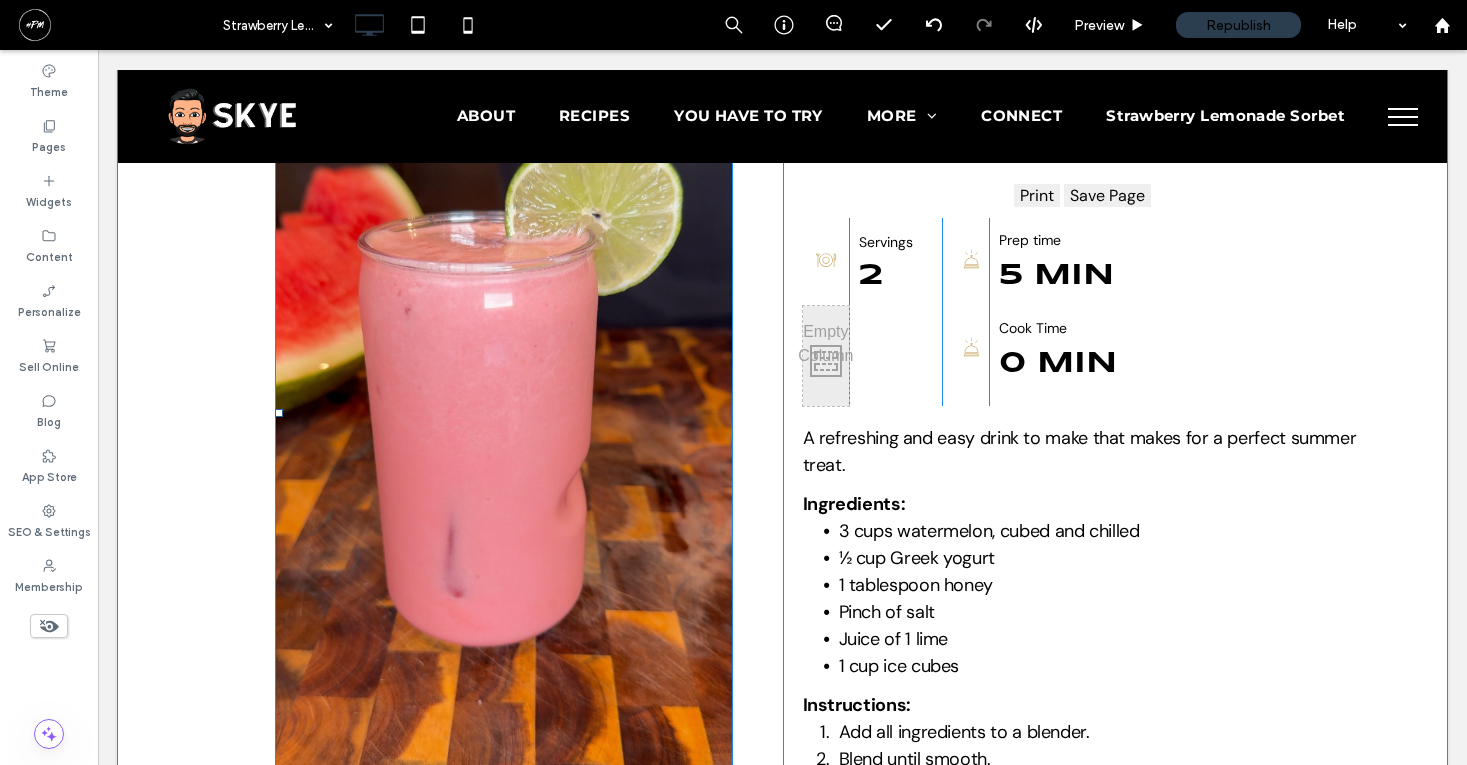click at bounding box center [504, 413] 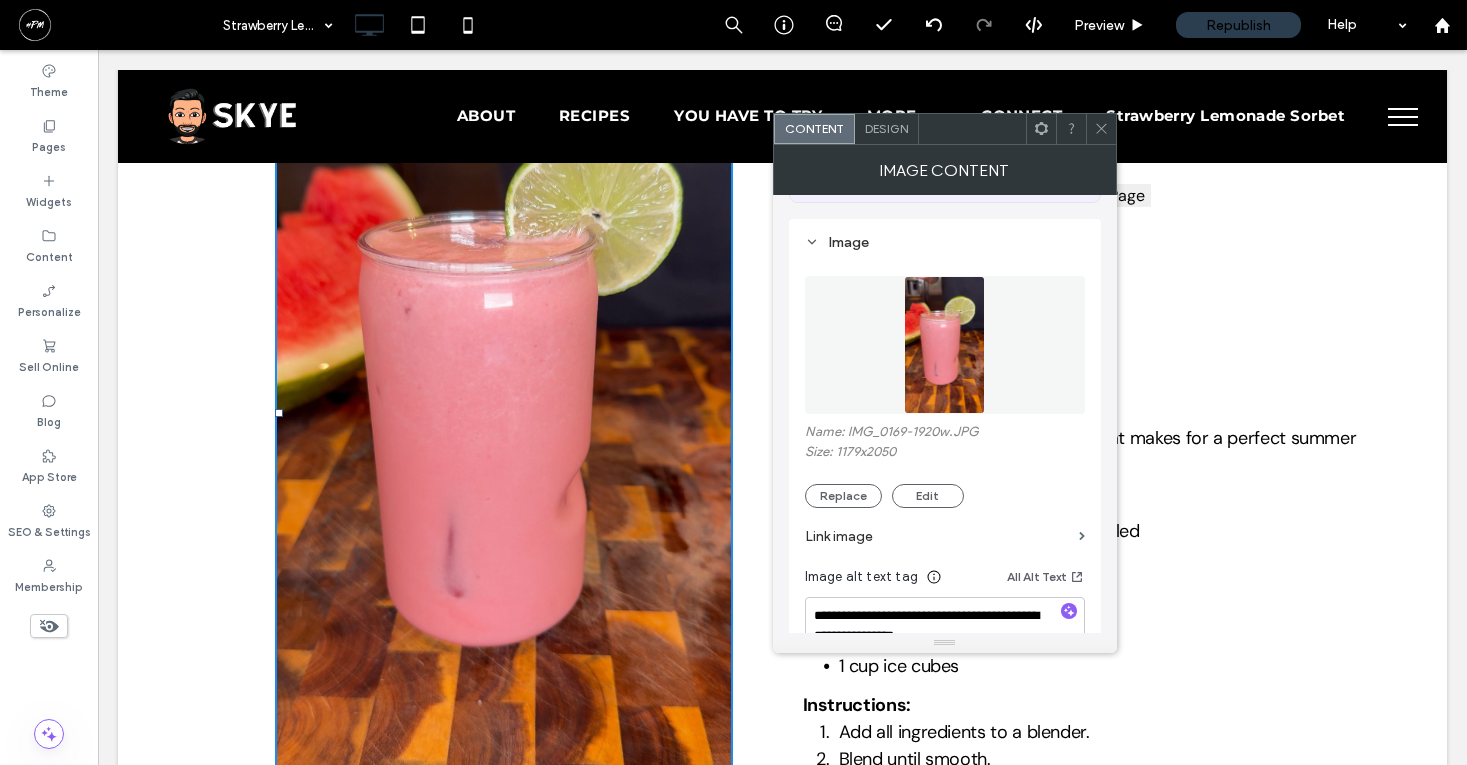 scroll, scrollTop: 189, scrollLeft: 0, axis: vertical 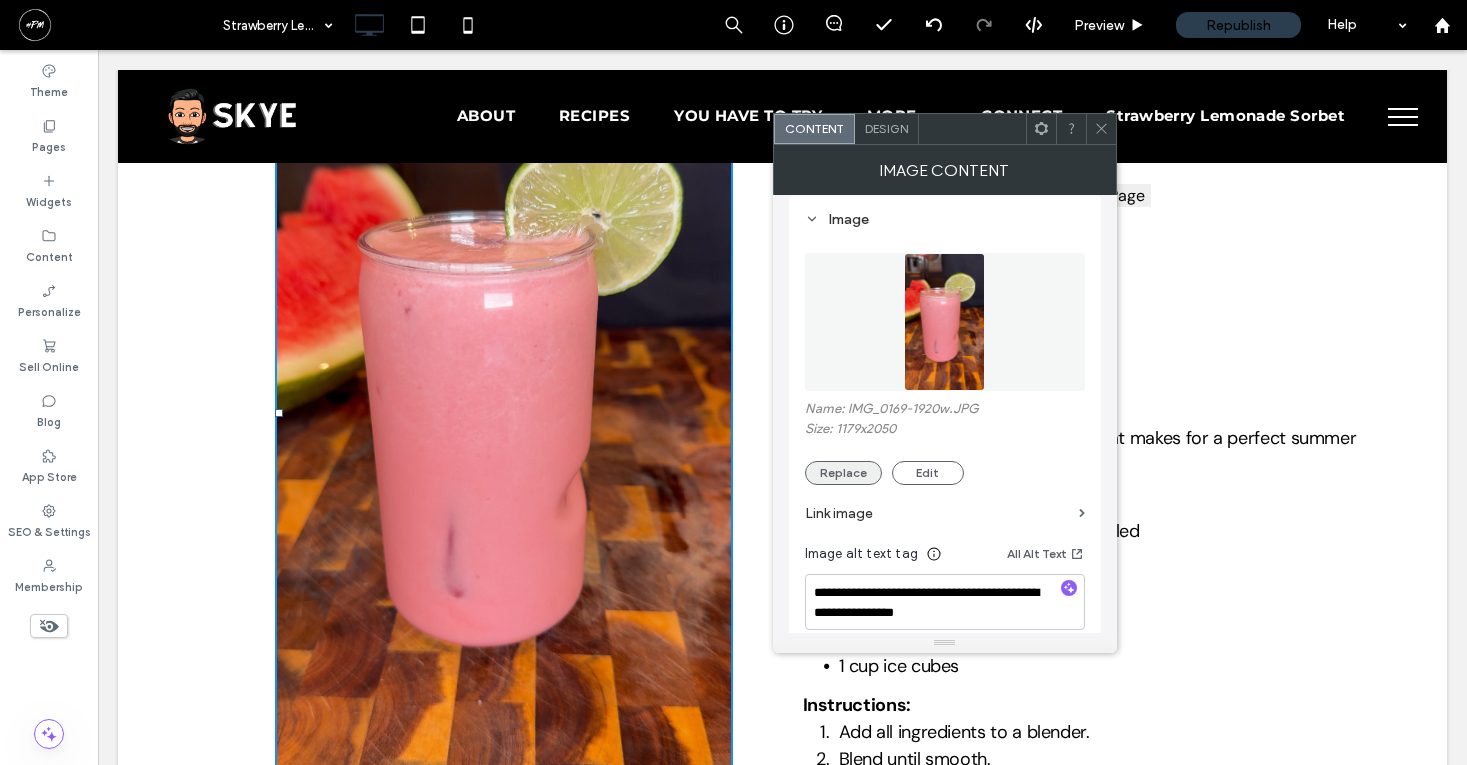 click on "Replace" at bounding box center [843, 473] 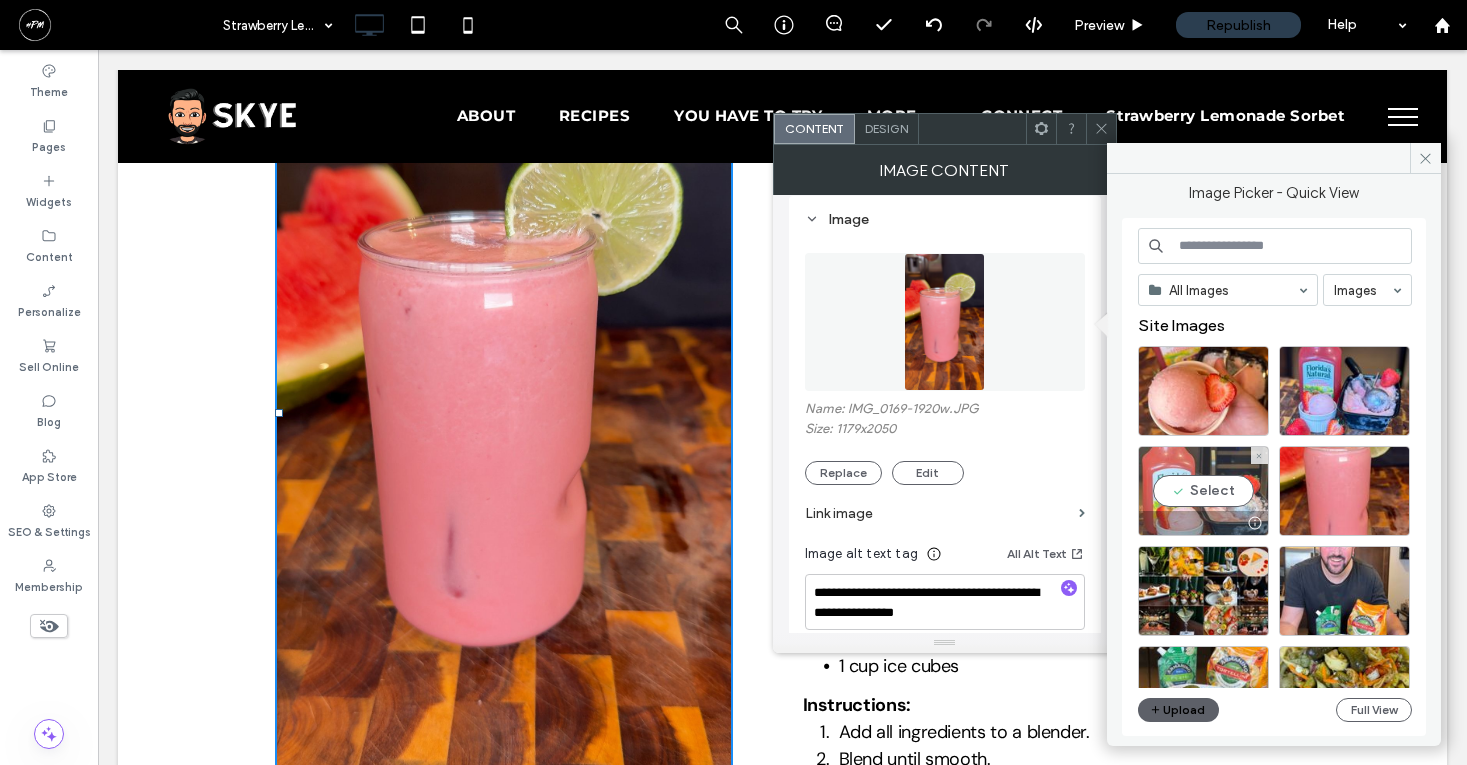 click on "Select" at bounding box center [1203, 491] 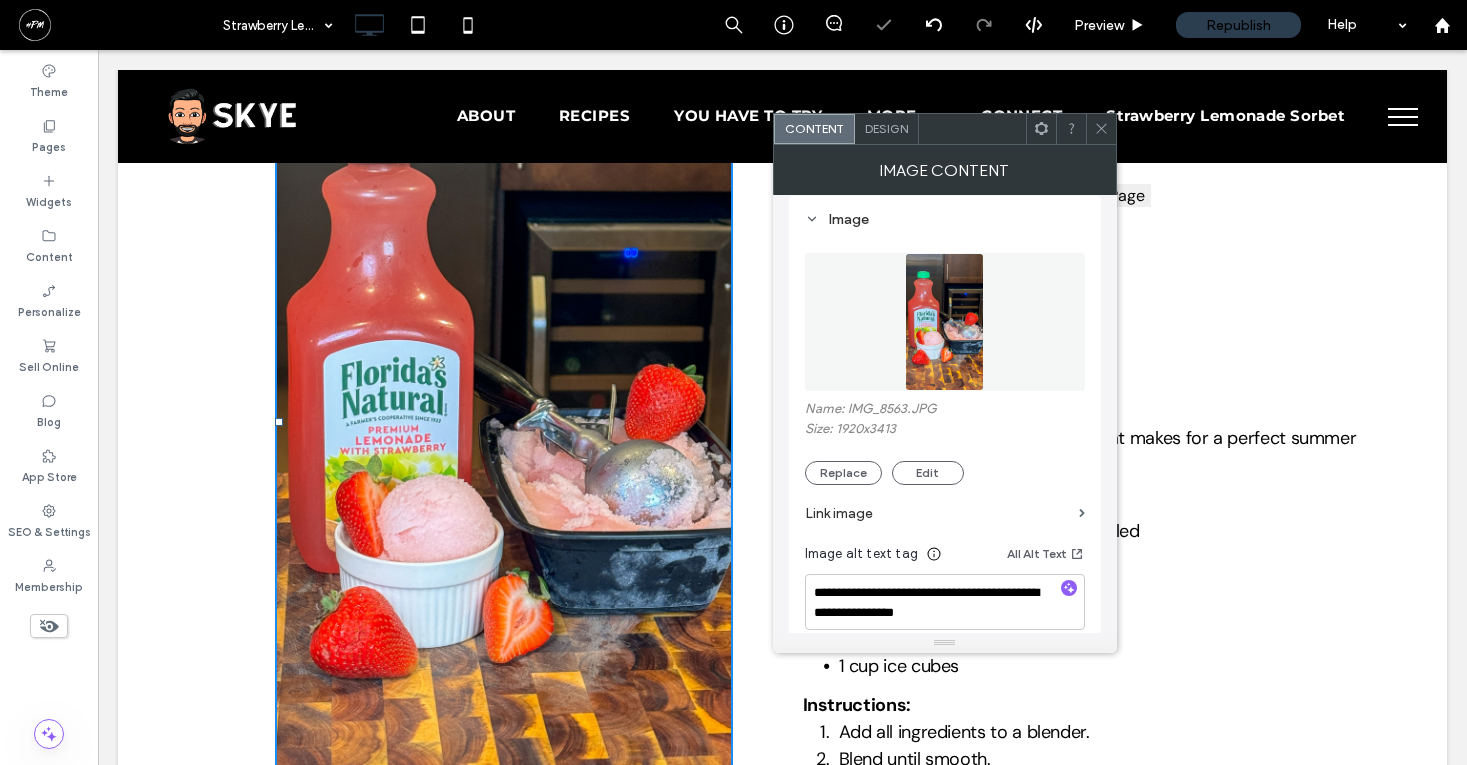 click 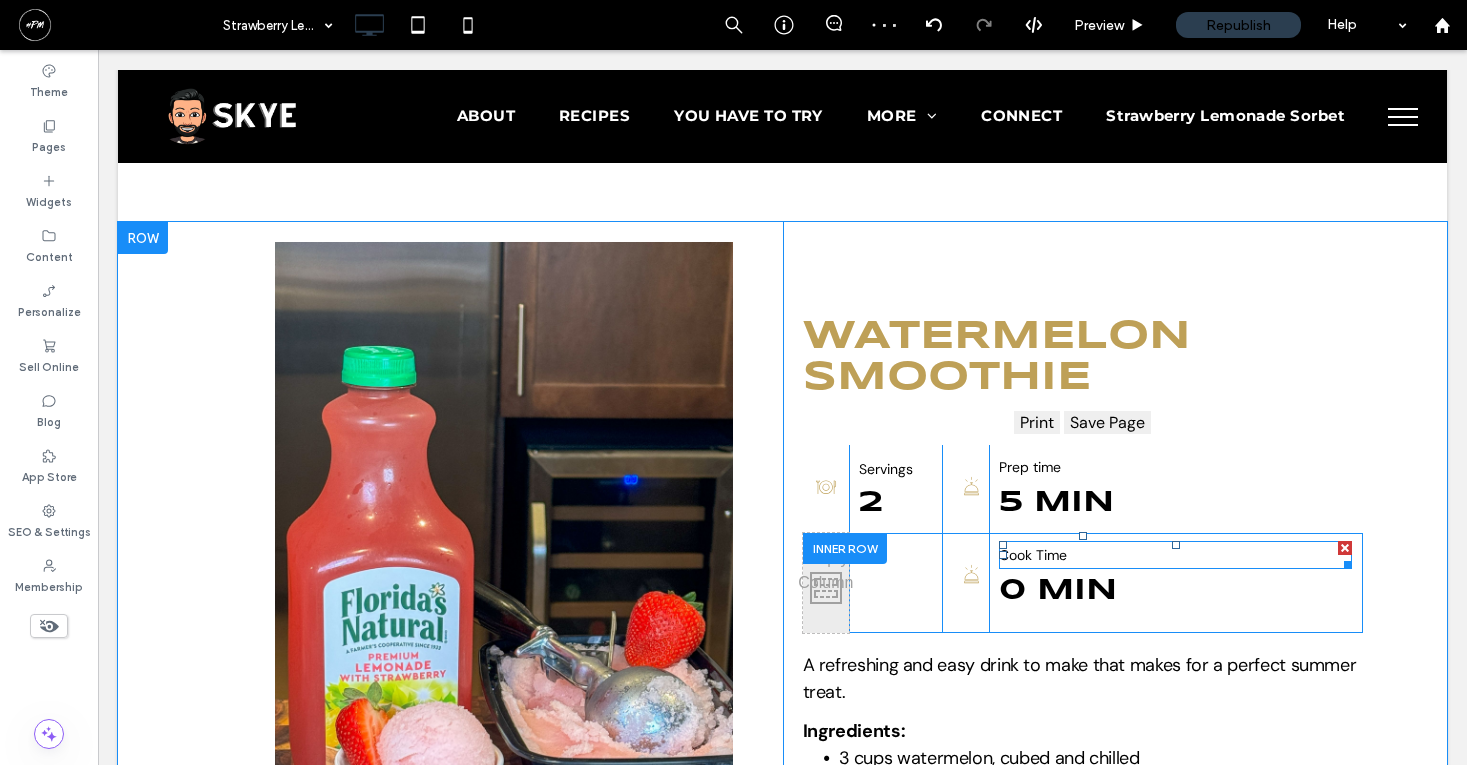 scroll, scrollTop: 6240, scrollLeft: 0, axis: vertical 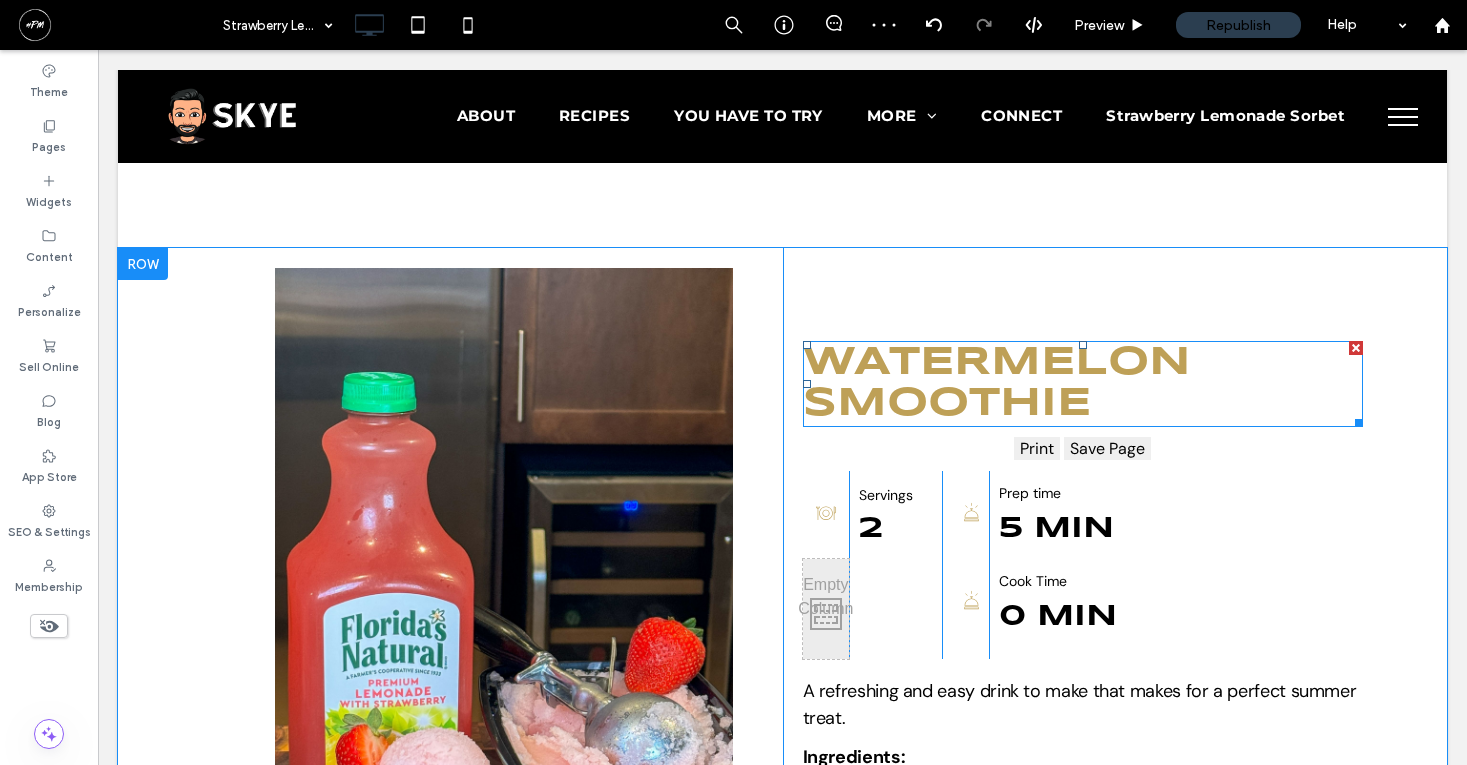 click on "Watermelon Smoothie" at bounding box center [997, 383] 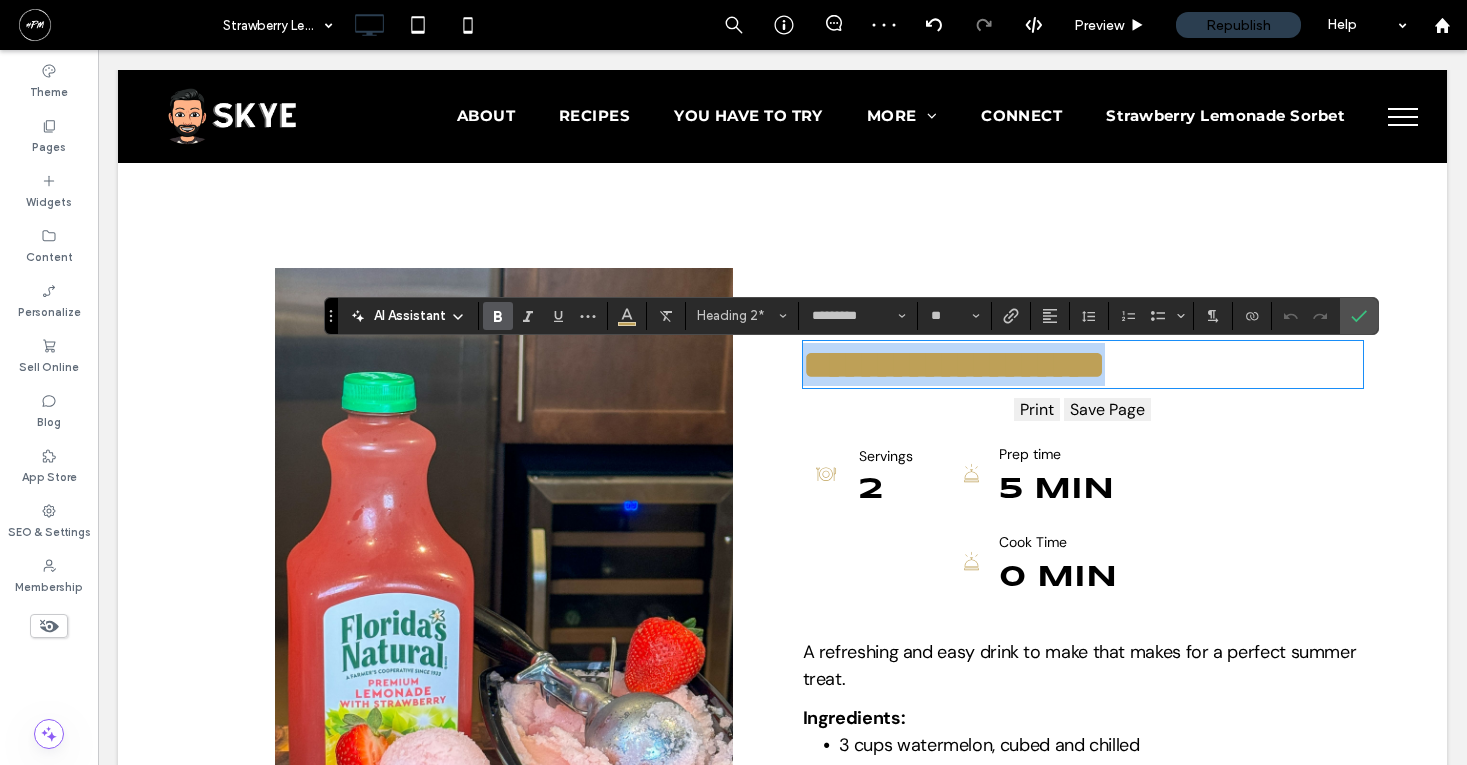 click on "**********" at bounding box center (954, 364) 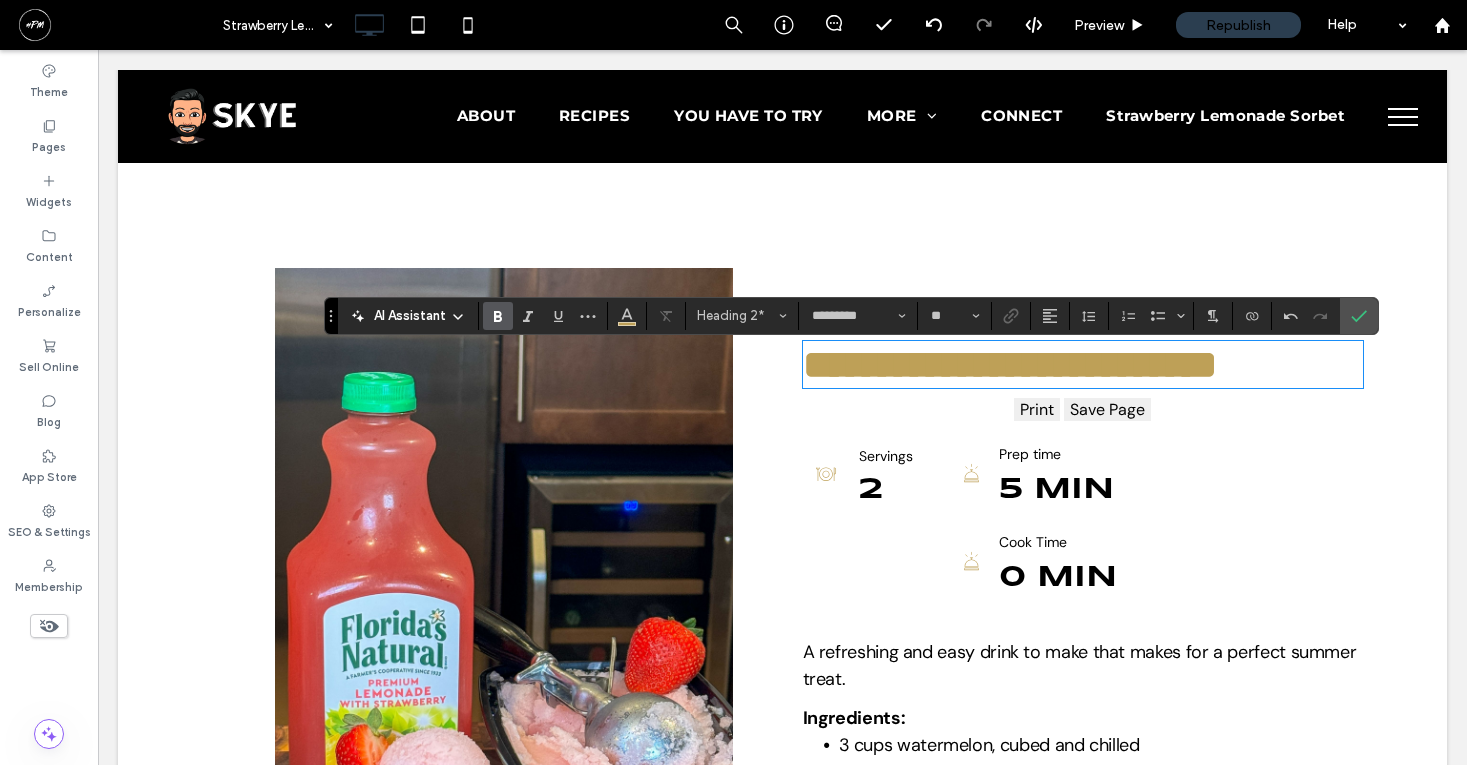 click on "2" at bounding box center [871, 489] 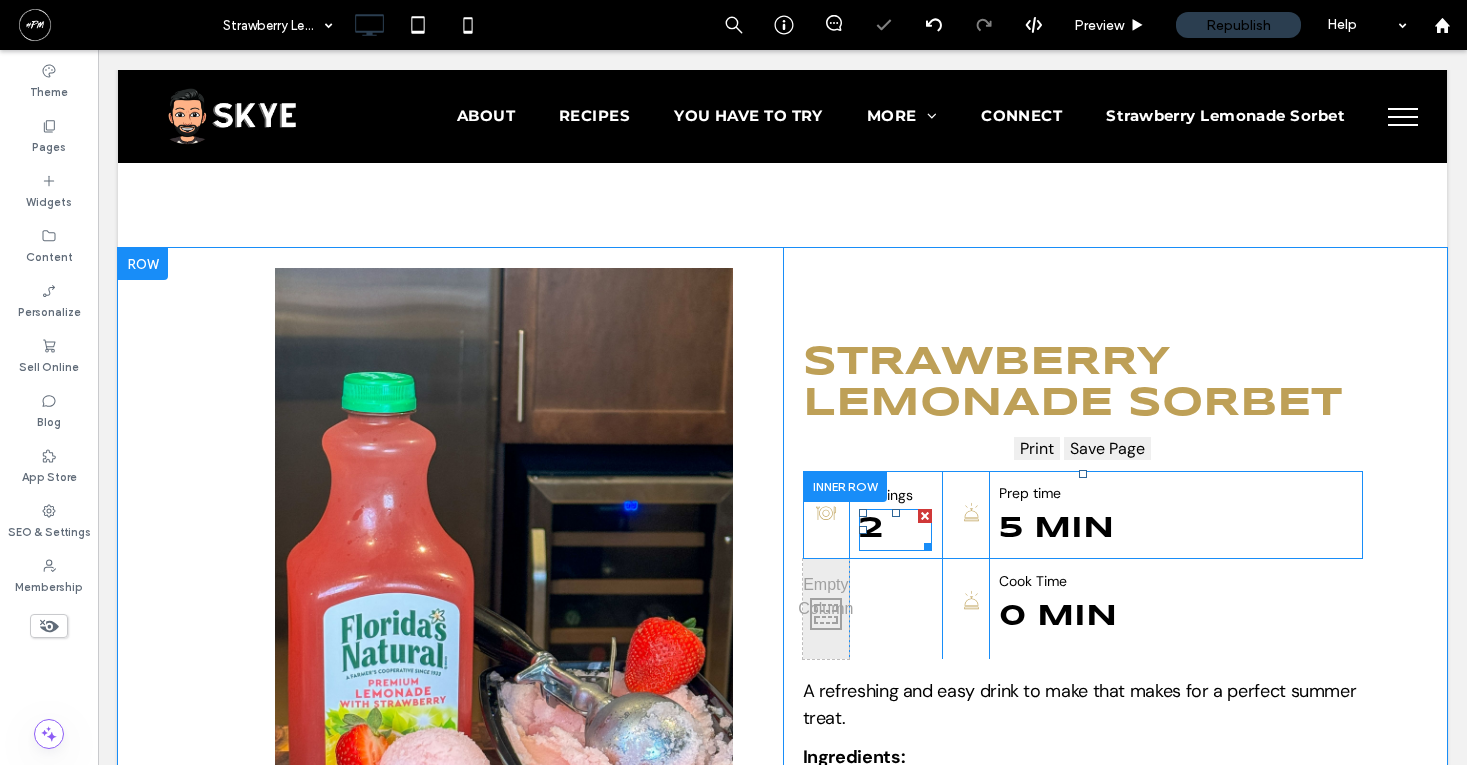click on "2" at bounding box center [871, 528] 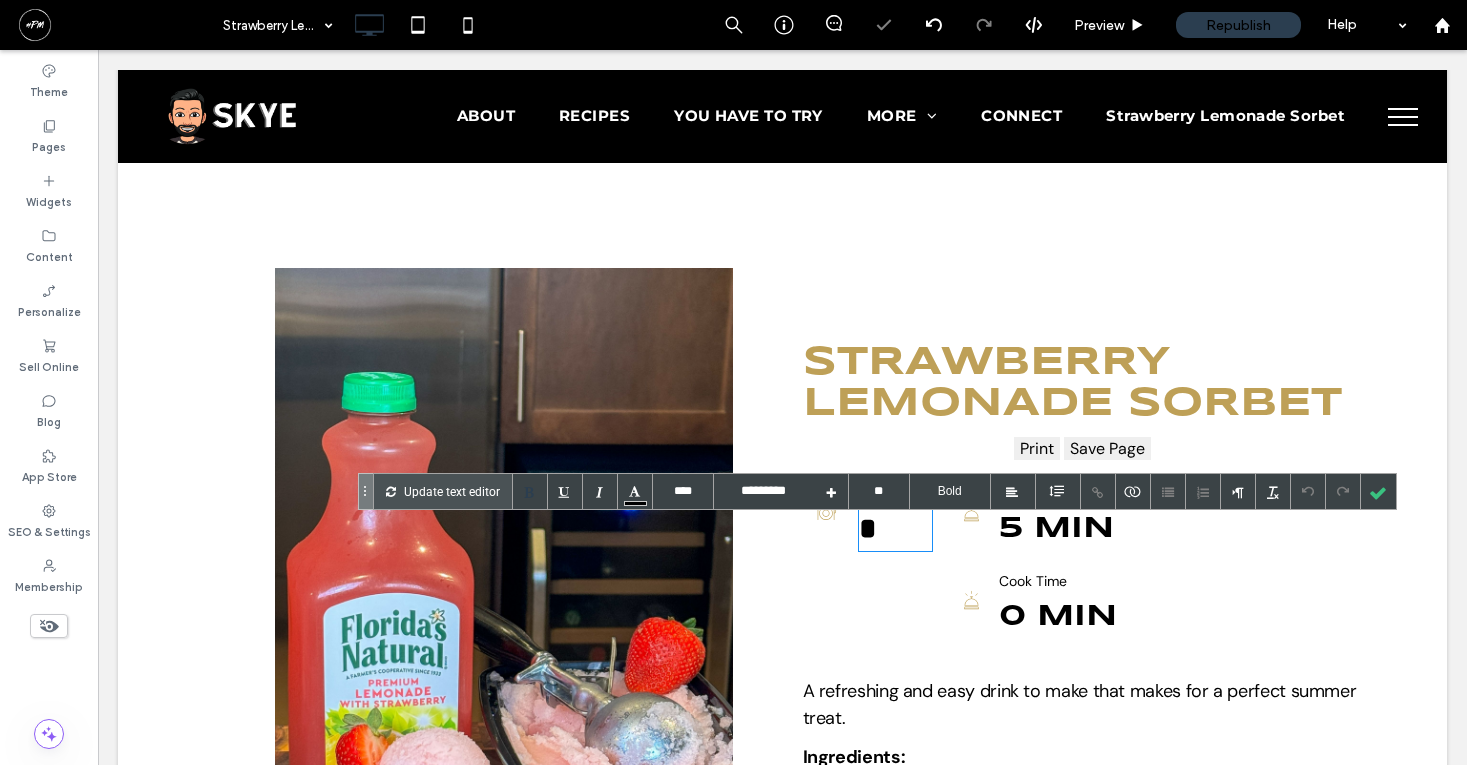 click on "*" at bounding box center (868, 528) 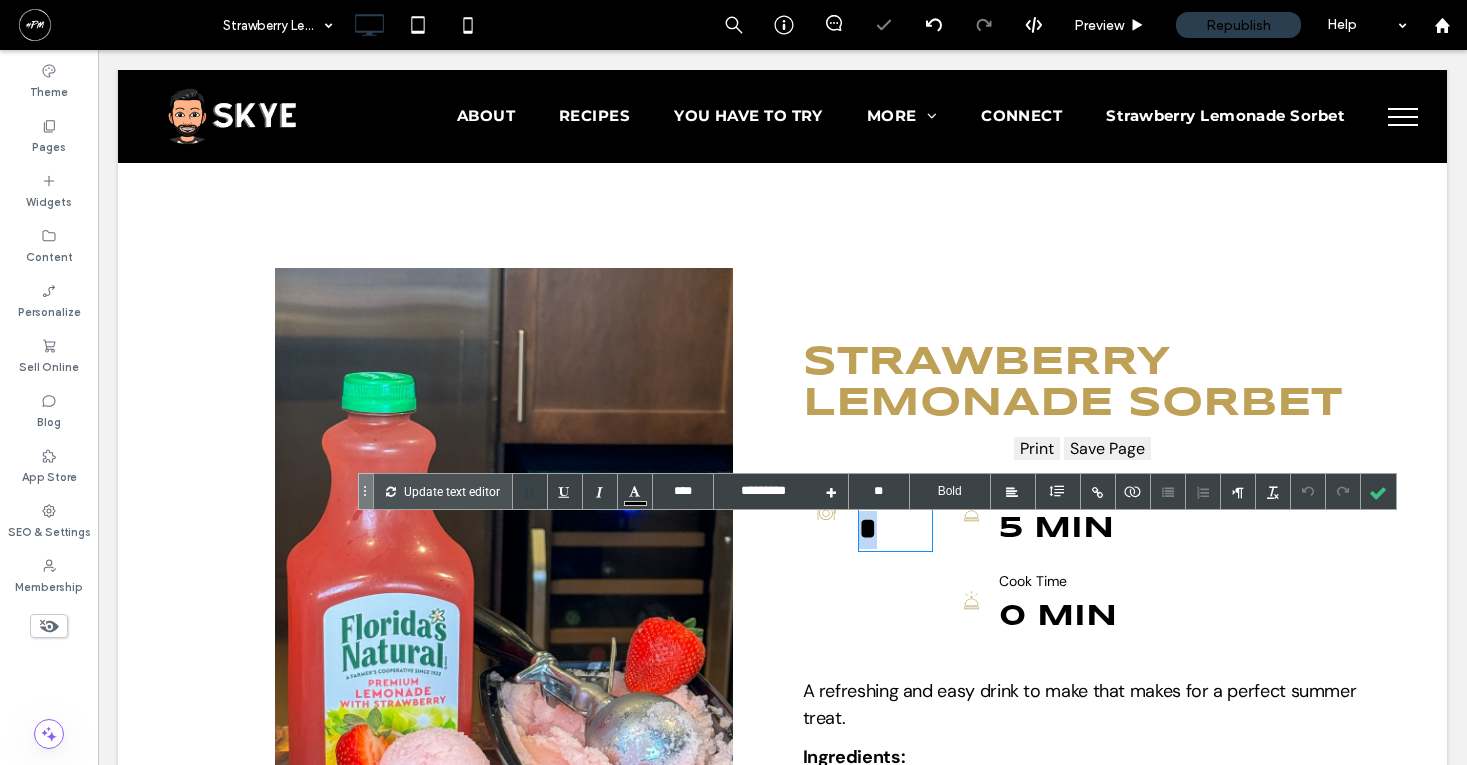 type 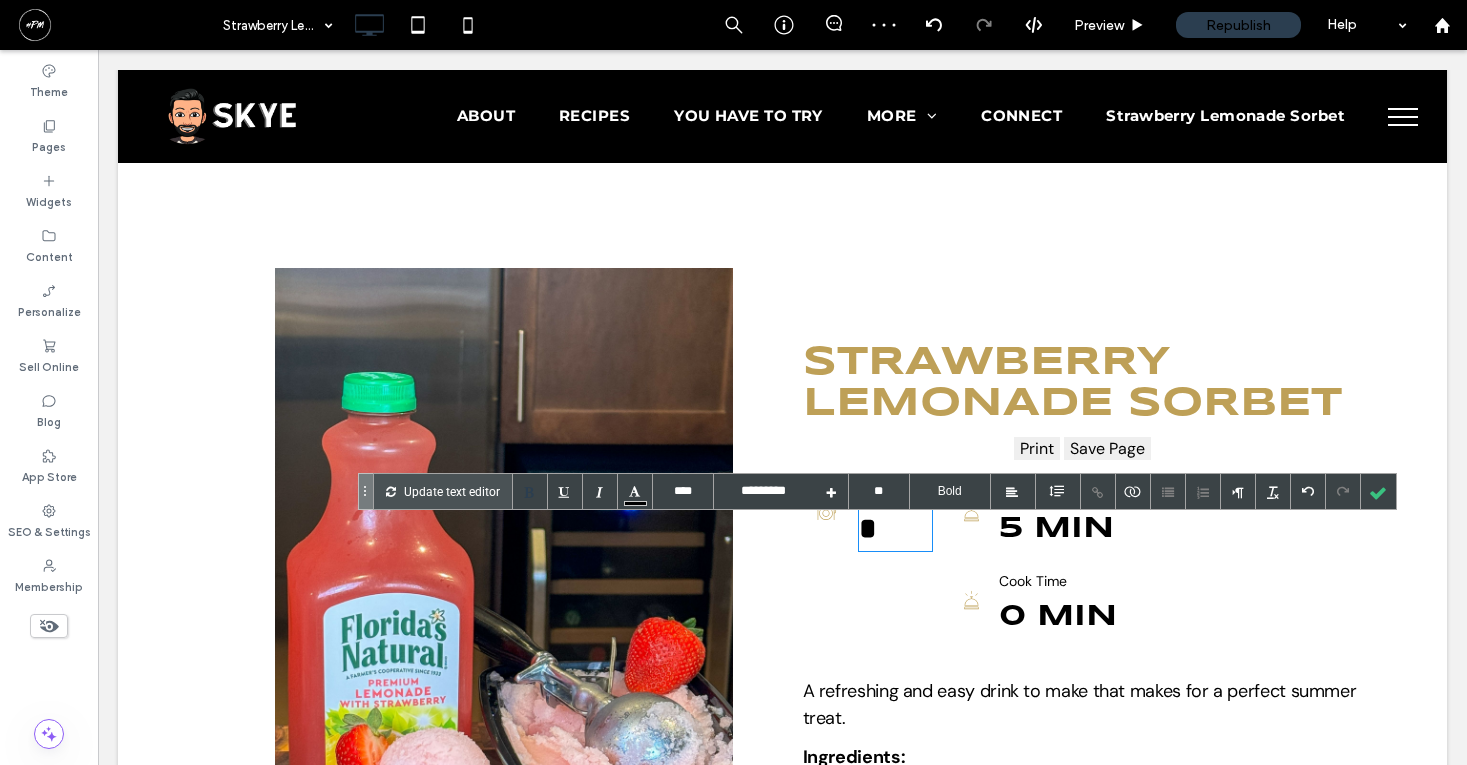 click on "5 min" at bounding box center (1056, 528) 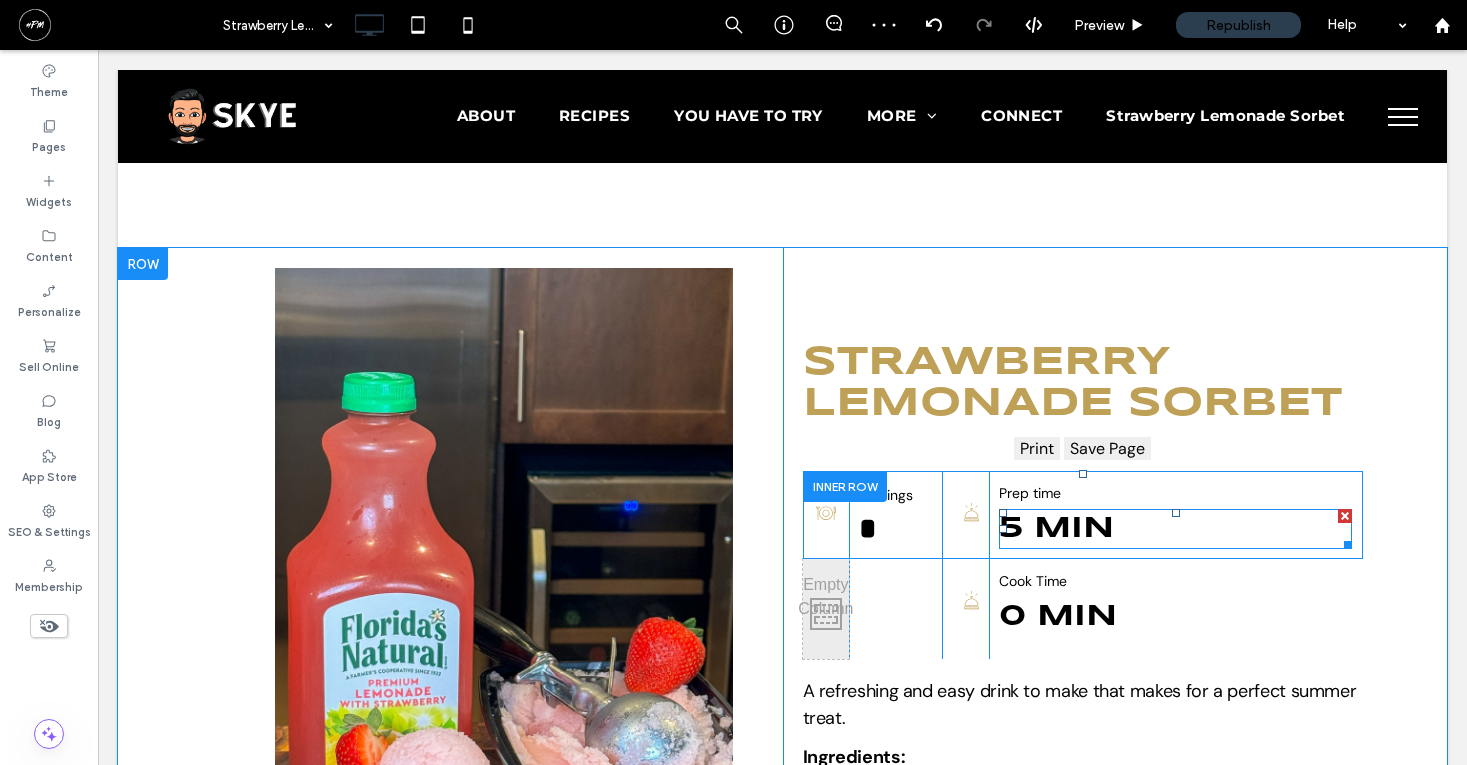 click on "5 min" at bounding box center [1056, 528] 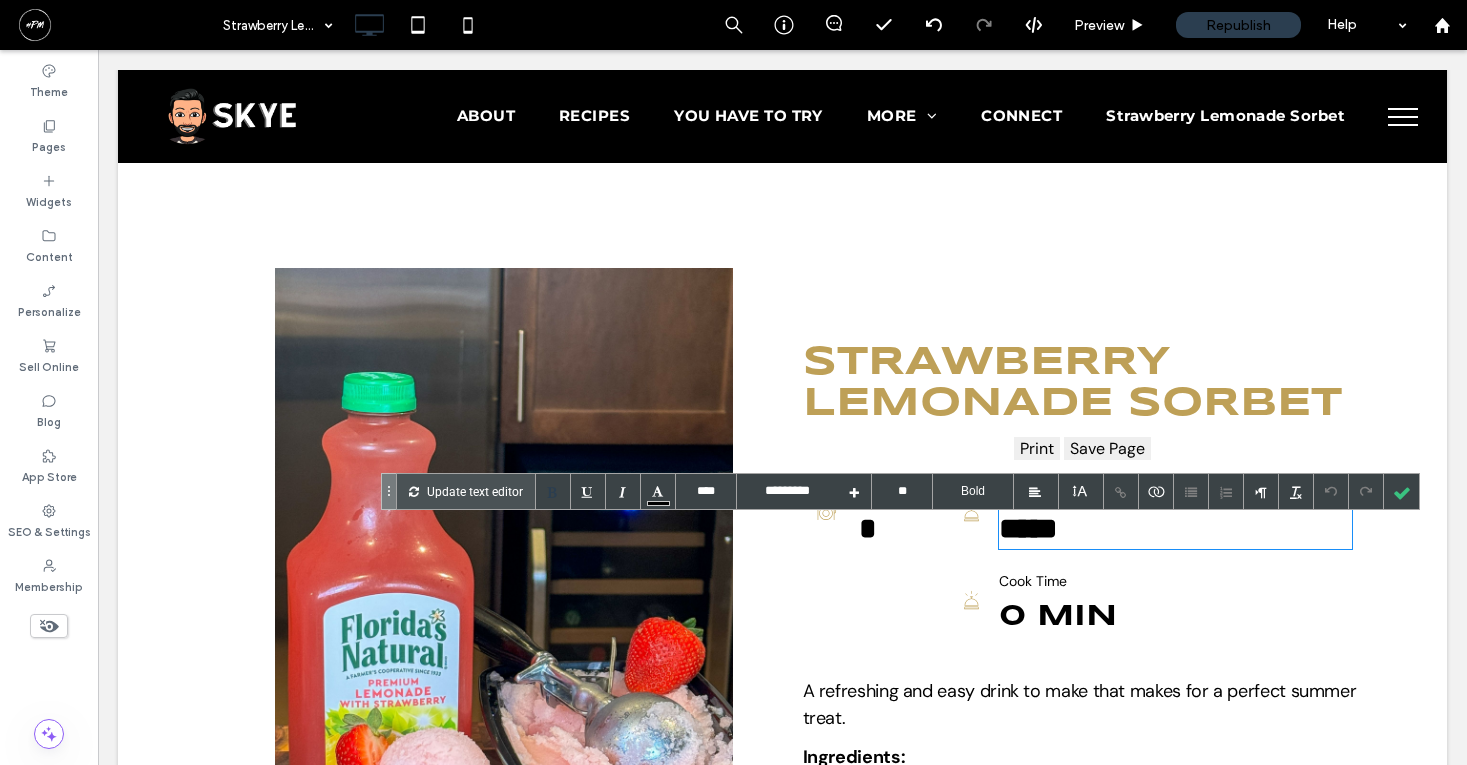 type 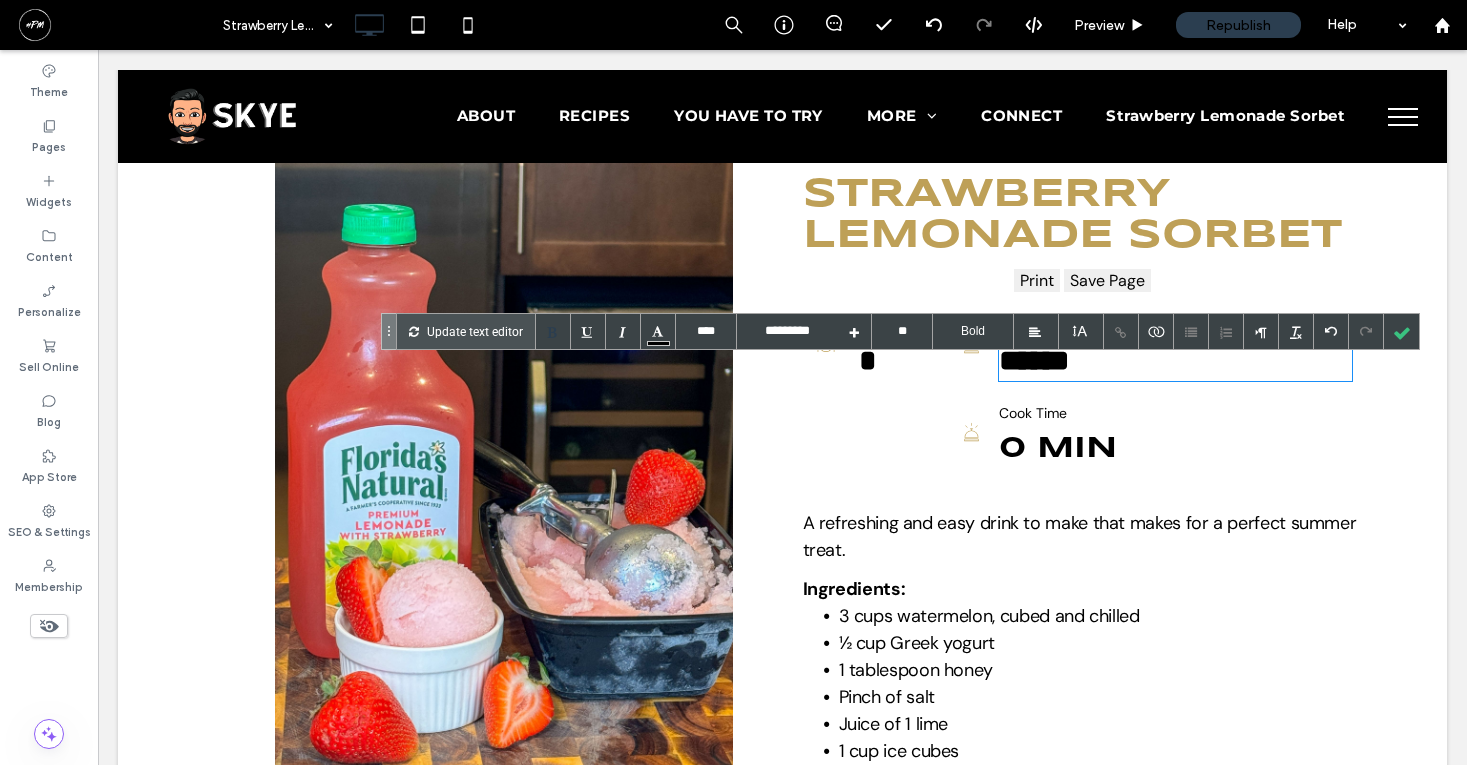 scroll, scrollTop: 6410, scrollLeft: 0, axis: vertical 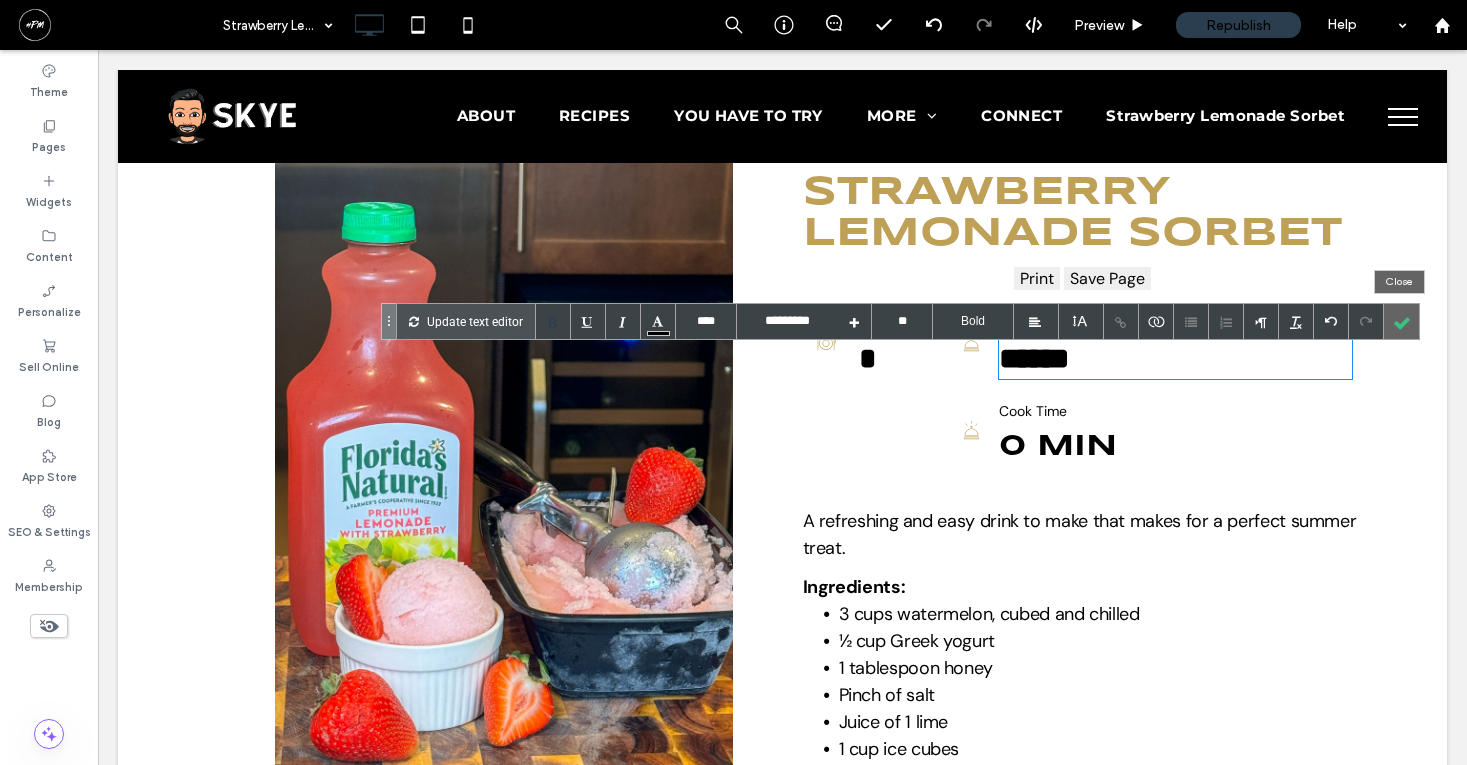click at bounding box center [1401, 321] 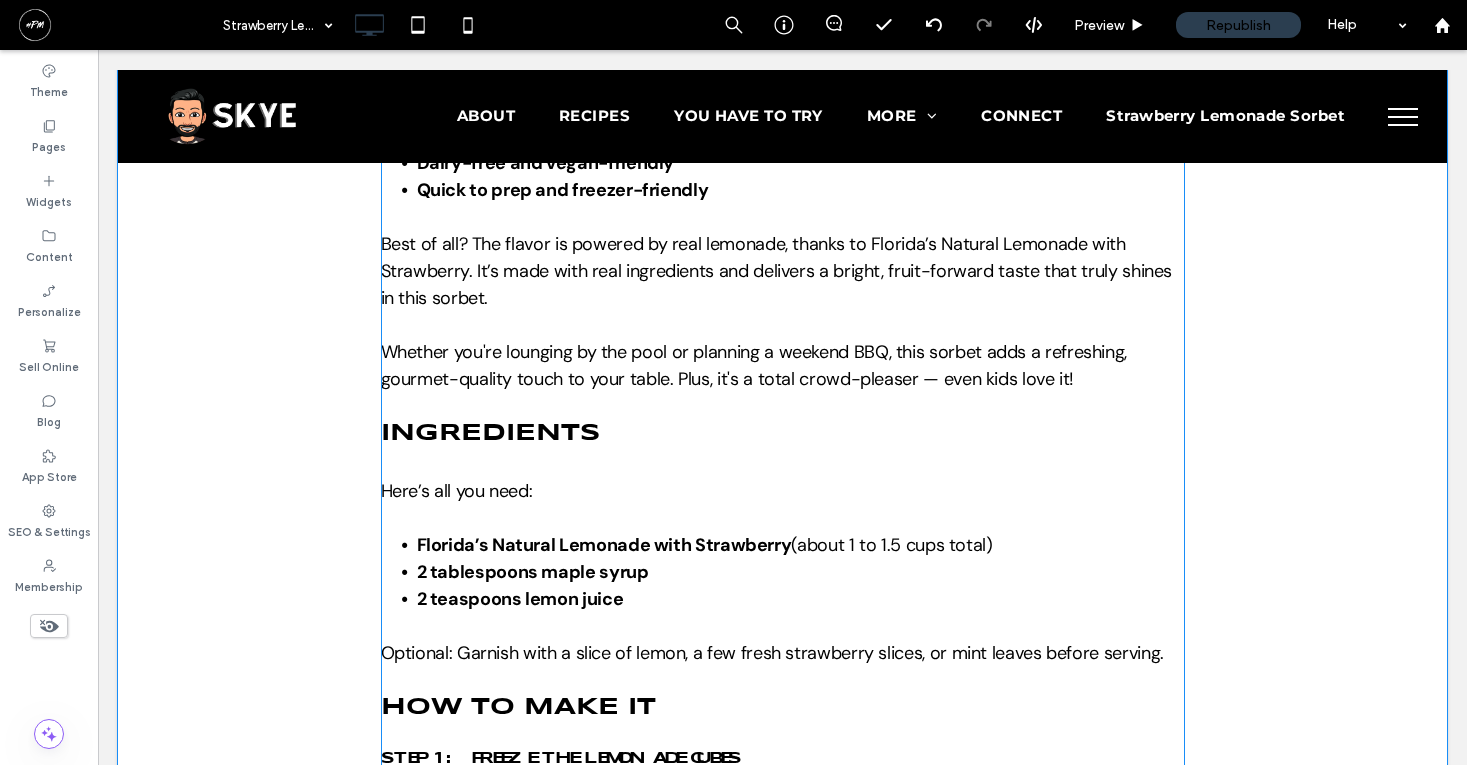 scroll, scrollTop: 1233, scrollLeft: 0, axis: vertical 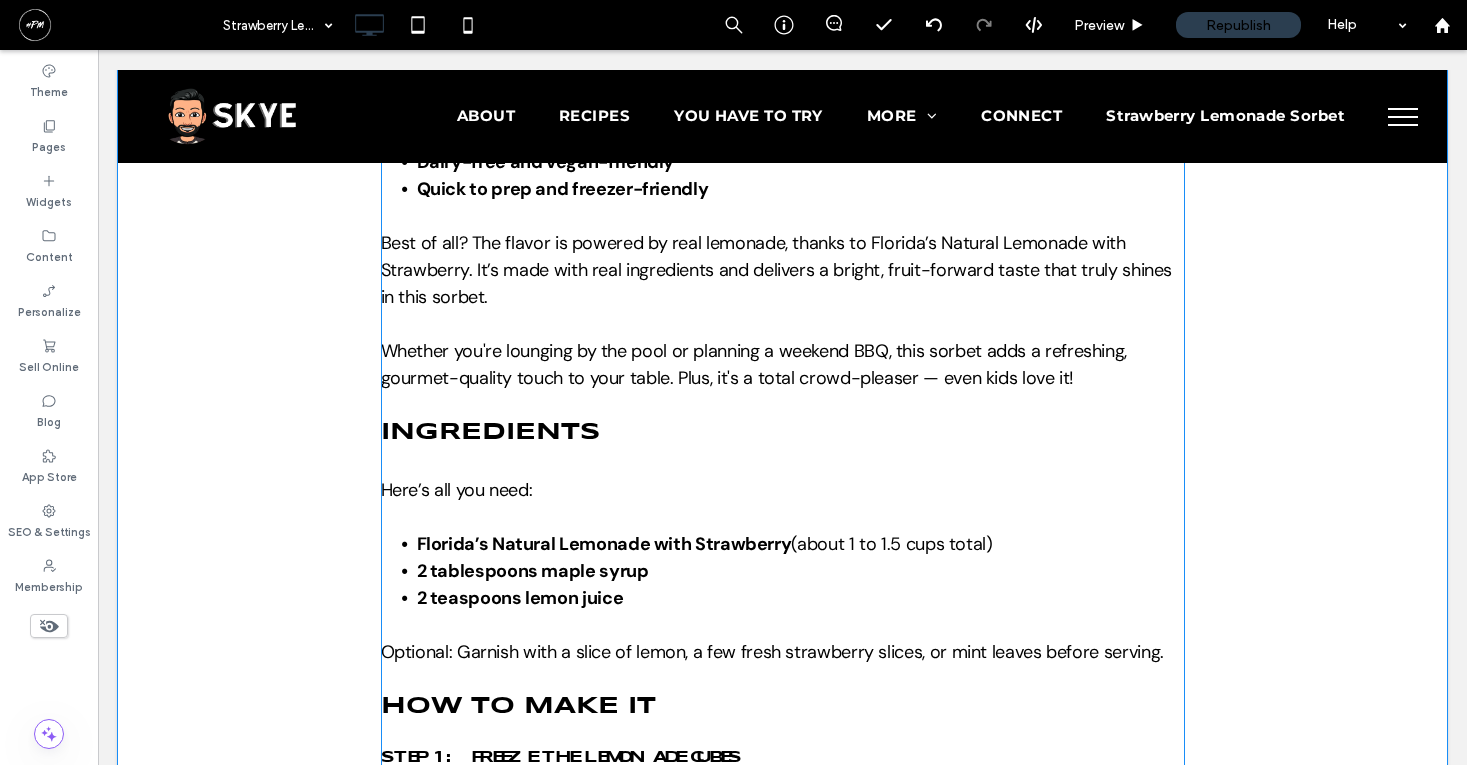 click on "2 tablespoons maple syrup" at bounding box center [533, 571] 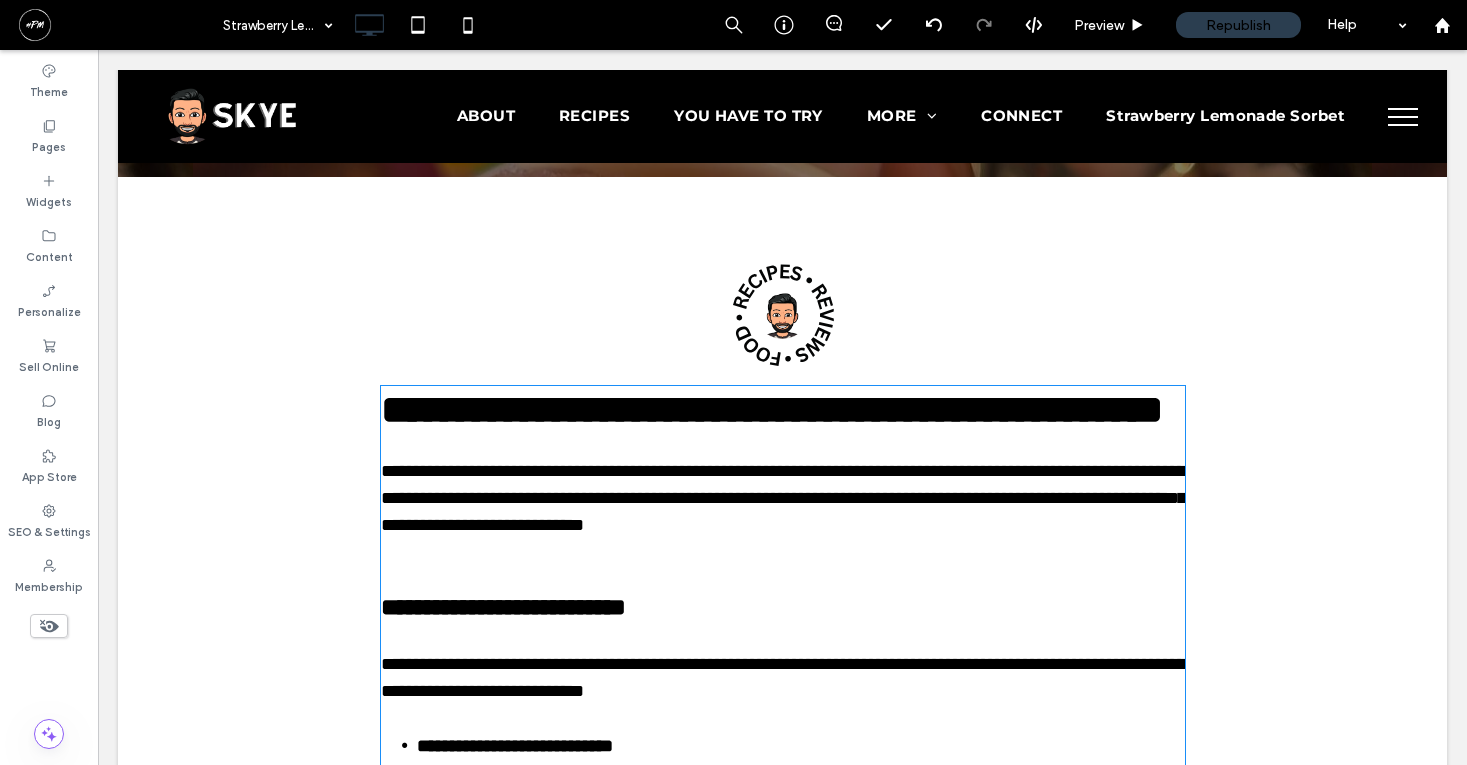 type on "*******" 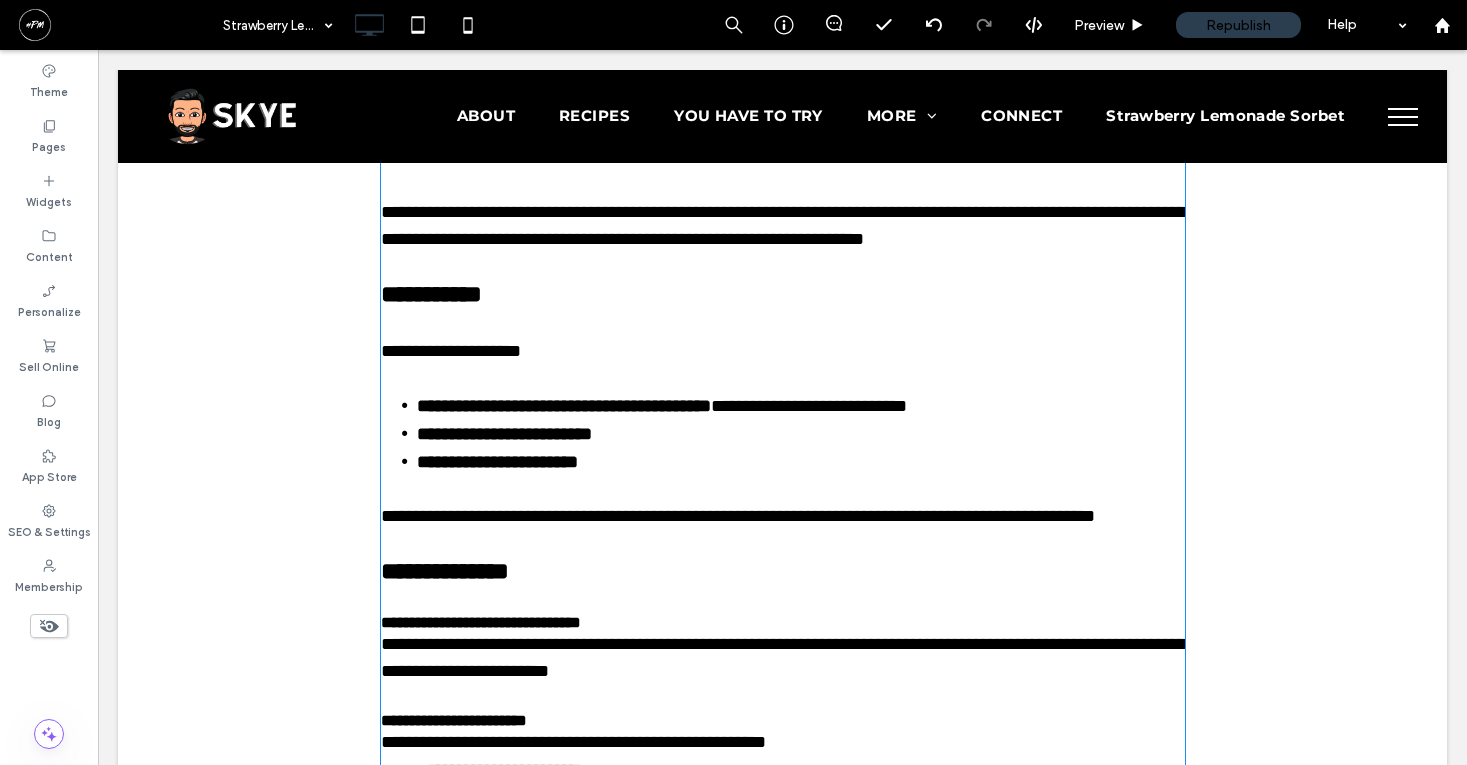 scroll, scrollTop: 1270, scrollLeft: 0, axis: vertical 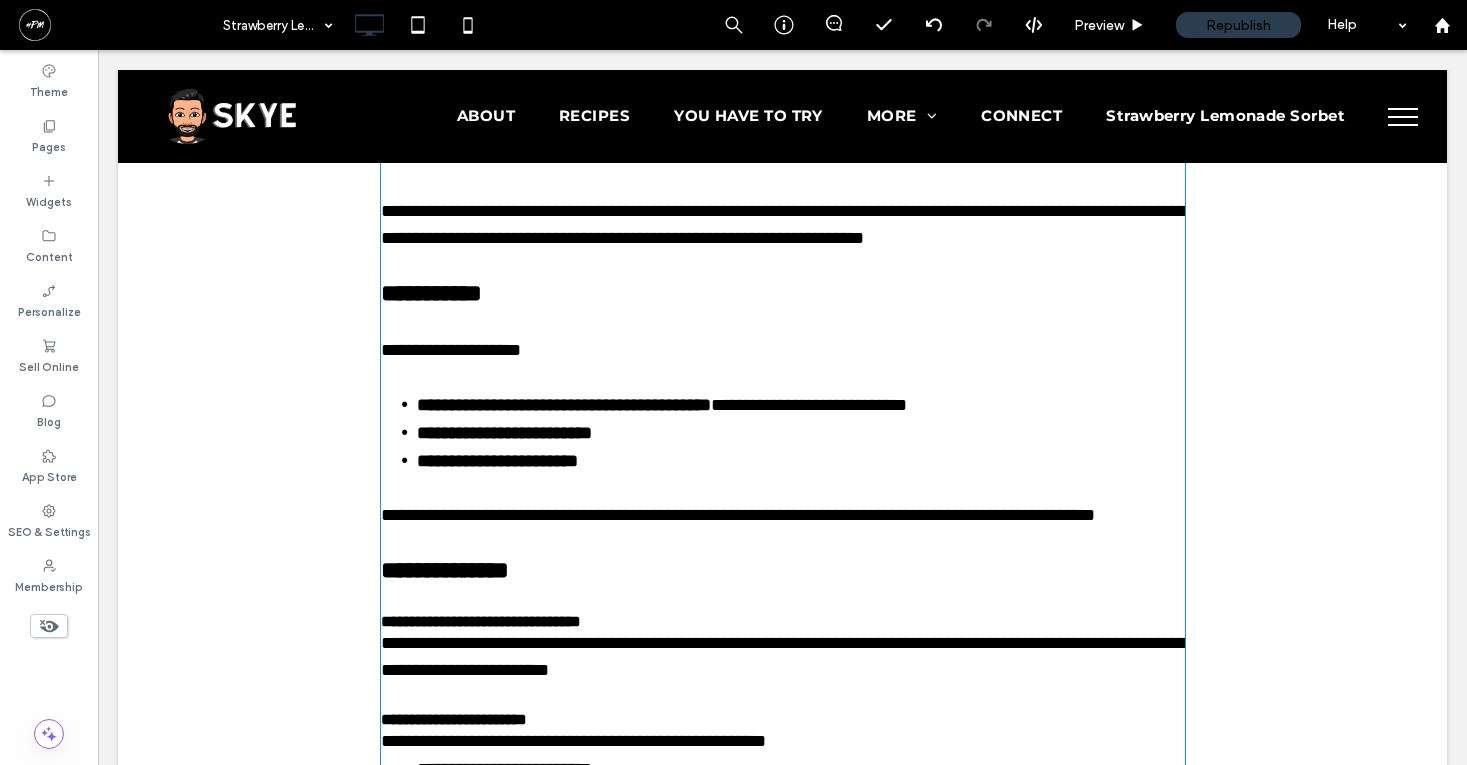 click on "**********" at bounding box center [564, 405] 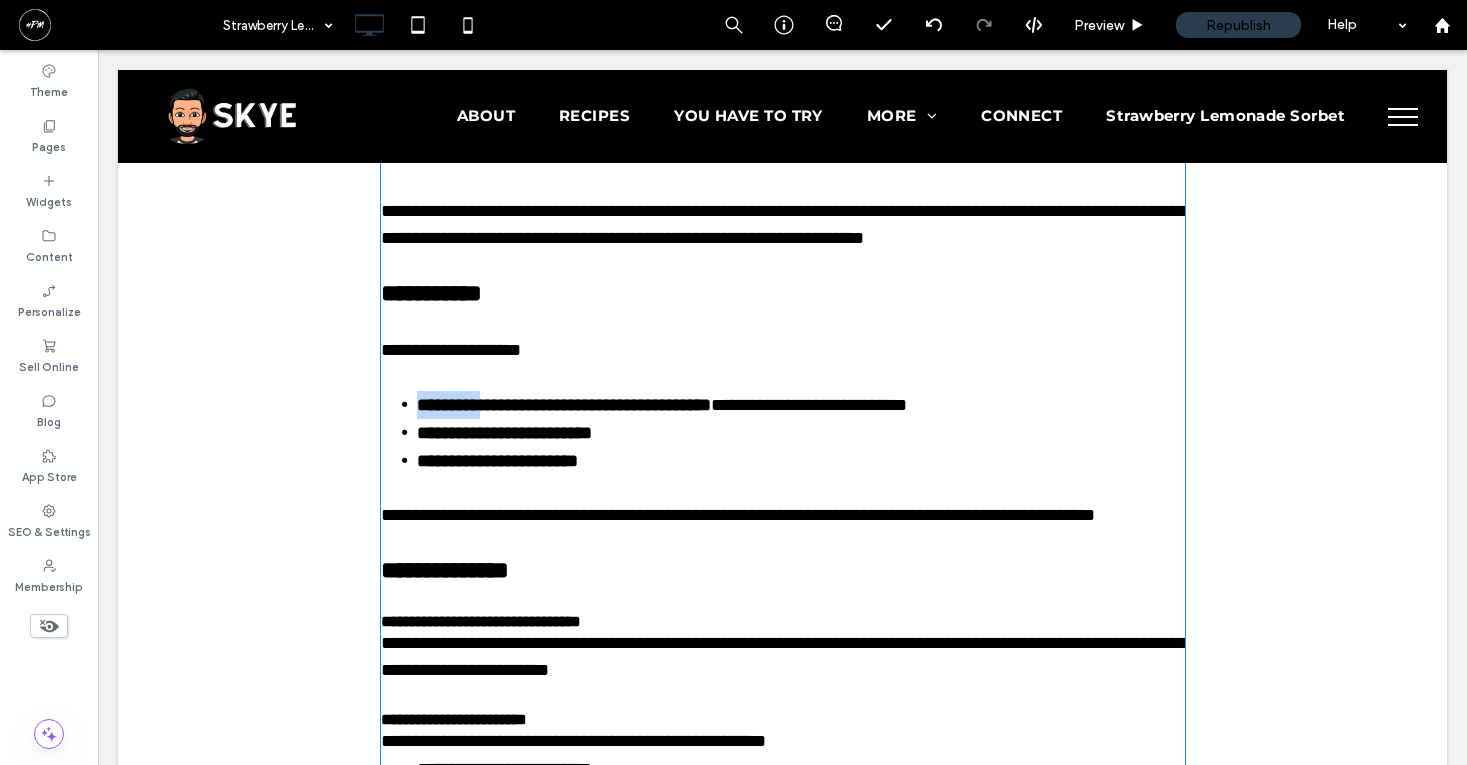 click on "**********" at bounding box center (564, 405) 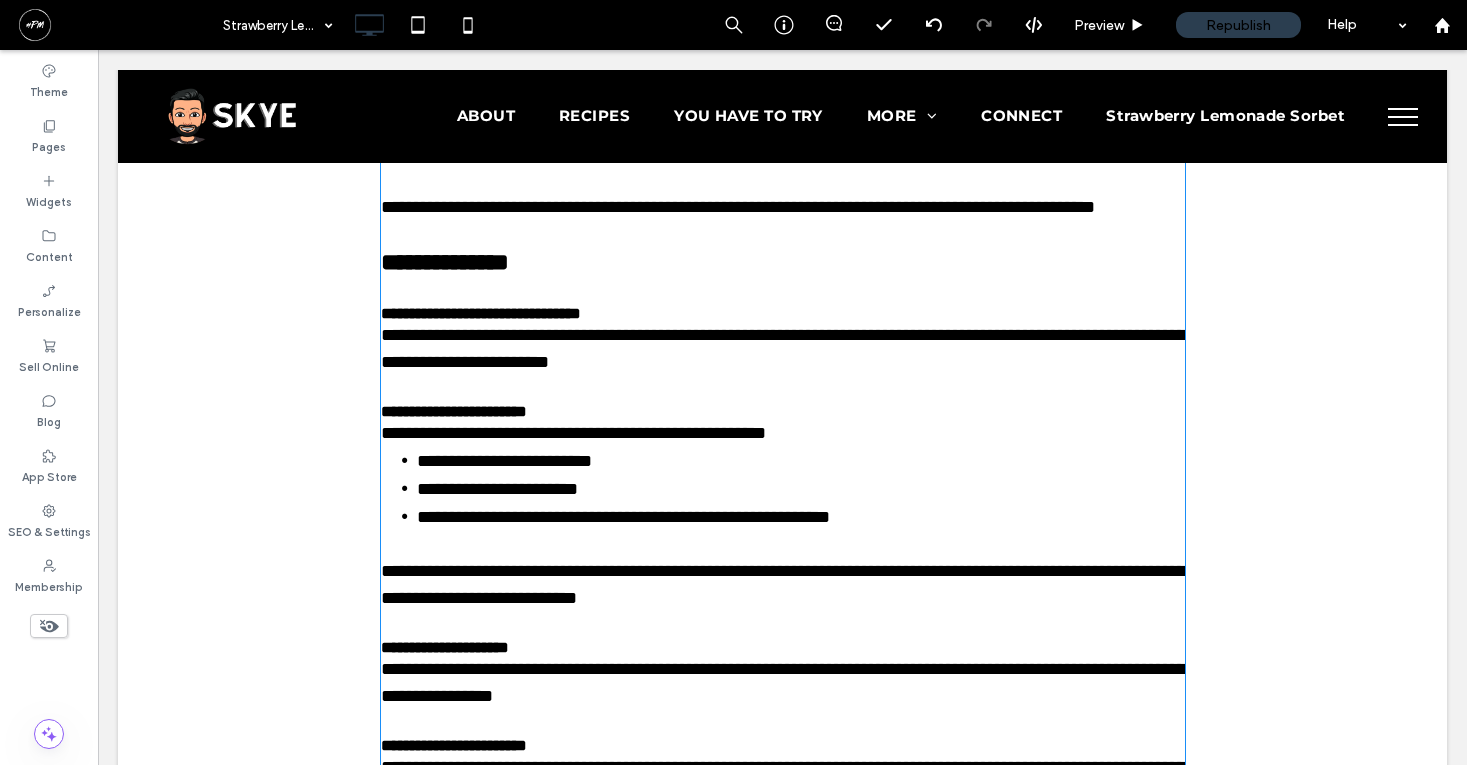 scroll, scrollTop: 1694, scrollLeft: 0, axis: vertical 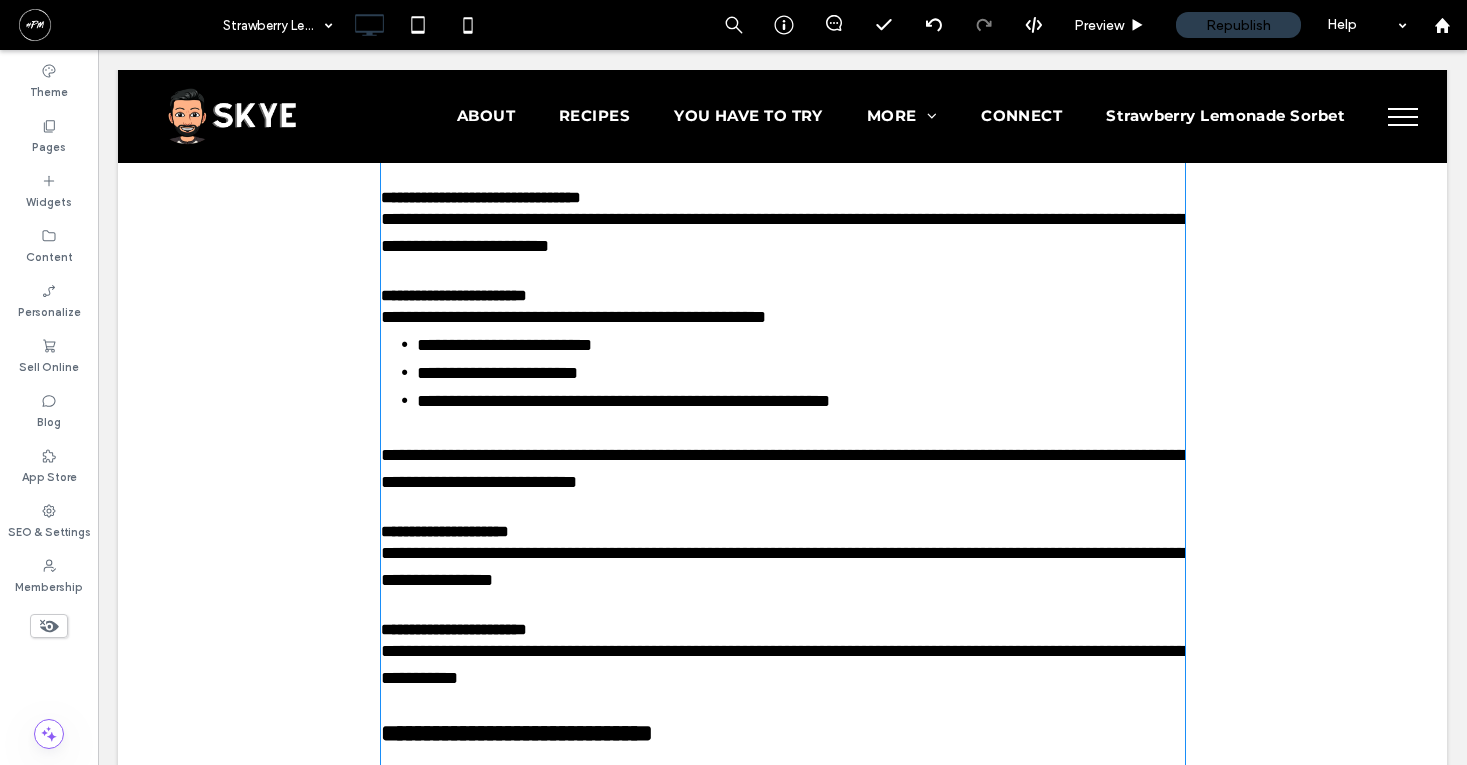 click on "**********" at bounding box center [783, 469] 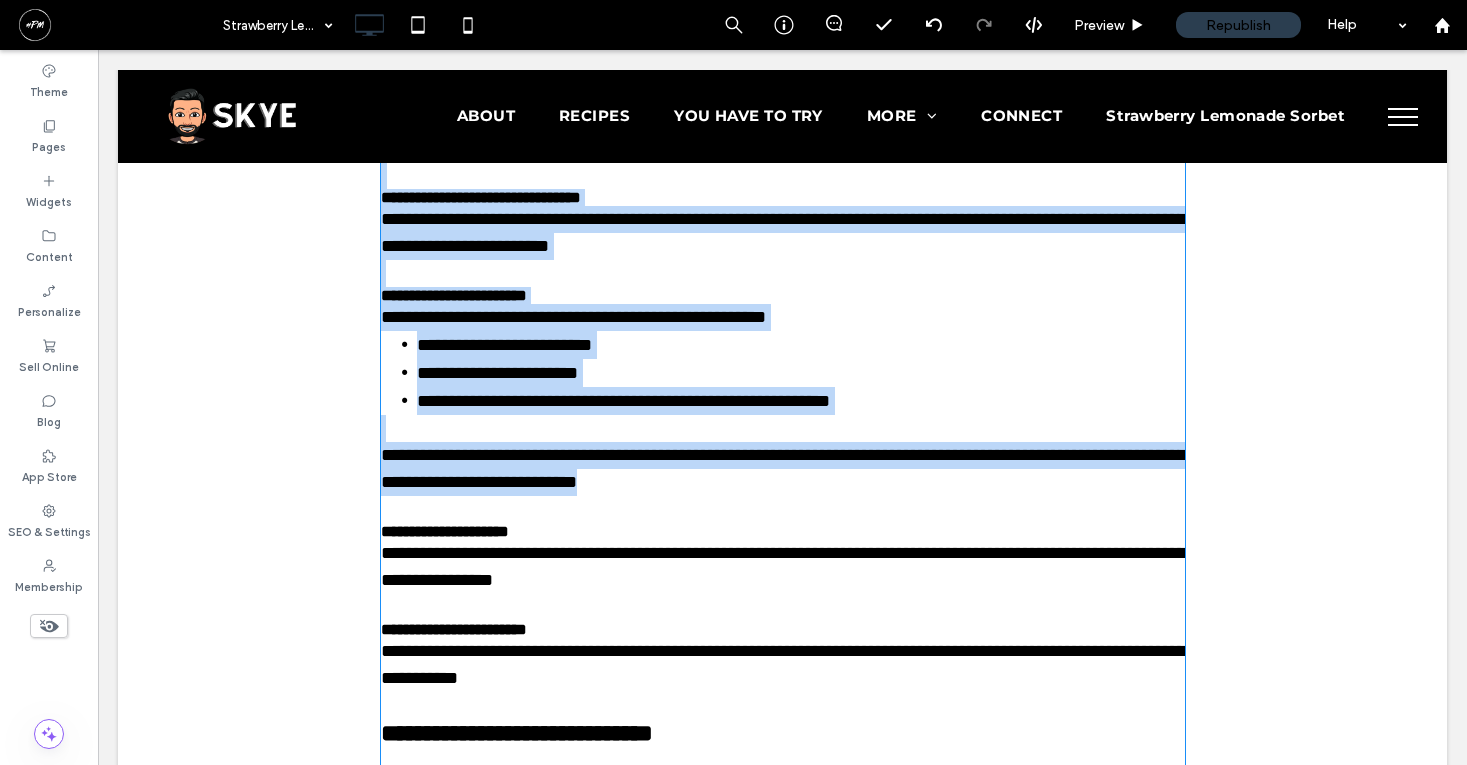 scroll, scrollTop: 2001, scrollLeft: 0, axis: vertical 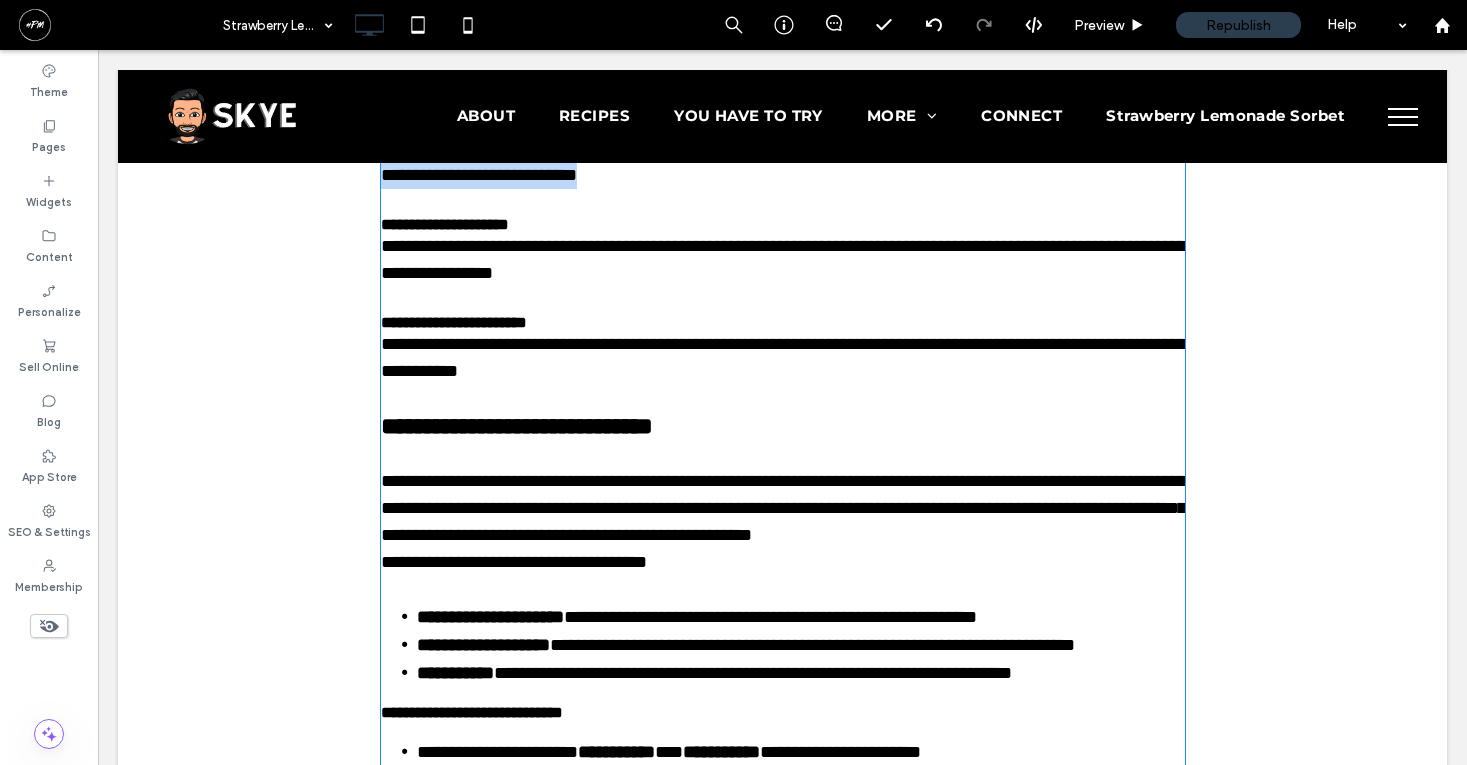 click on "**********" at bounding box center [783, 358] 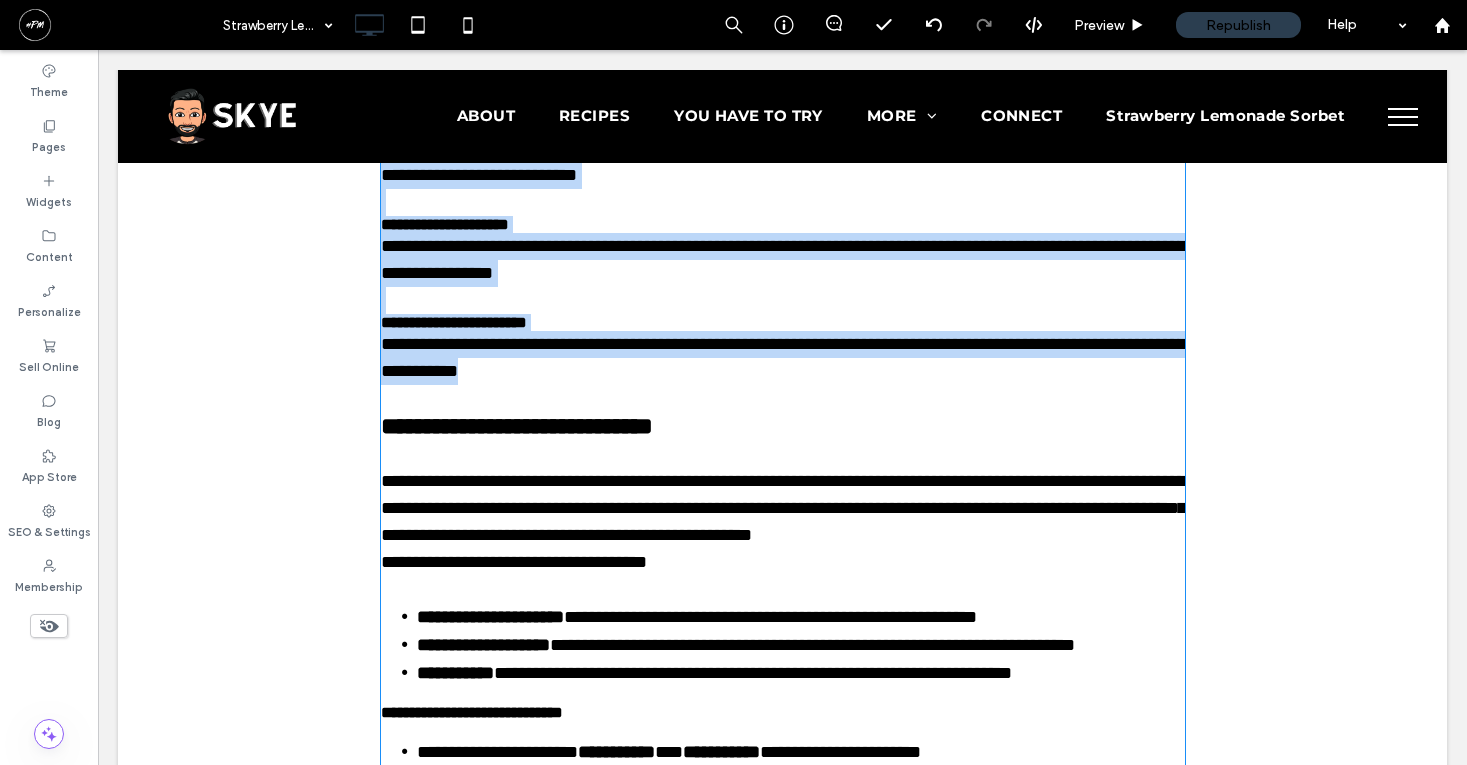 copy on "**********" 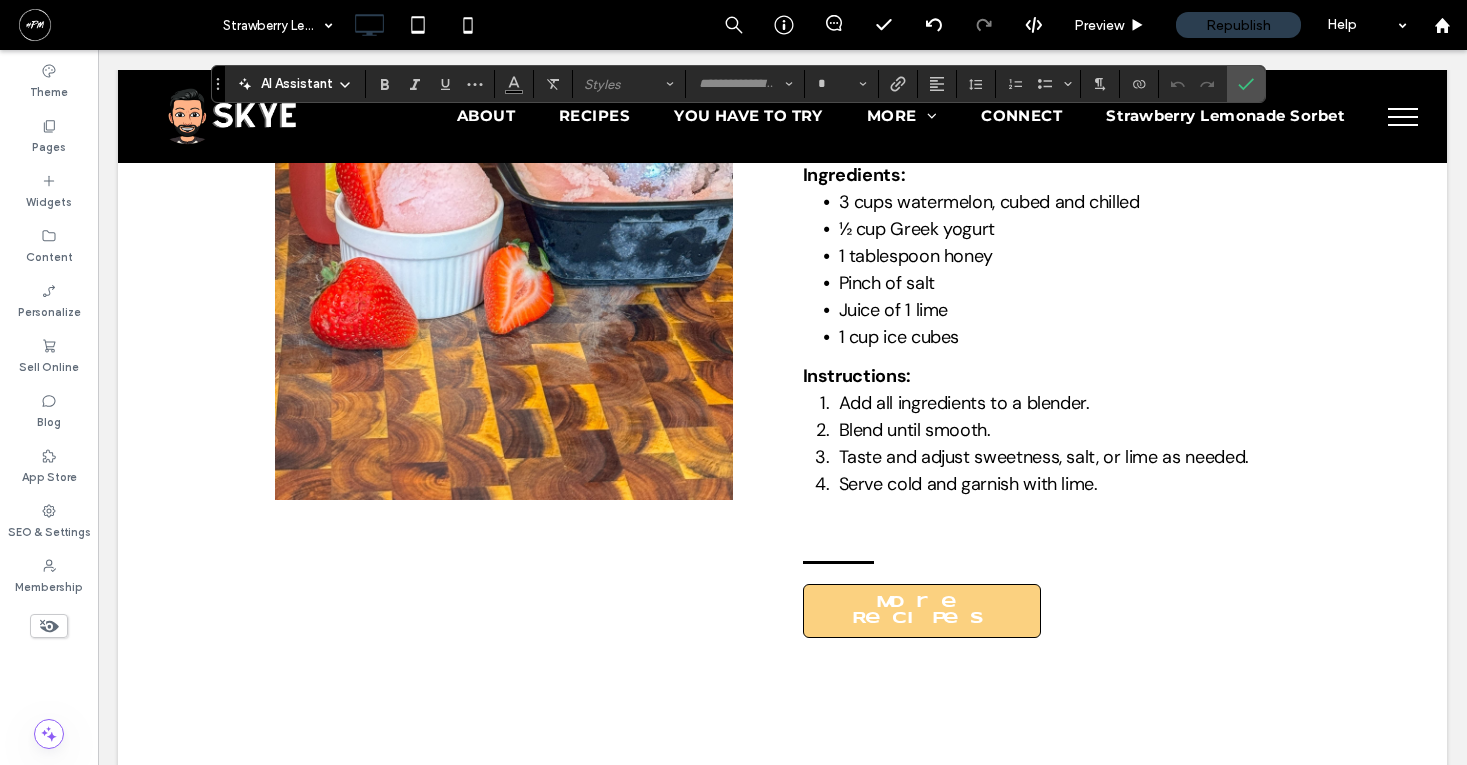 scroll, scrollTop: 6502, scrollLeft: 0, axis: vertical 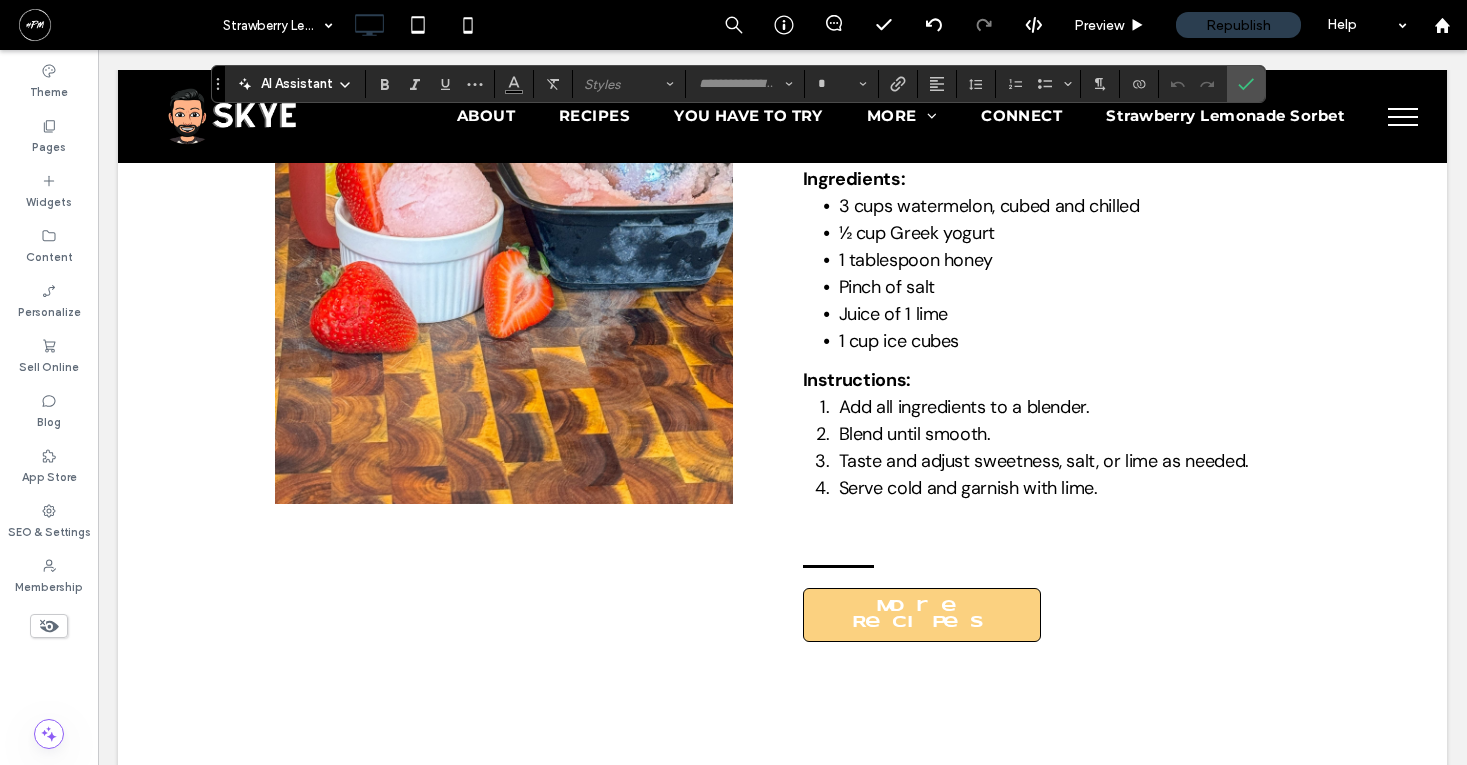 click on "½ cup Greek yogurt" at bounding box center (917, 233) 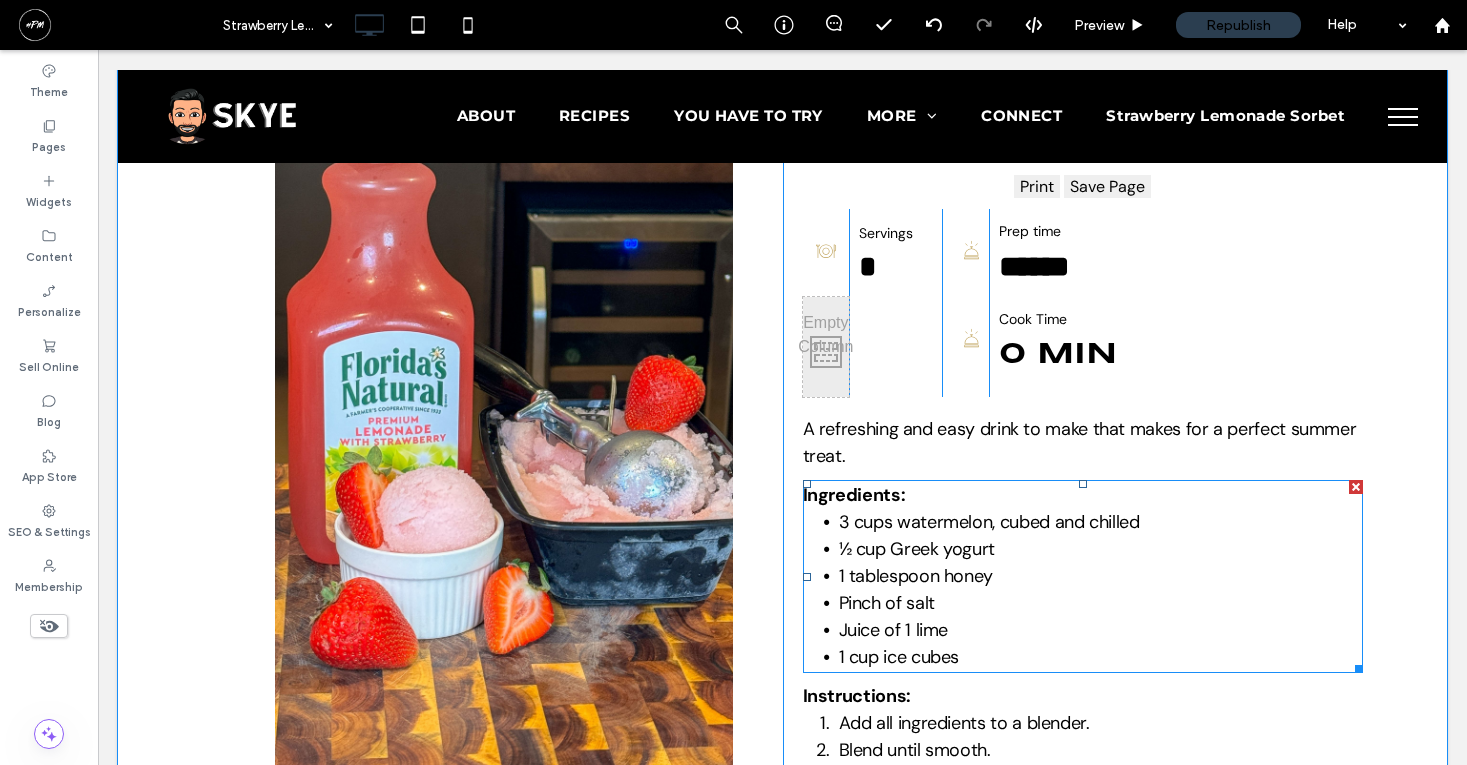 click on "3 cups watermelon, cubed and chilled" at bounding box center (989, 522) 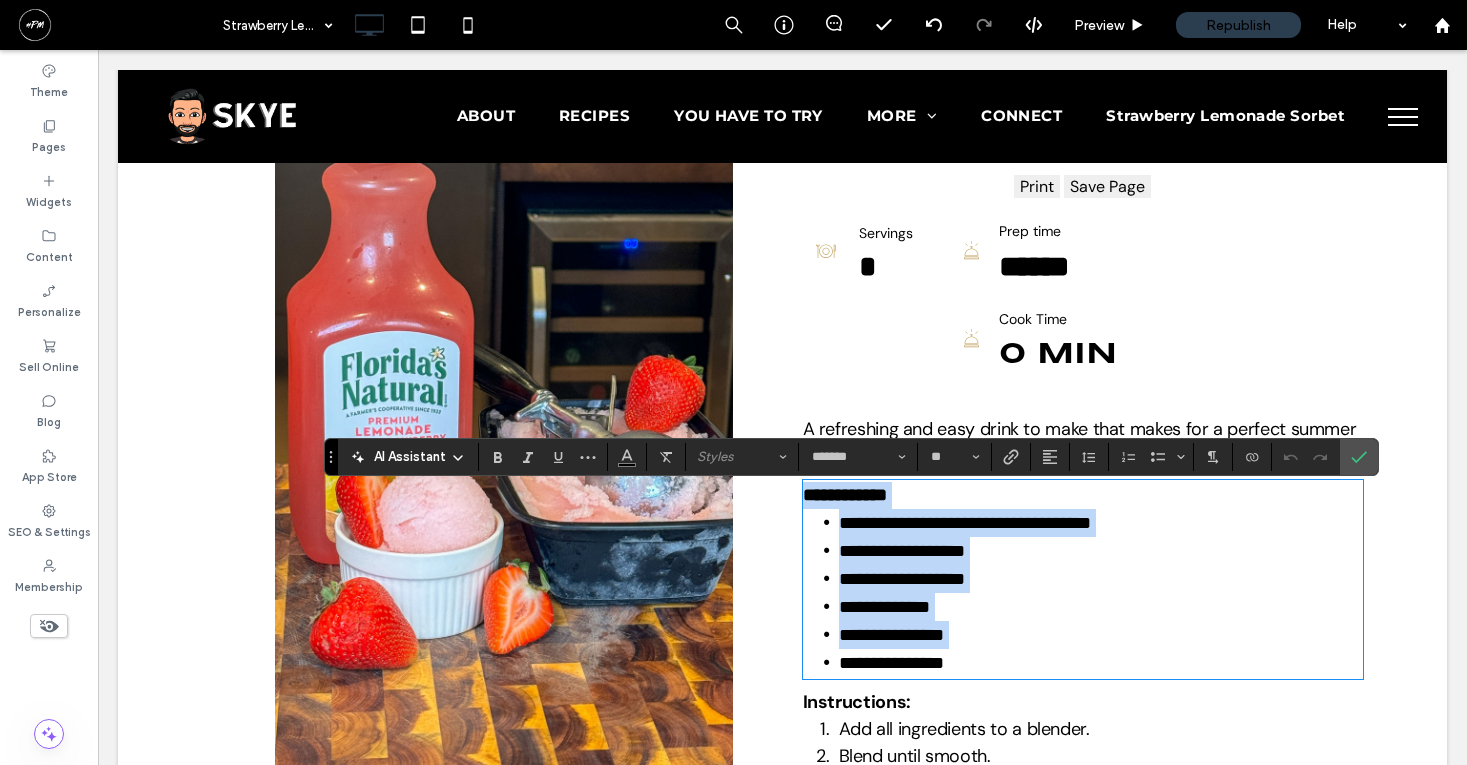 click on "**********" at bounding box center (965, 523) 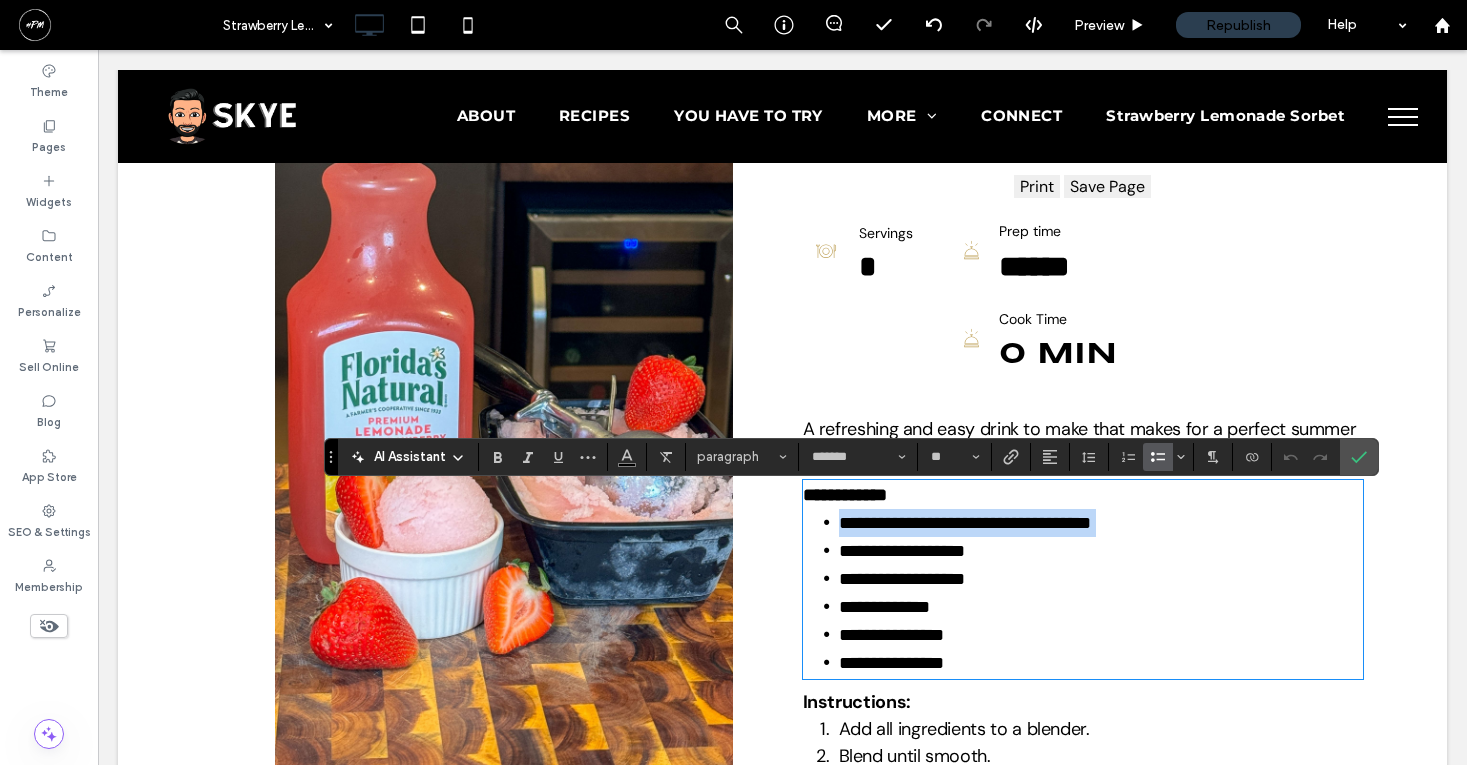 click on "**********" at bounding box center (1101, 663) 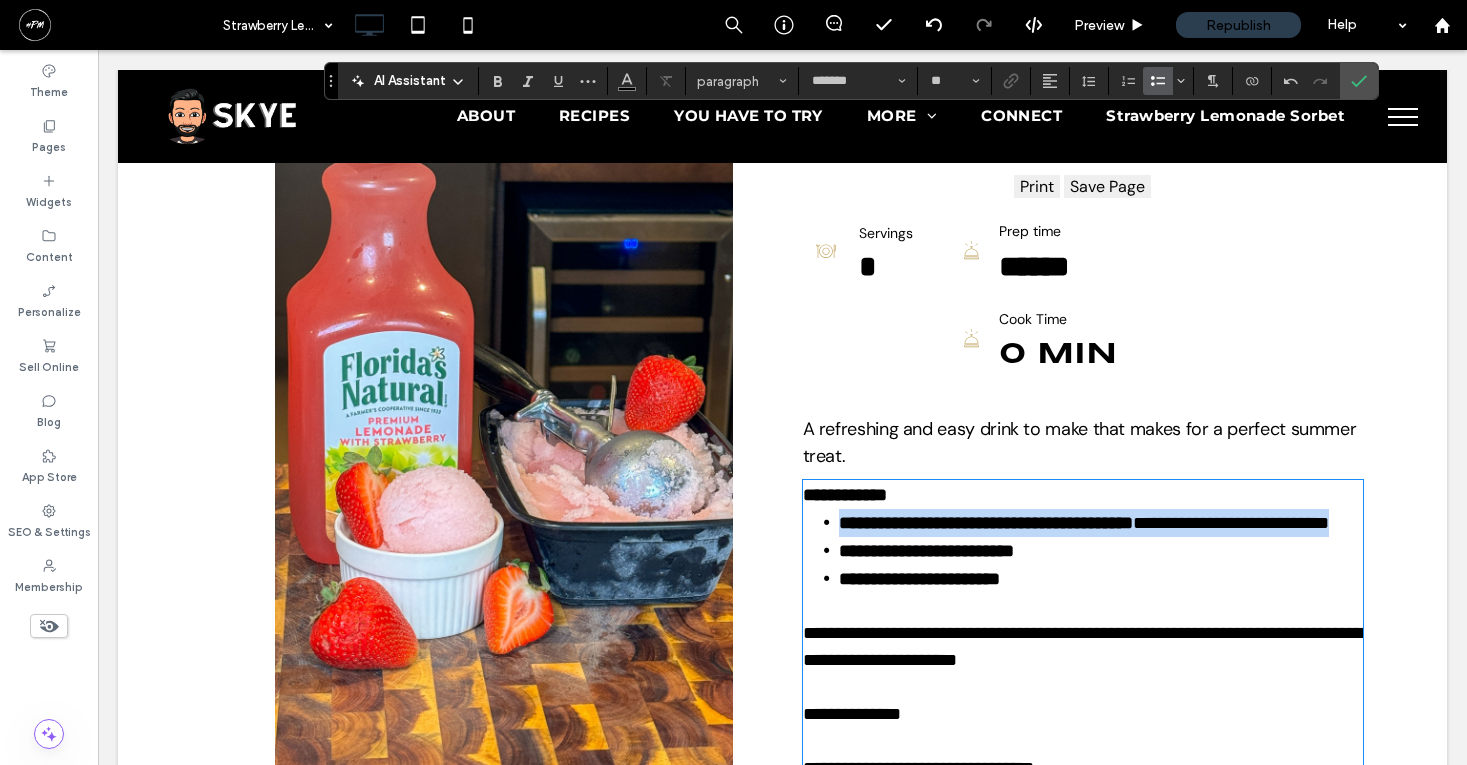 scroll, scrollTop: 7380, scrollLeft: 0, axis: vertical 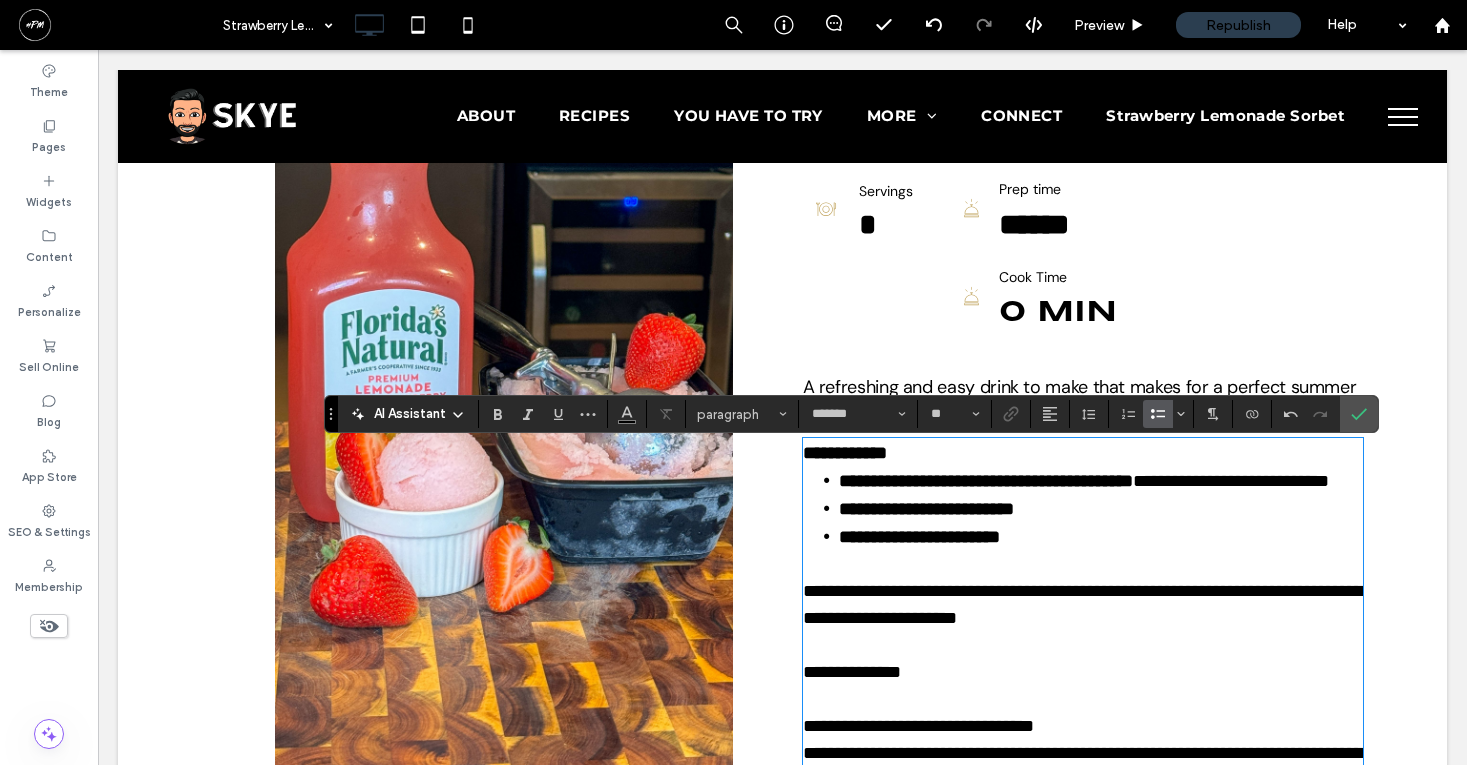 click on "**********" at bounding box center [1083, 604] 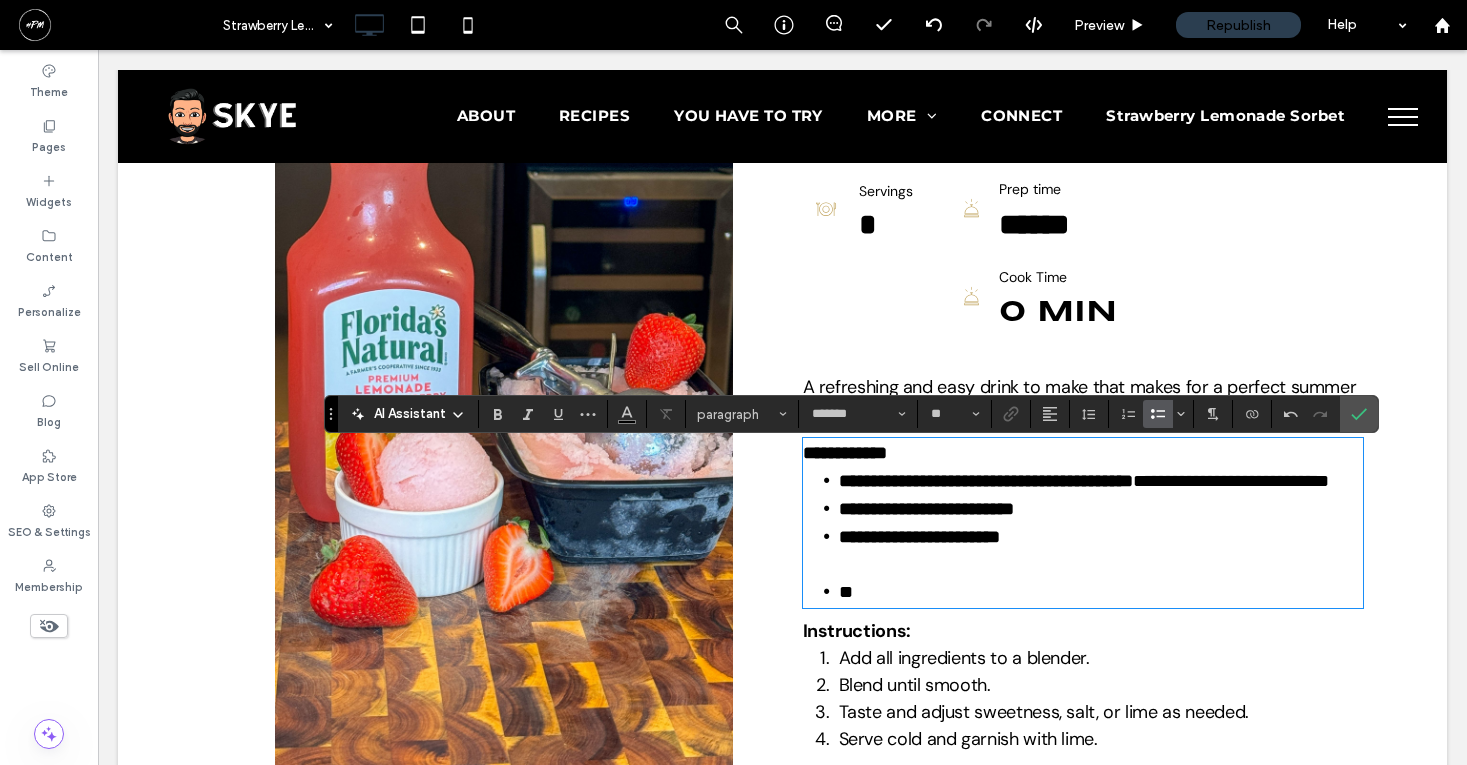 type 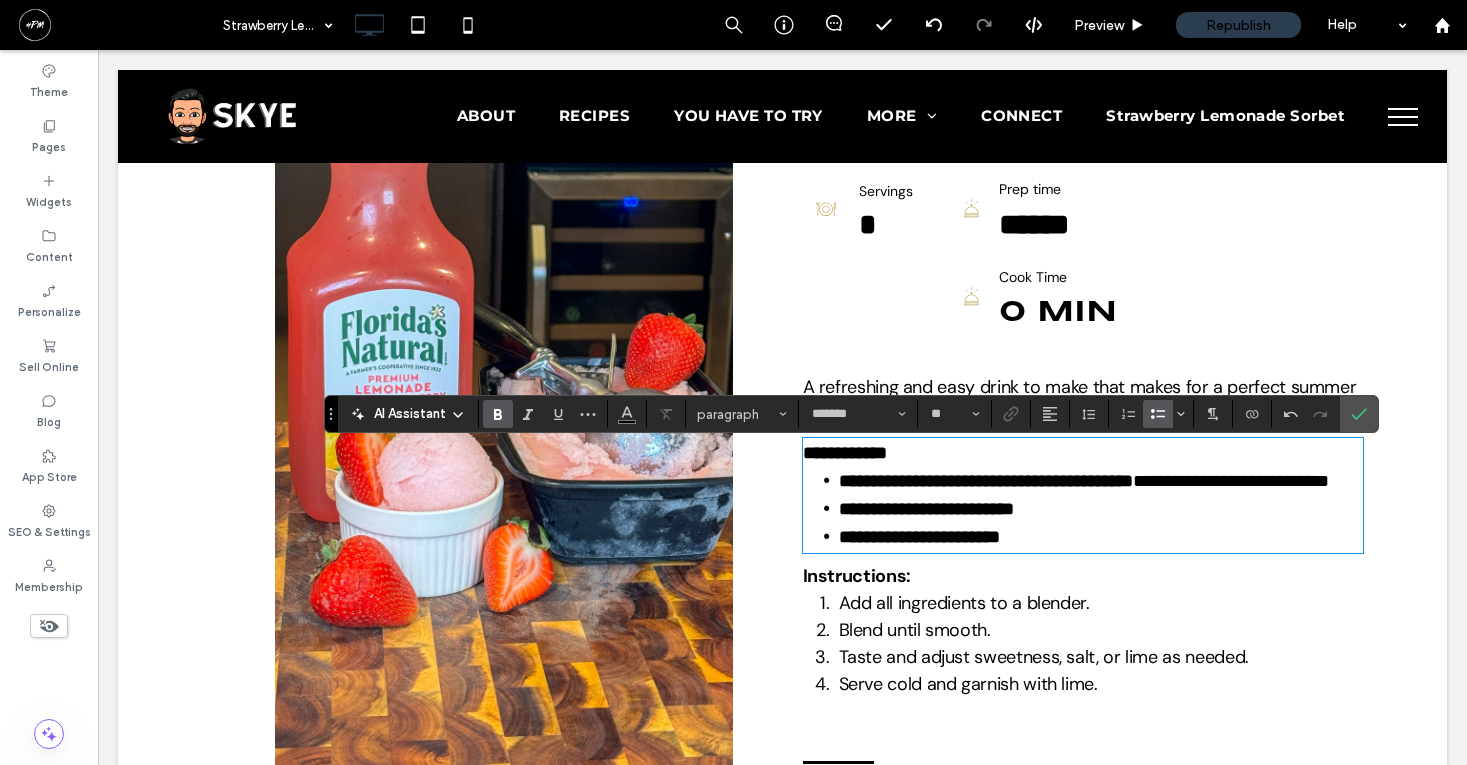 click on "**********" at bounding box center [986, 481] 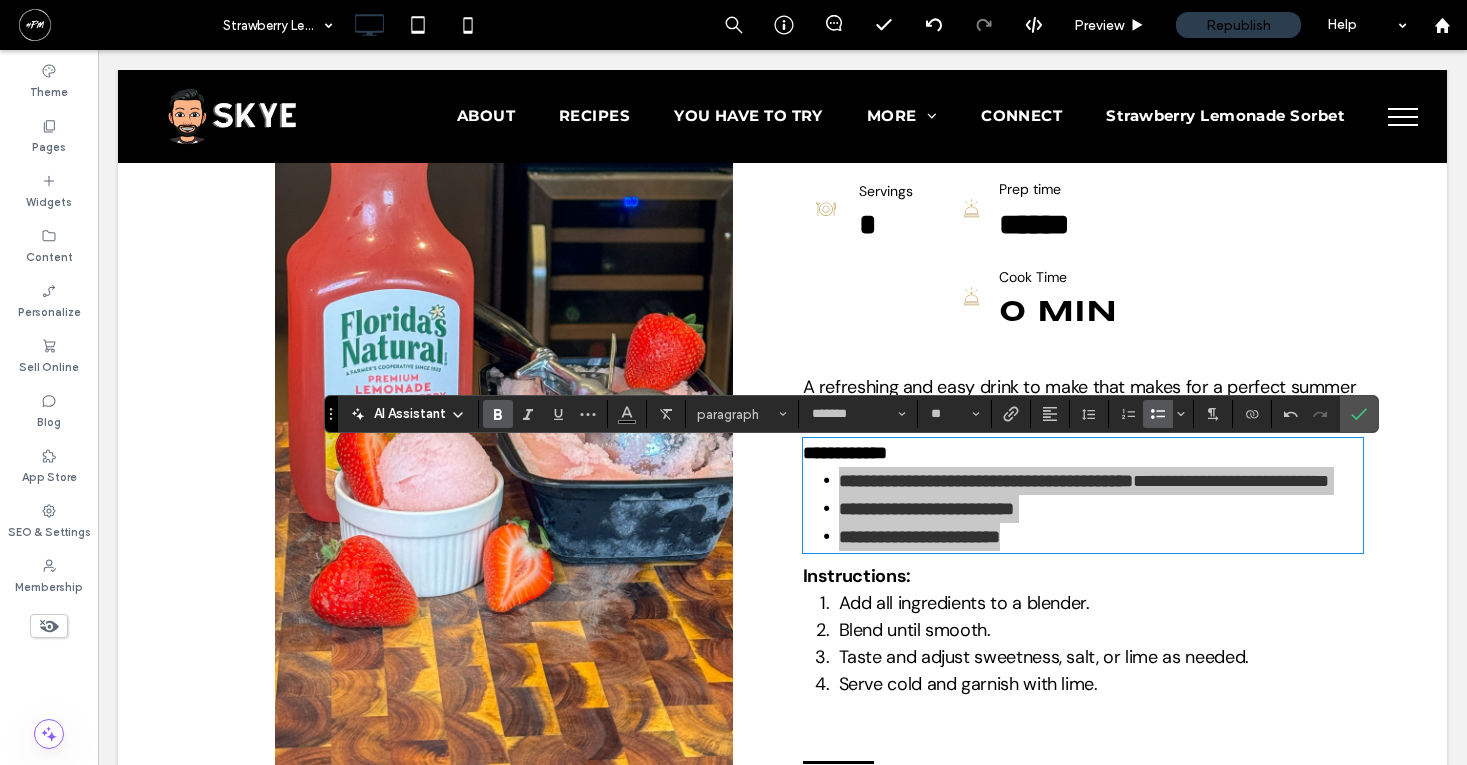 click 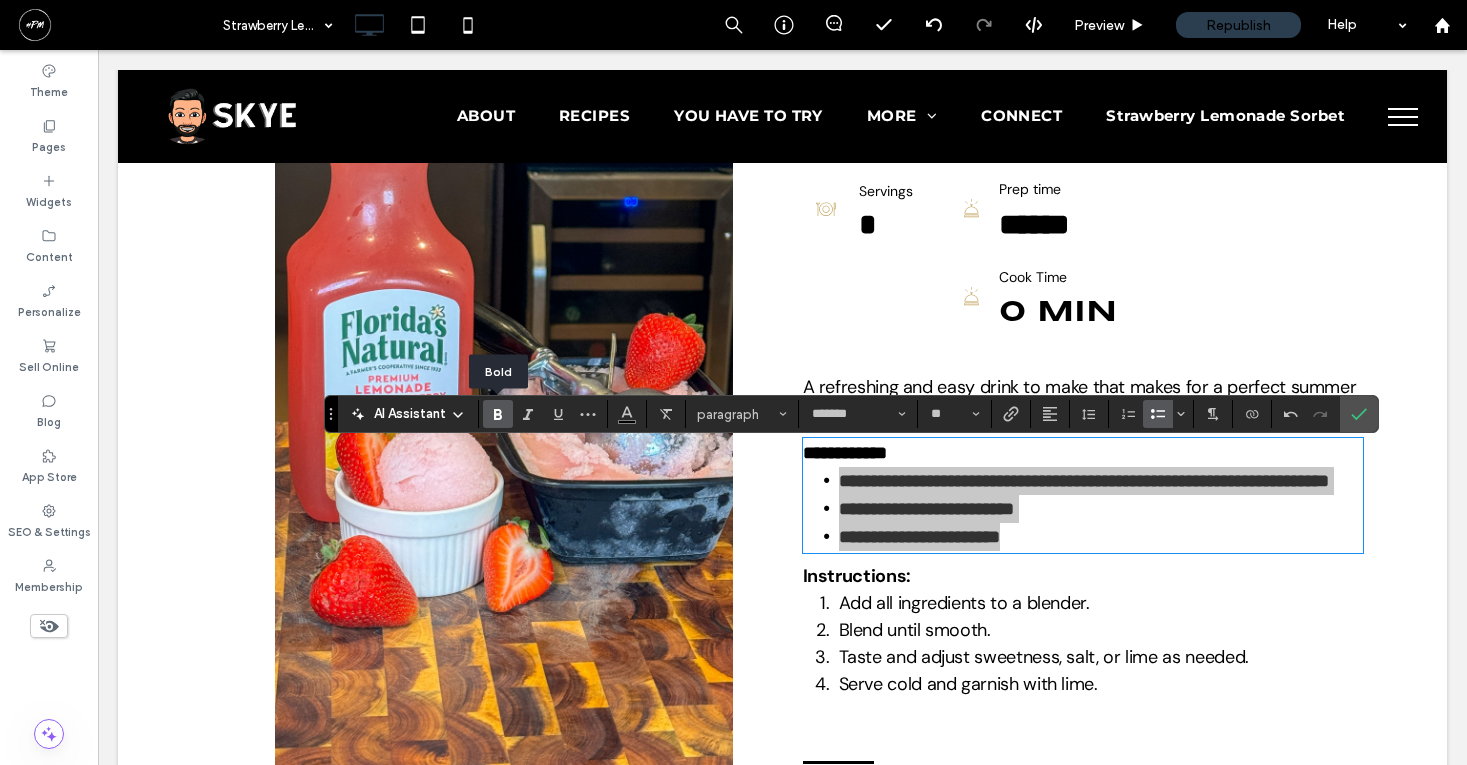 click 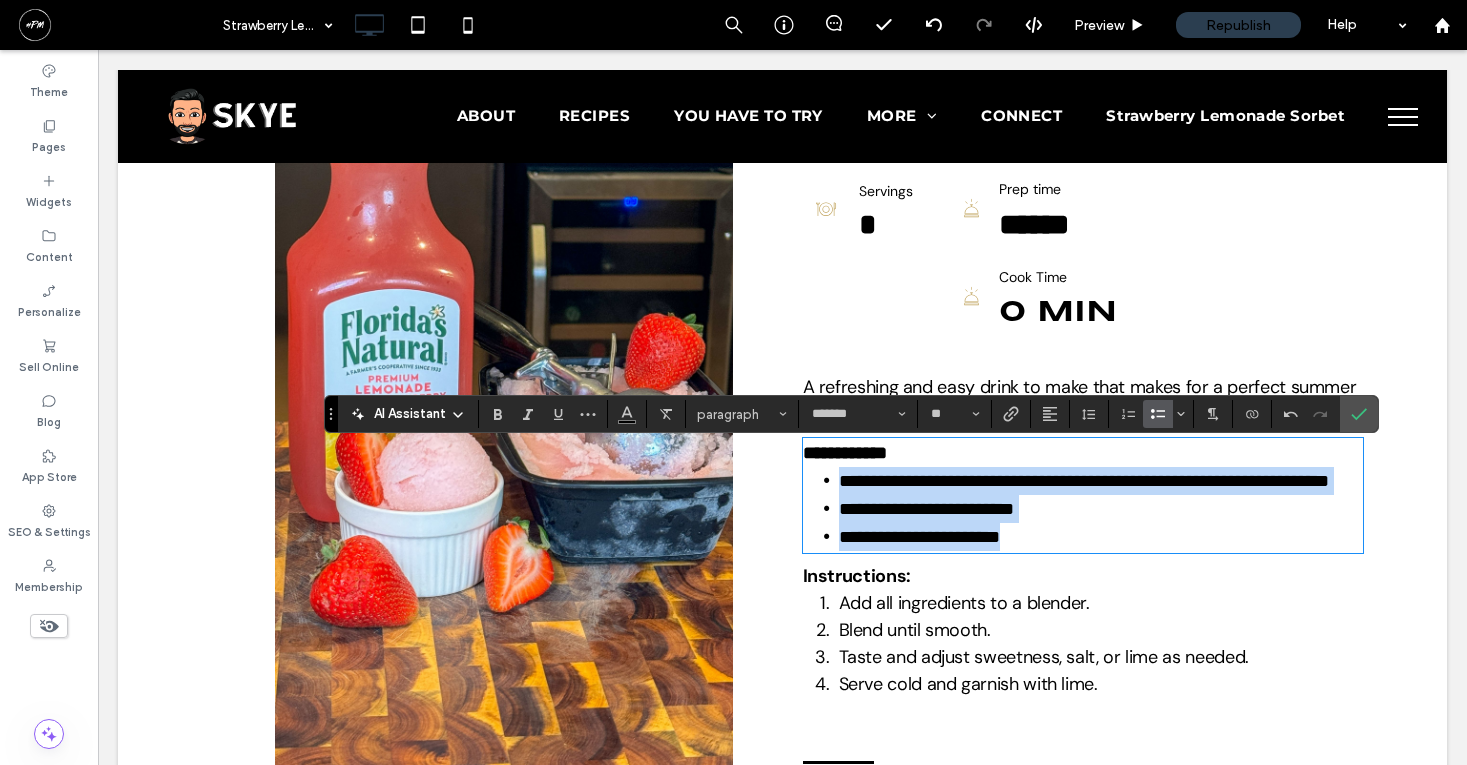 click on "**********" at bounding box center [1084, 481] 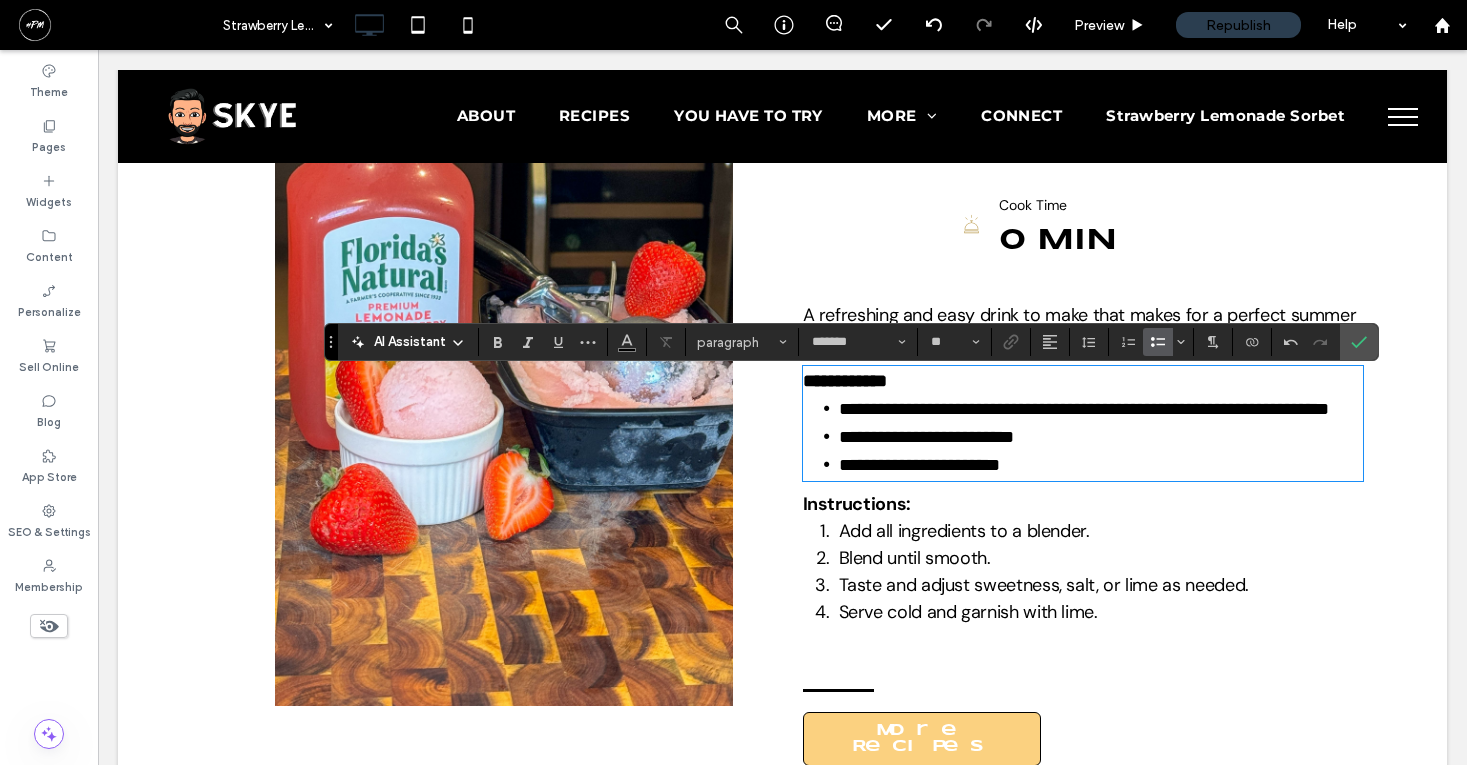 scroll, scrollTop: 6617, scrollLeft: 0, axis: vertical 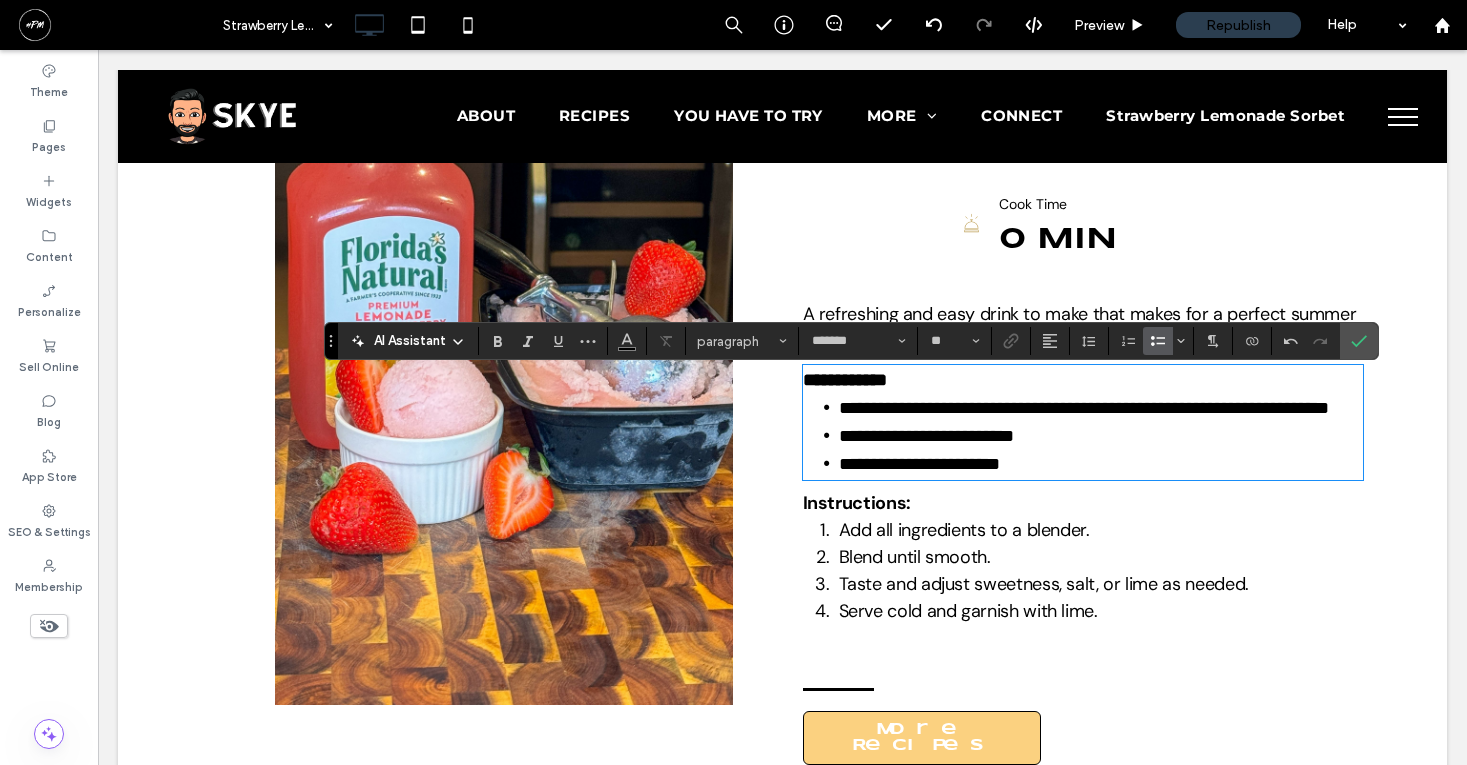 click on "Add all ingredients to a blender." at bounding box center (964, 530) 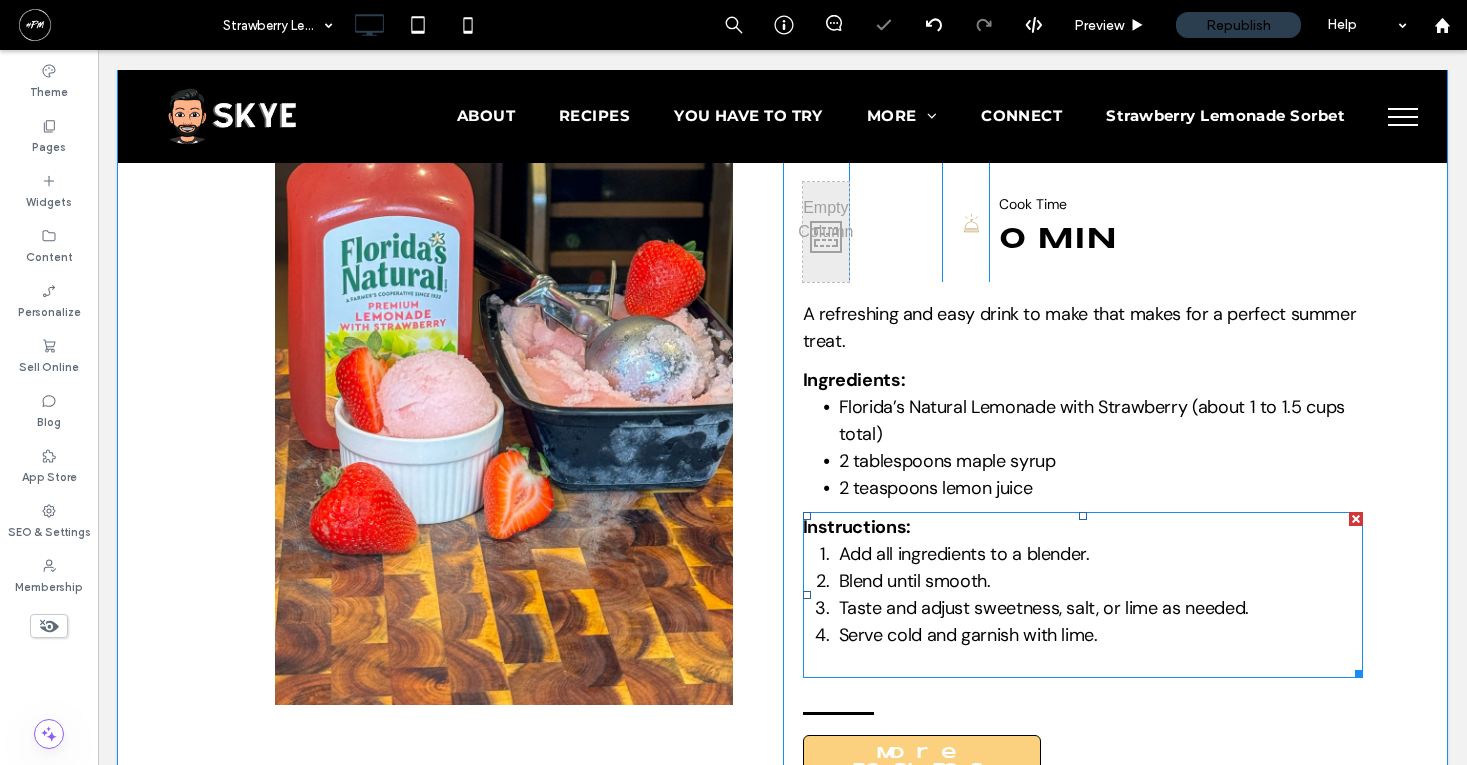 click on "Add all ingredients to a blender." at bounding box center [964, 554] 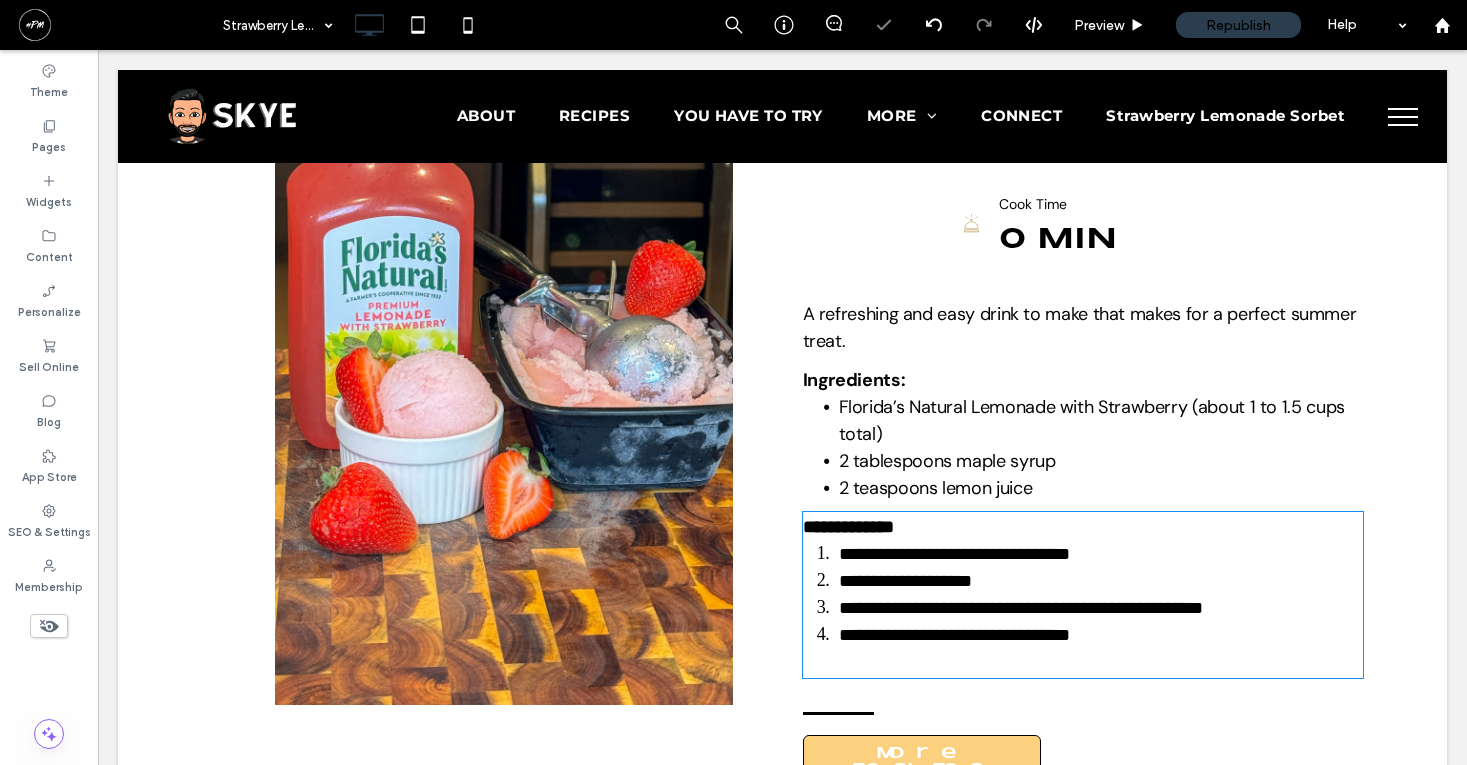 click on "**********" at bounding box center (954, 554) 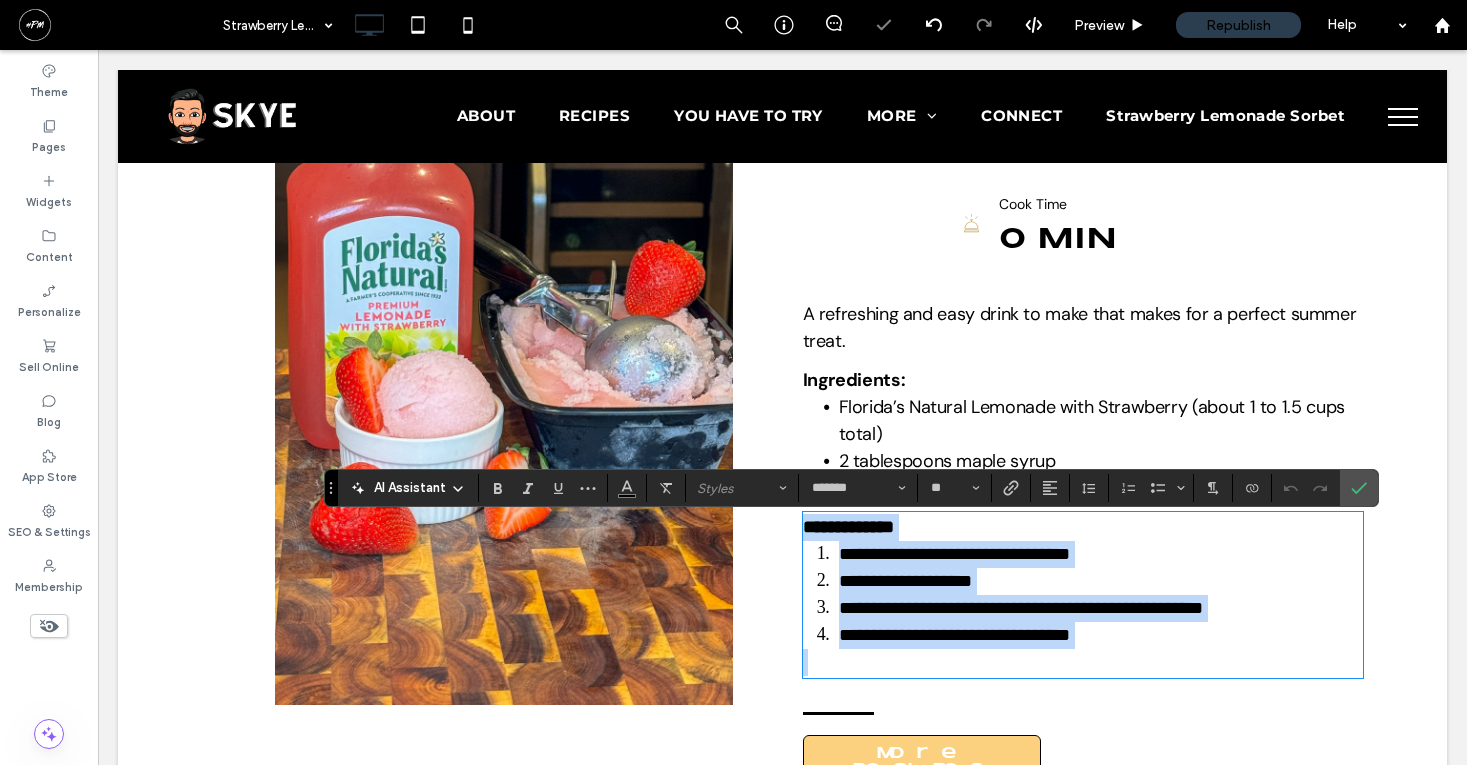 click on "**********" at bounding box center (954, 554) 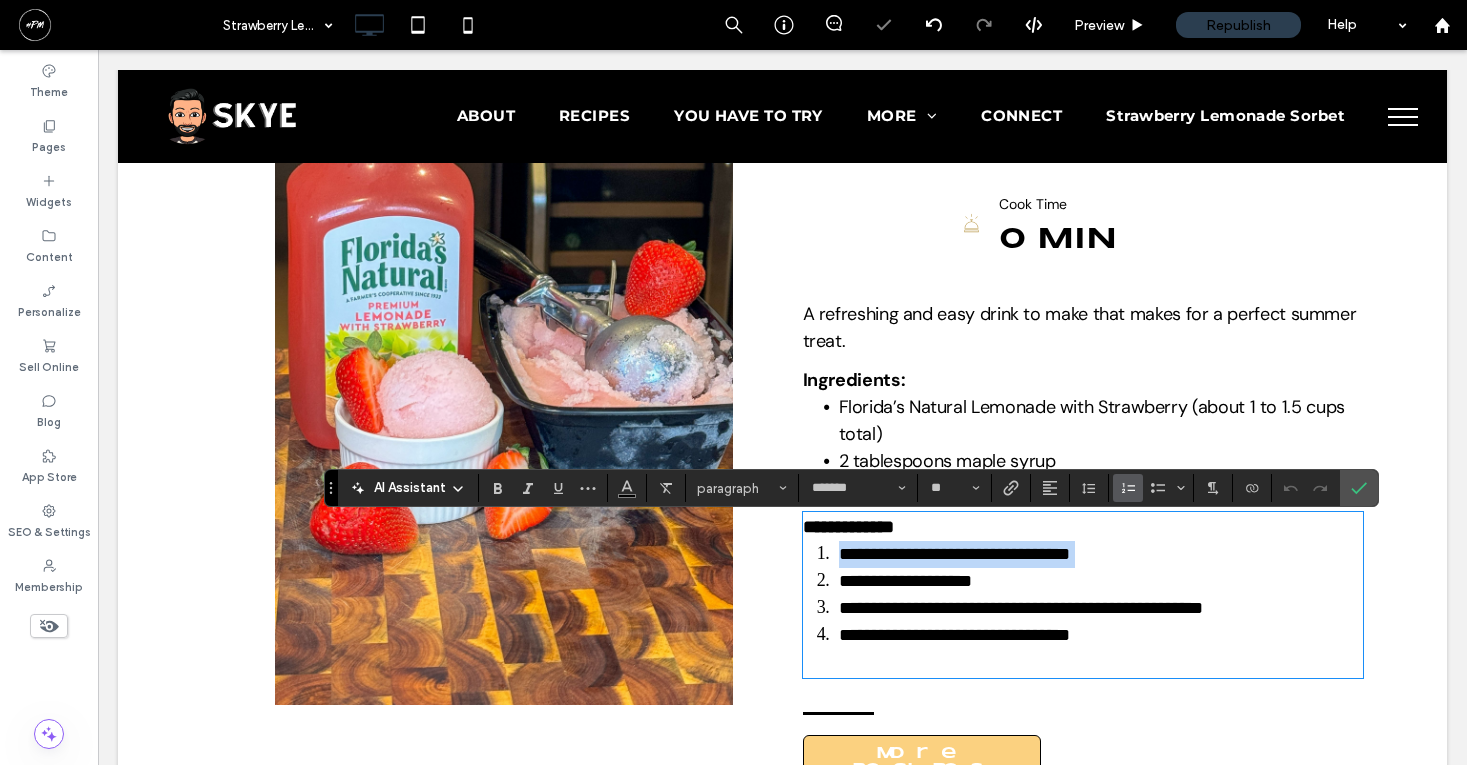 click on "**********" at bounding box center (1101, 635) 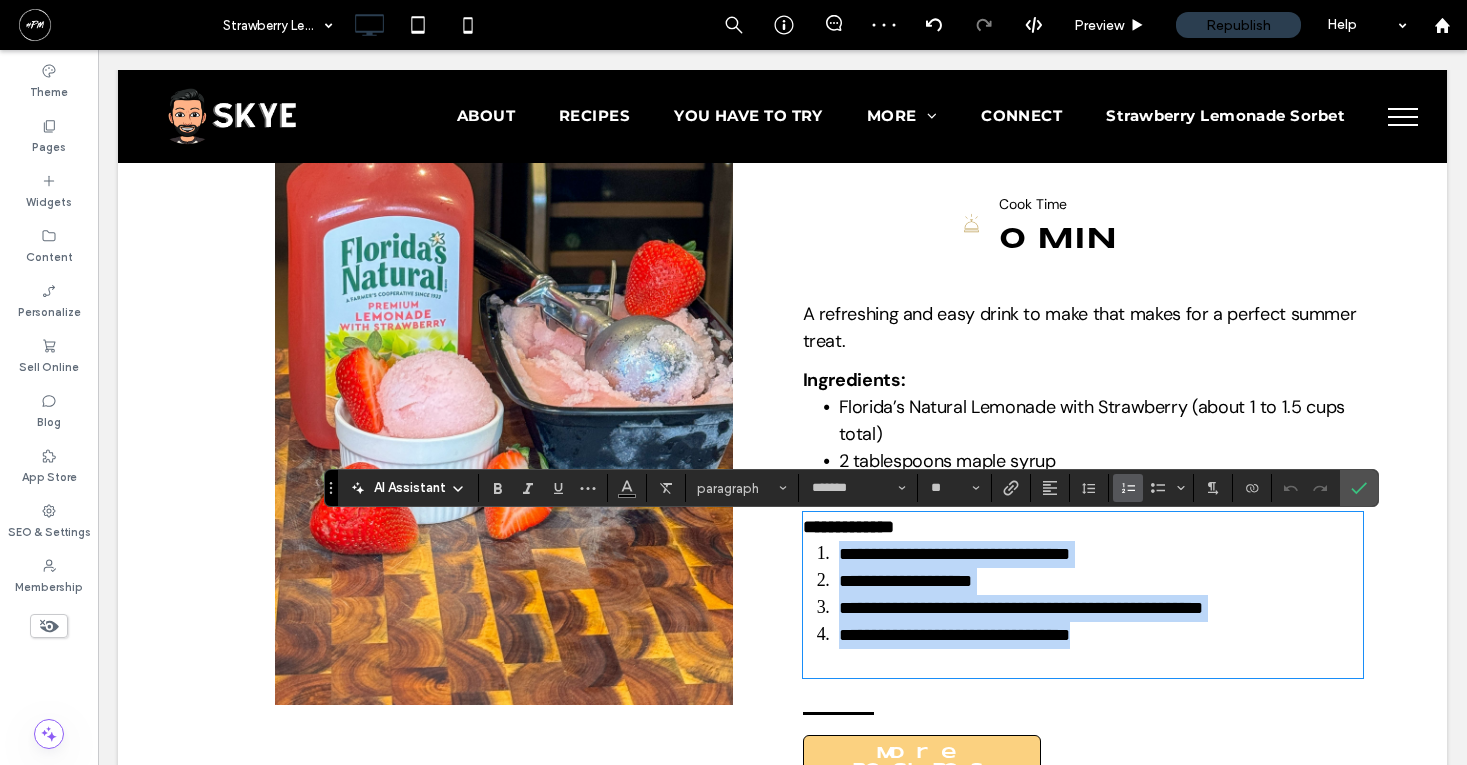 scroll, scrollTop: 0, scrollLeft: 0, axis: both 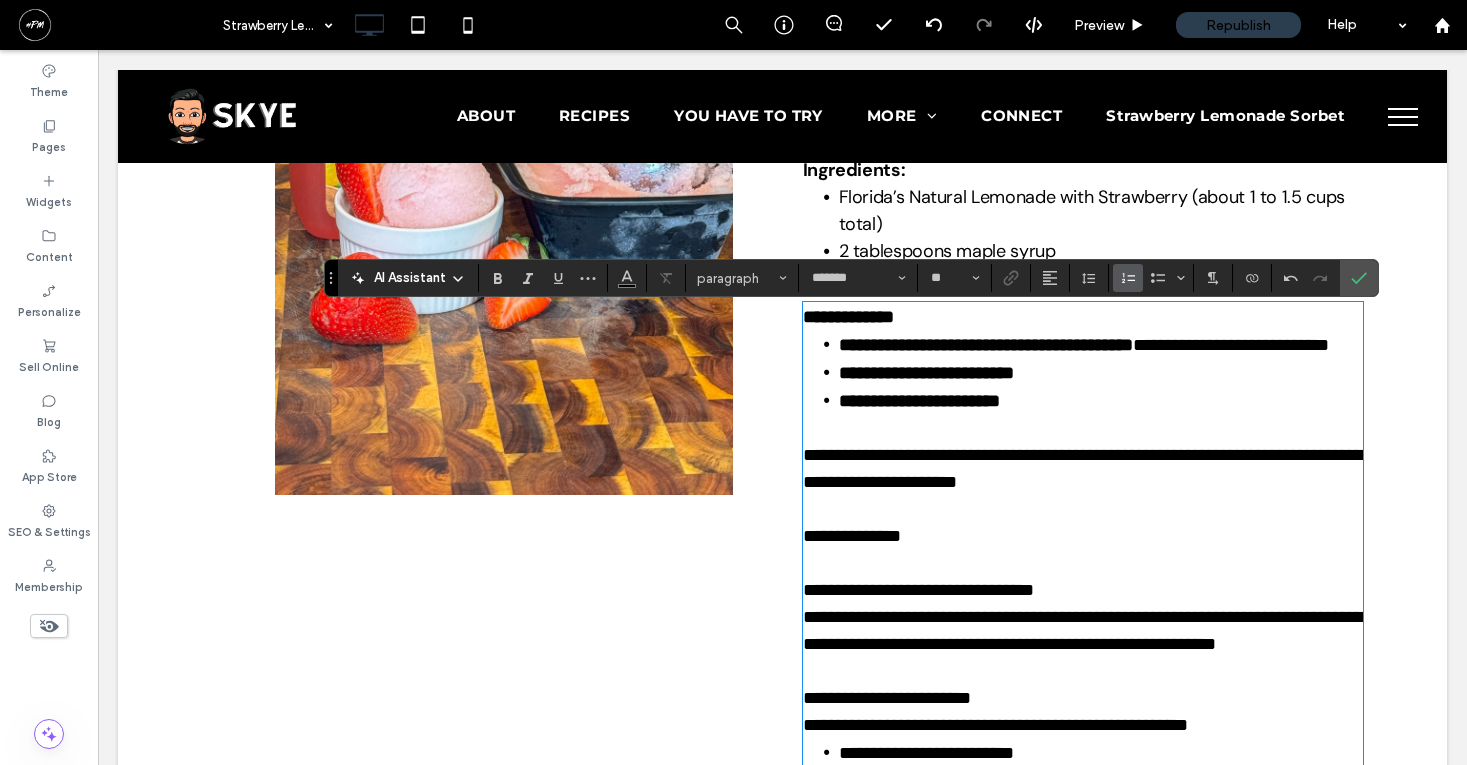 click on "**********" at bounding box center [986, 345] 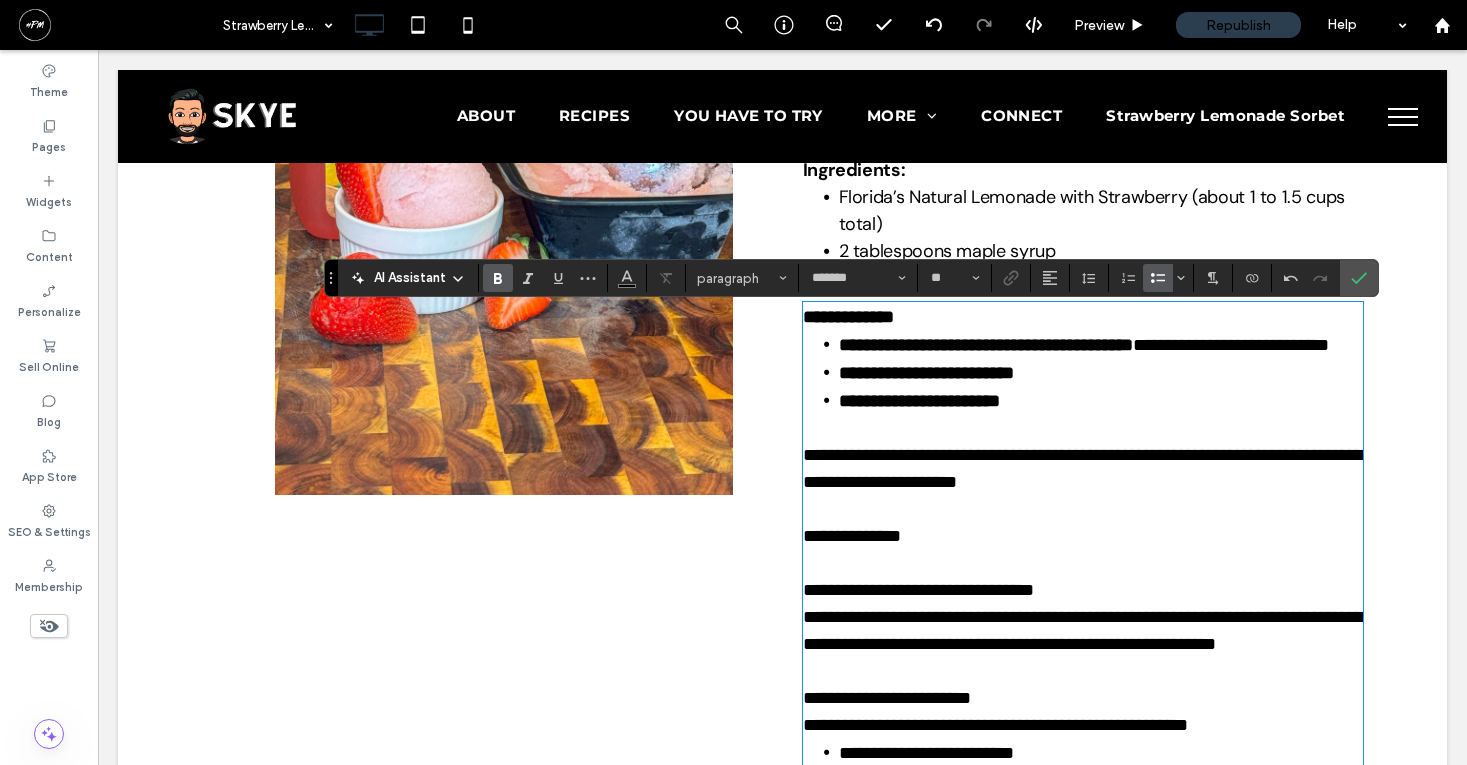 click on "**********" at bounding box center (1083, 536) 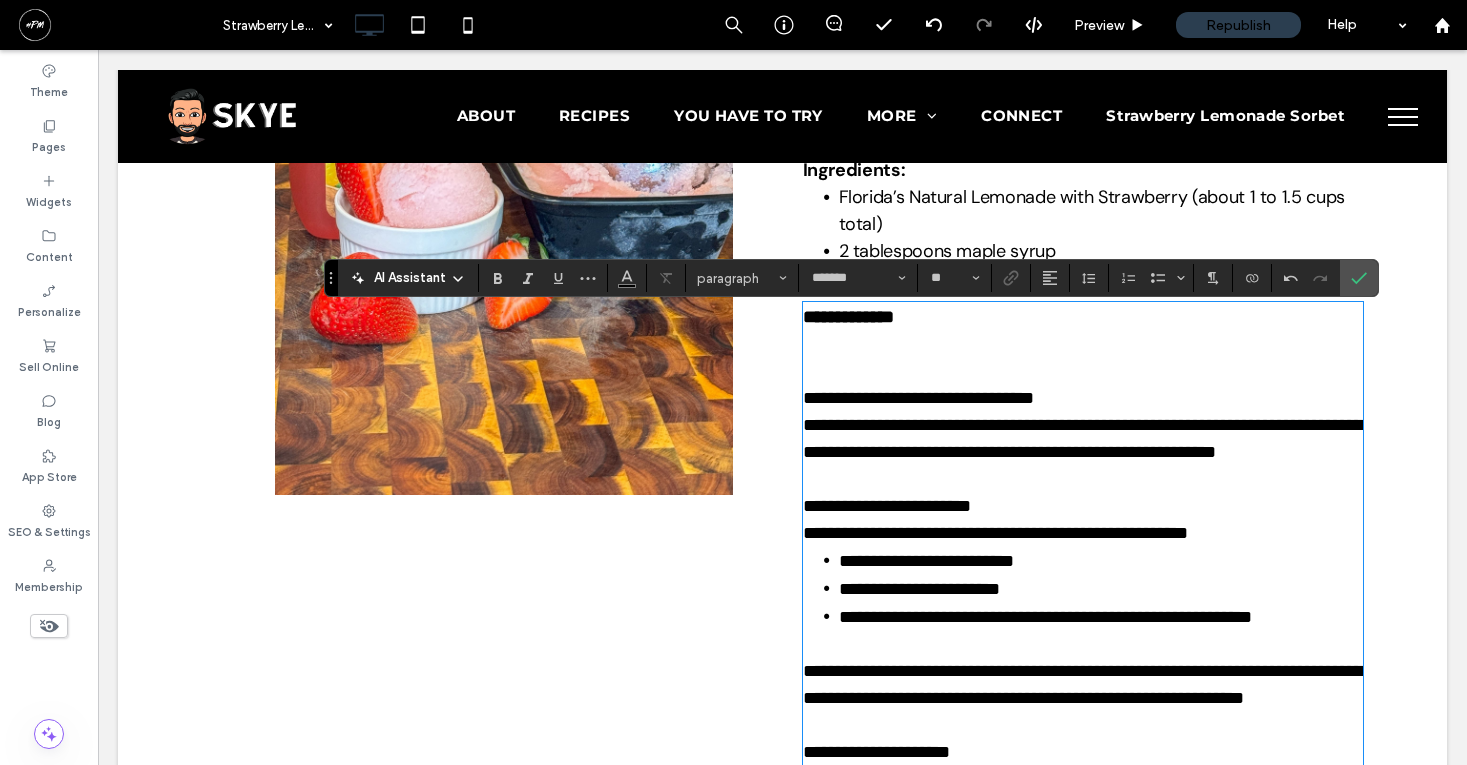click on "**********" at bounding box center (918, 398) 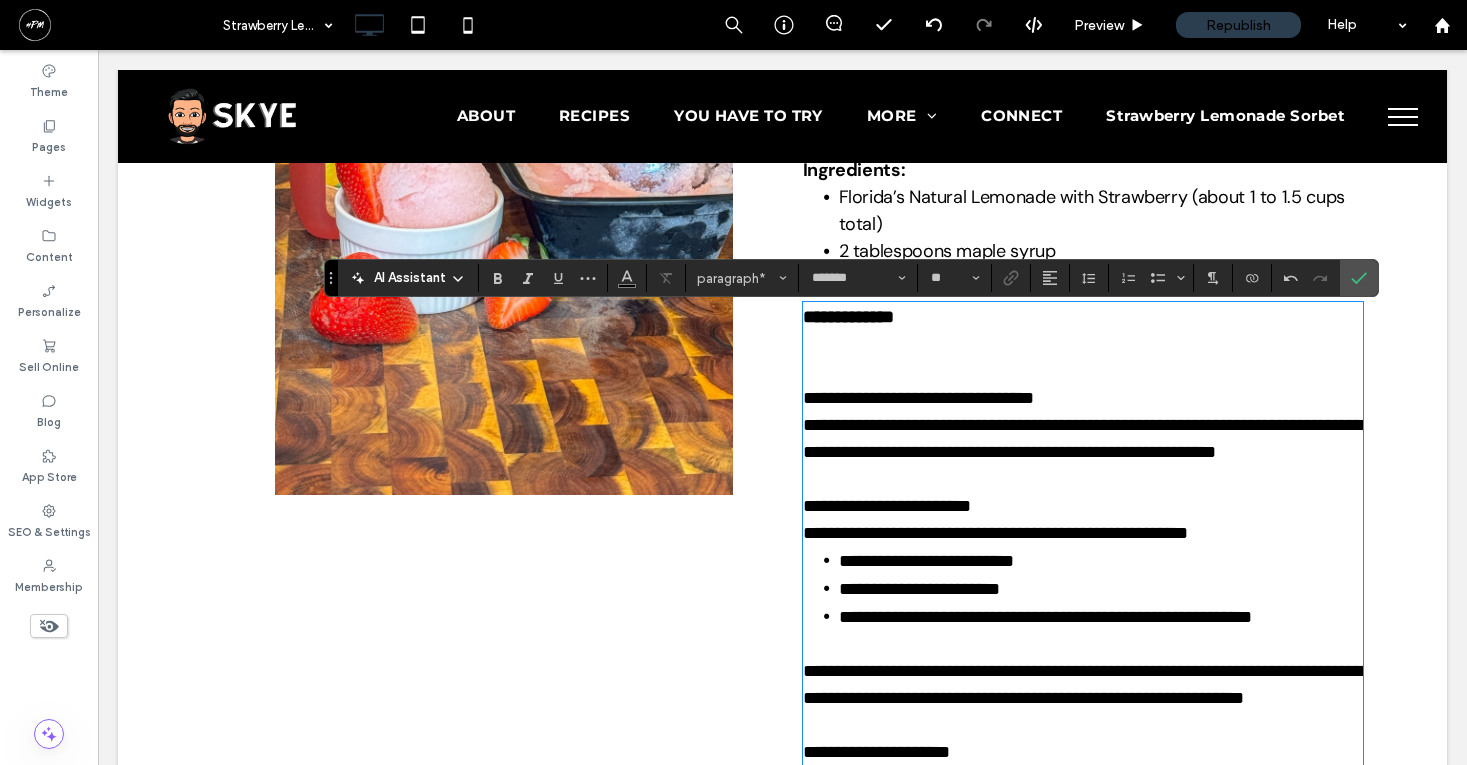 click on "**********" at bounding box center [918, 398] 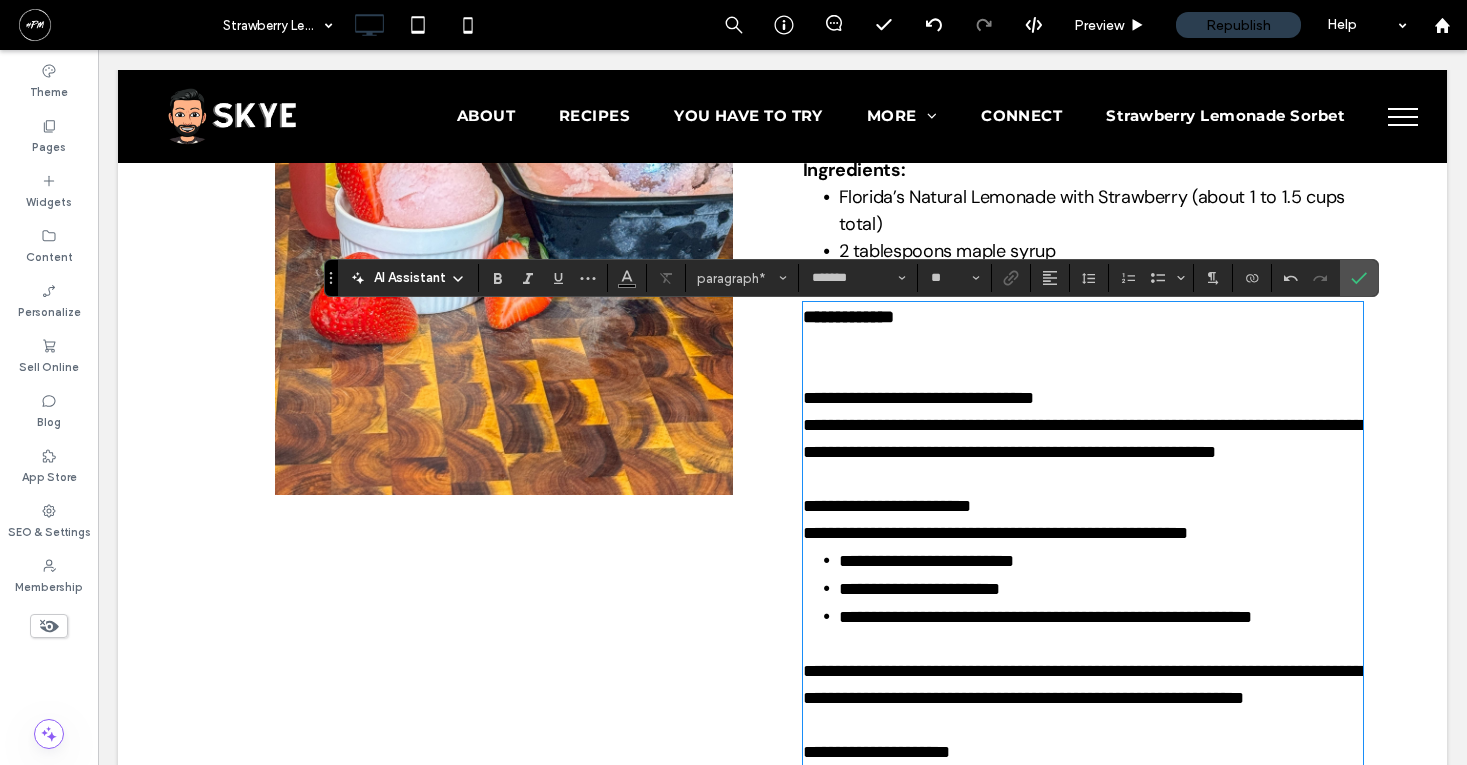 click on "**********" at bounding box center (918, 398) 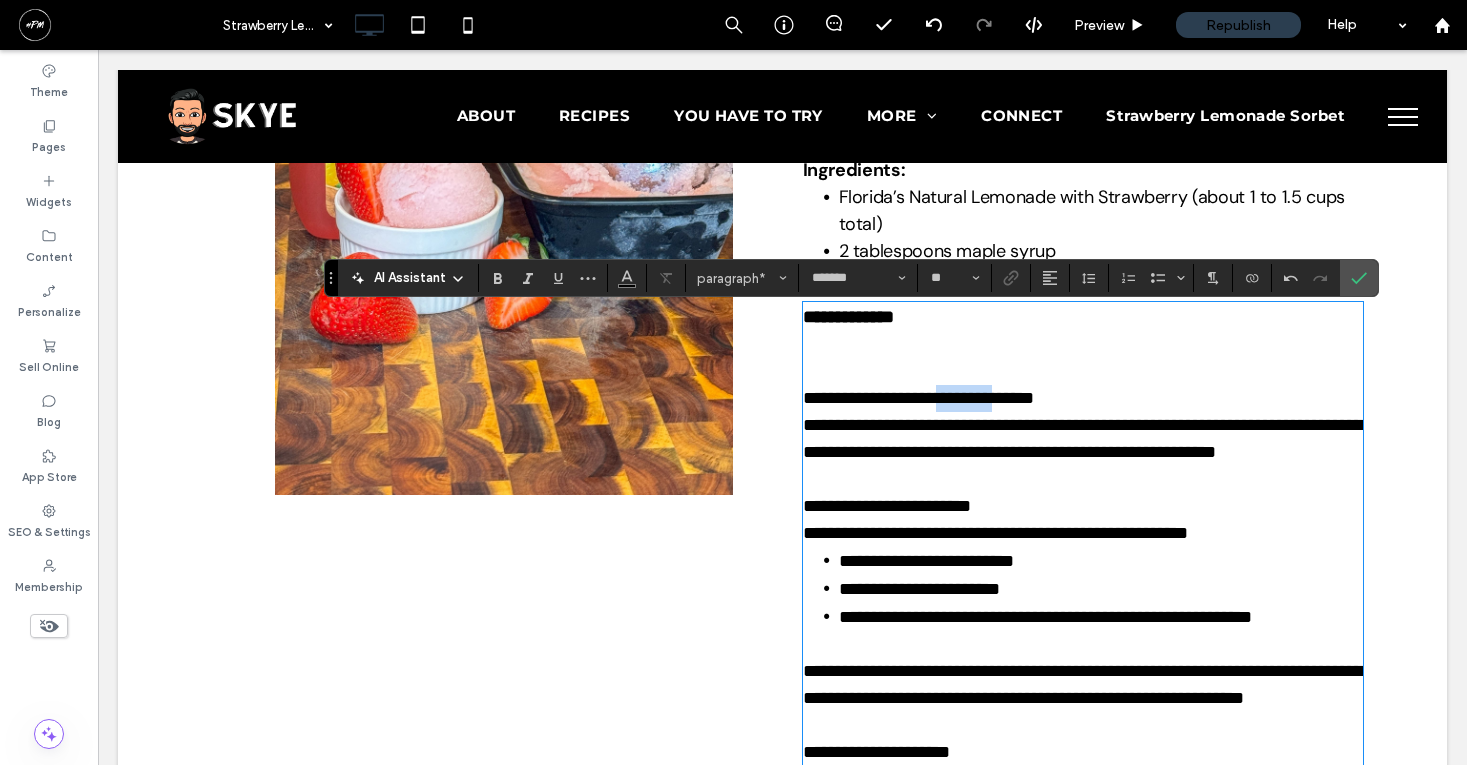 click on "**********" at bounding box center [918, 398] 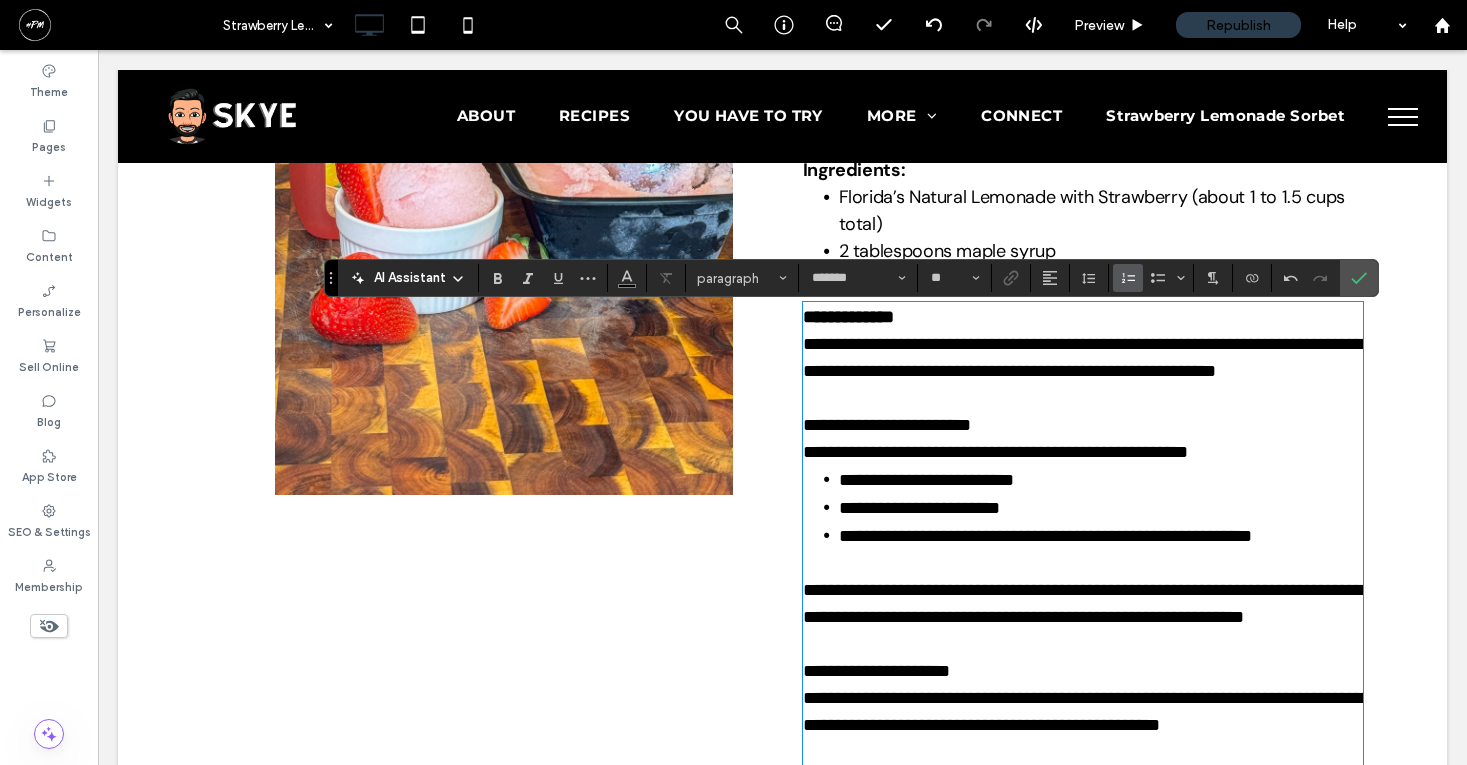 click 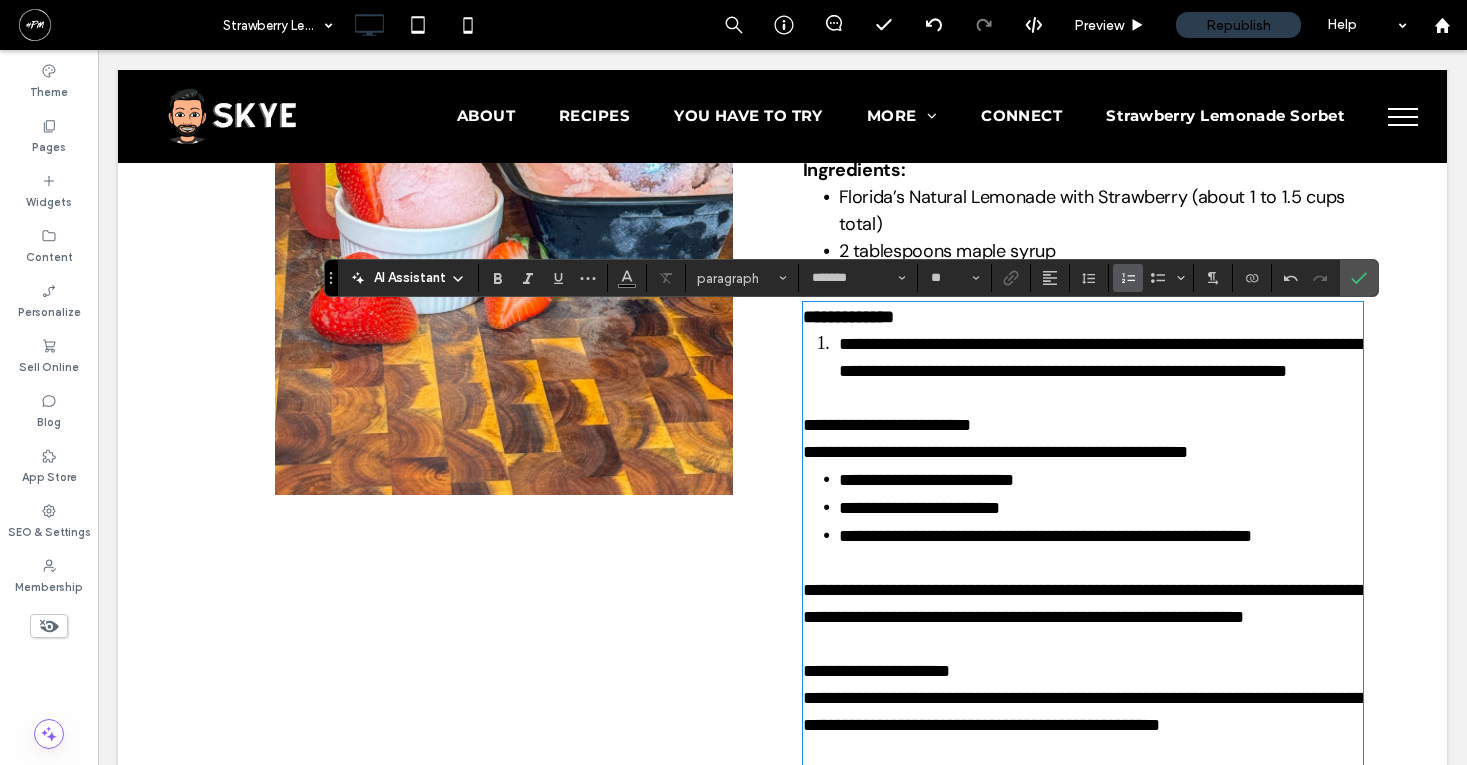 click on "**********" at bounding box center [887, 425] 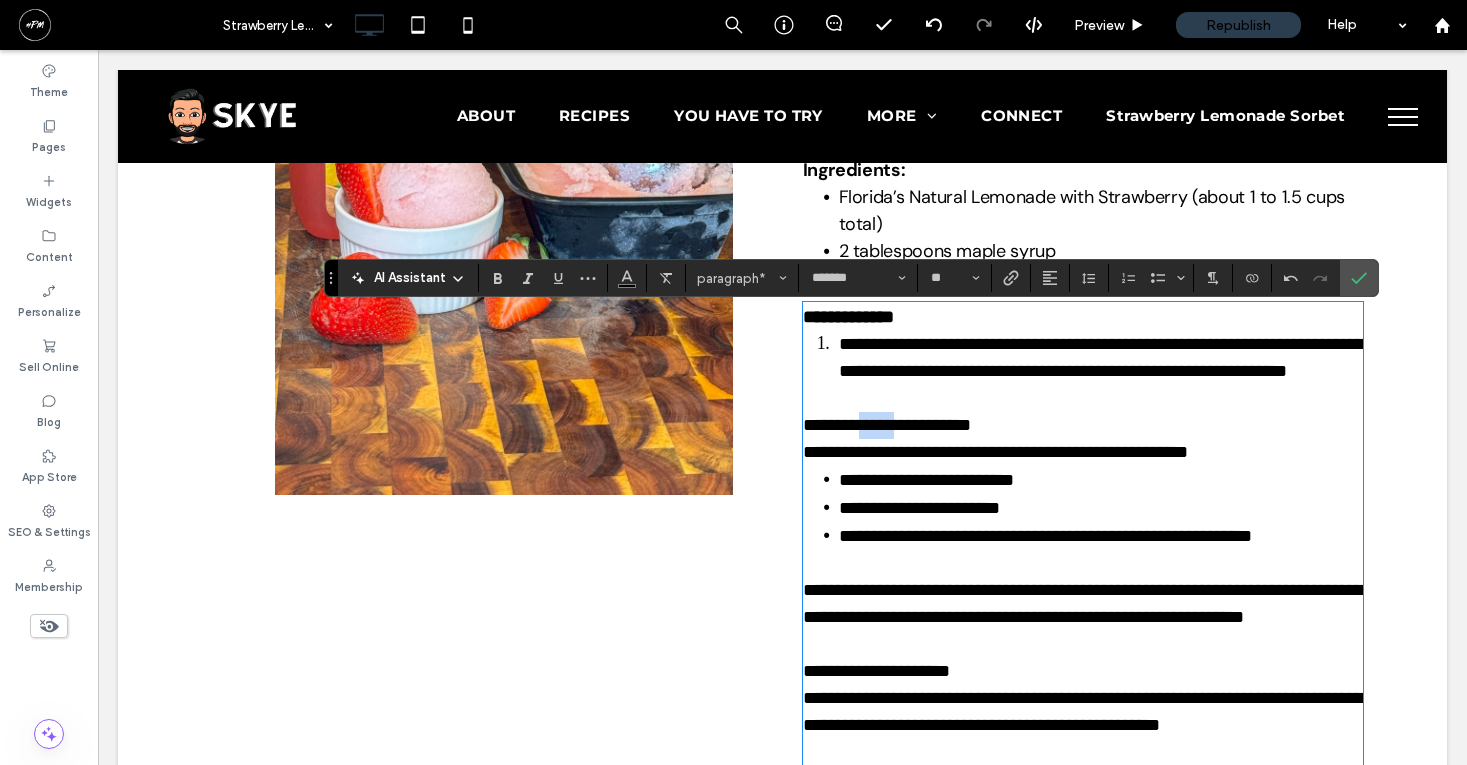click on "**********" at bounding box center [1083, 425] 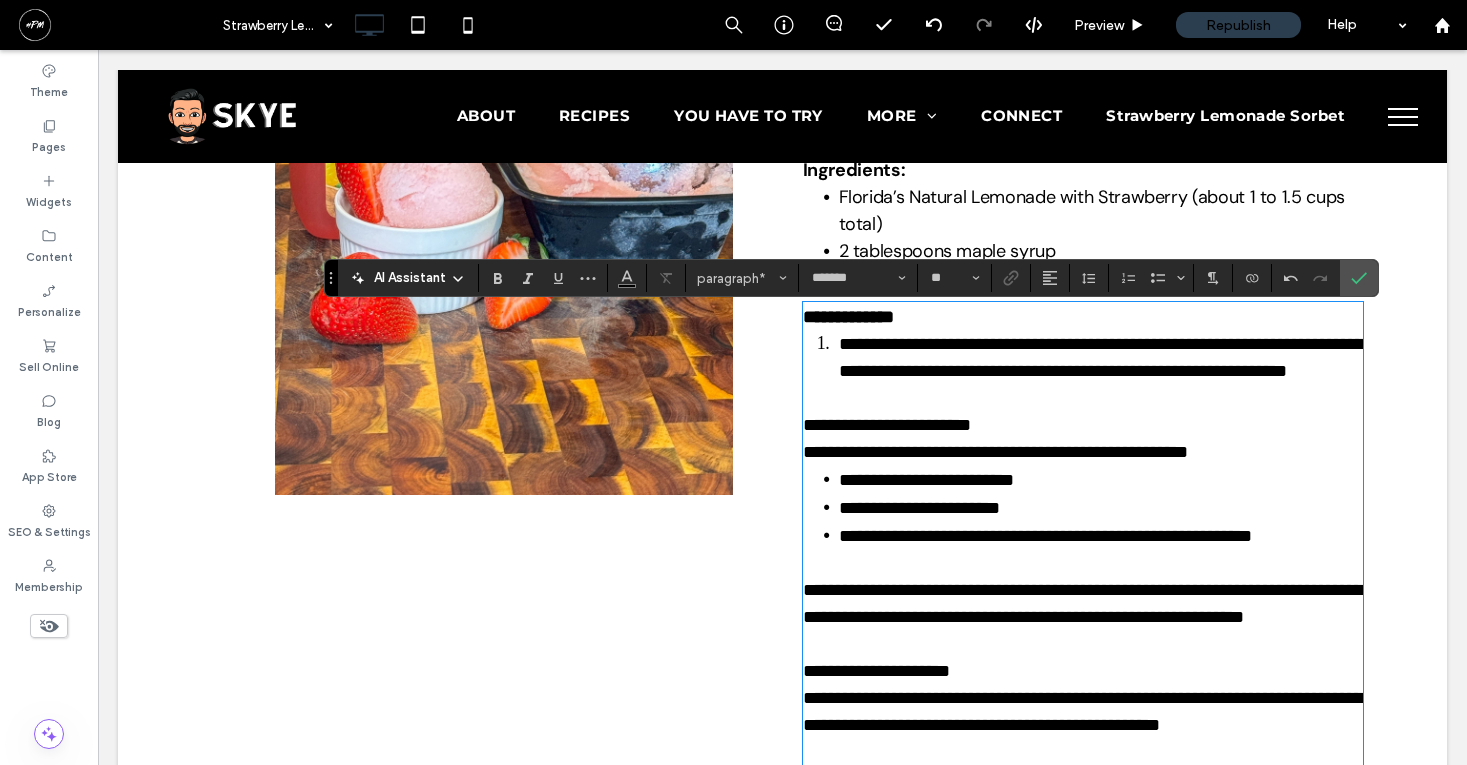 click on "**********" at bounding box center (1083, 425) 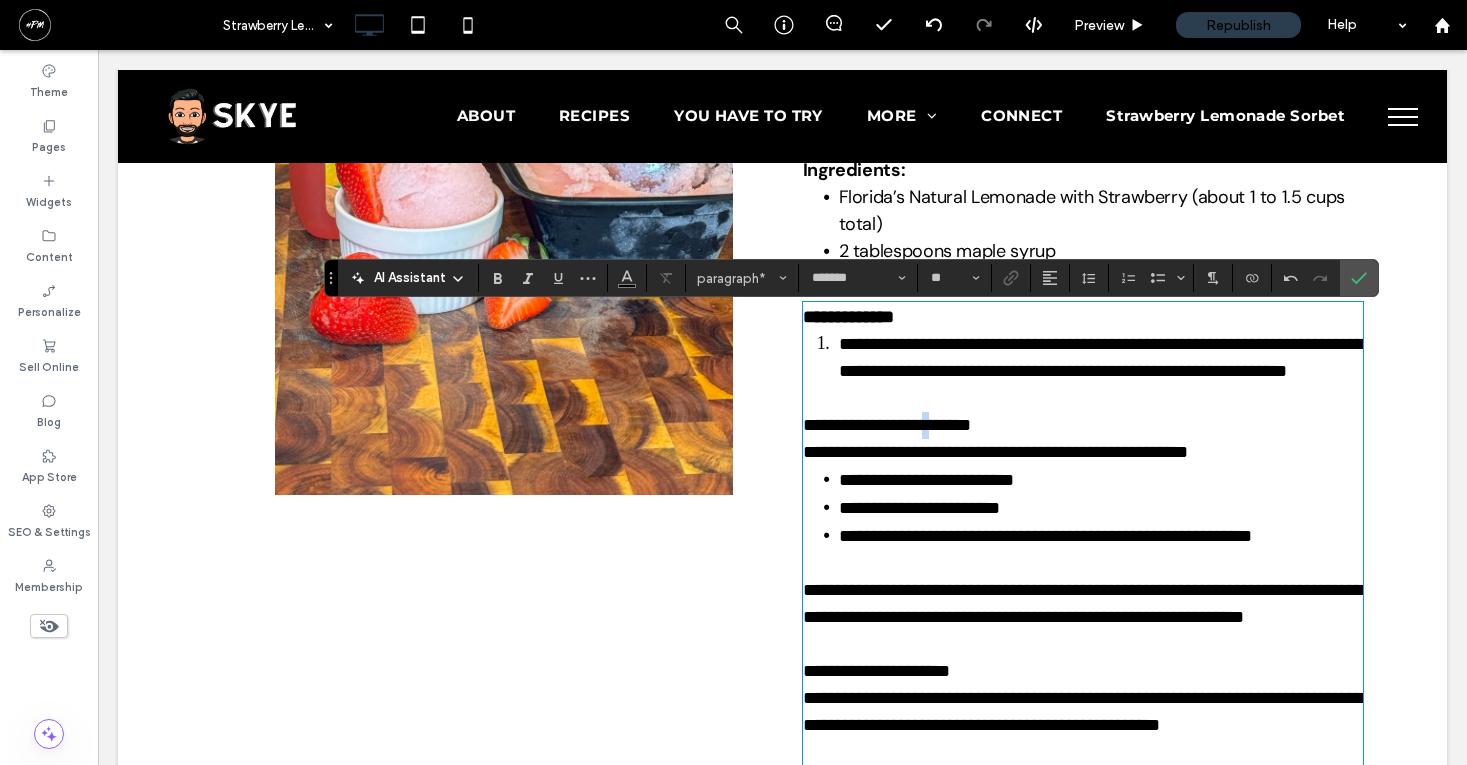 click on "**********" at bounding box center (1083, 425) 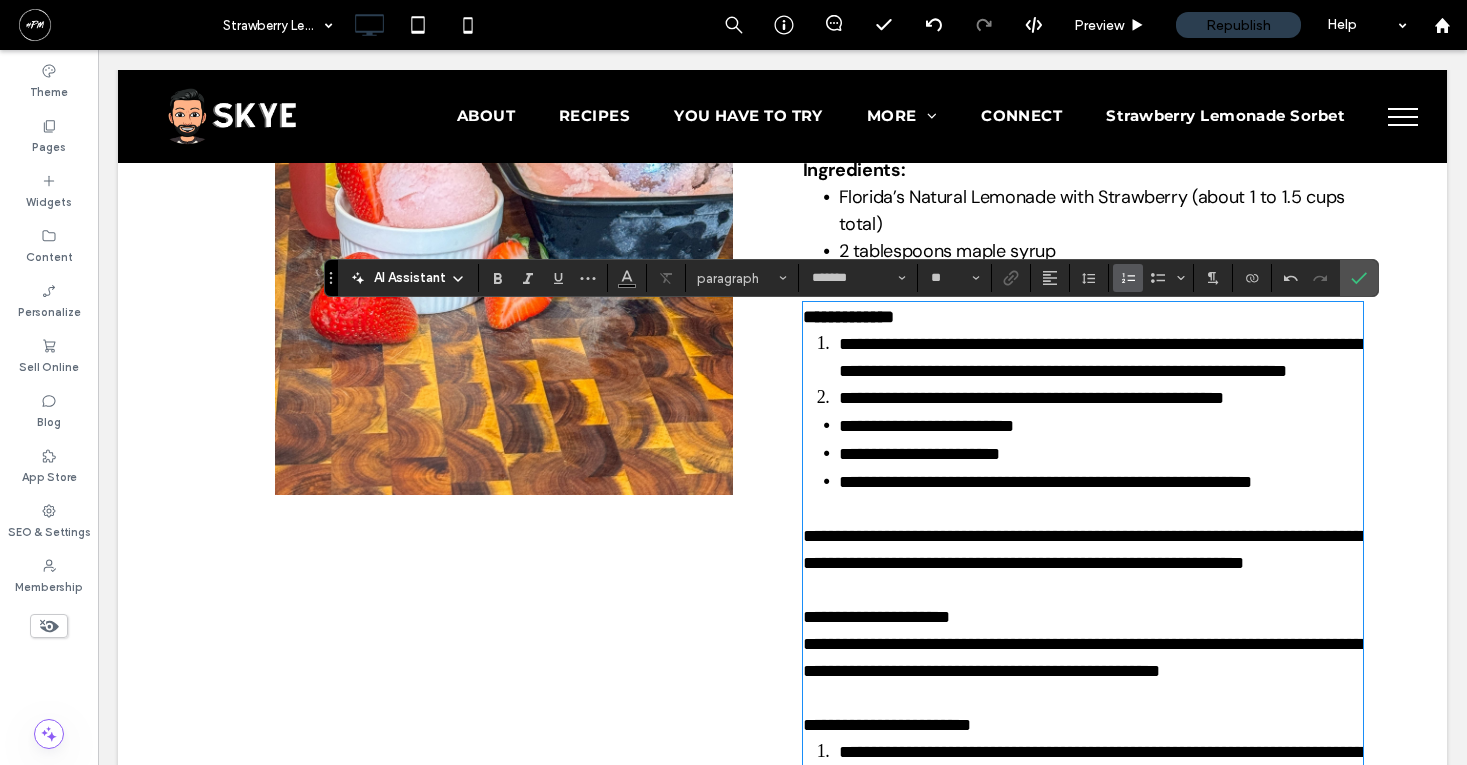 click on "**********" at bounding box center (926, 426) 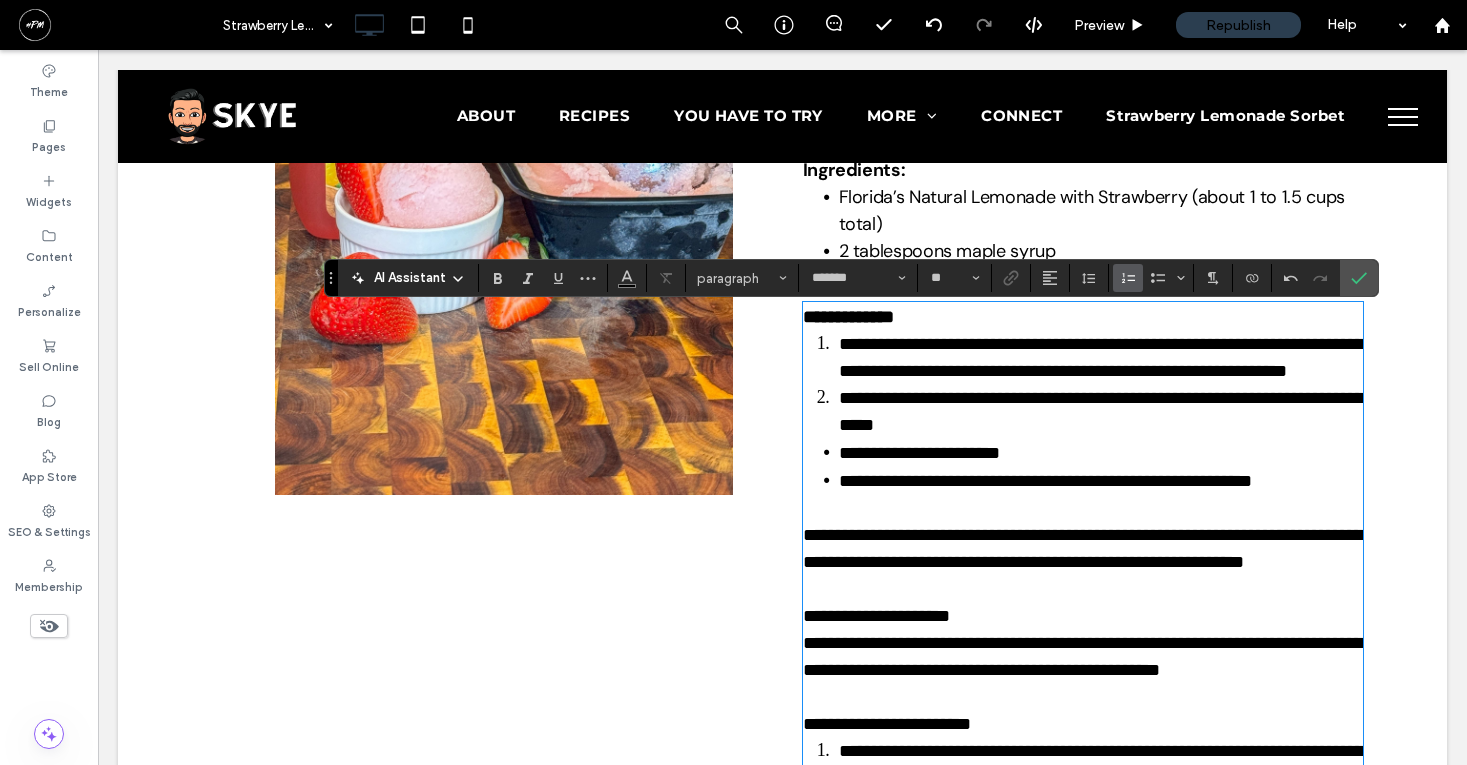 type 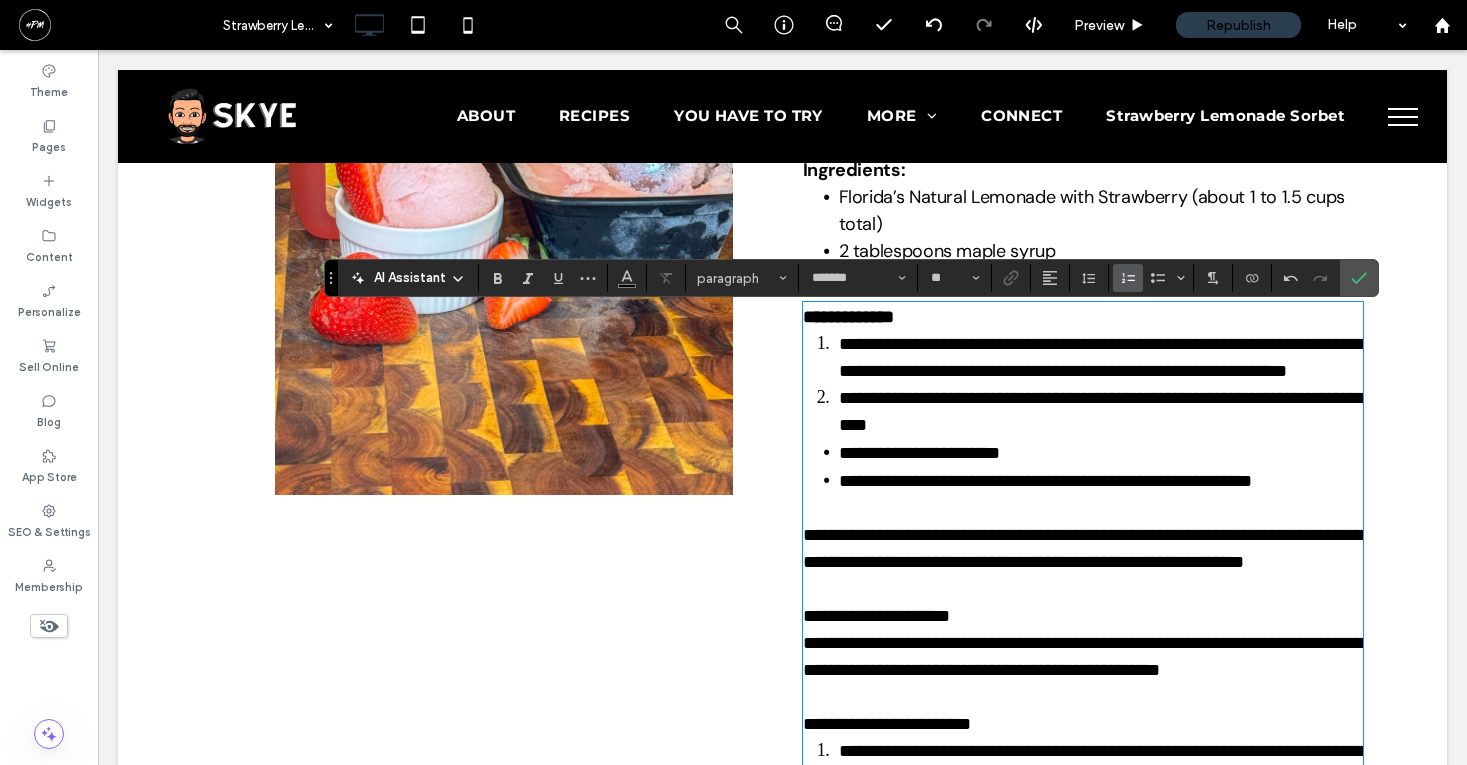 click on "**********" at bounding box center (919, 453) 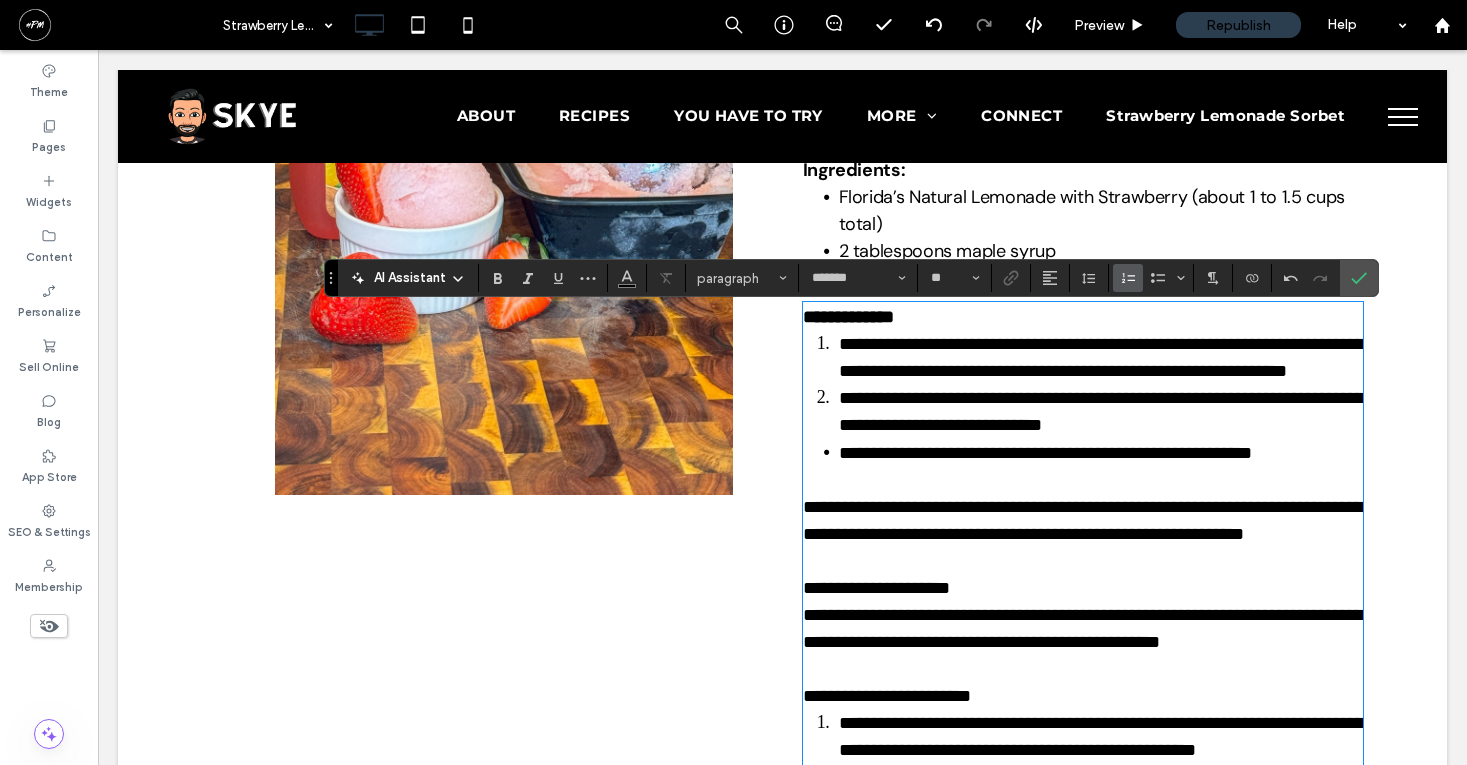 click on "**********" at bounding box center [1083, 385] 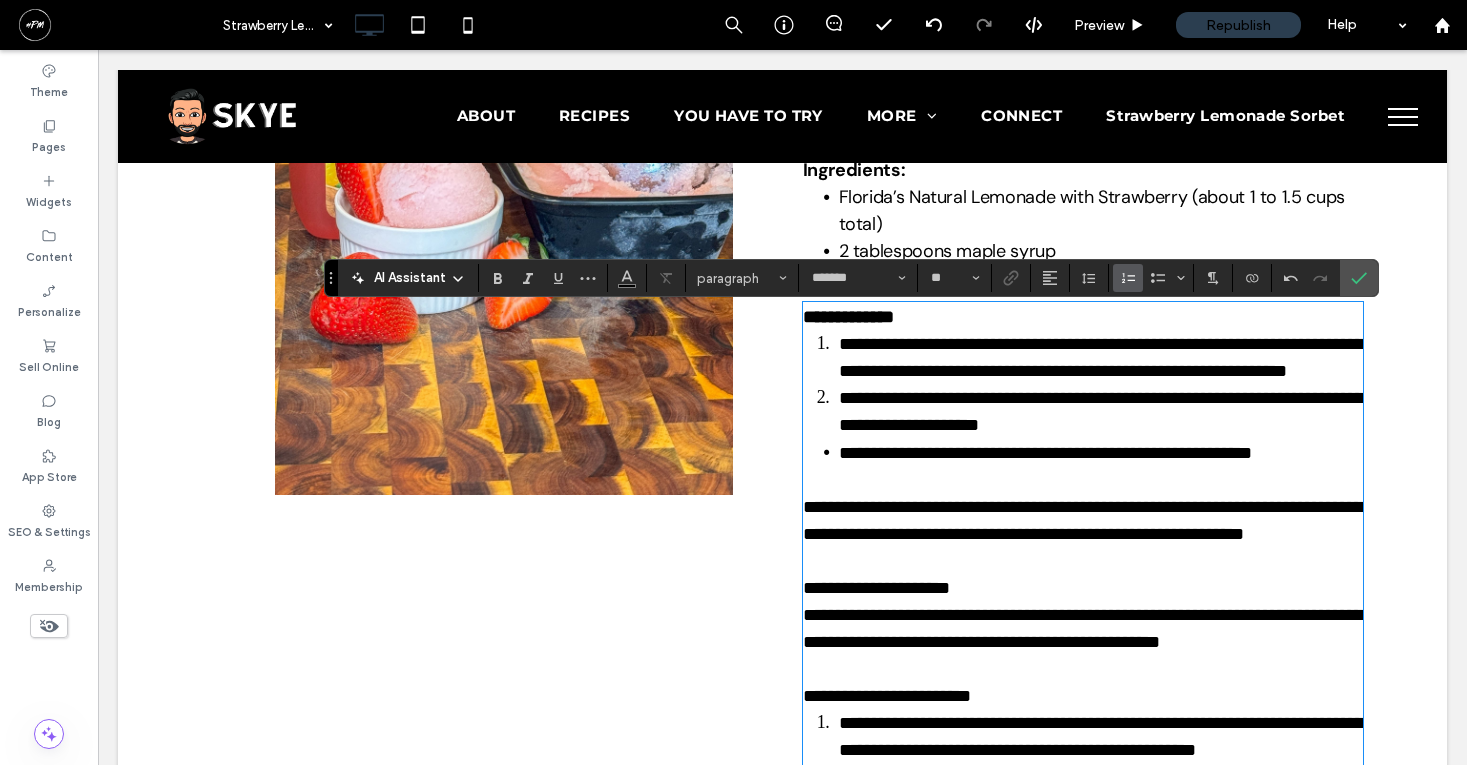 click on "**********" at bounding box center [1101, 411] 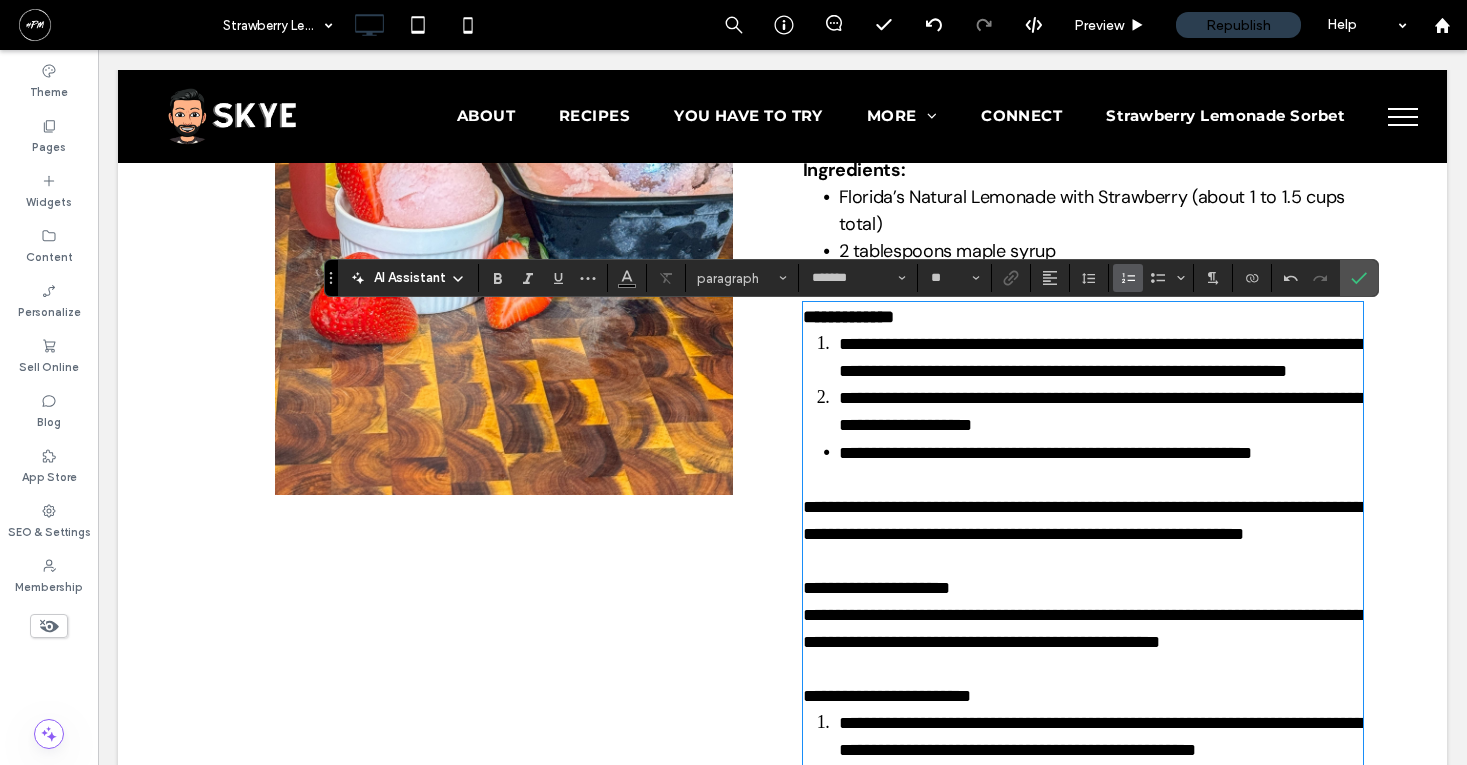 click on "**********" at bounding box center [1101, 411] 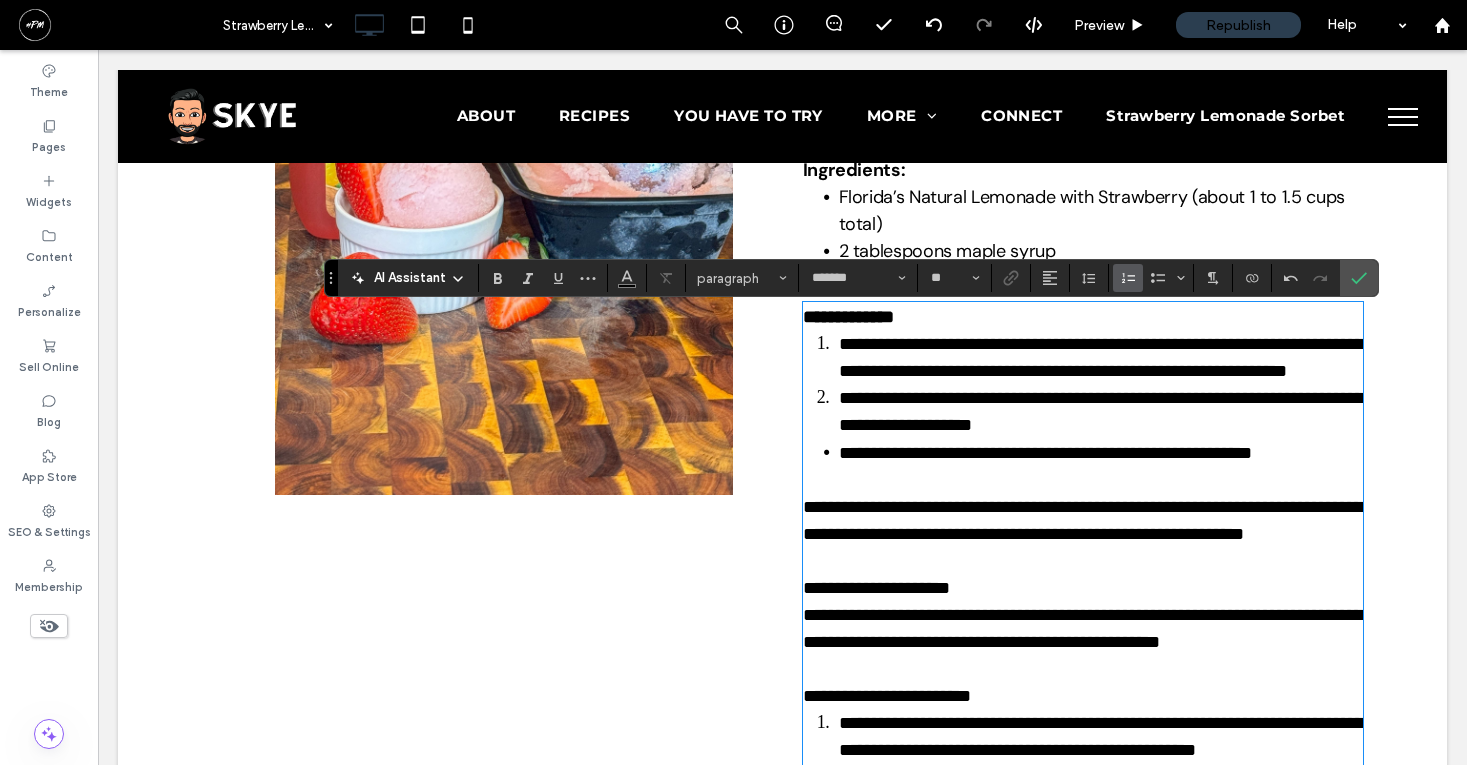 click on "**********" at bounding box center [1101, 411] 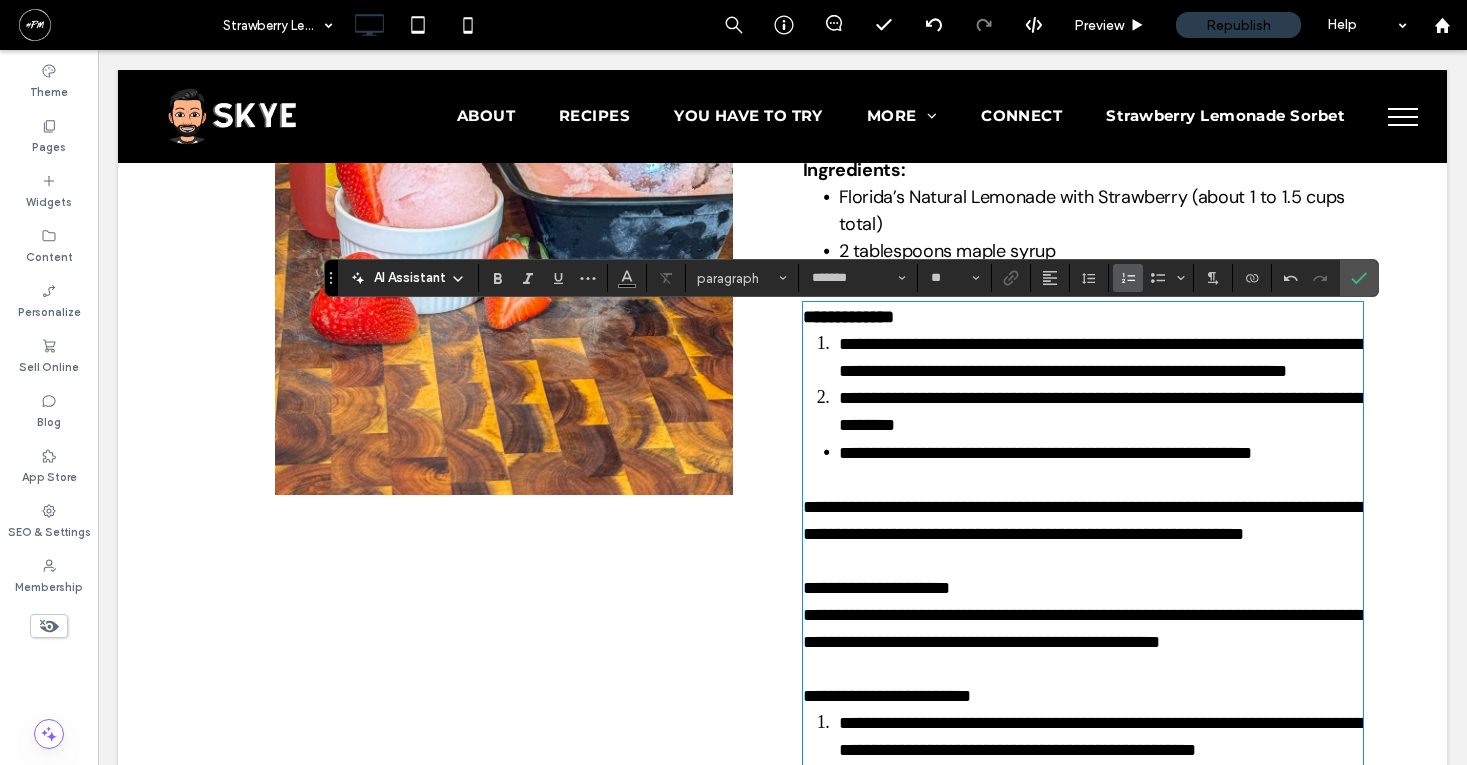 click on "**********" at bounding box center [1101, 453] 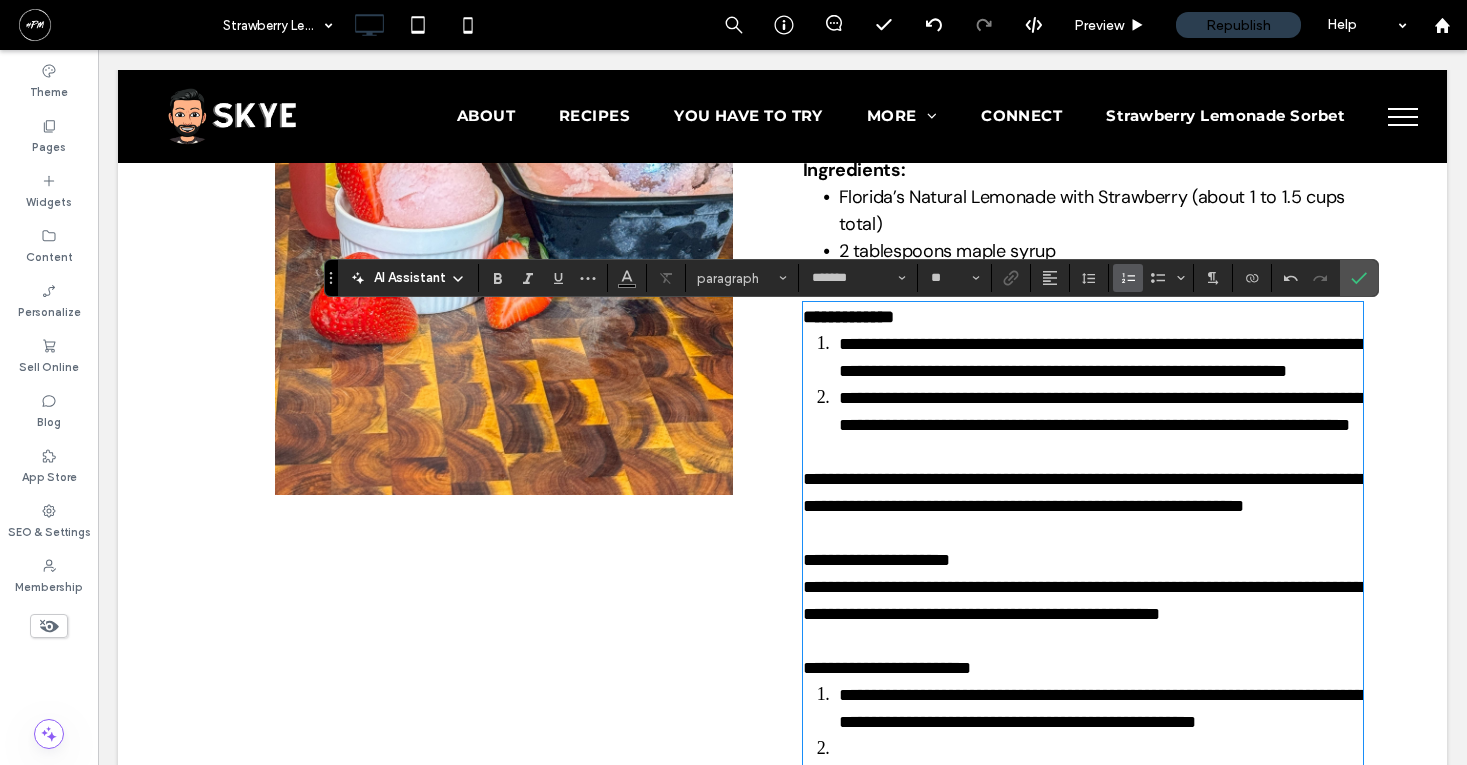 click on "**********" at bounding box center (1101, 412) 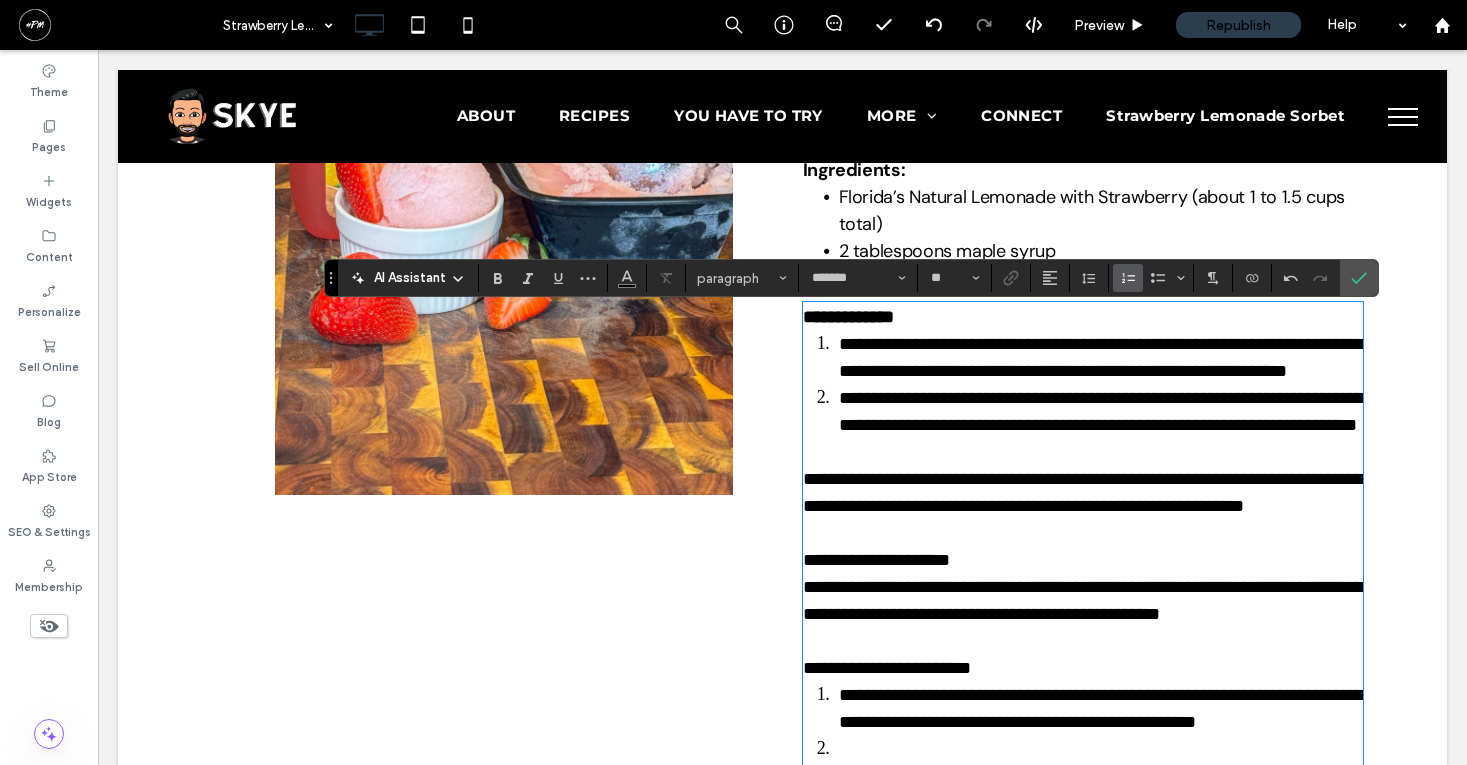 click on "**********" at bounding box center (1083, 492) 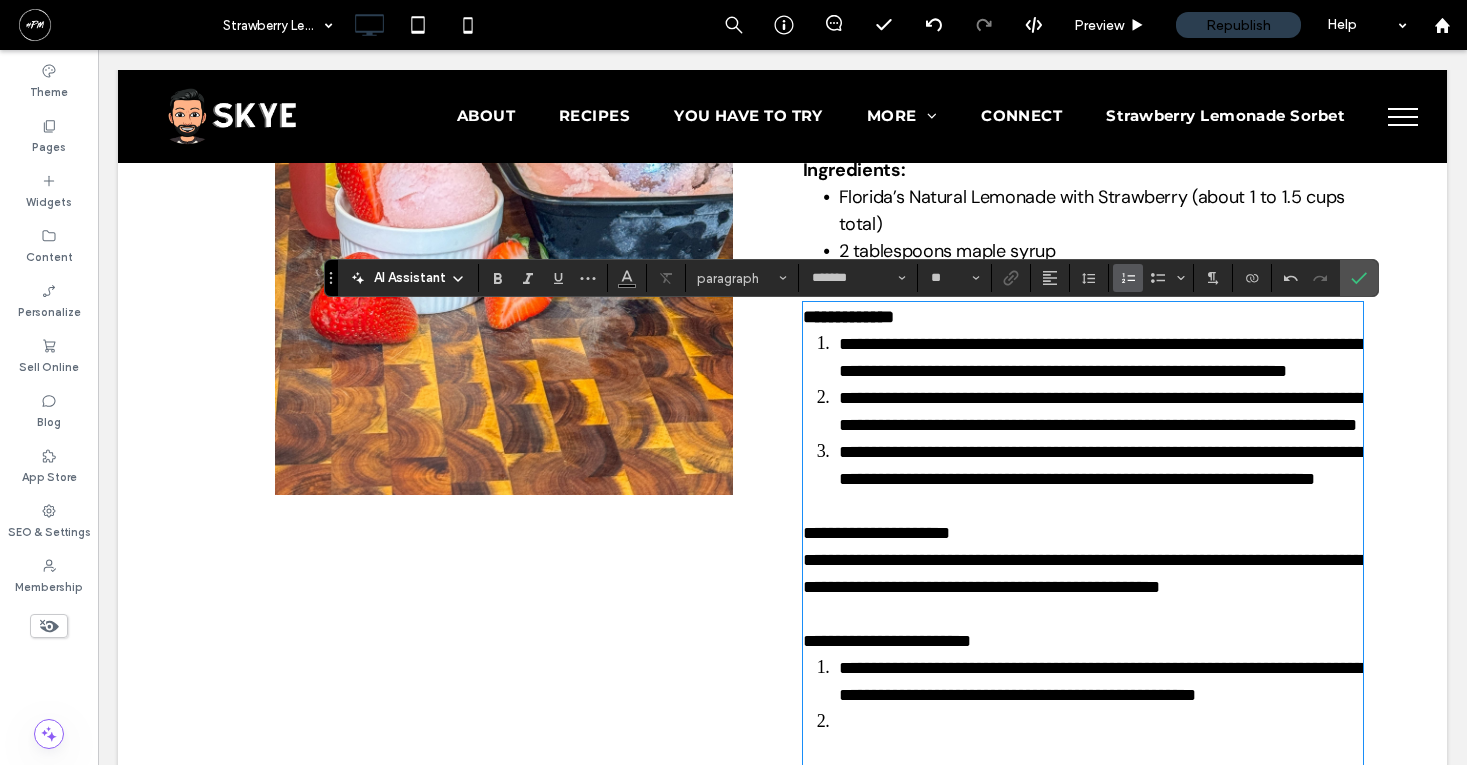 click on "**********" at bounding box center (1101, 465) 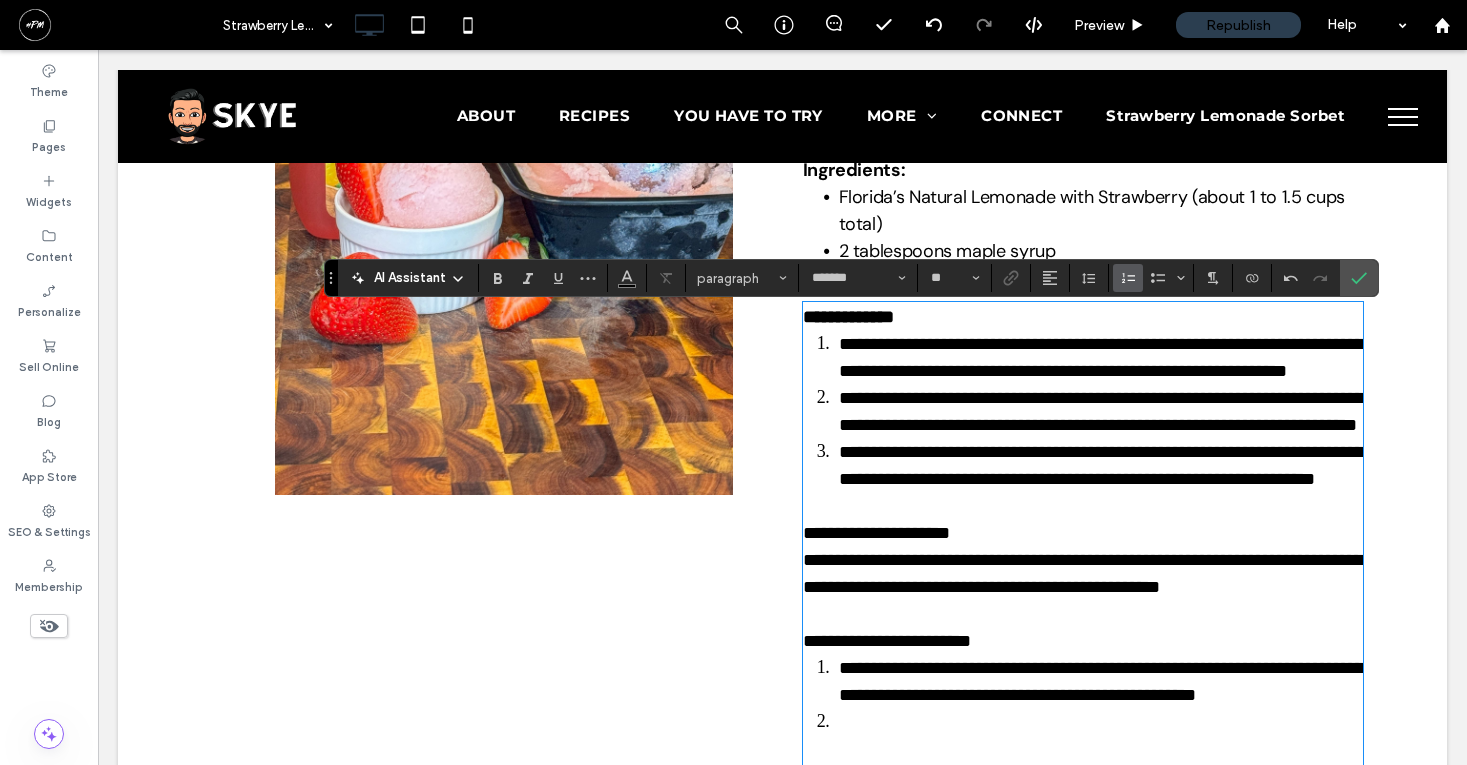 click on "**********" at bounding box center [1101, 465] 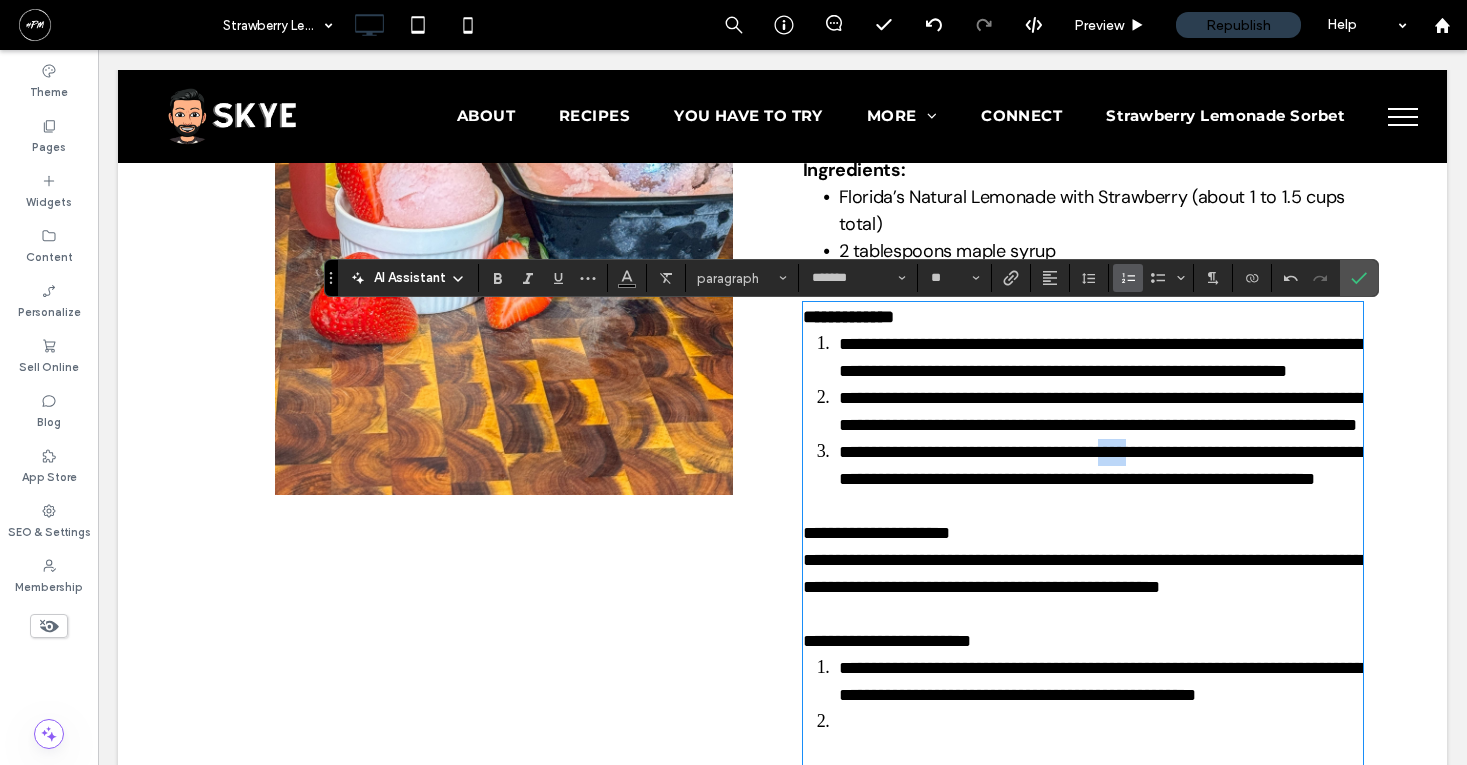 click on "**********" at bounding box center [1101, 465] 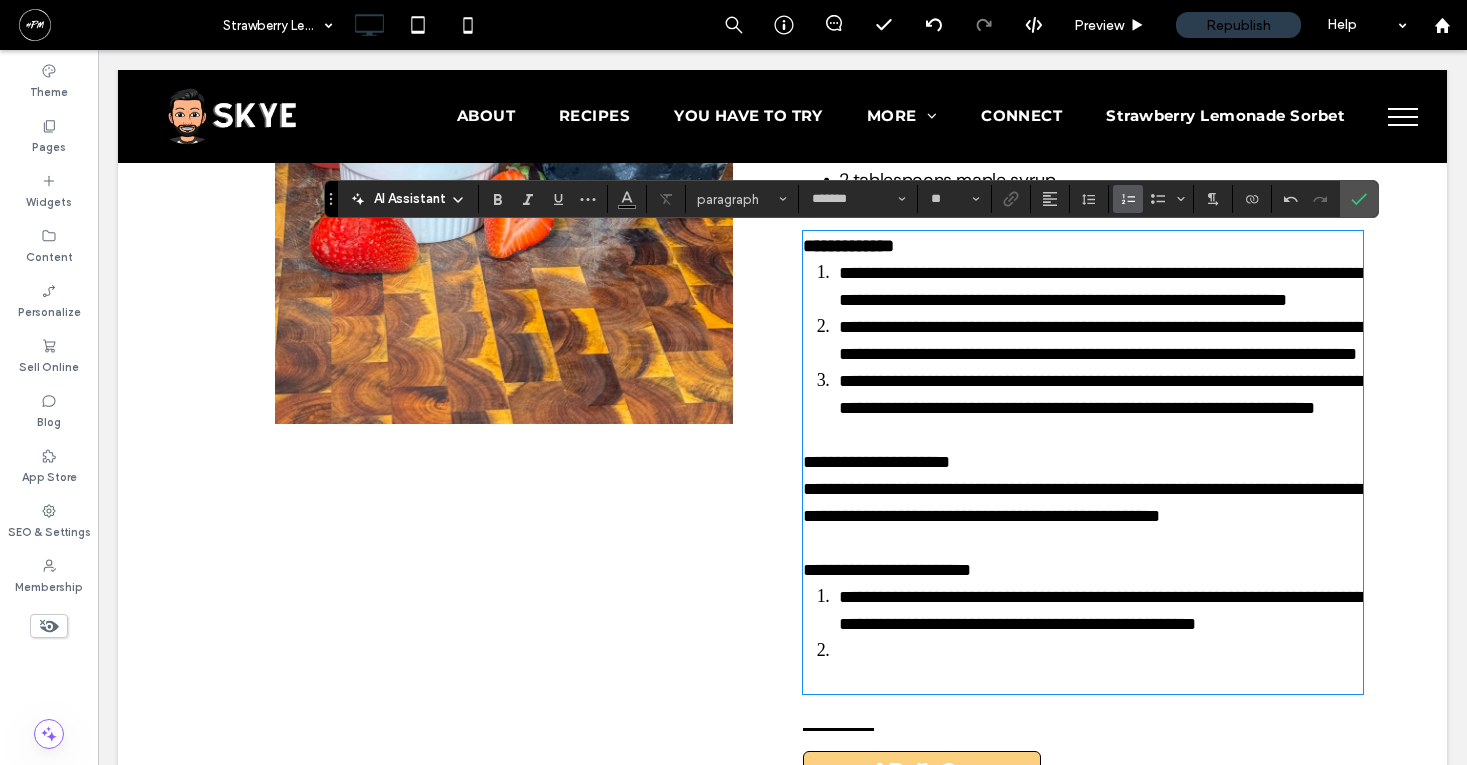 scroll, scrollTop: 6913, scrollLeft: 0, axis: vertical 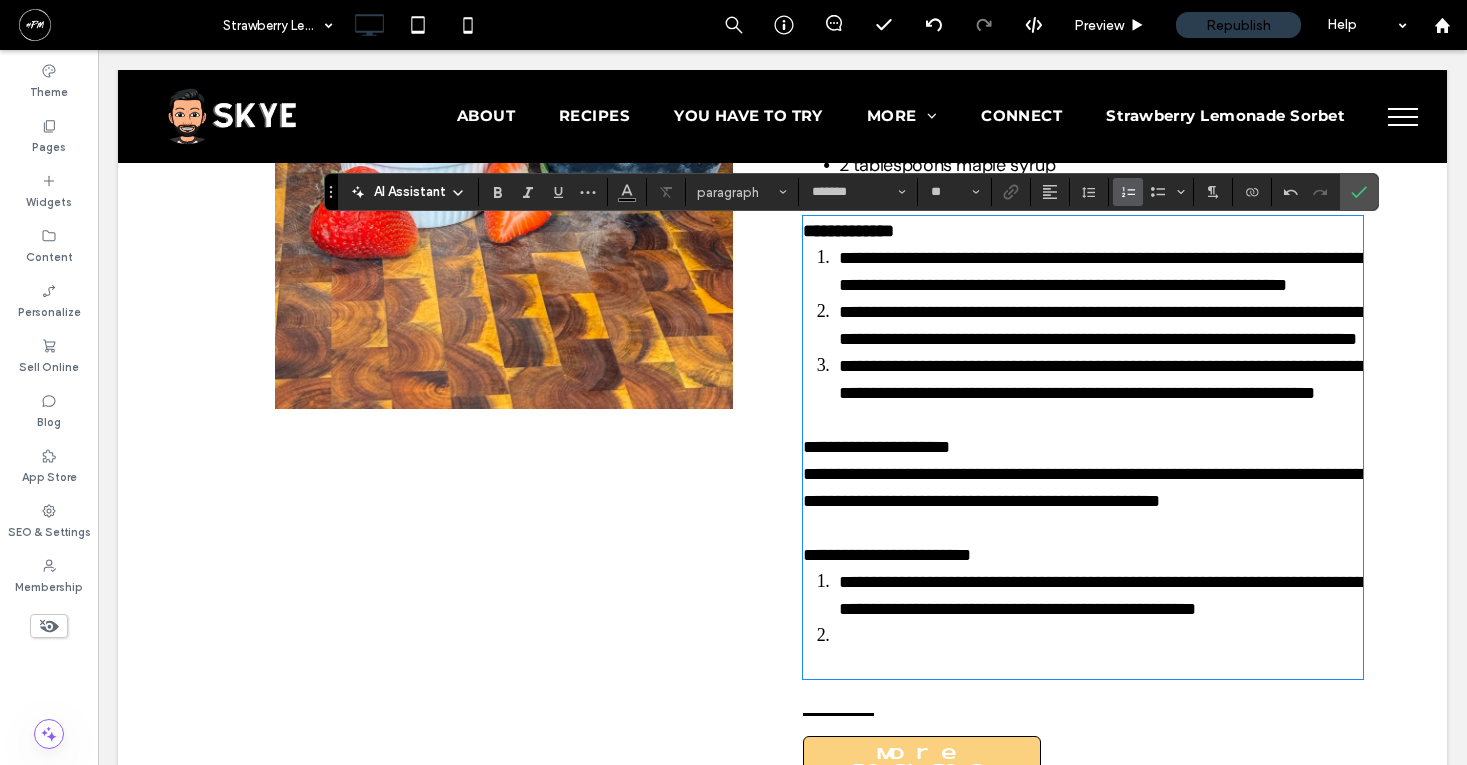 click on "**********" at bounding box center [876, 447] 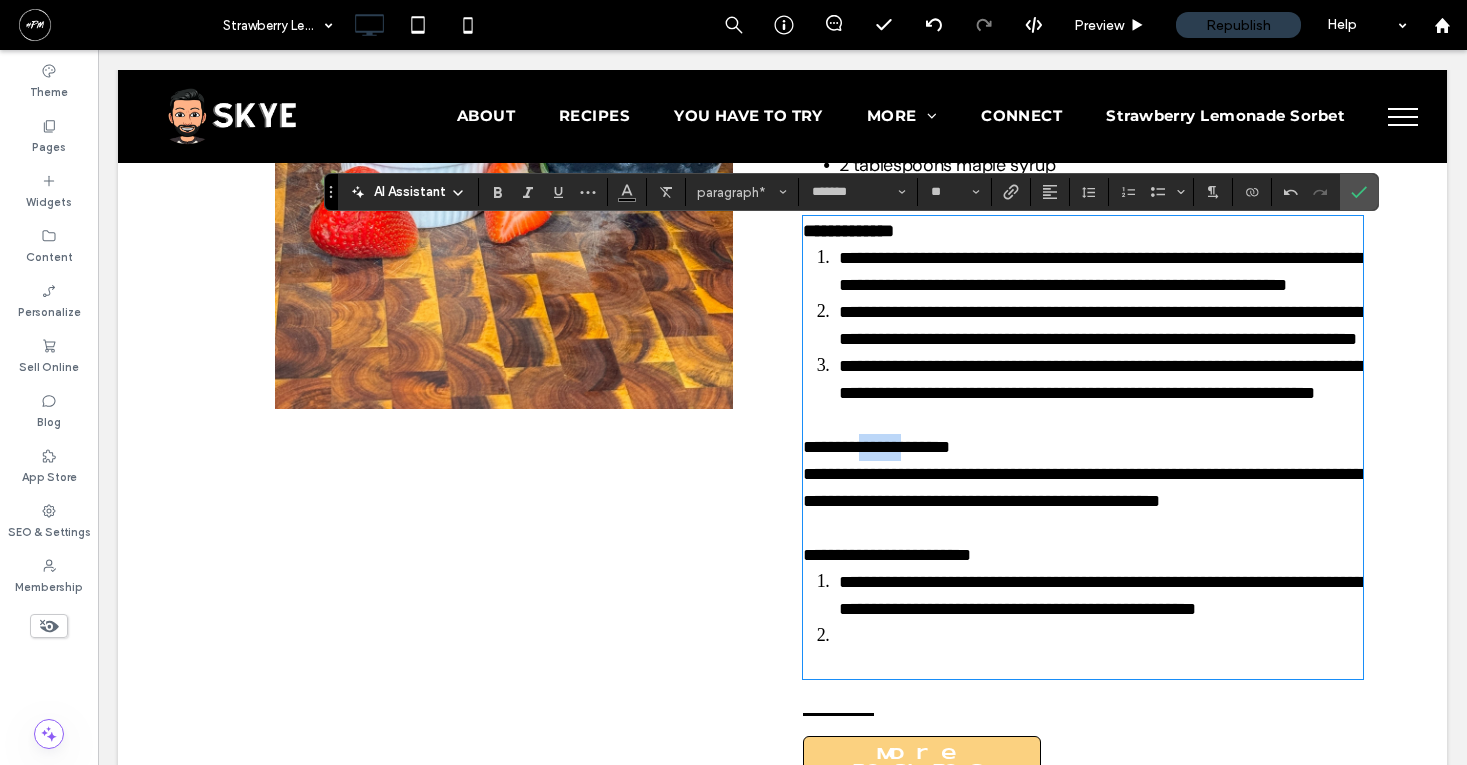 click on "**********" at bounding box center (876, 447) 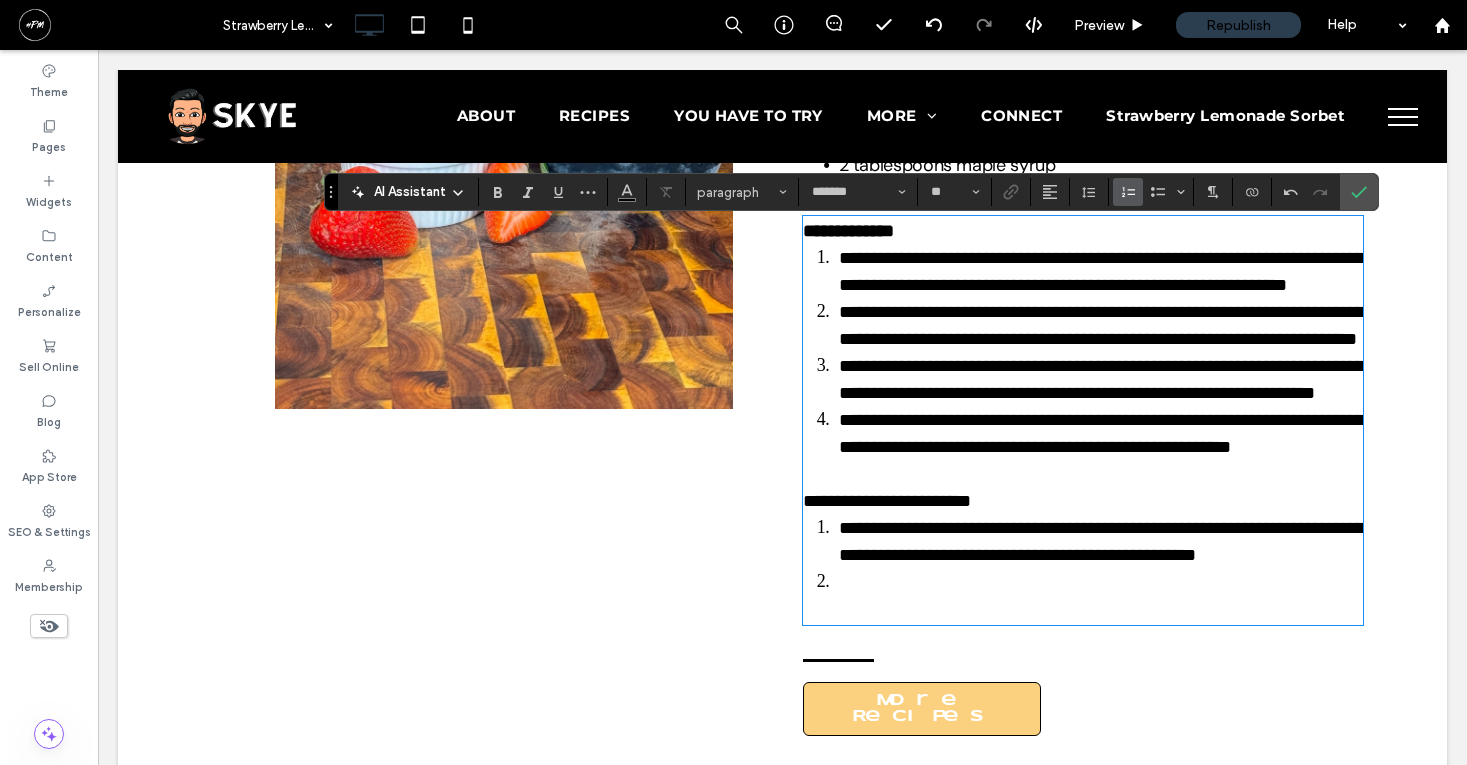 click on "**********" at bounding box center [1101, 433] 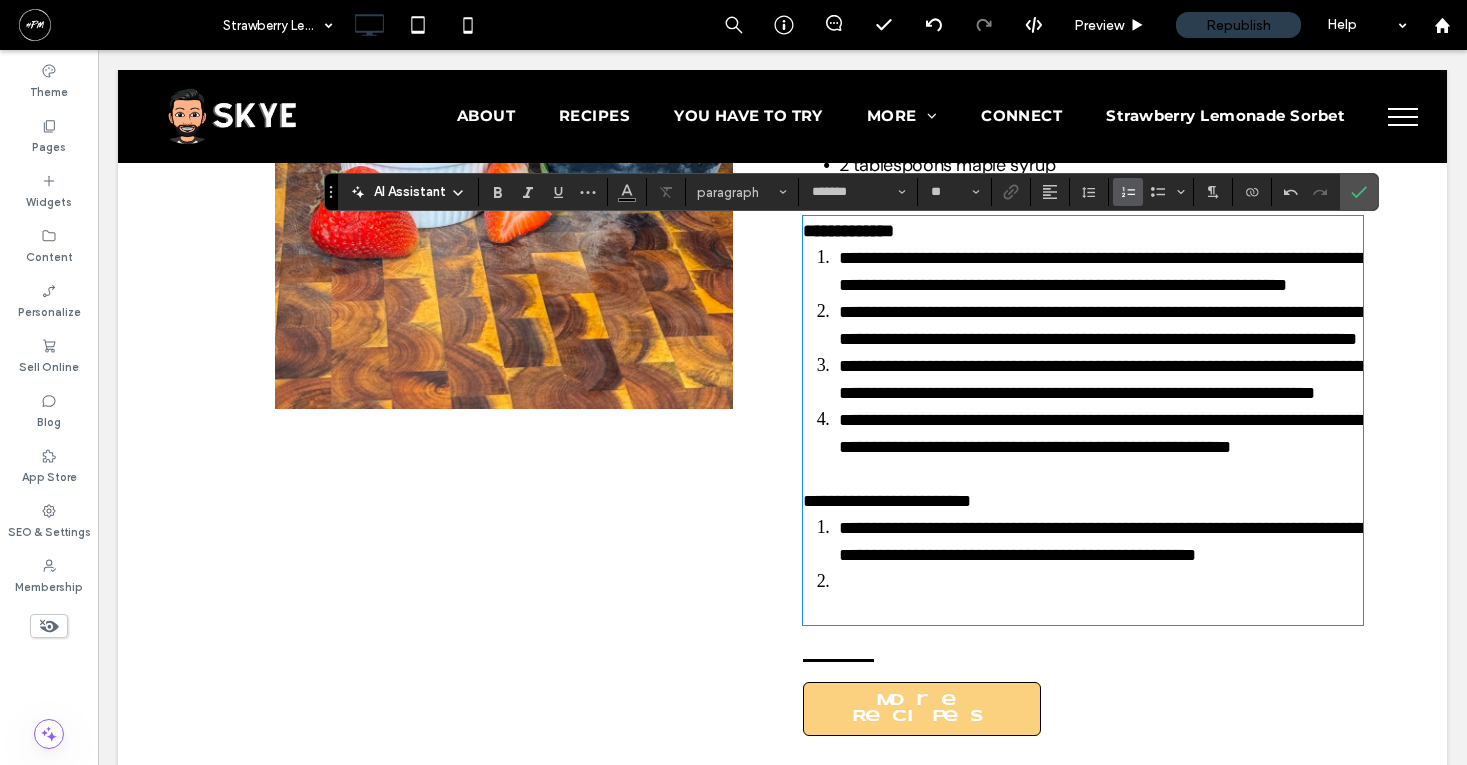 click on "**********" at bounding box center (887, 501) 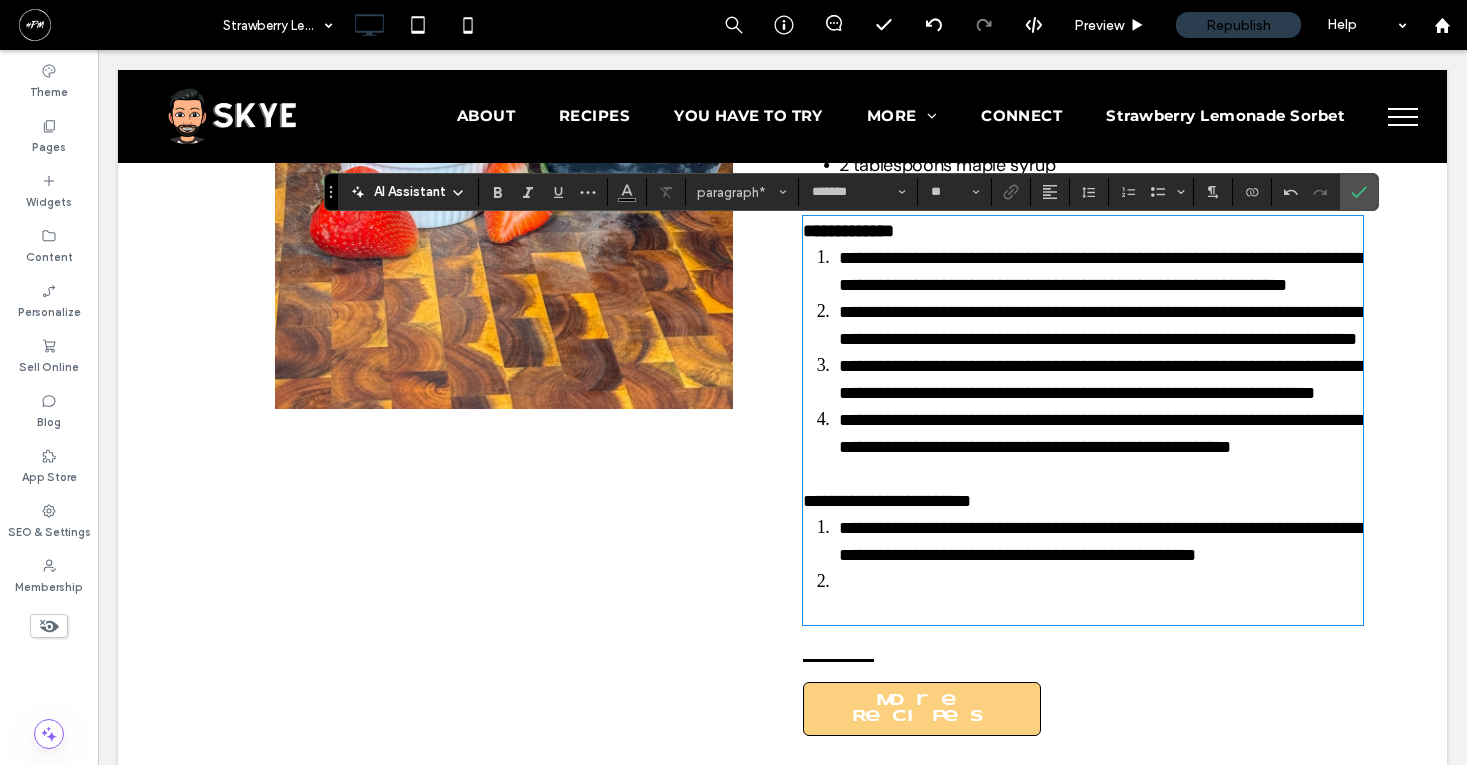 click on "**********" at bounding box center (887, 501) 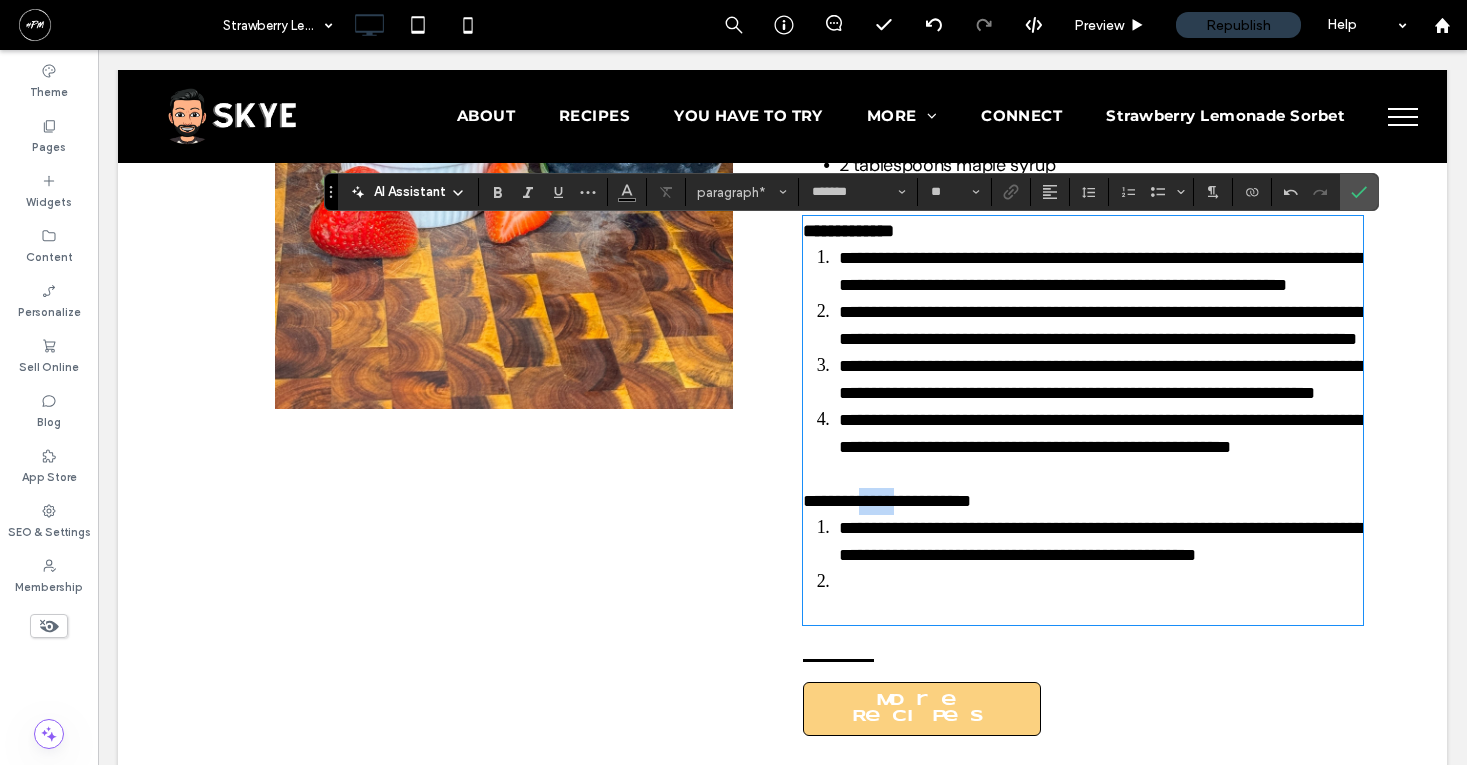 click on "**********" at bounding box center [887, 501] 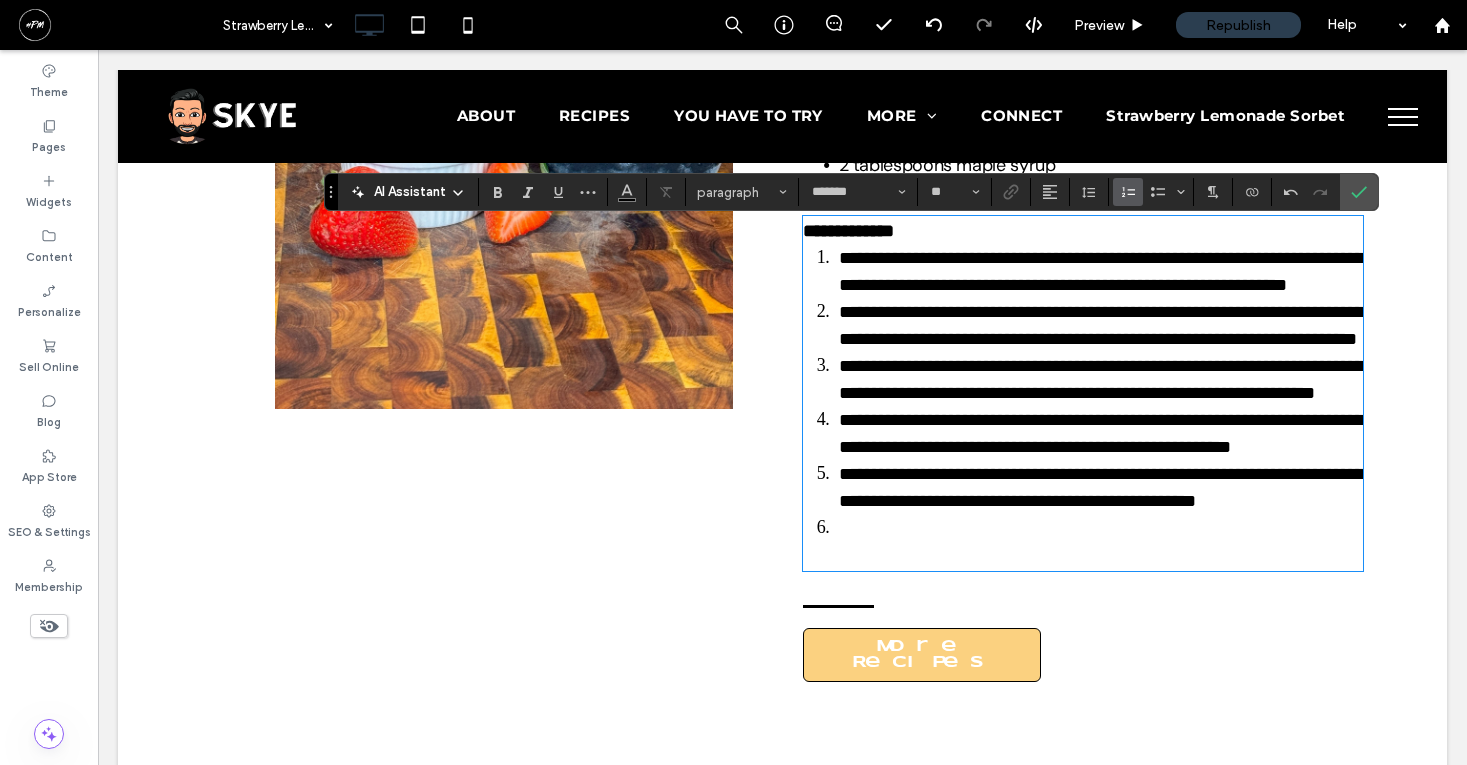 click at bounding box center (1083, 555) 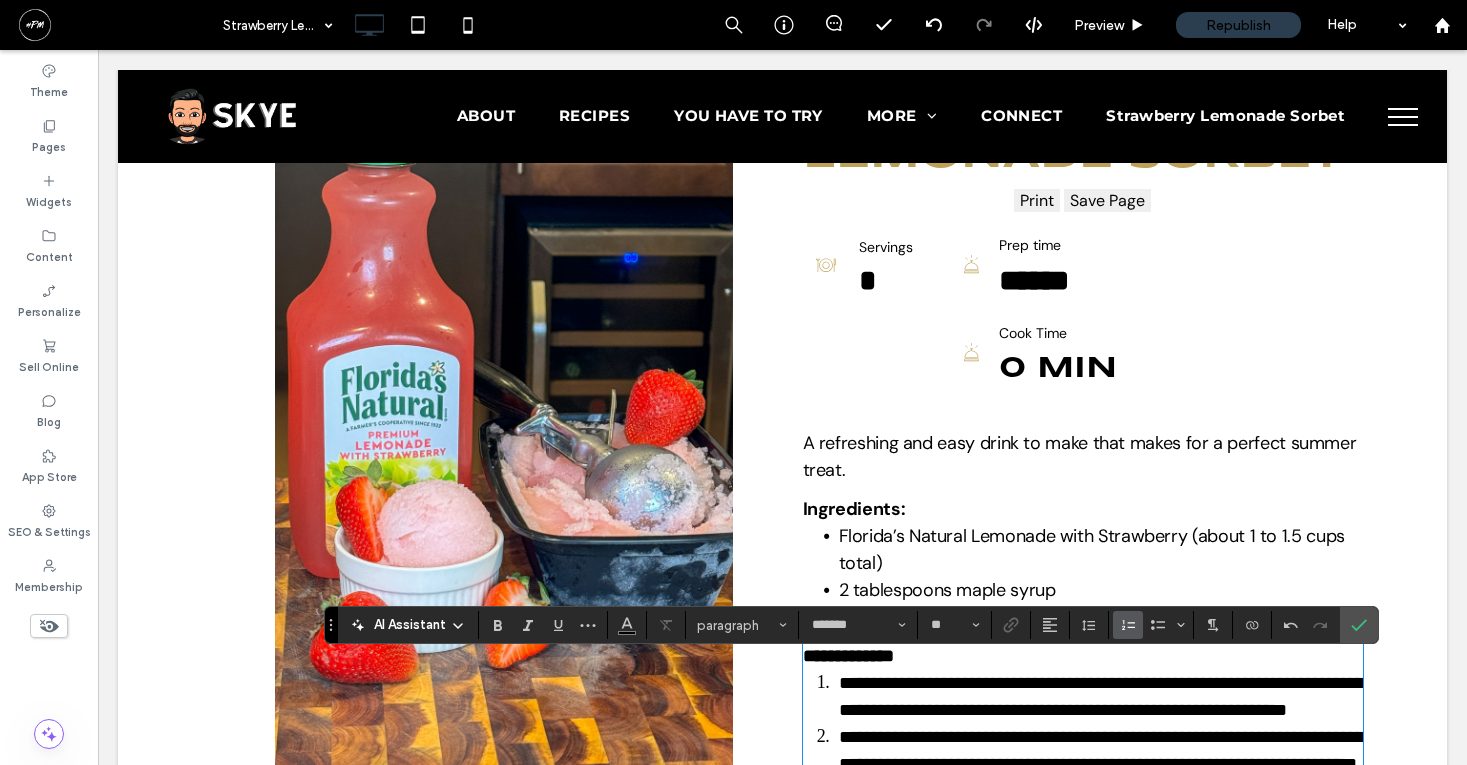 scroll, scrollTop: 6480, scrollLeft: 0, axis: vertical 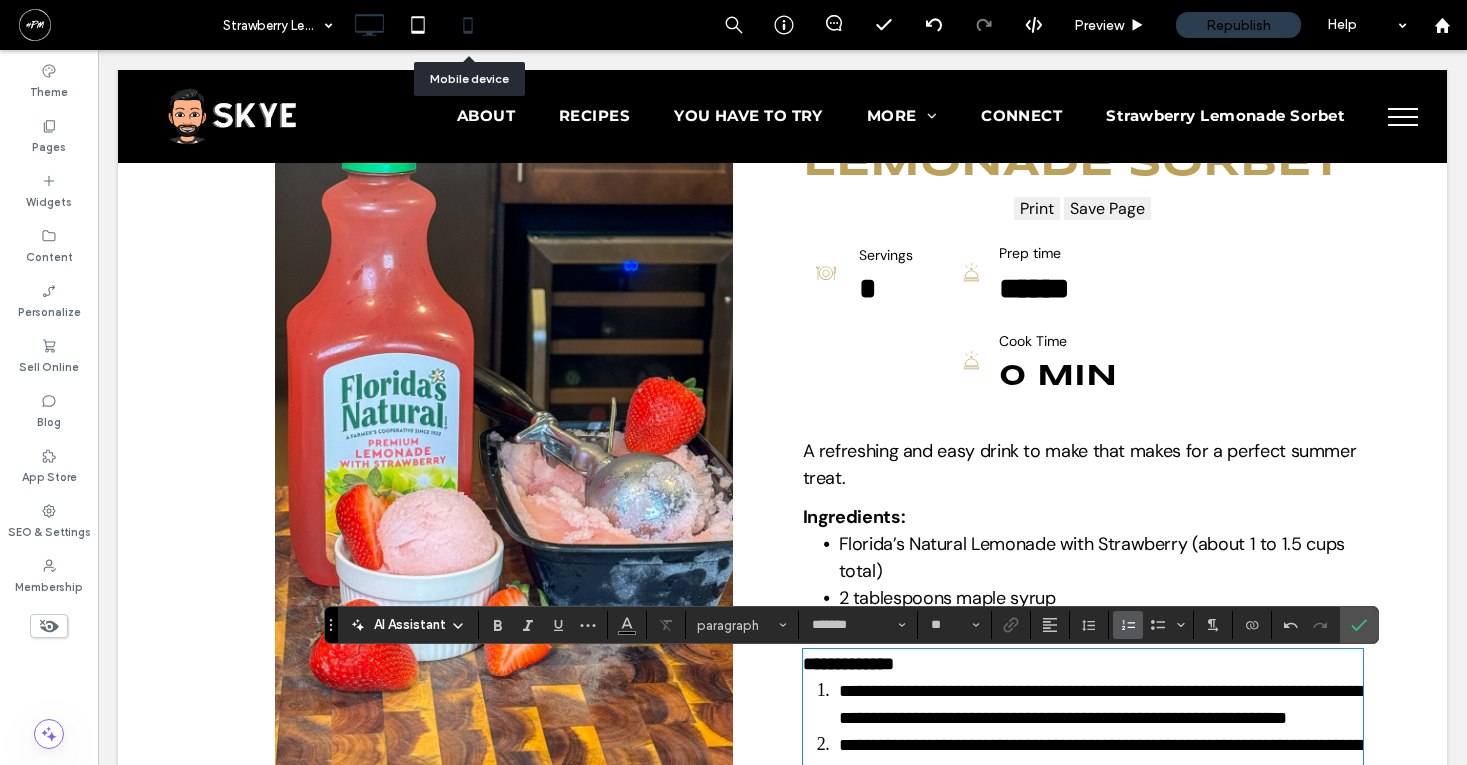 click 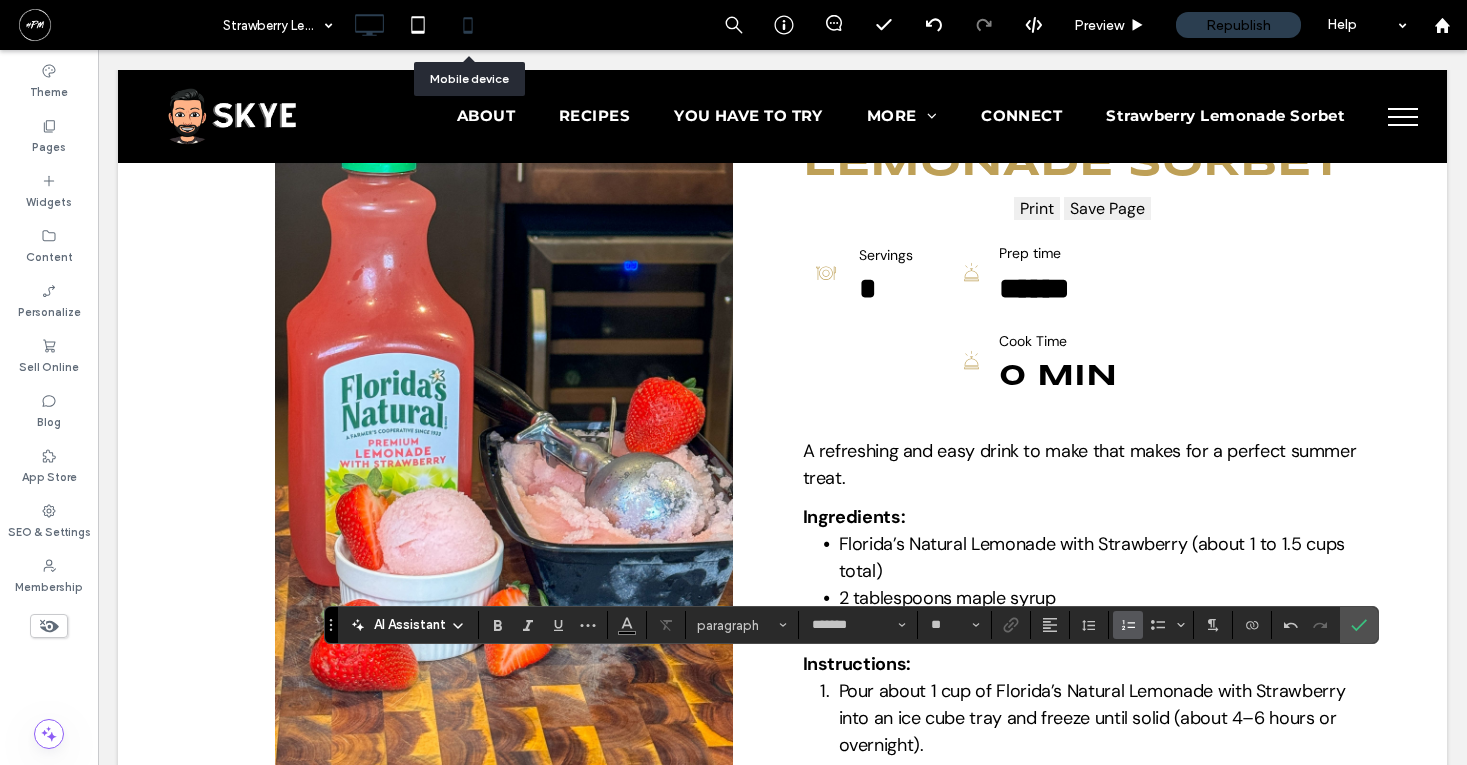 scroll, scrollTop: 0, scrollLeft: 0, axis: both 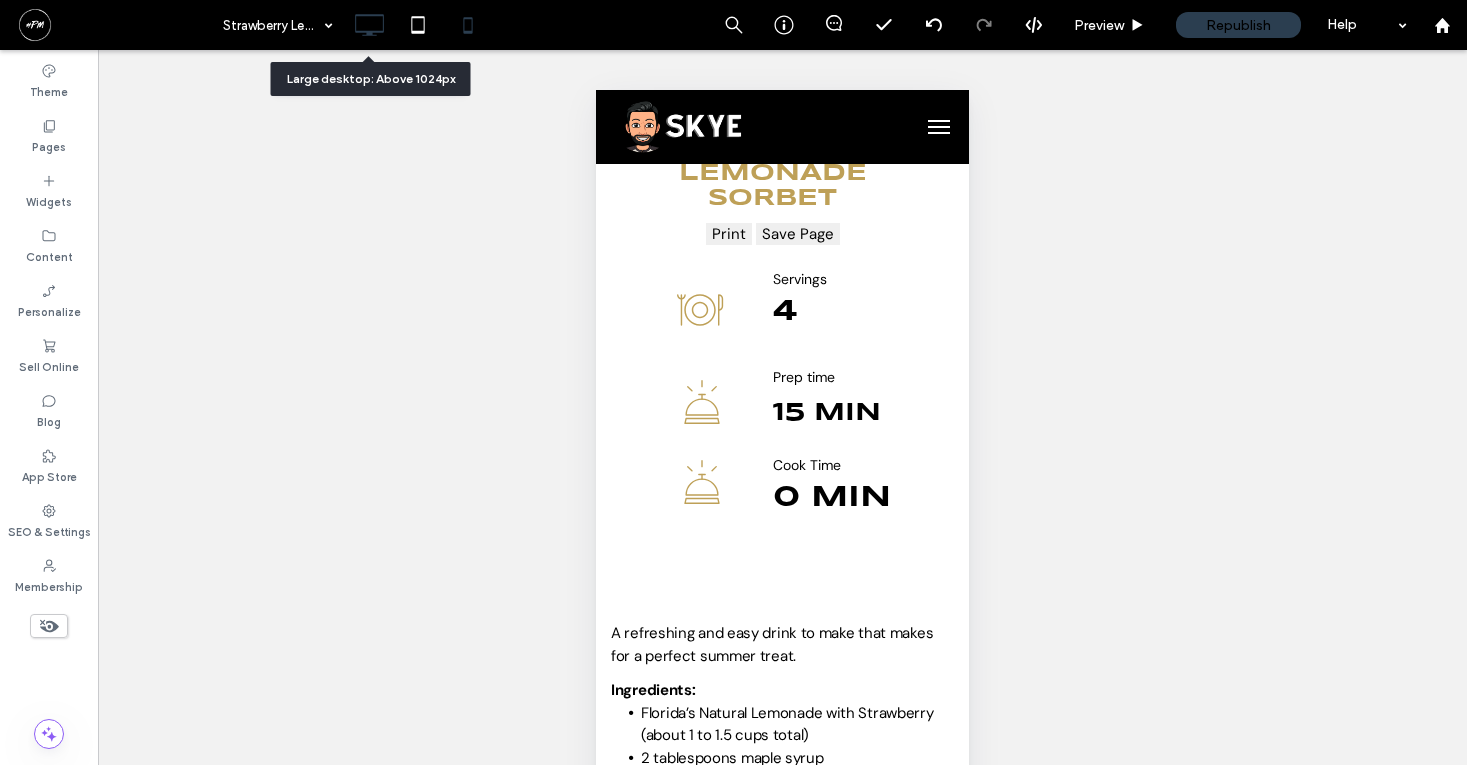 click at bounding box center [369, 25] 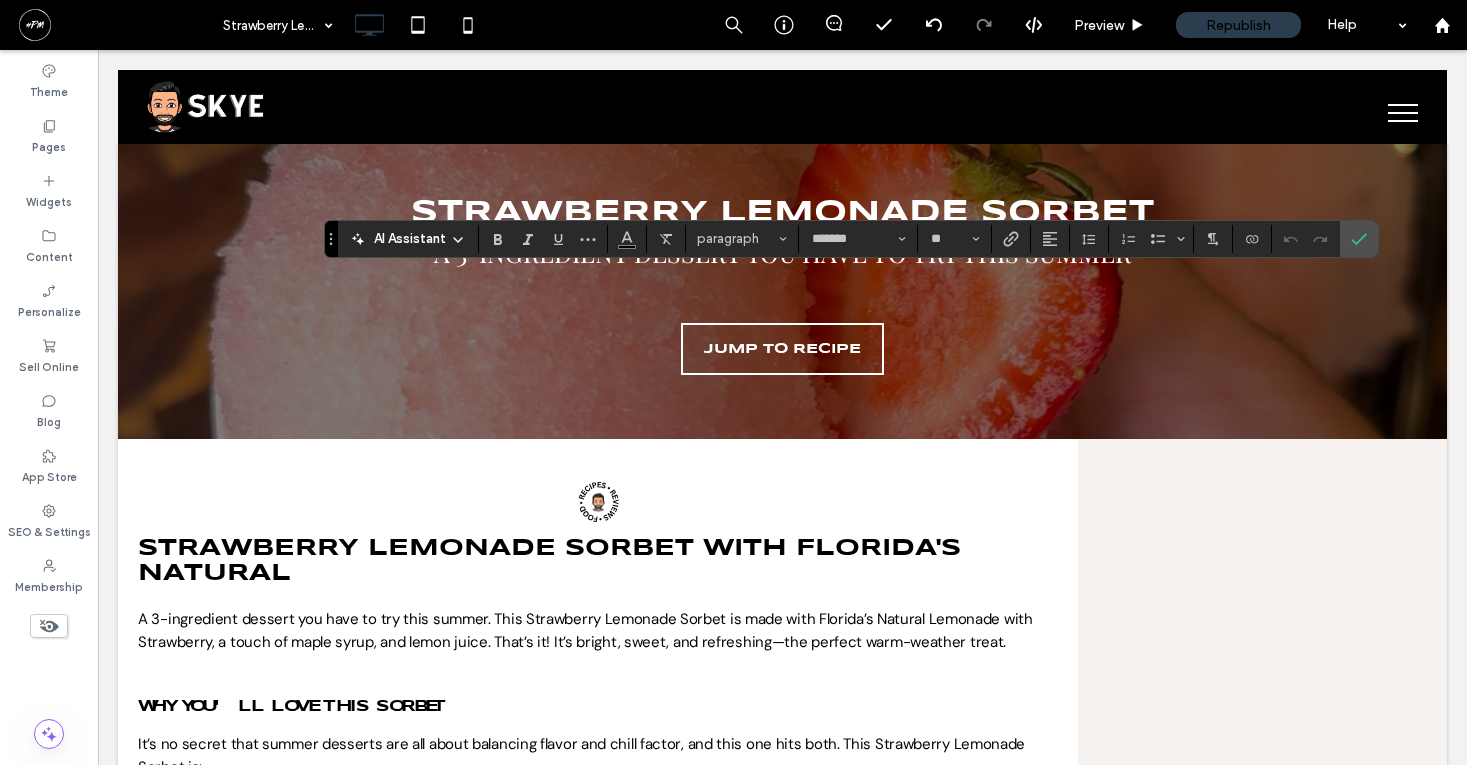 type 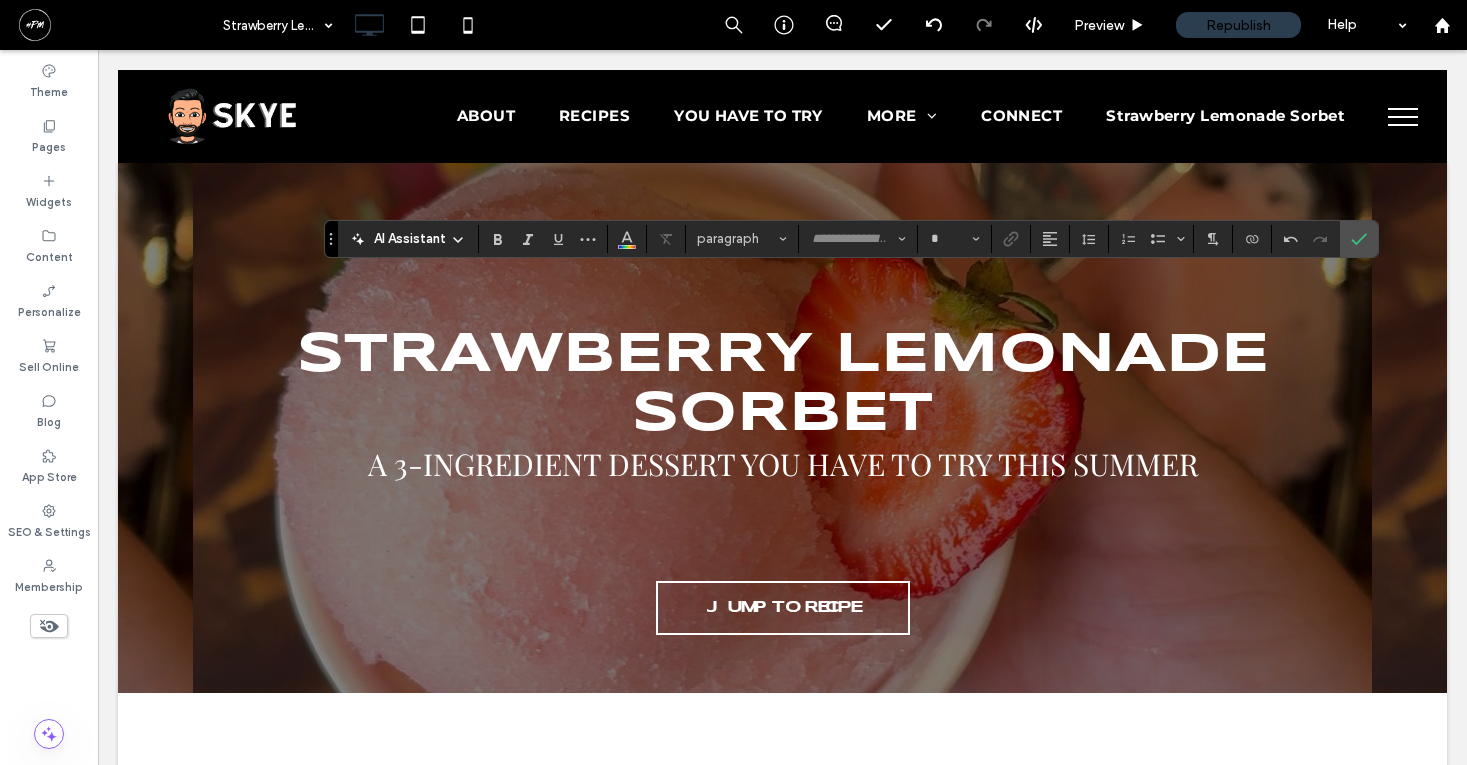 scroll, scrollTop: 6654, scrollLeft: 0, axis: vertical 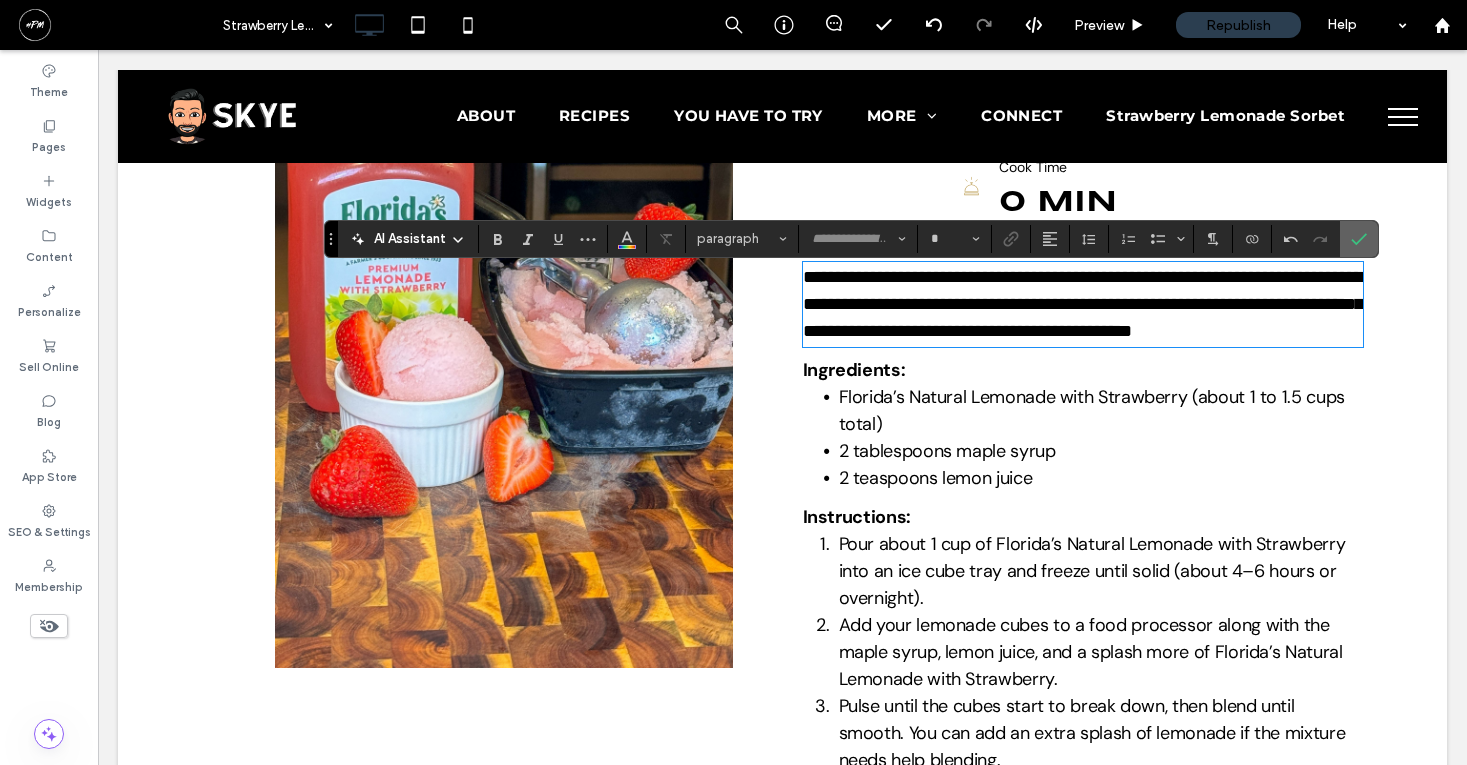 click at bounding box center (1359, 239) 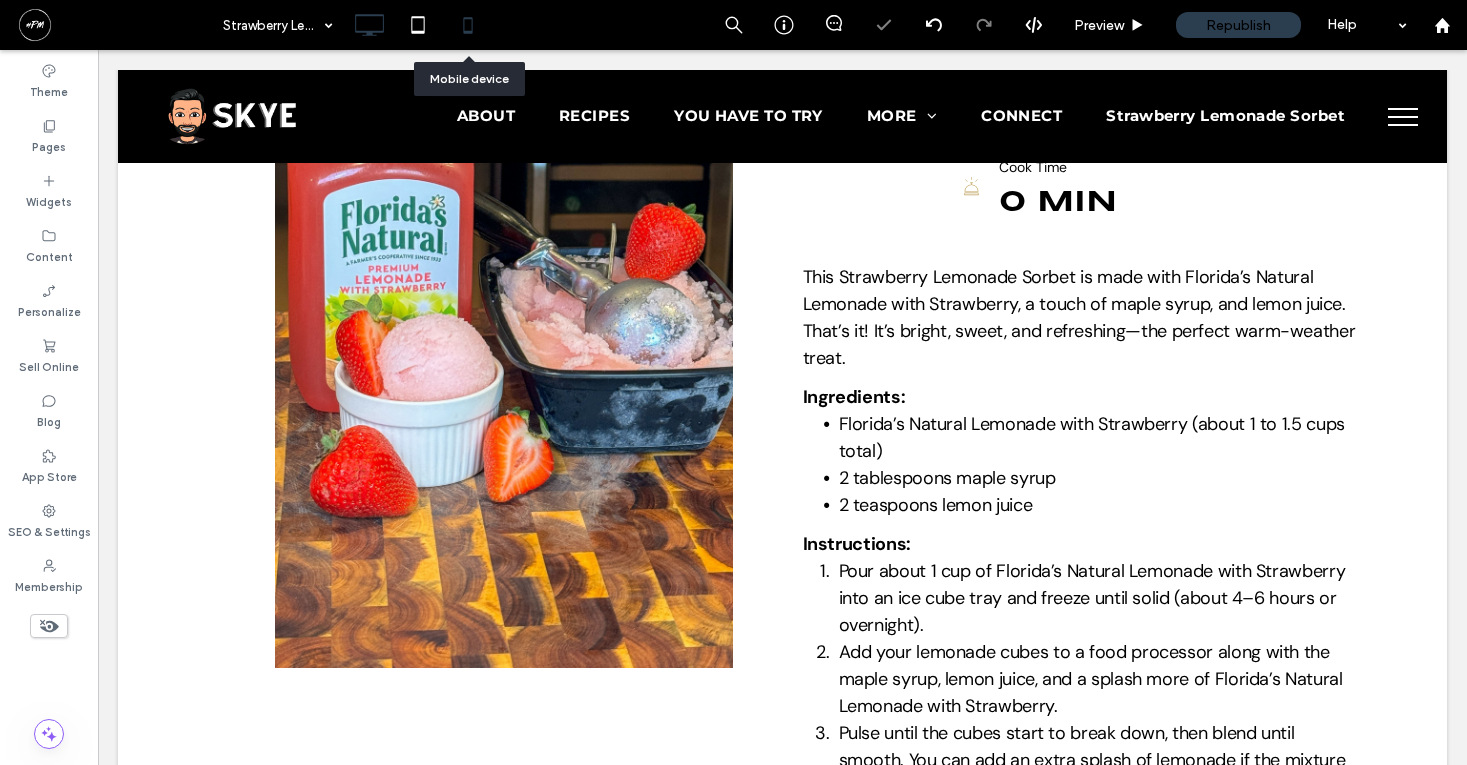 click 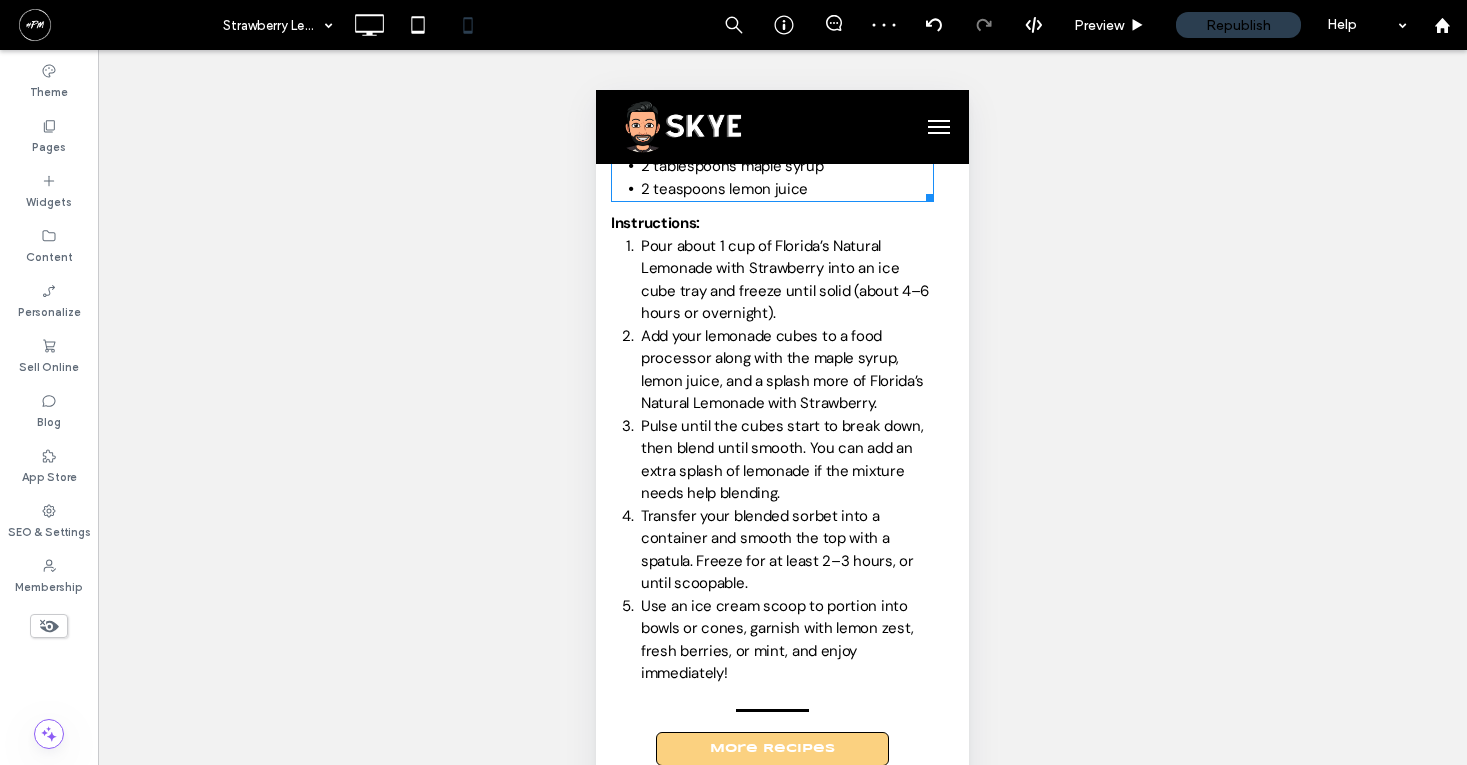 scroll, scrollTop: 8097, scrollLeft: 0, axis: vertical 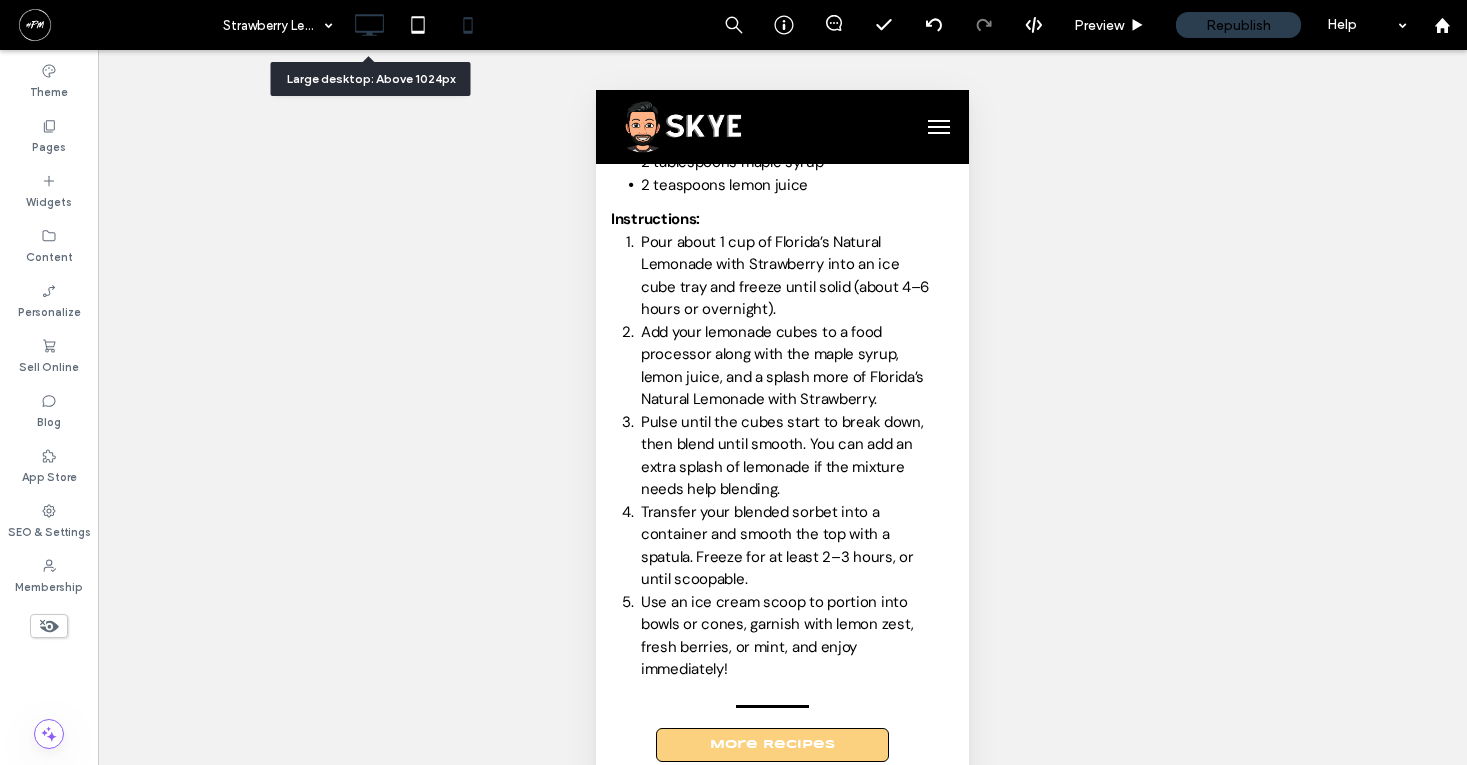 click 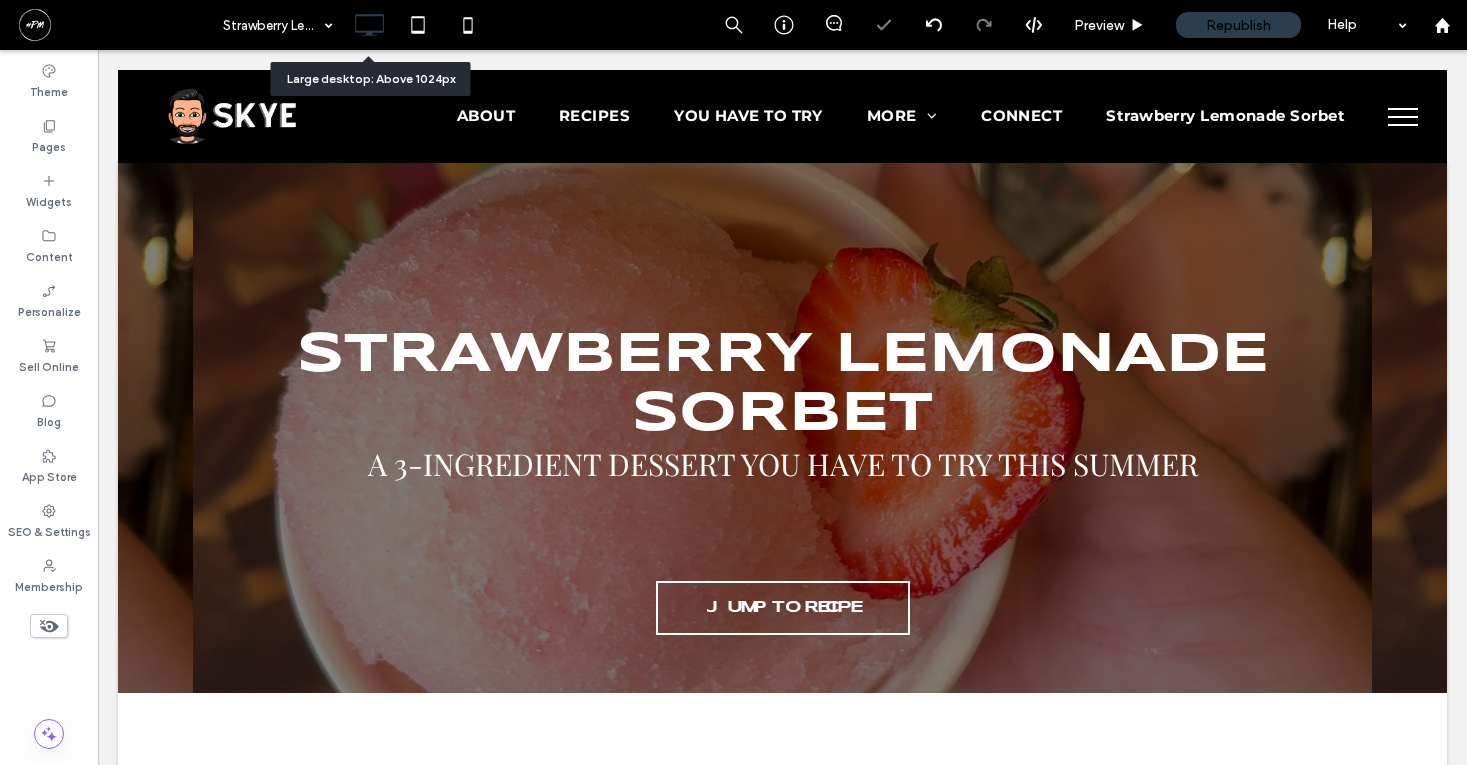 scroll, scrollTop: 0, scrollLeft: 0, axis: both 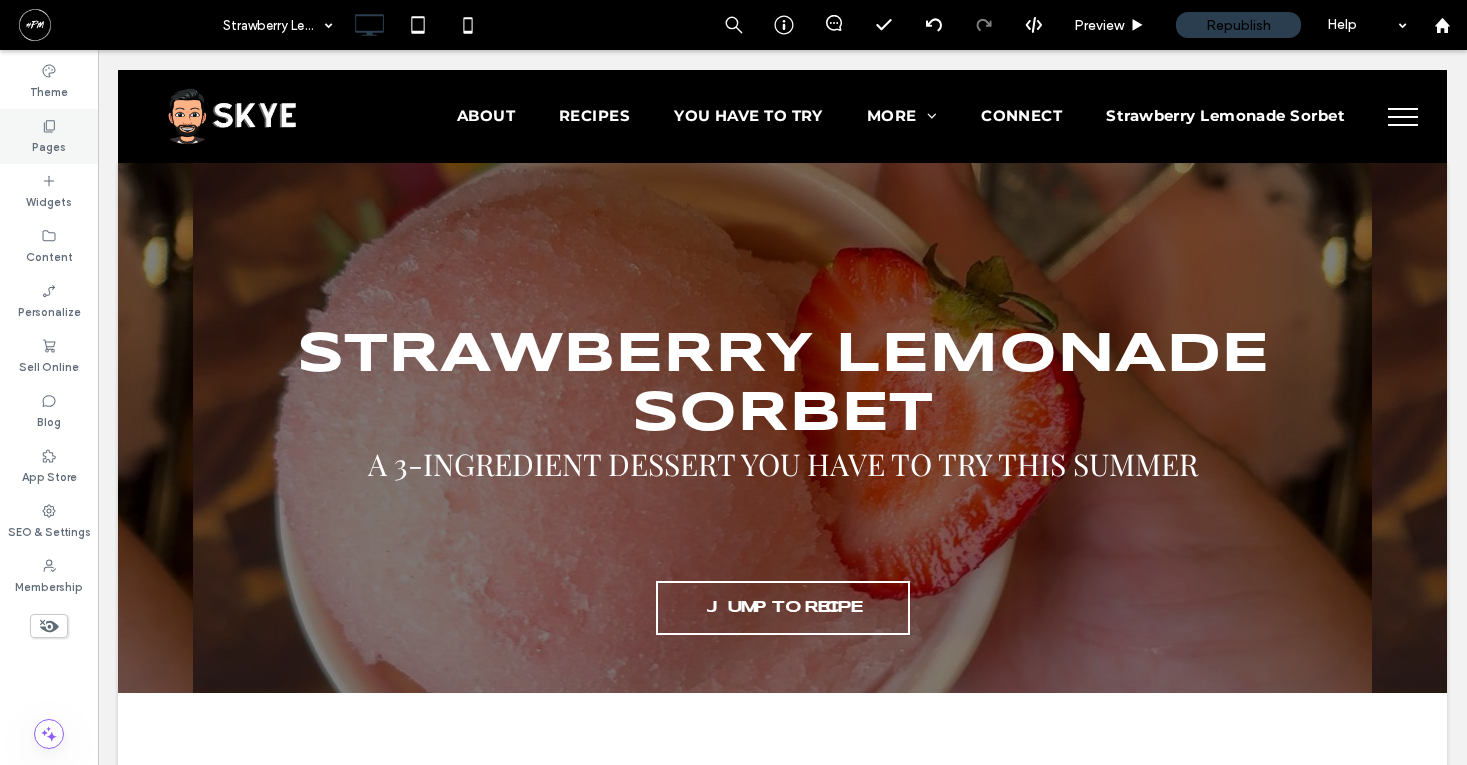 click on "Pages" at bounding box center [49, 136] 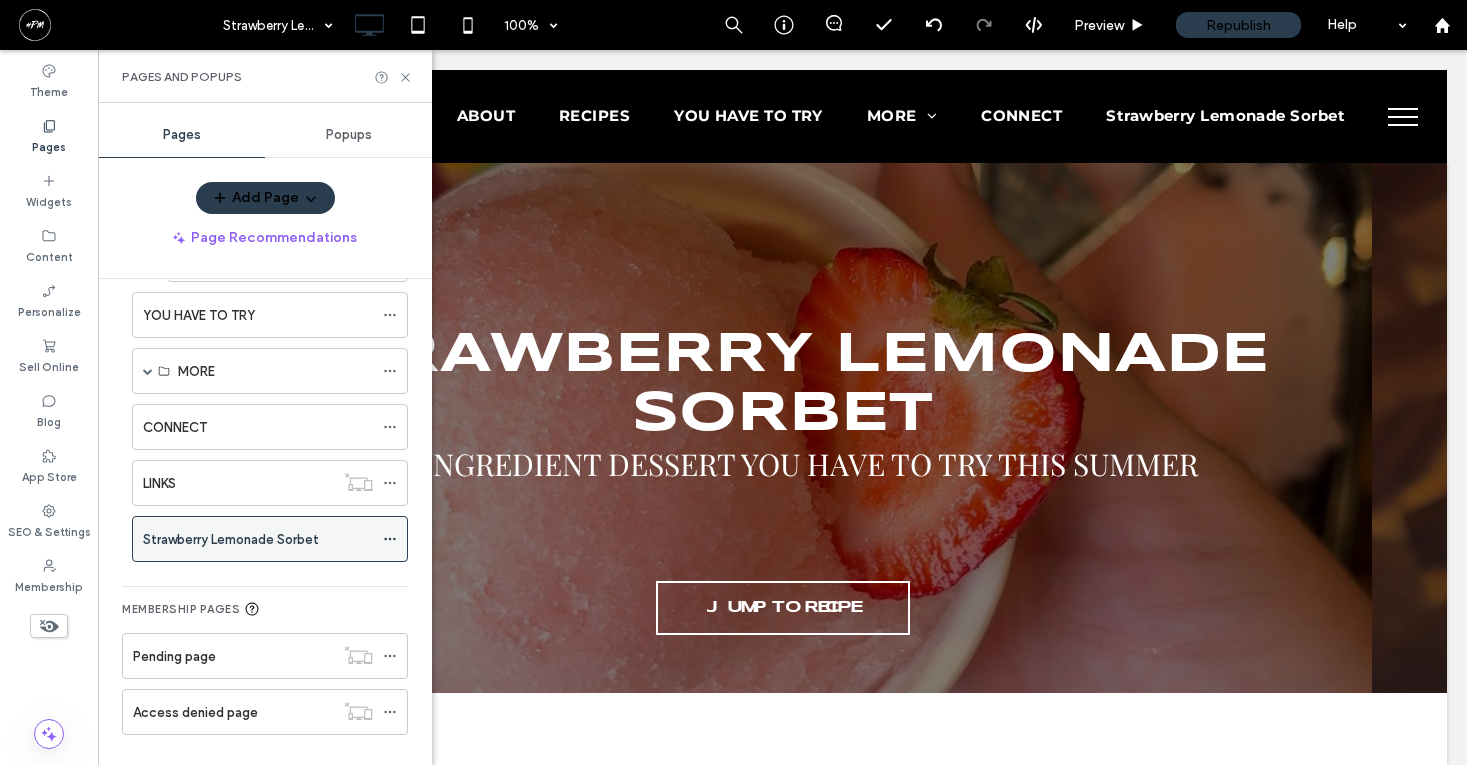 scroll, scrollTop: 973, scrollLeft: 0, axis: vertical 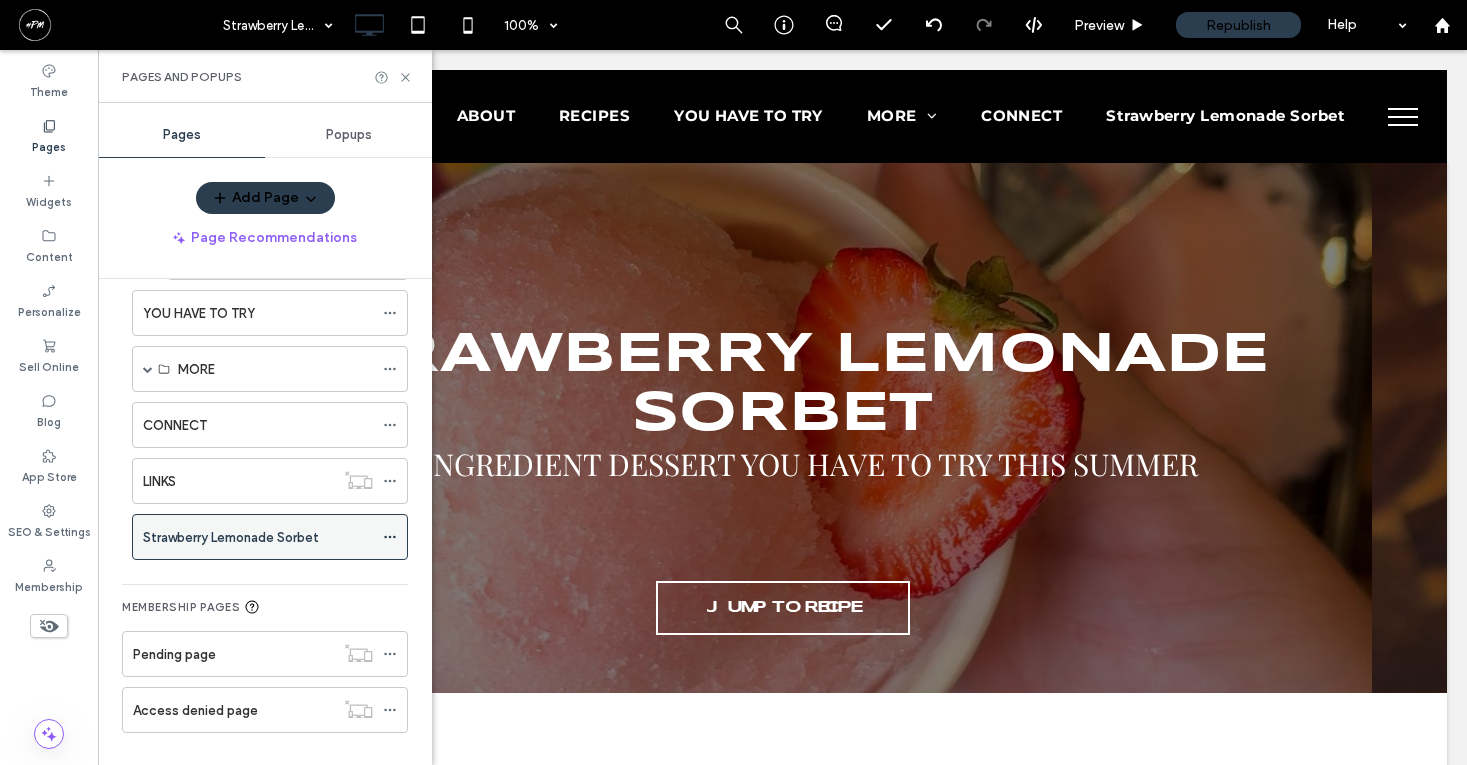 click at bounding box center [395, 537] 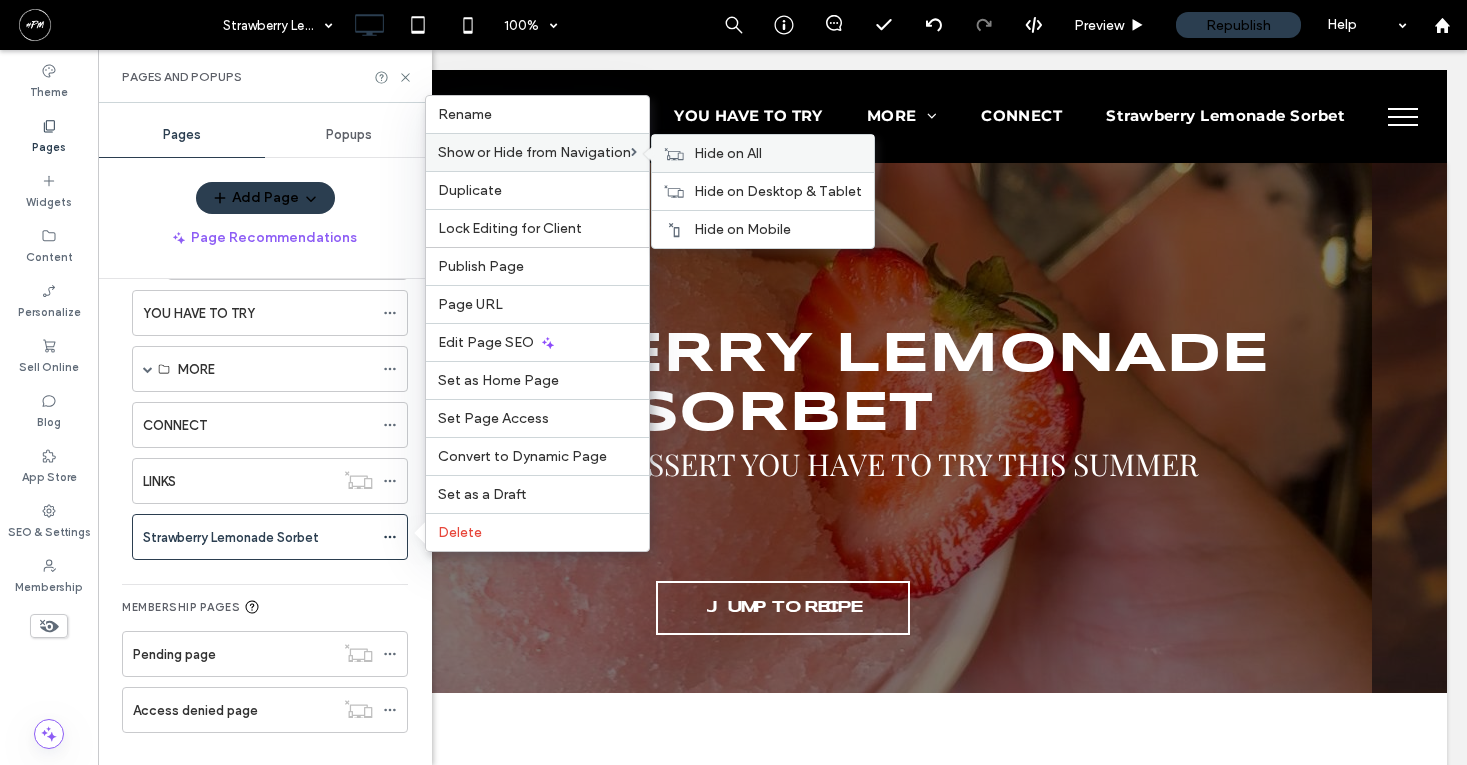 click on "Hide on All" at bounding box center (728, 153) 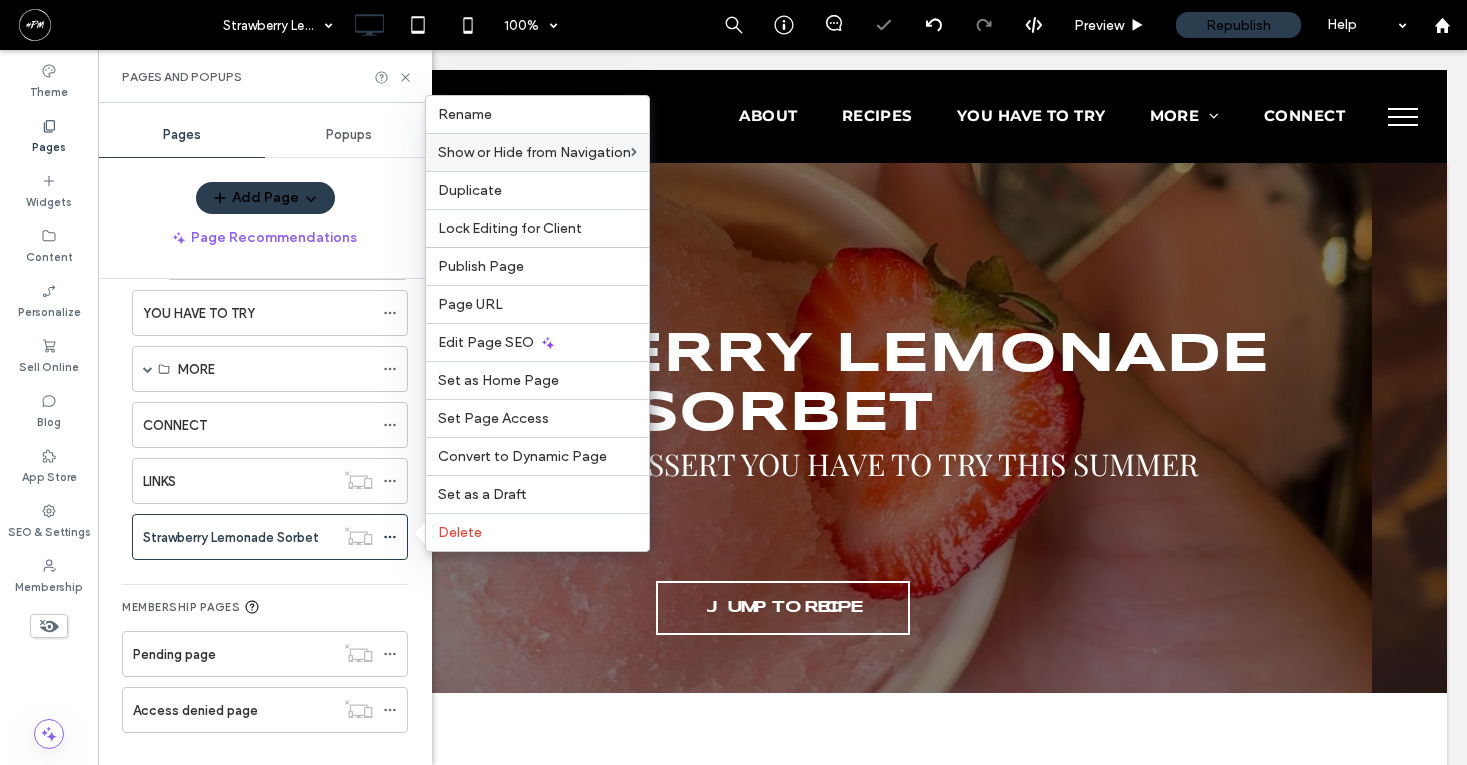 click on "HOME ABOUT RECIPES Blender Tortilla Soup Lox Bagel Sandwich Leftover Salsa 7 Layer Vegan Dip Nashville Hot Air Fryer Mozzarella Sticks Steak Frites Carrot Pasta Sauce Orange Chicken Sandwich Garam Masala Ribs Cilantro Lime Chicken Bowl Antipasto Salad Caprese Sandwich Air Fryer Chicken Parm Sandwich Pepper Jam Chicken Bites Dragon Glazed Chicken Bites Pickle Pesto Pasta Salad Watermelon Smoothie YOU HAVE TO TRY MORE FEATURES PRESS CONNECT LINKS Strawberry Lemonade Sorbet MEMBERSHIP PAGES Pending page Access denied page Signup & login Sign in page" at bounding box center [265, 517] 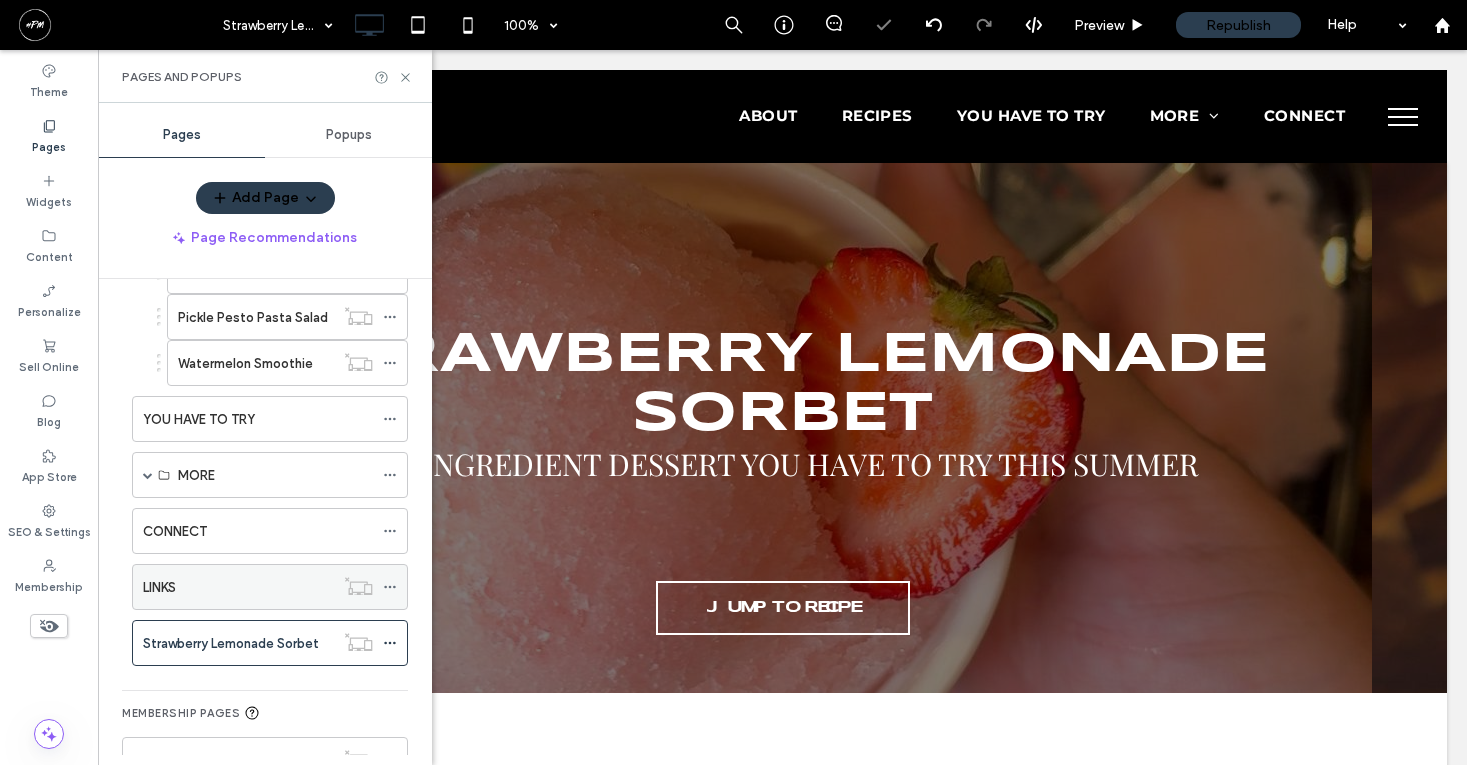 scroll, scrollTop: 860, scrollLeft: 0, axis: vertical 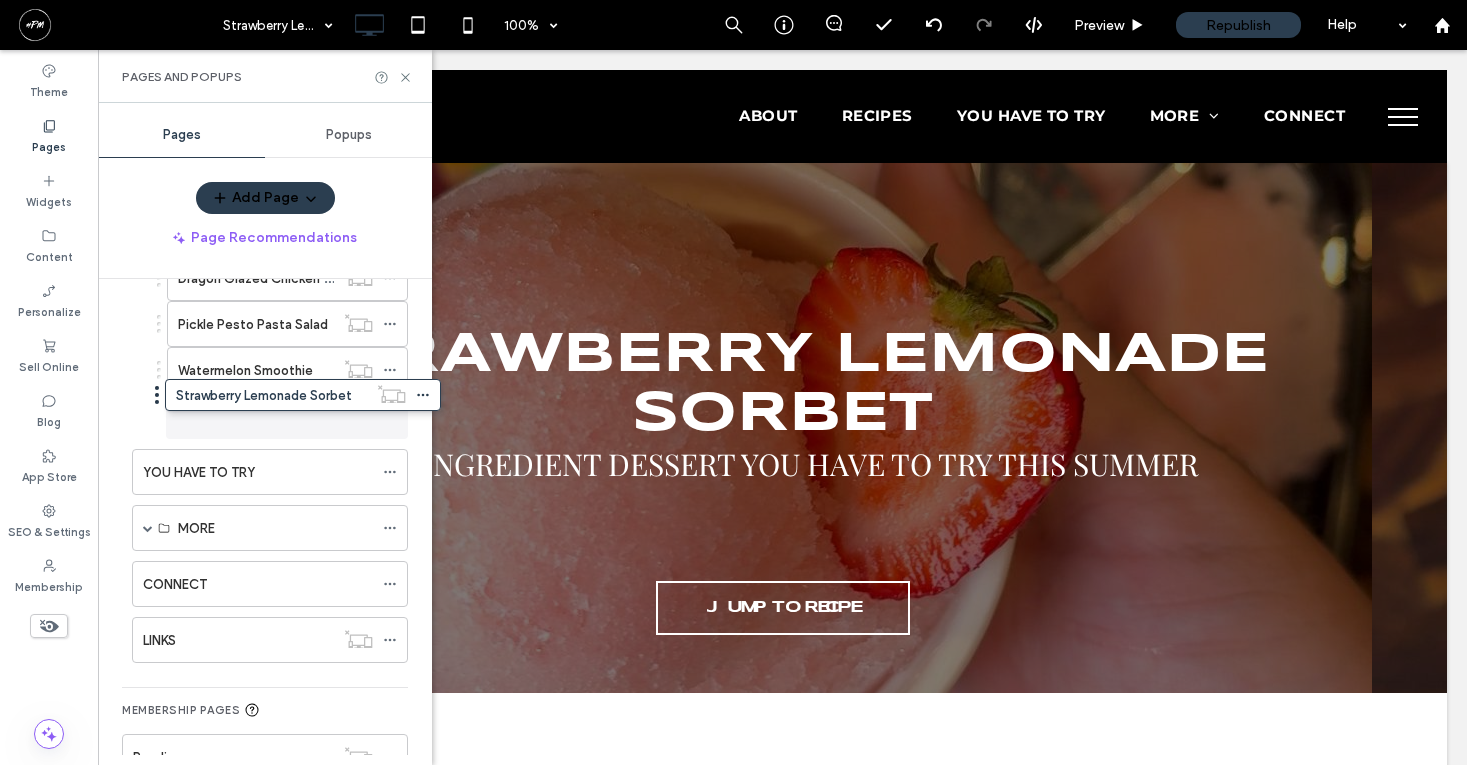 drag, startPoint x: 123, startPoint y: 650, endPoint x: 156, endPoint y: 402, distance: 250.18593 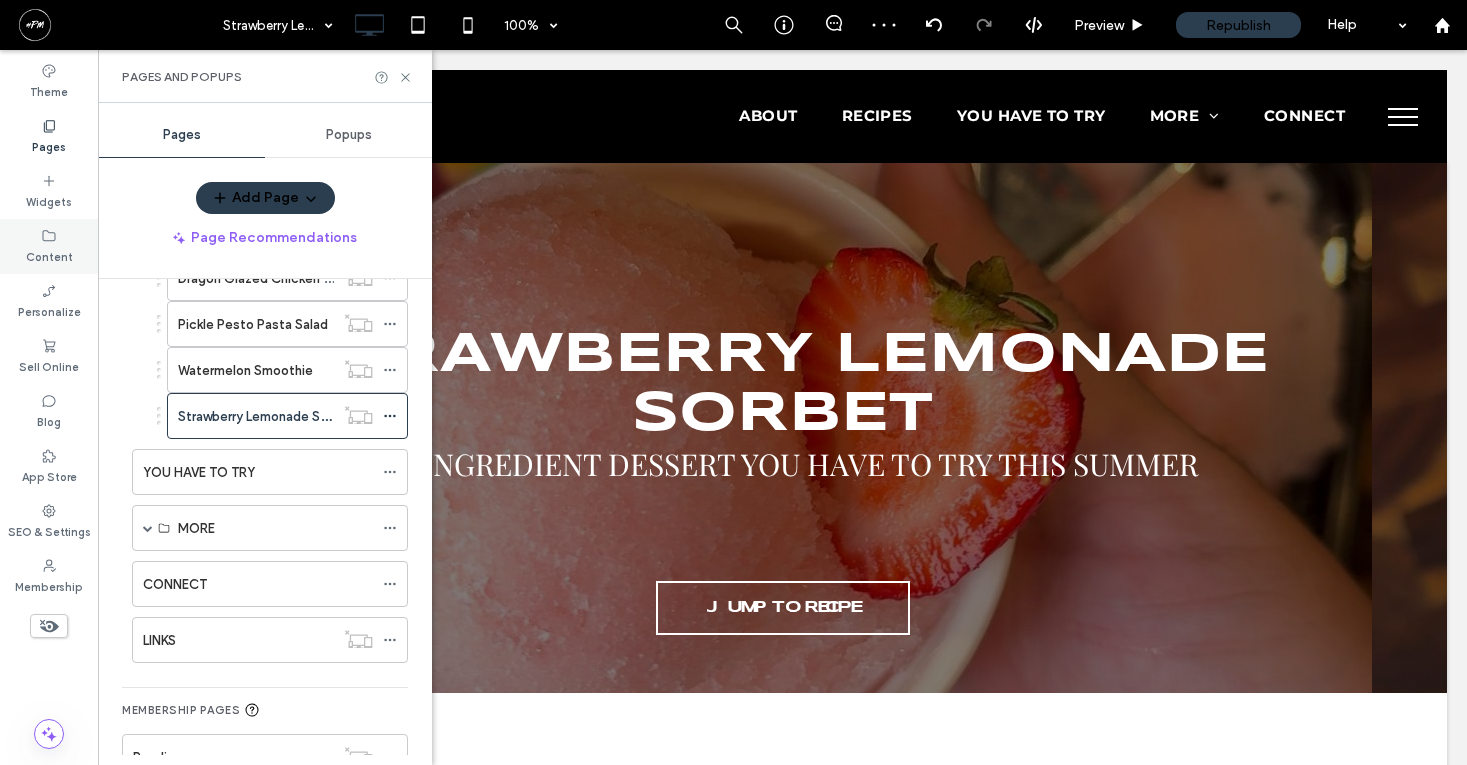 click 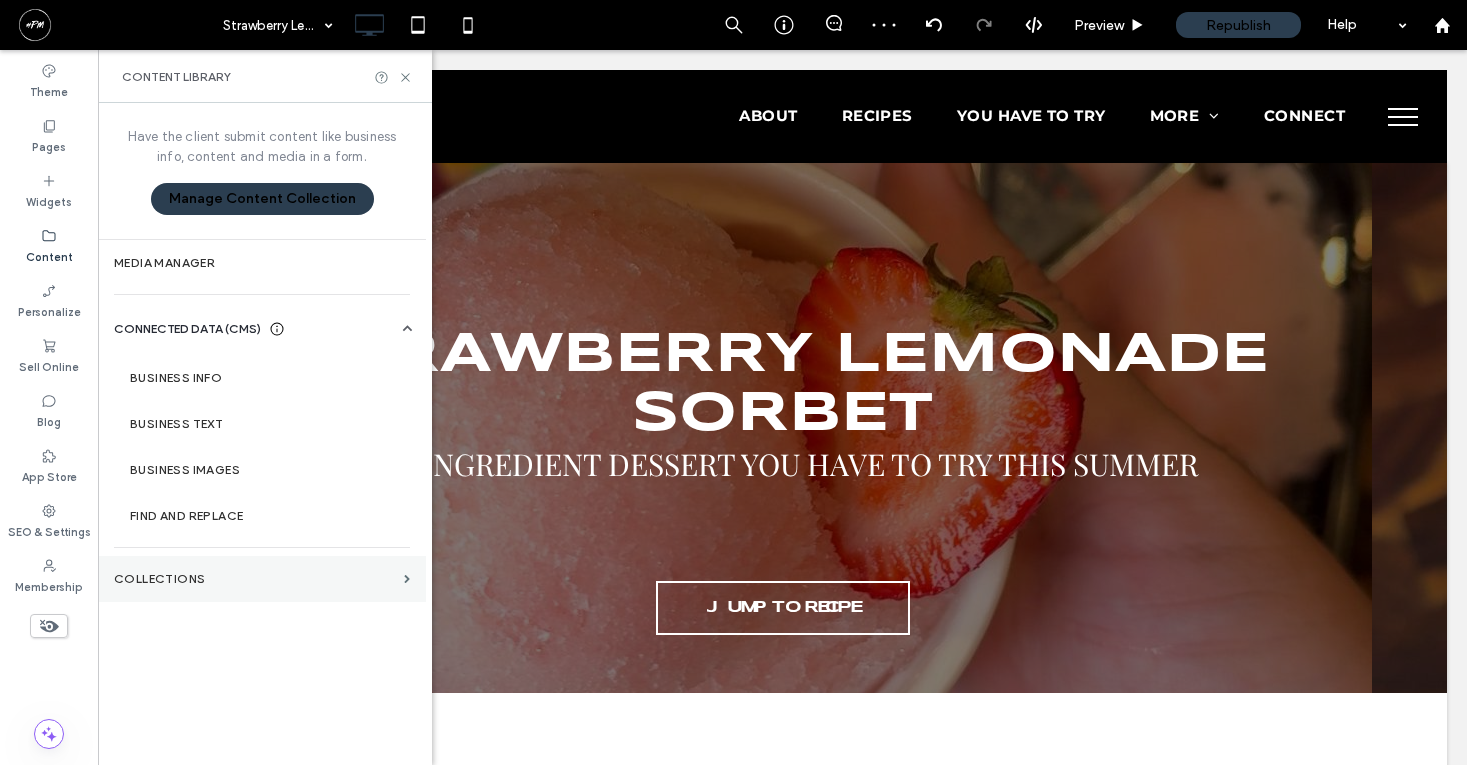 click on "Collections" at bounding box center (262, 579) 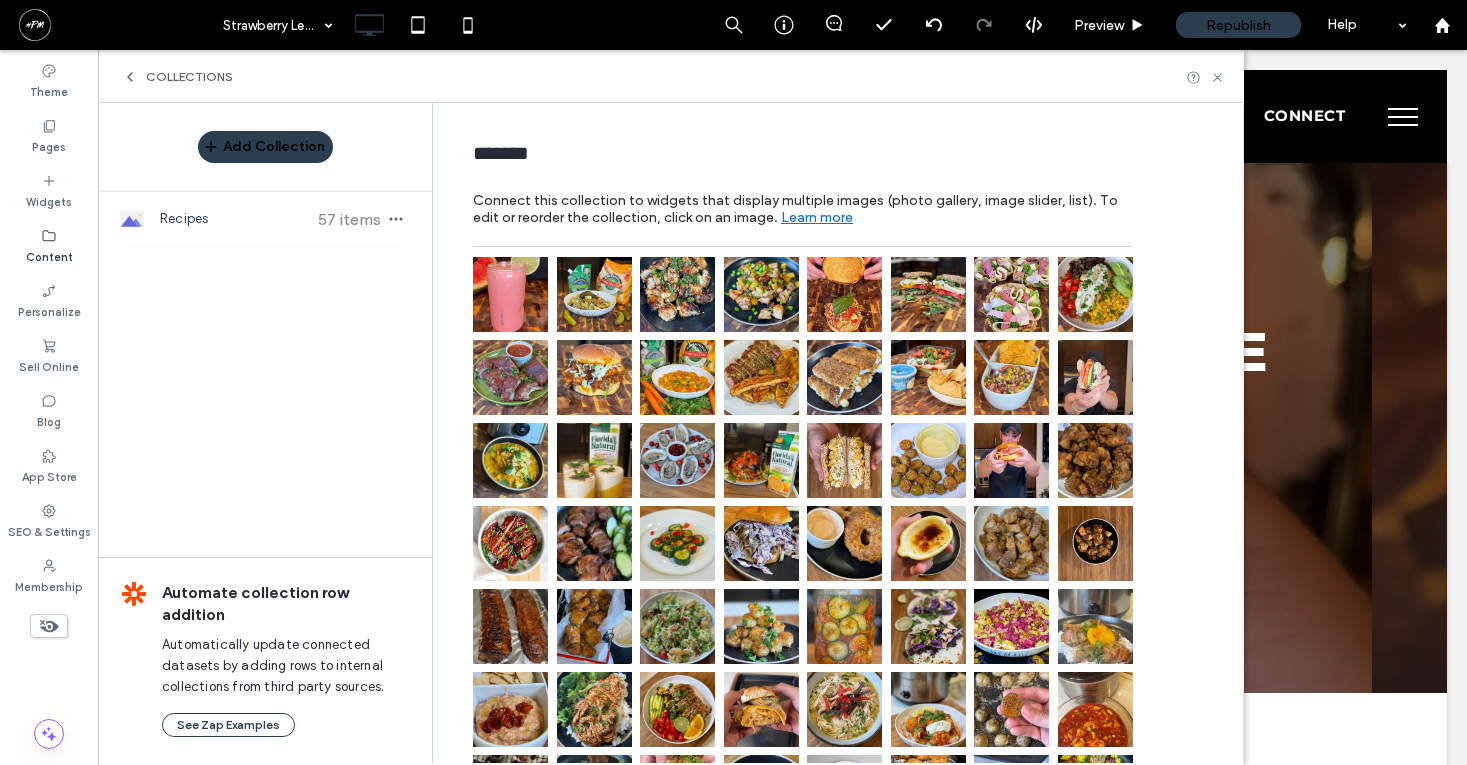scroll, scrollTop: 180, scrollLeft: 0, axis: vertical 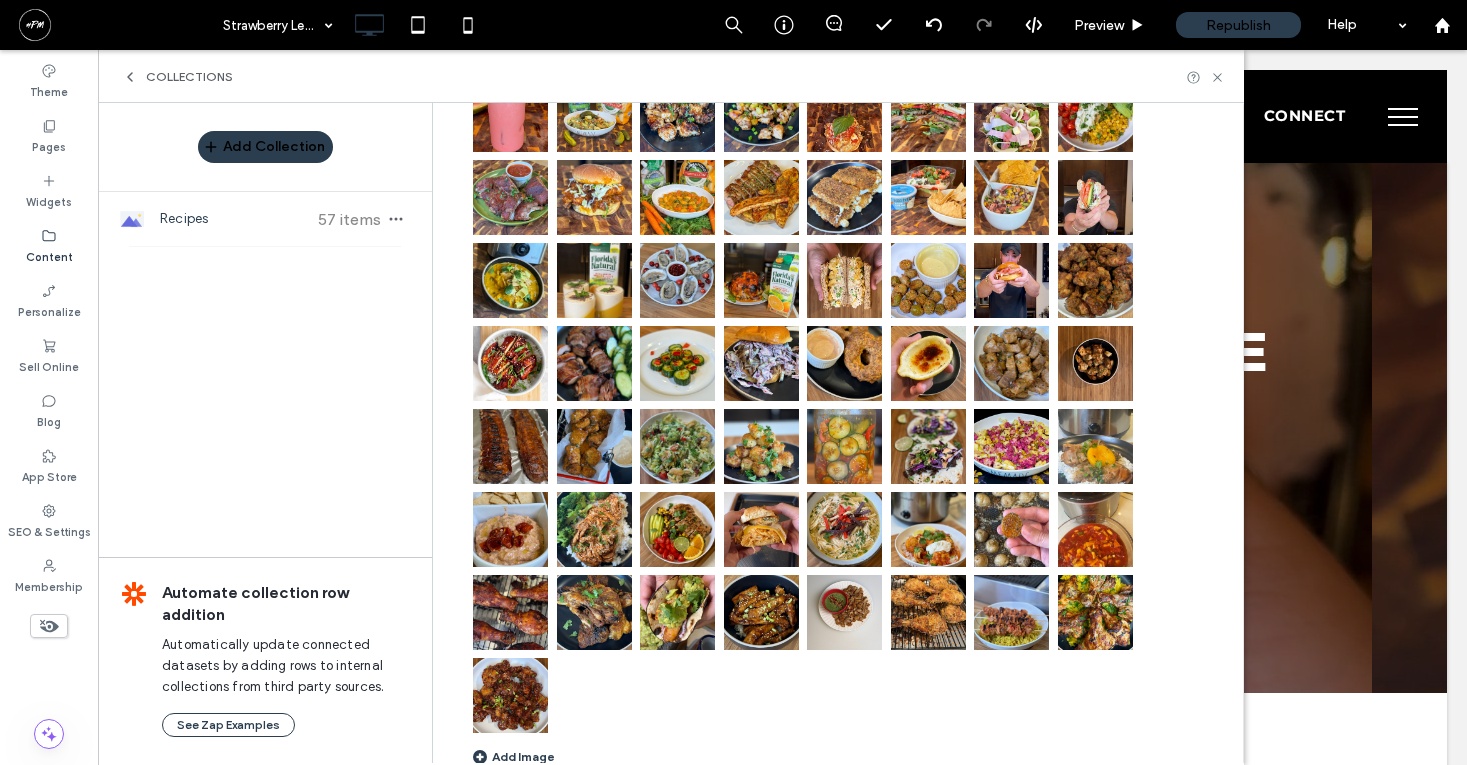 click on "Add Image" at bounding box center [514, 756] 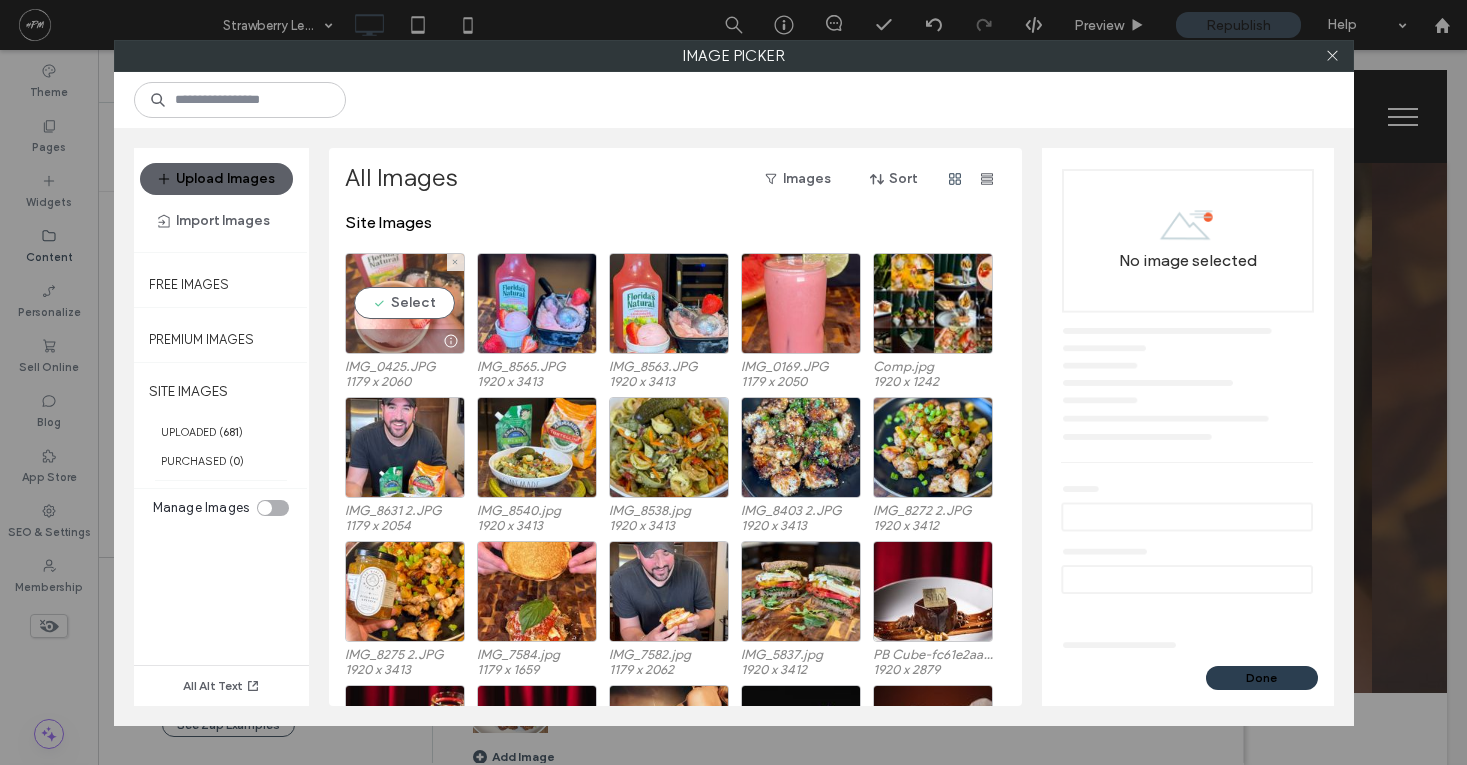 click on "Select" at bounding box center [405, 303] 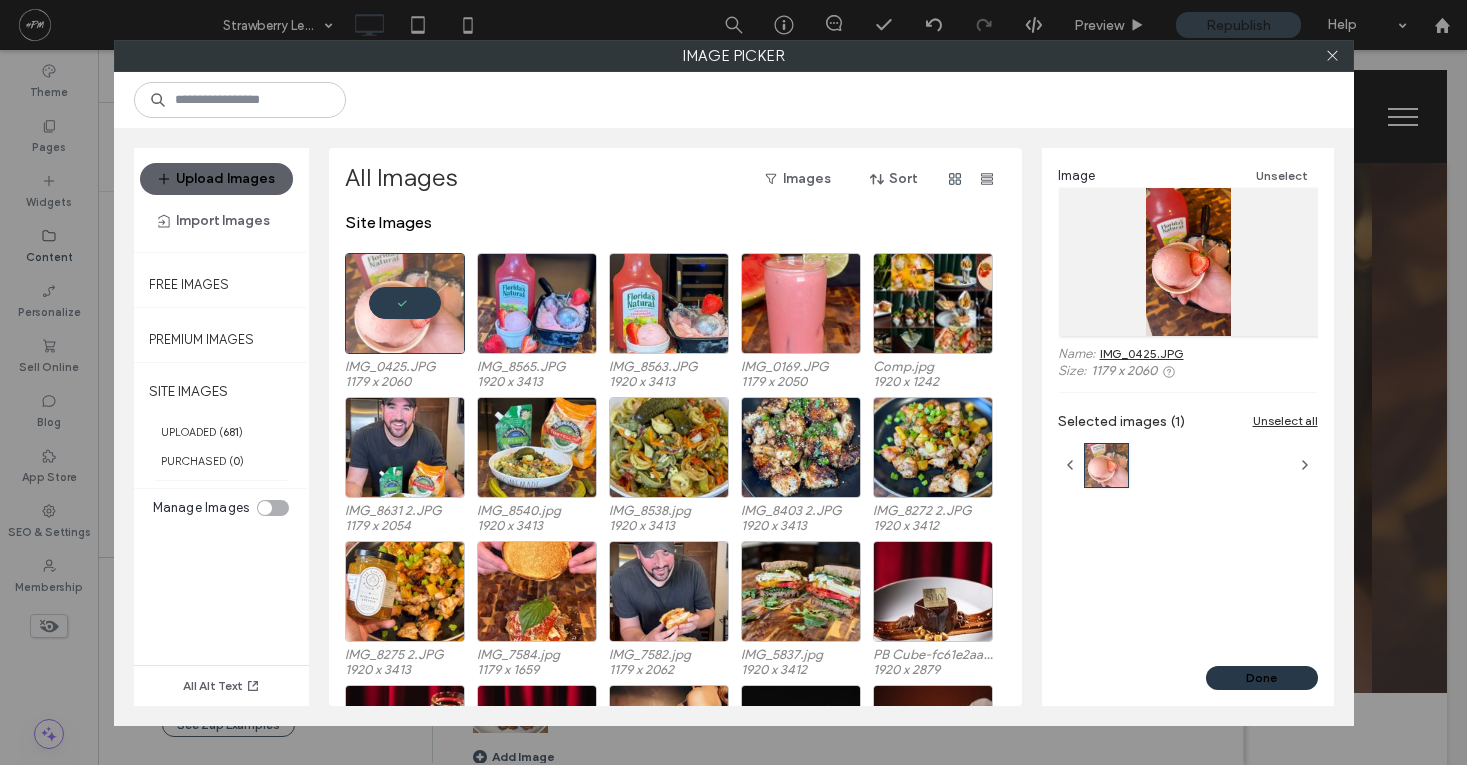 click on "Done" at bounding box center [1262, 678] 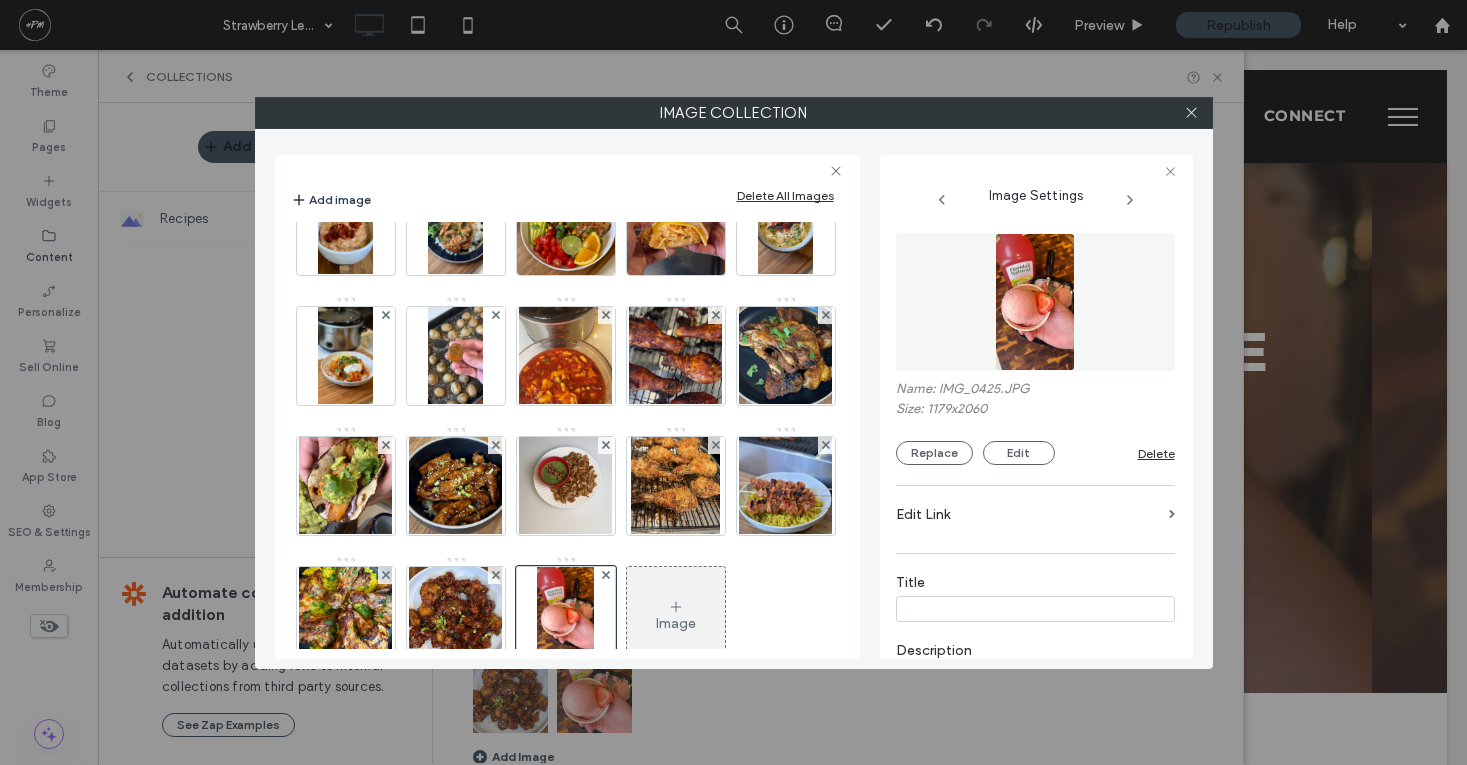 scroll, scrollTop: 1545, scrollLeft: 0, axis: vertical 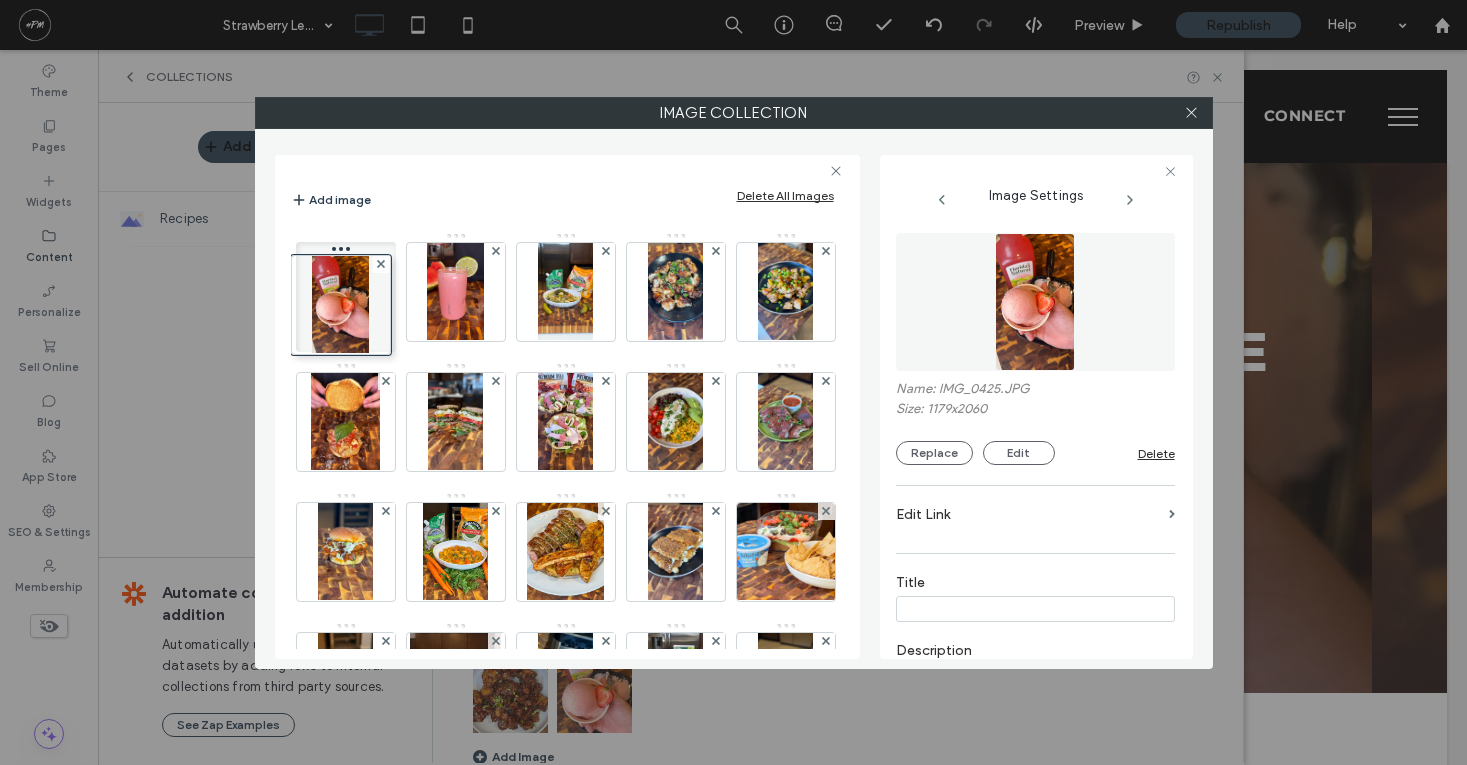 drag, startPoint x: 453, startPoint y: 508, endPoint x: 332, endPoint y: 245, distance: 289.49957 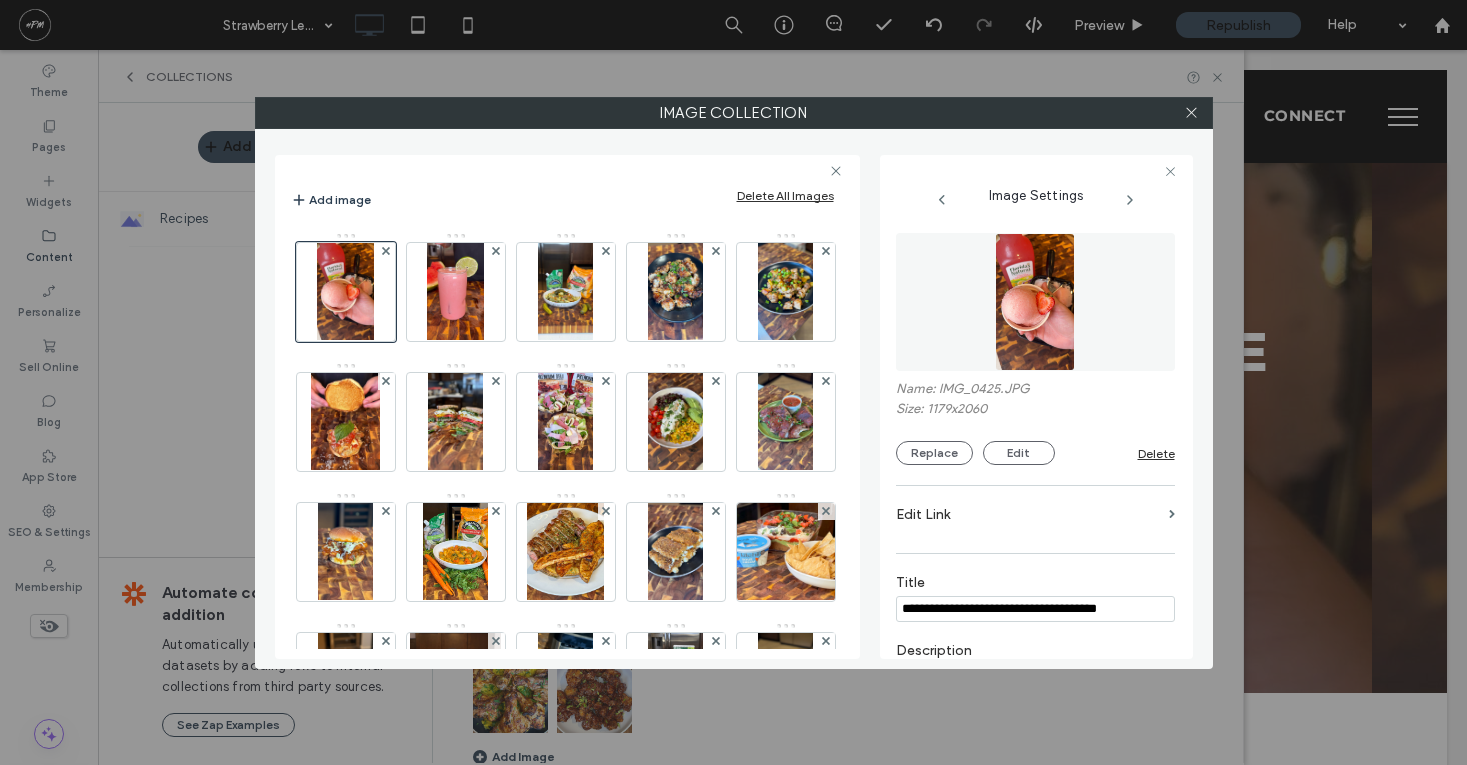 type on "**********" 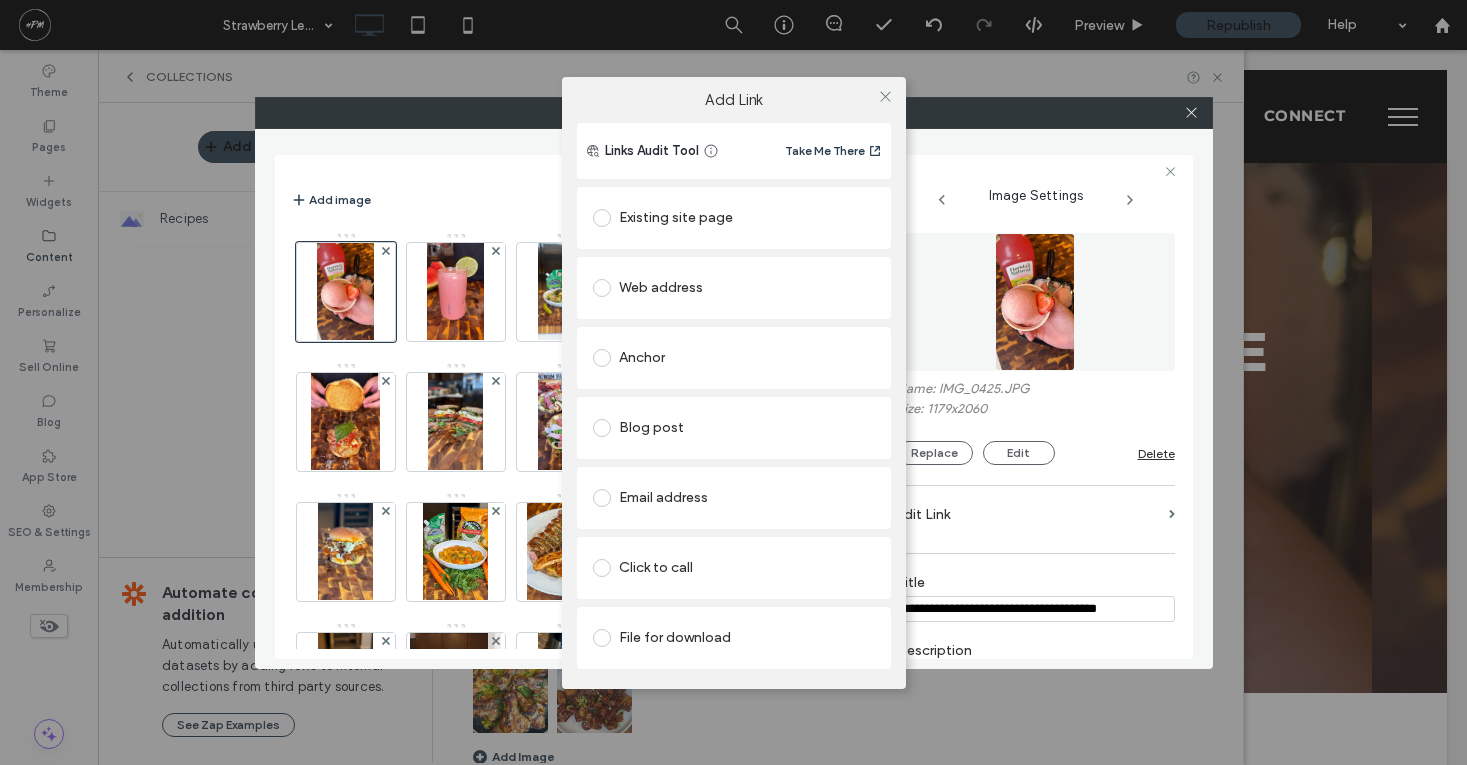 click on "Existing site page" at bounding box center (734, 218) 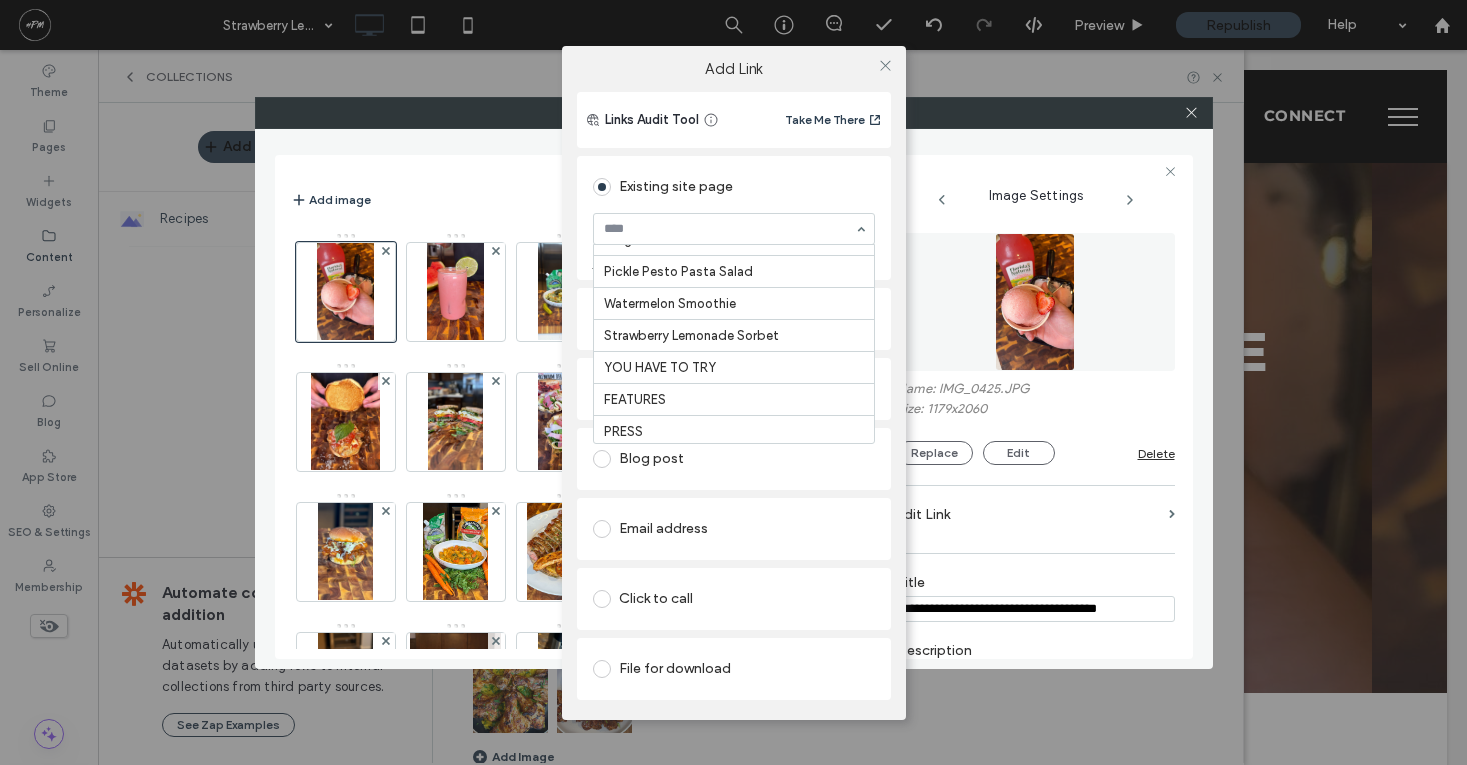 scroll, scrollTop: 564, scrollLeft: 0, axis: vertical 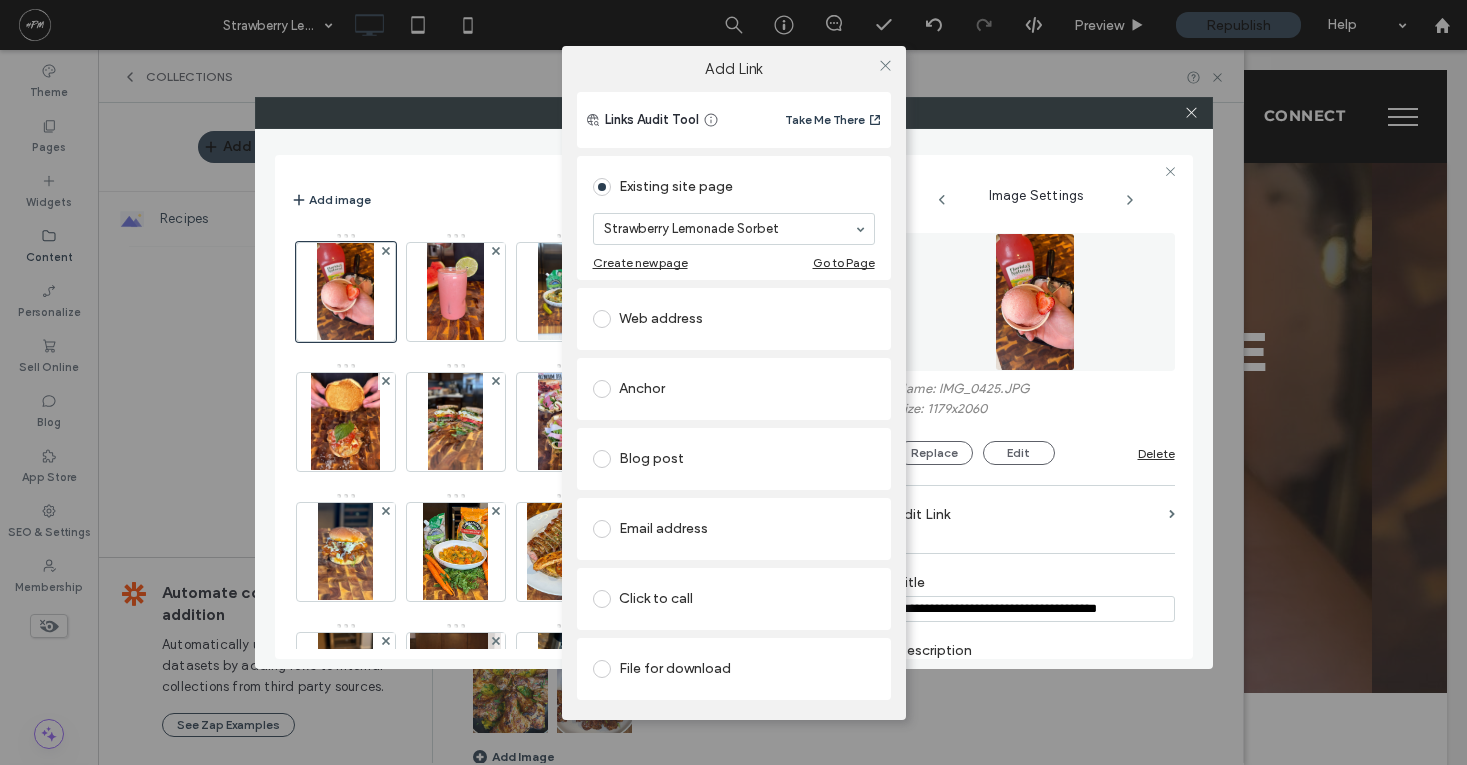 click on "Links Audit Tool Take Me There Existing site page Strawberry Lemonade Sorbet Create new page Go to Page Web address Anchor Blog post Email address Click to call File for download" at bounding box center [734, 406] 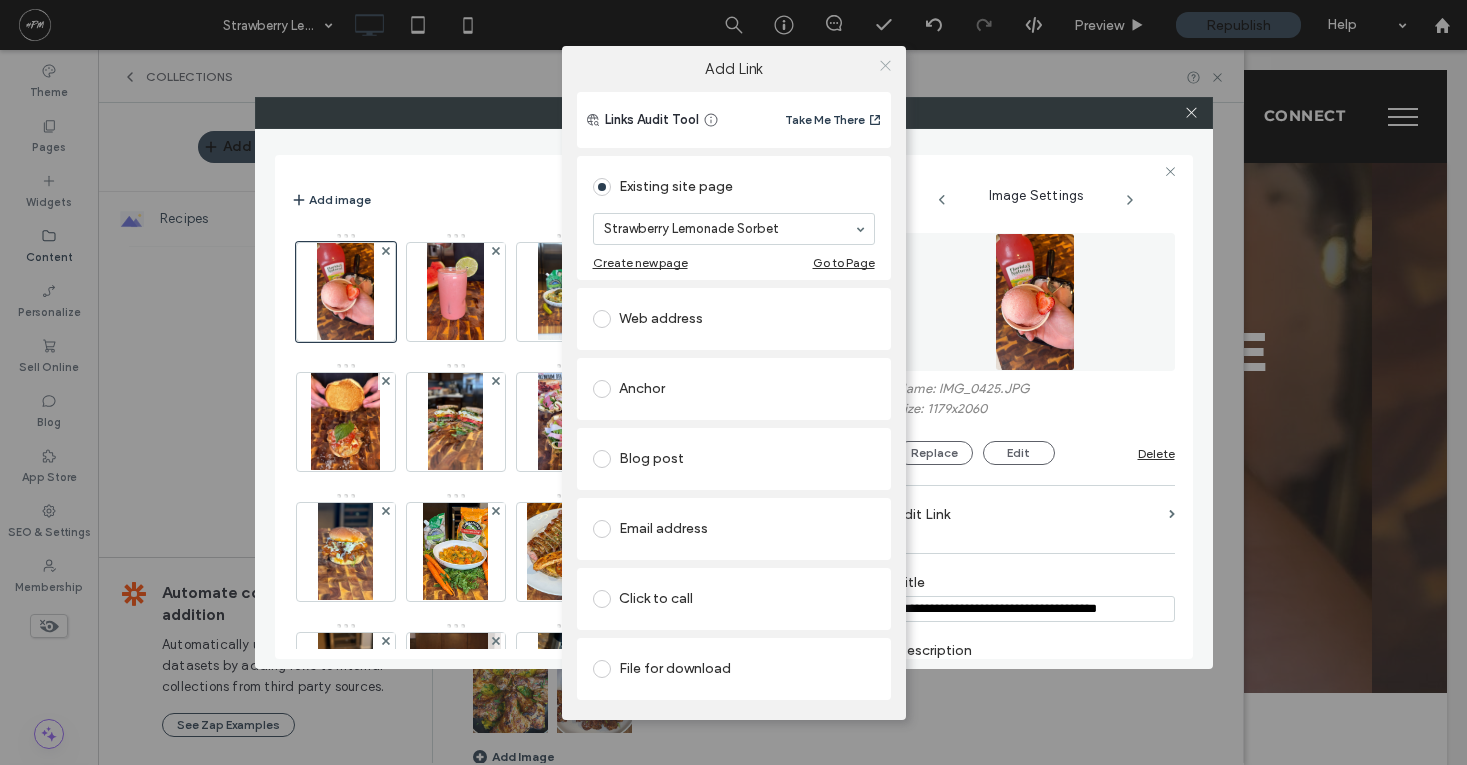 click at bounding box center (885, 66) 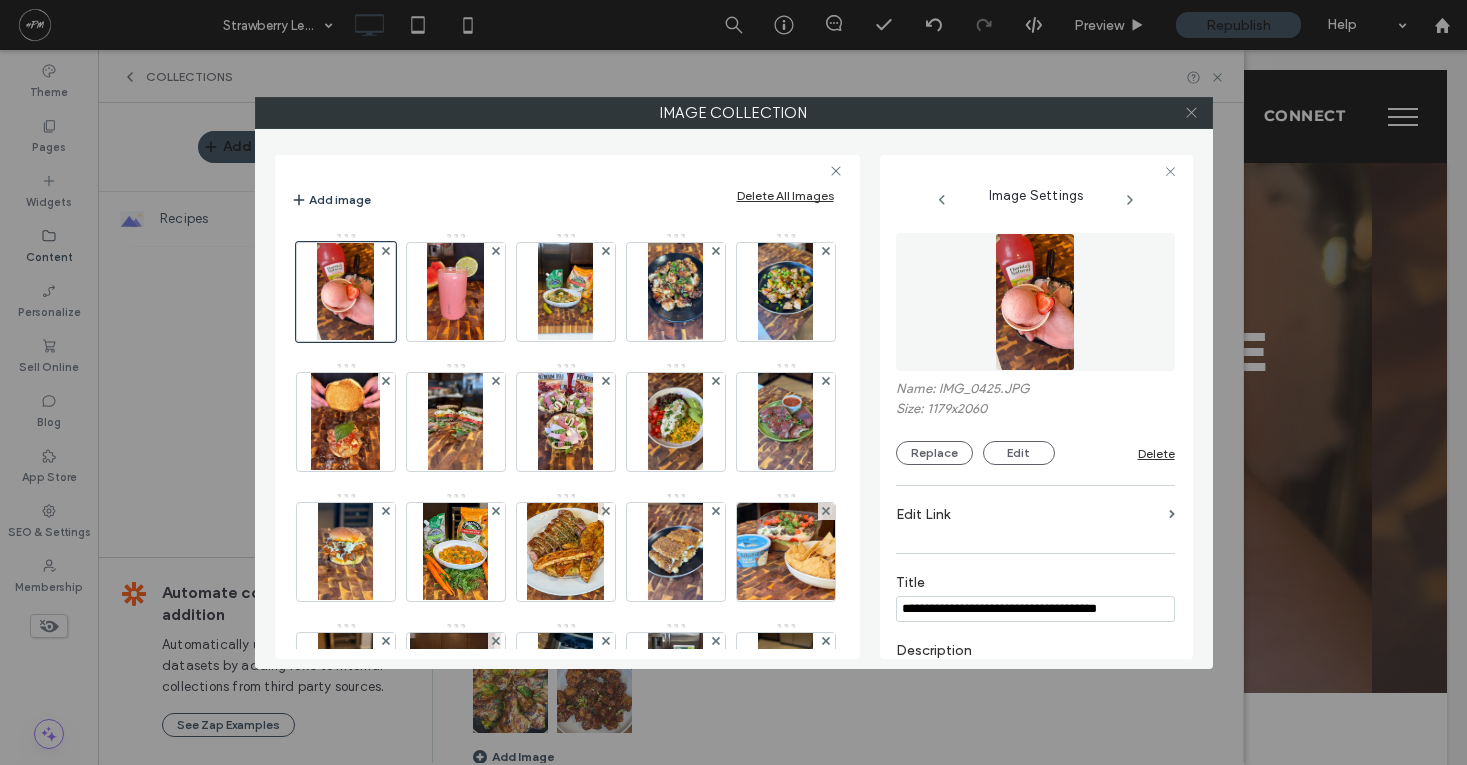 click at bounding box center (1191, 113) 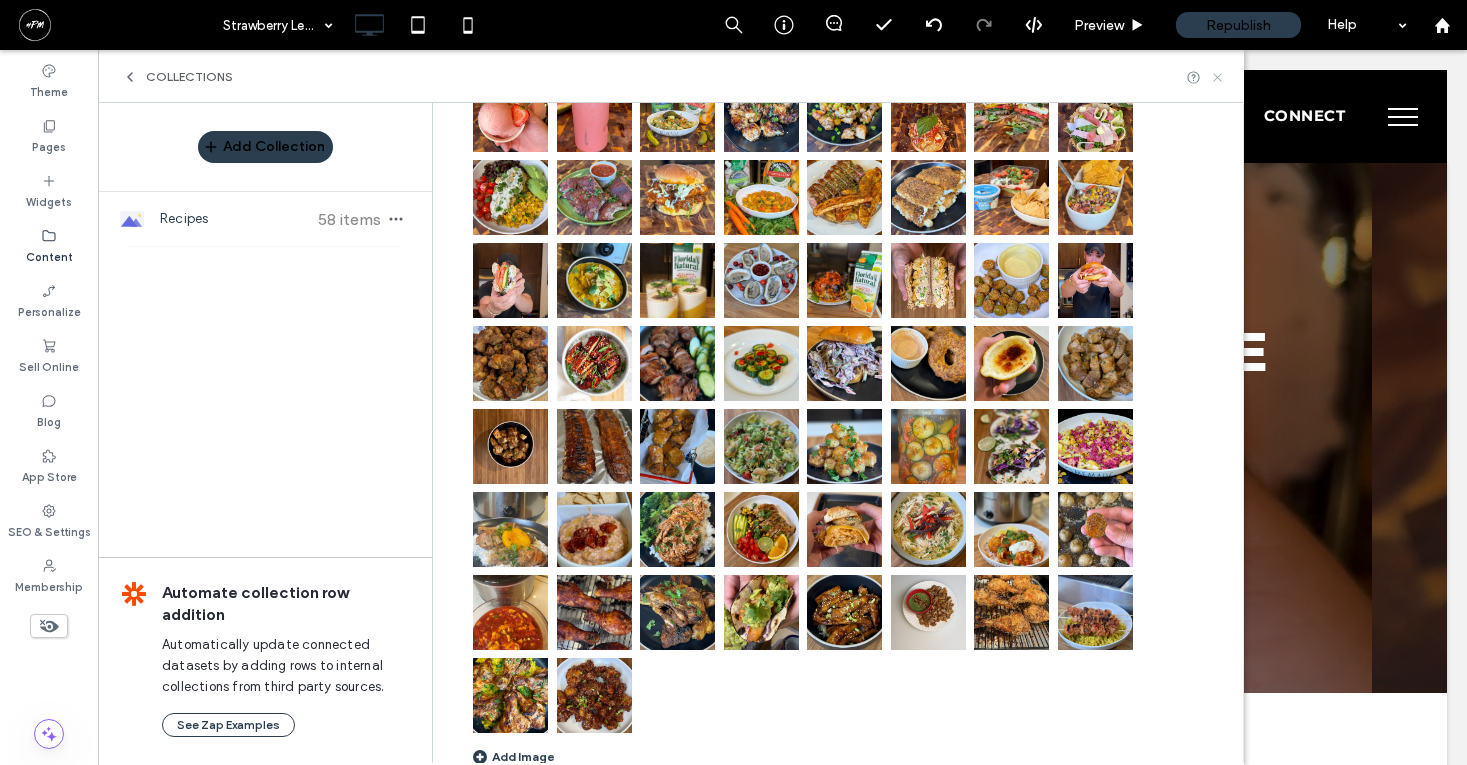 click 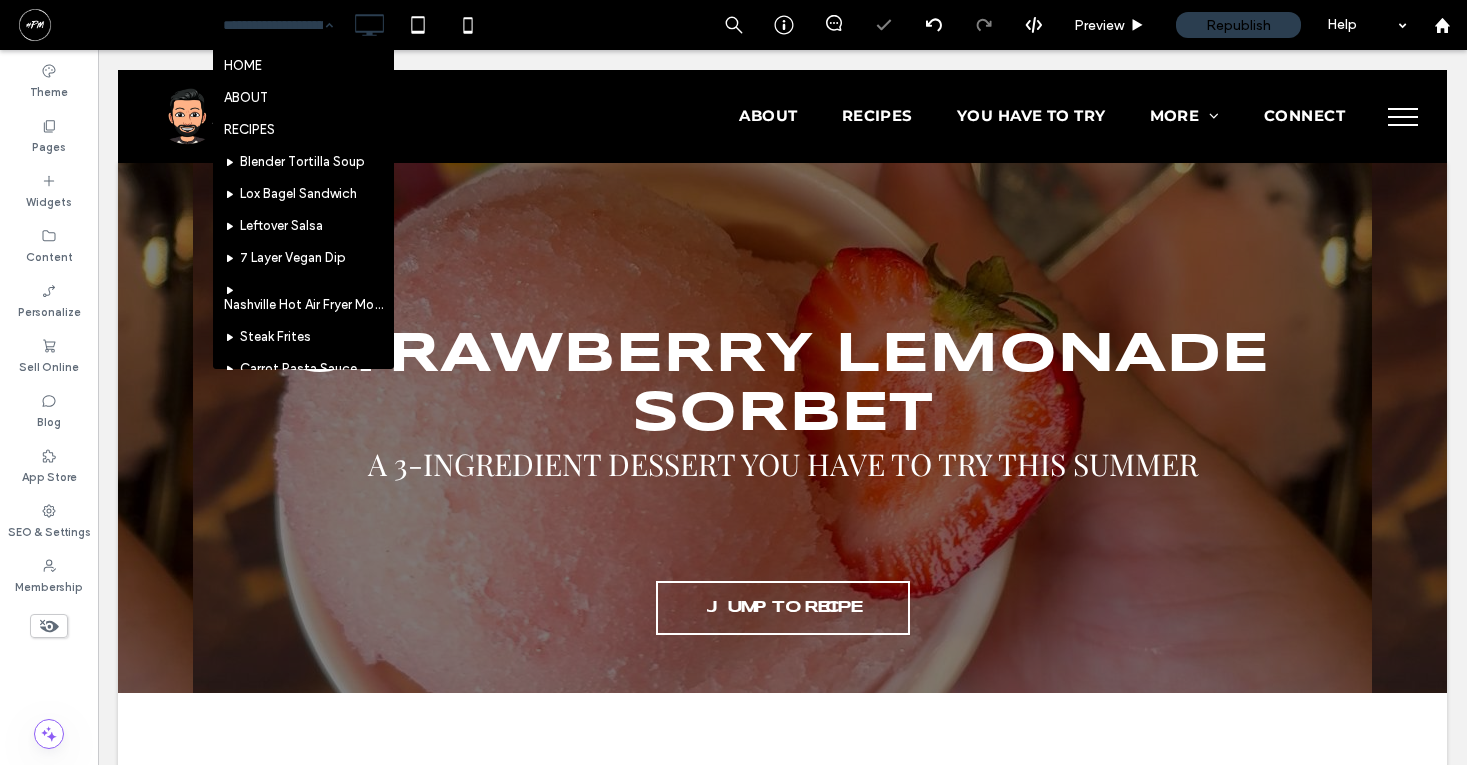 scroll, scrollTop: 0, scrollLeft: 0, axis: both 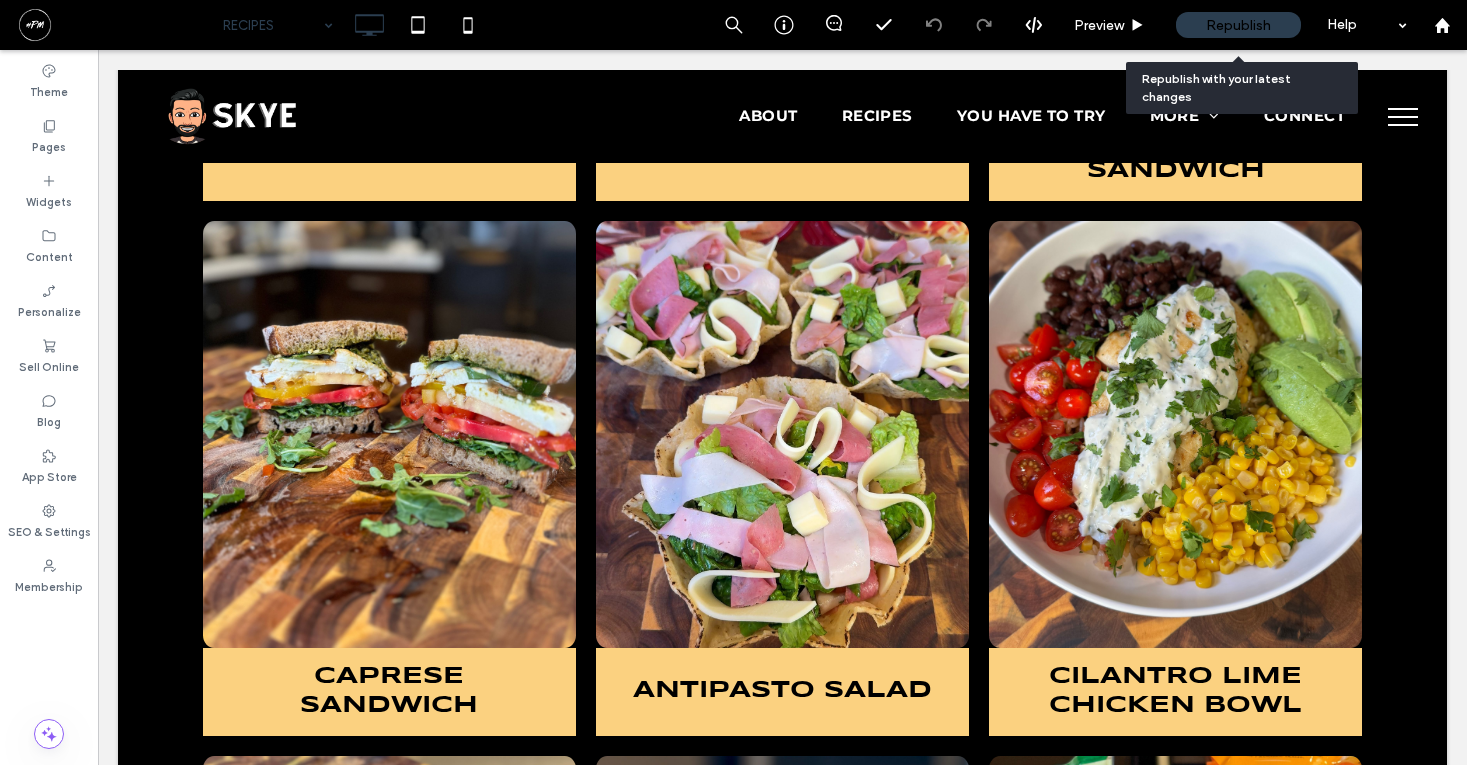 click on "Republish" at bounding box center [1238, 25] 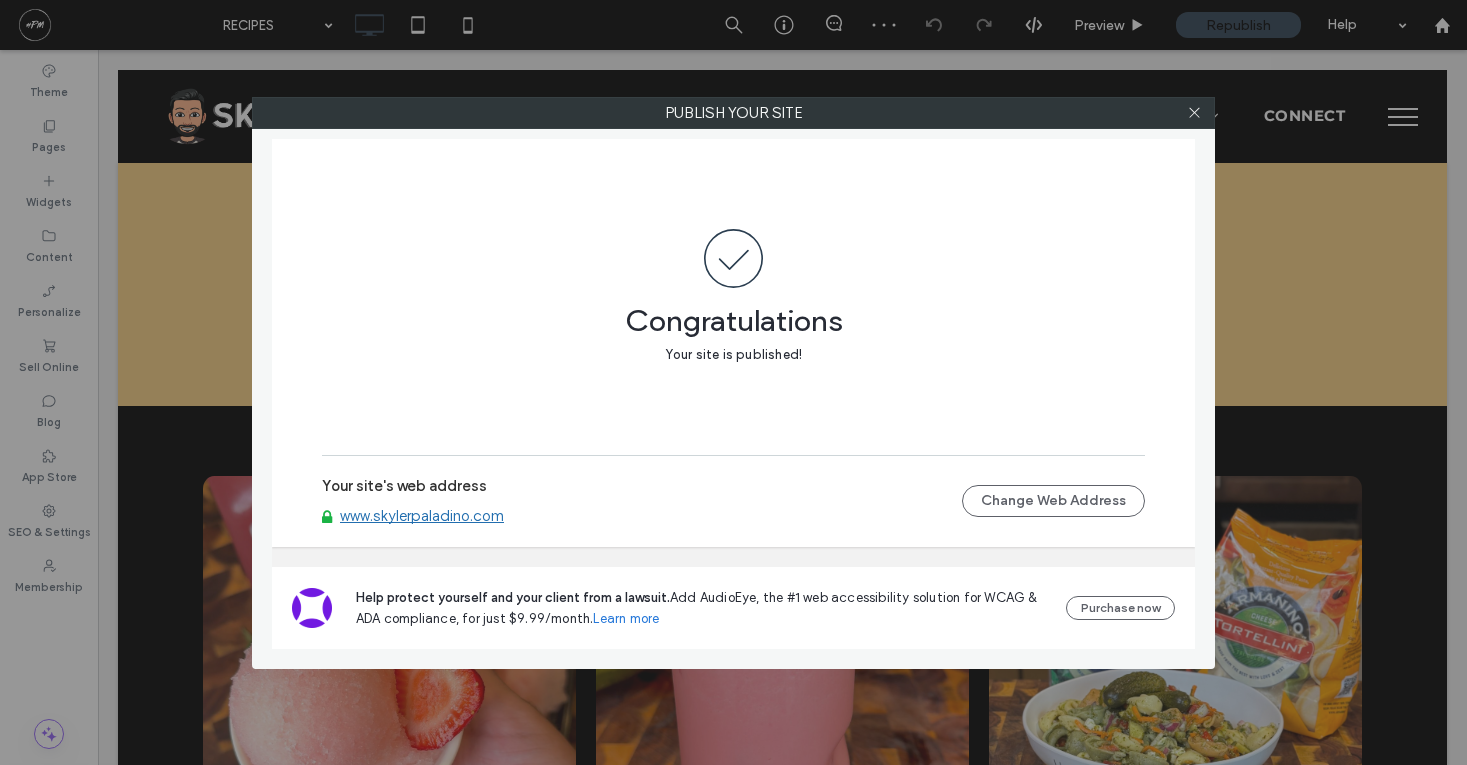 scroll, scrollTop: 1411, scrollLeft: 0, axis: vertical 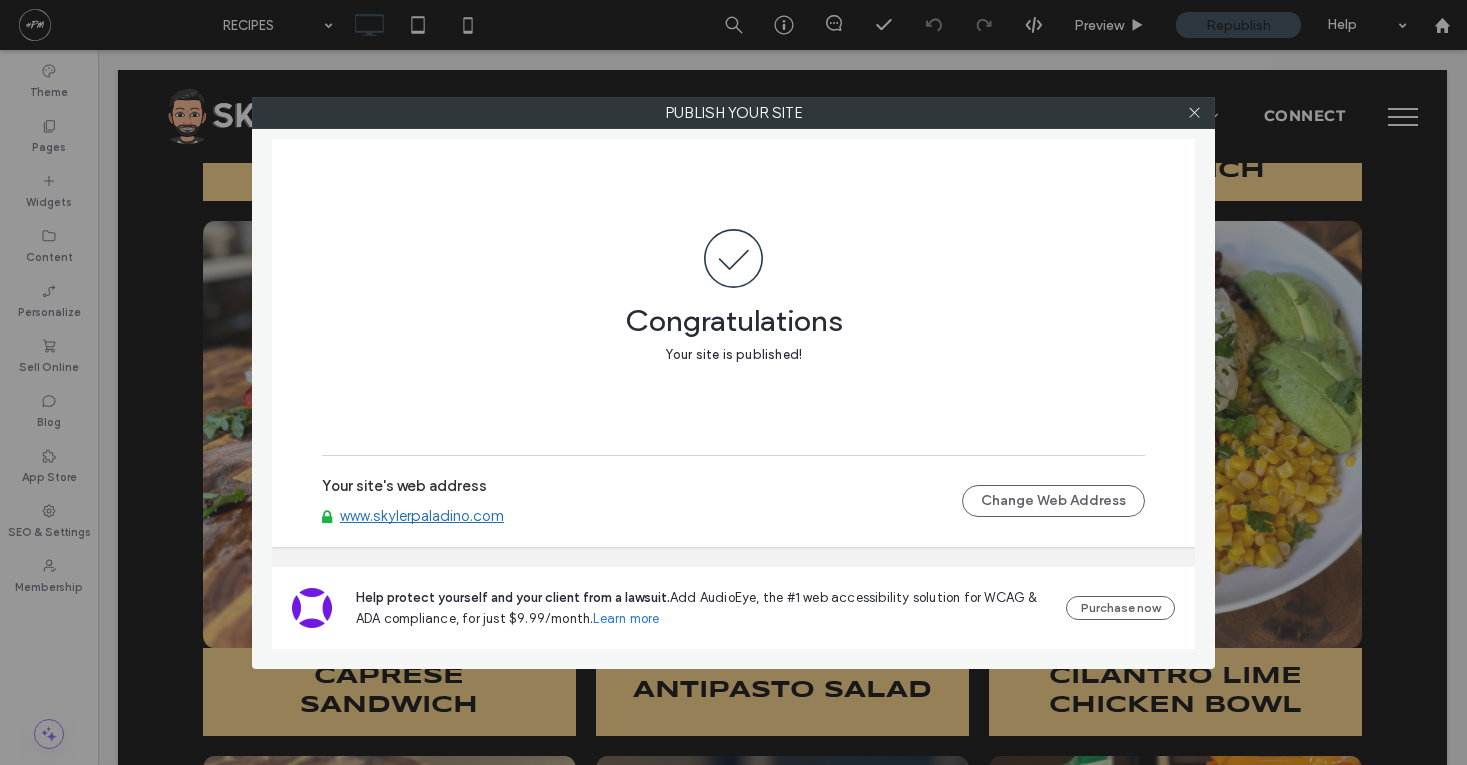 click at bounding box center [1194, 113] 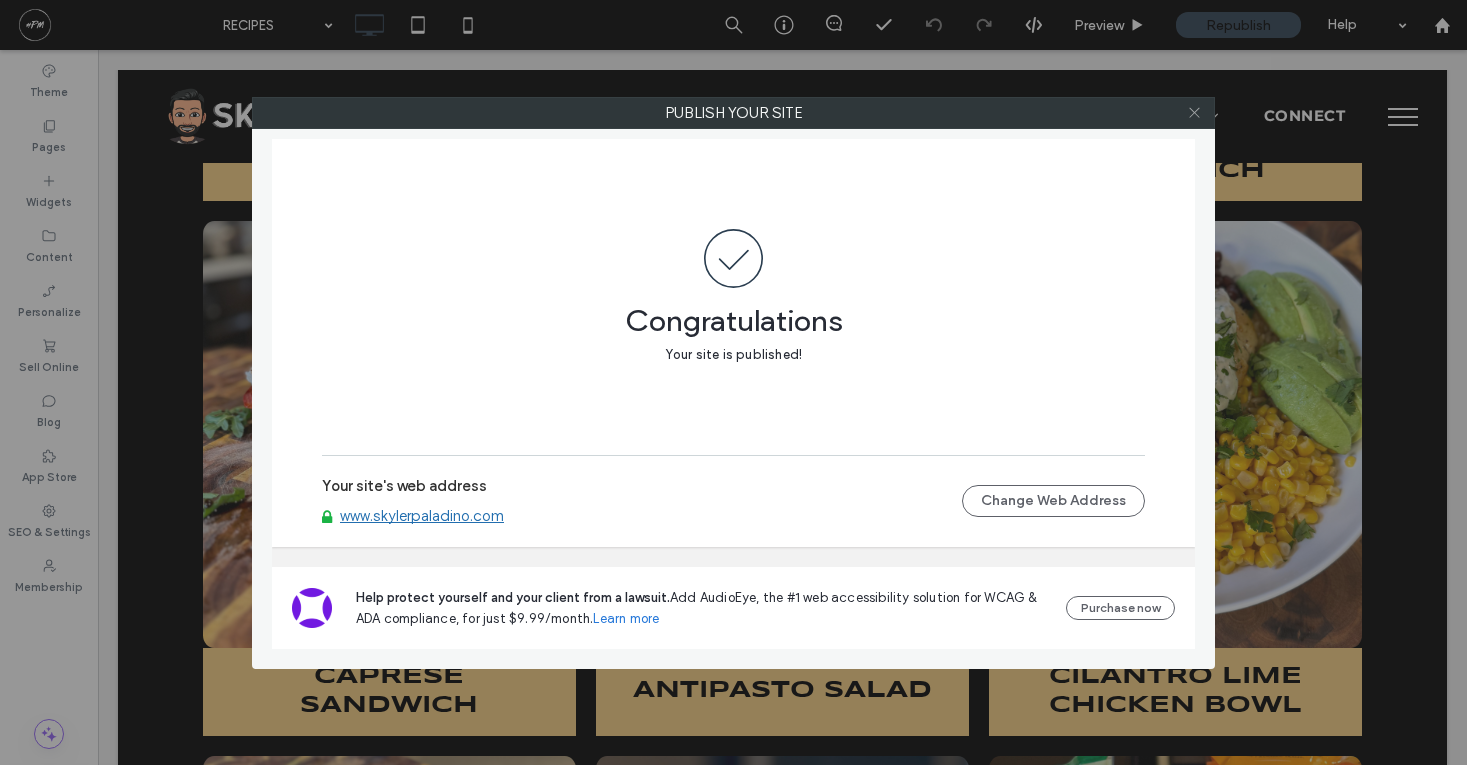 click 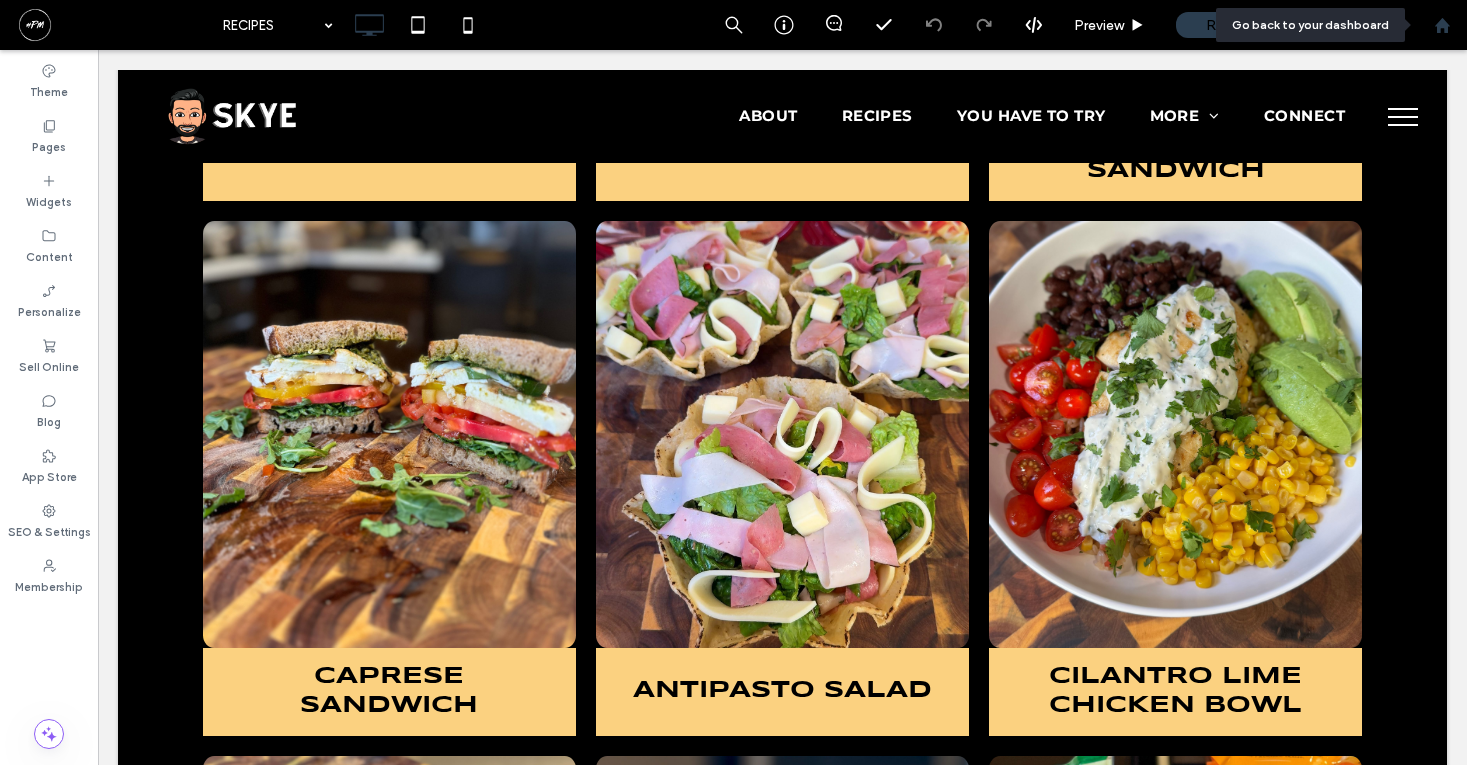 click 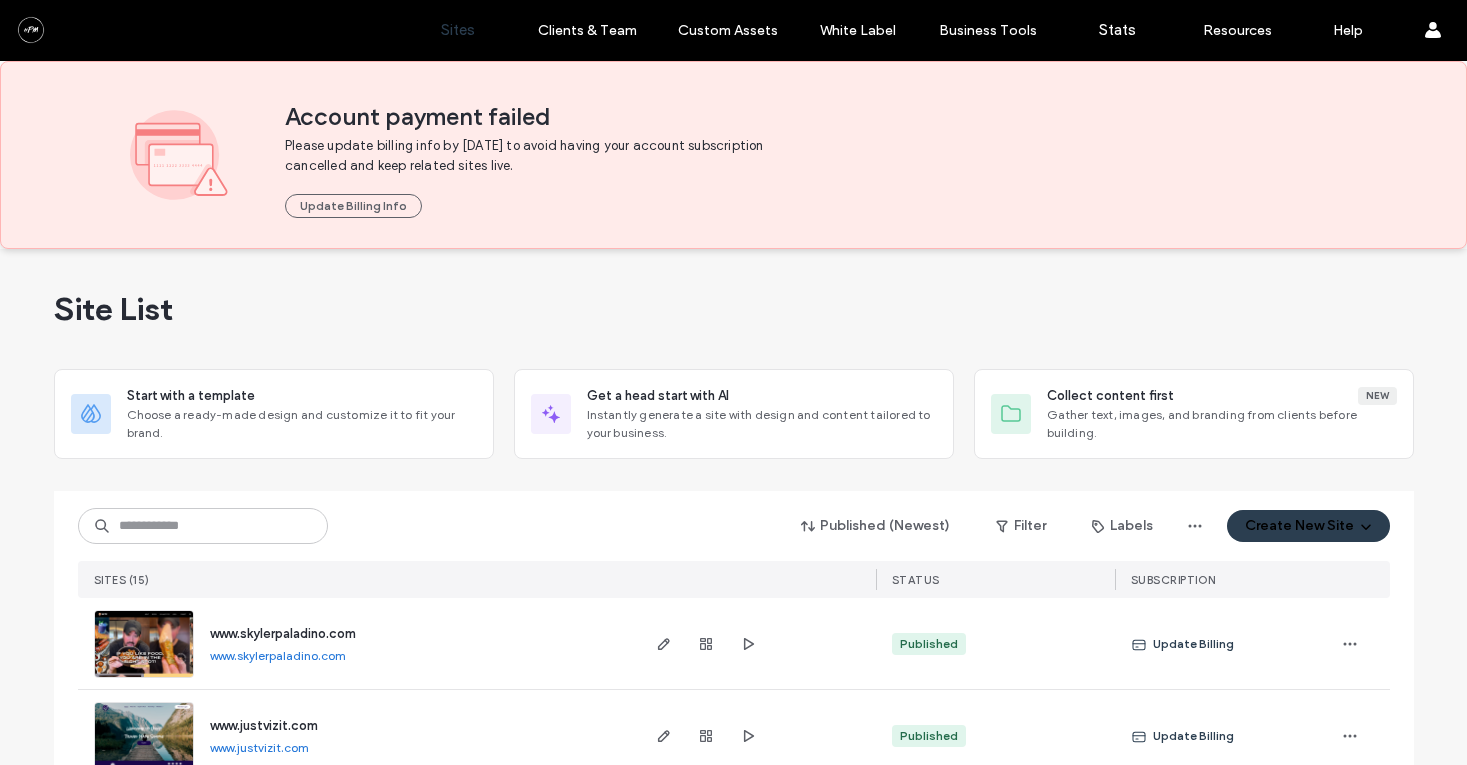 scroll, scrollTop: 0, scrollLeft: 0, axis: both 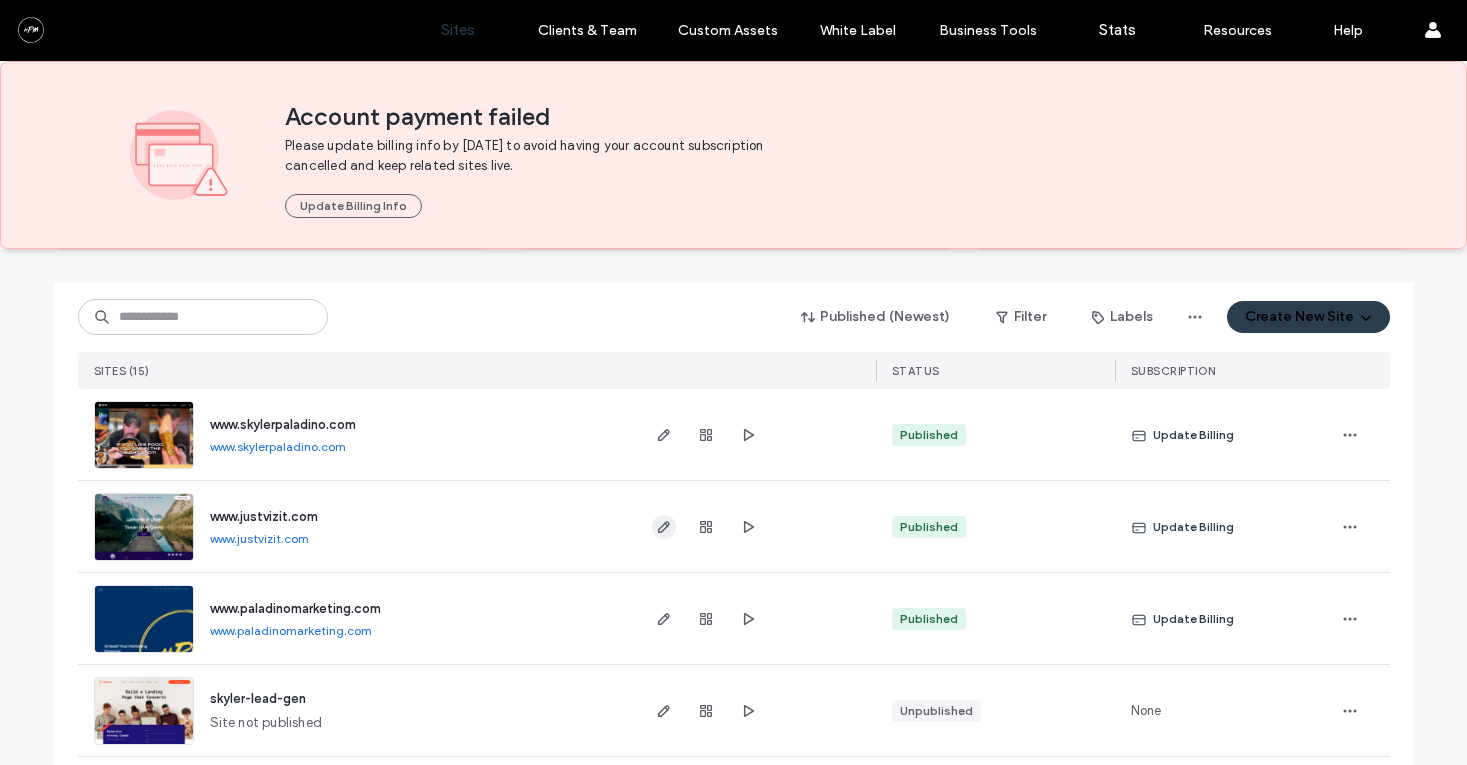 click 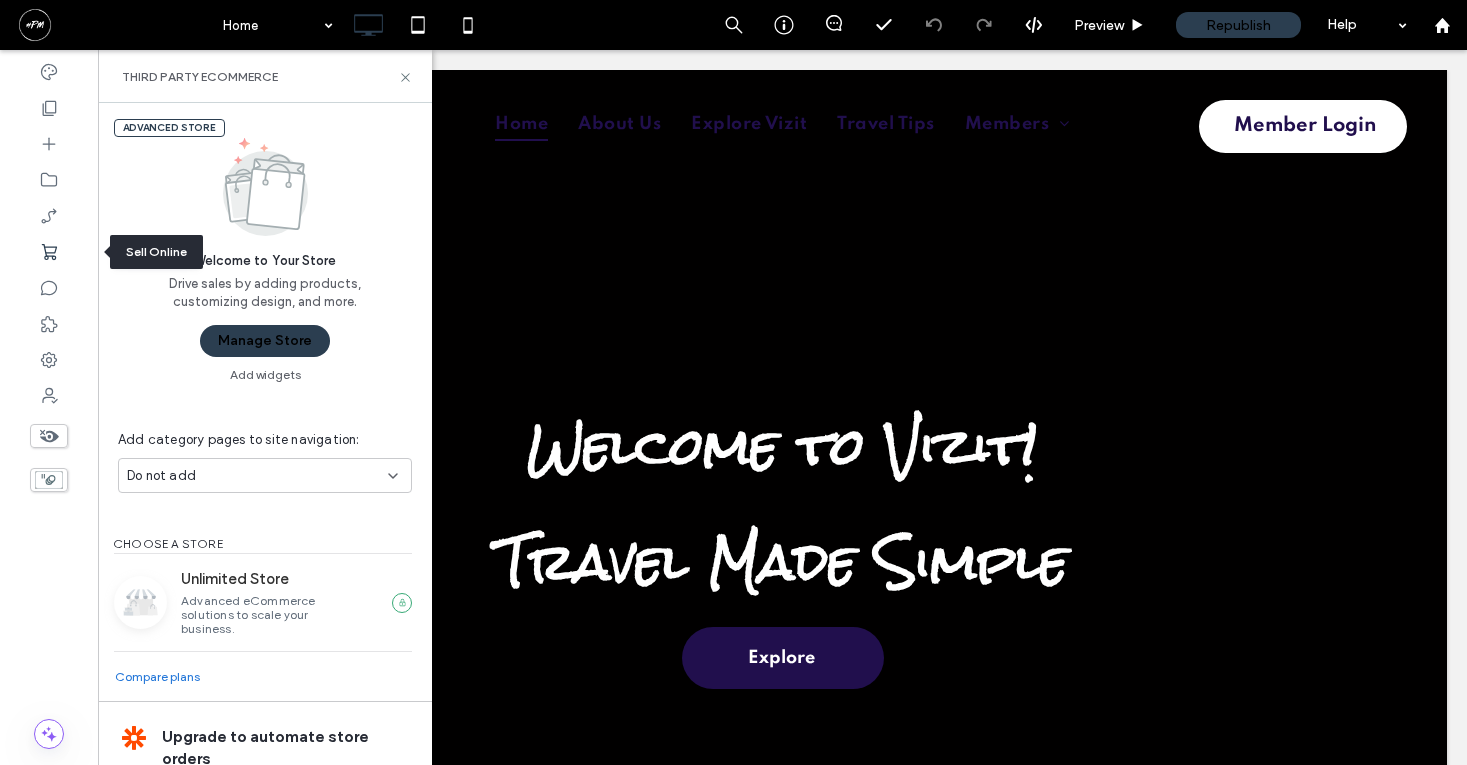 scroll, scrollTop: 0, scrollLeft: 0, axis: both 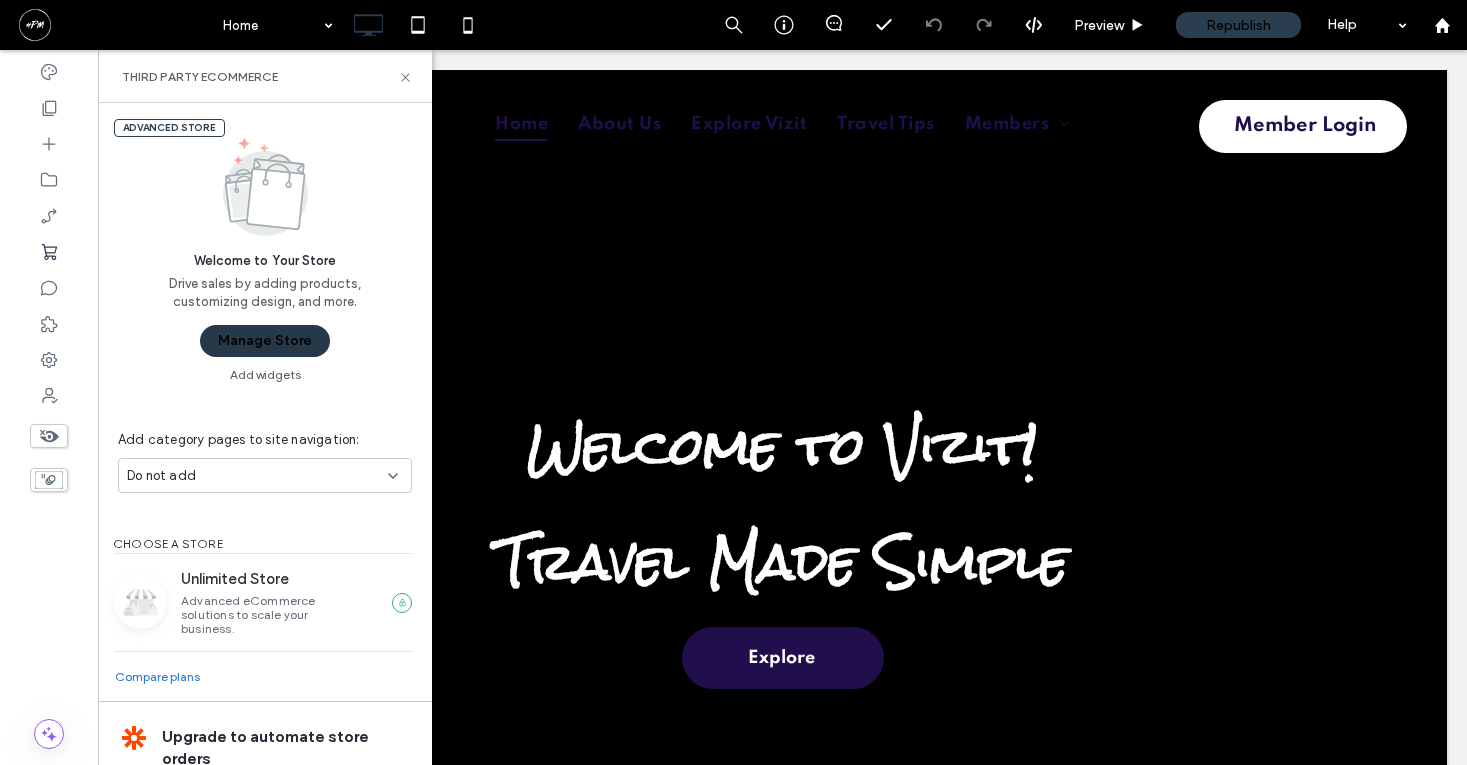 click on "Manage Store" at bounding box center (265, 341) 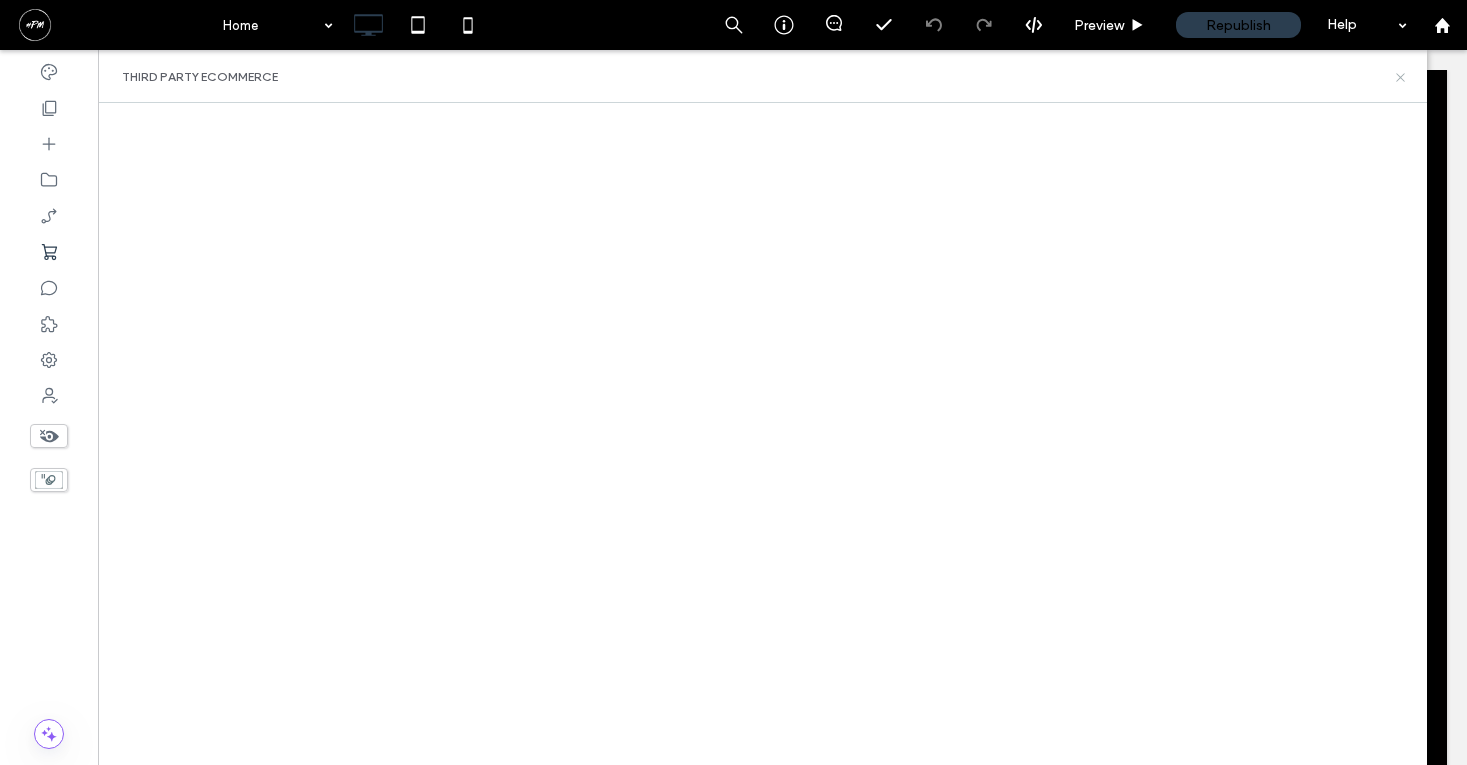 click 